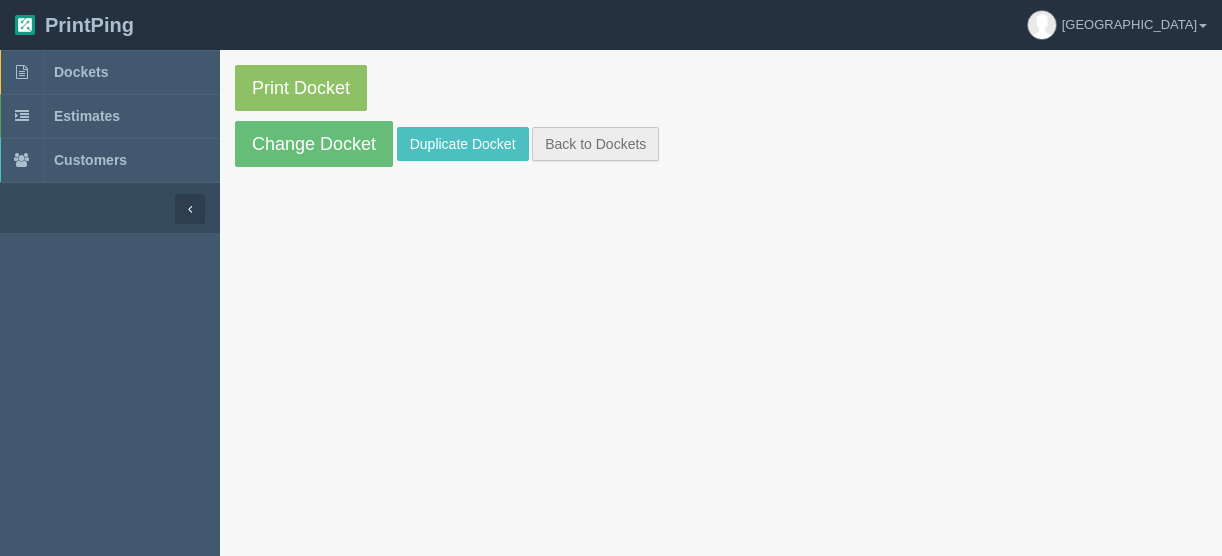 scroll, scrollTop: 0, scrollLeft: 0, axis: both 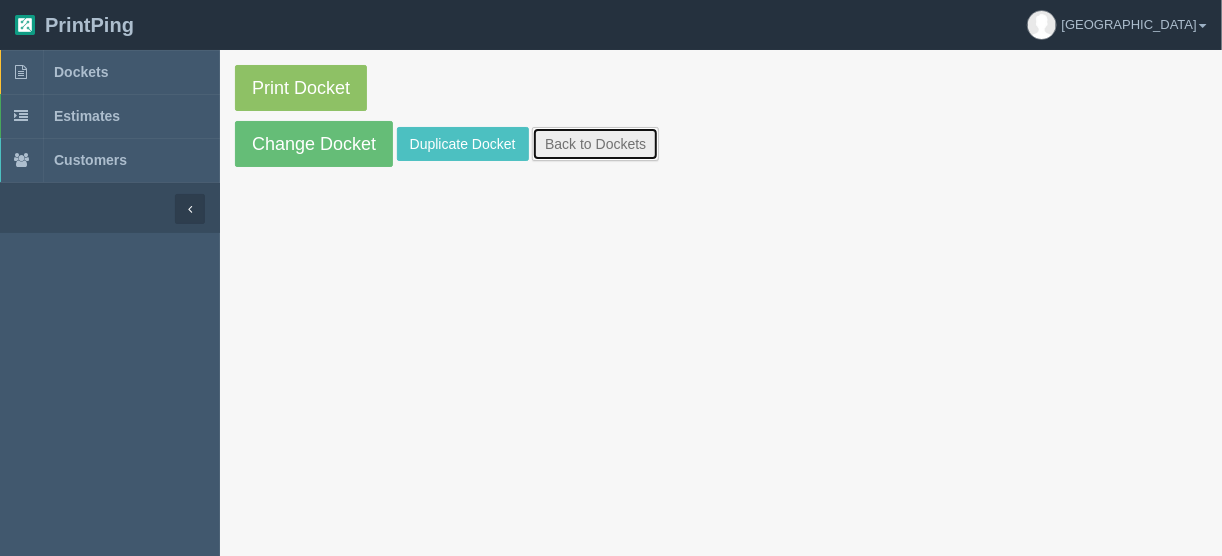 click on "Back to Dockets" at bounding box center (595, 144) 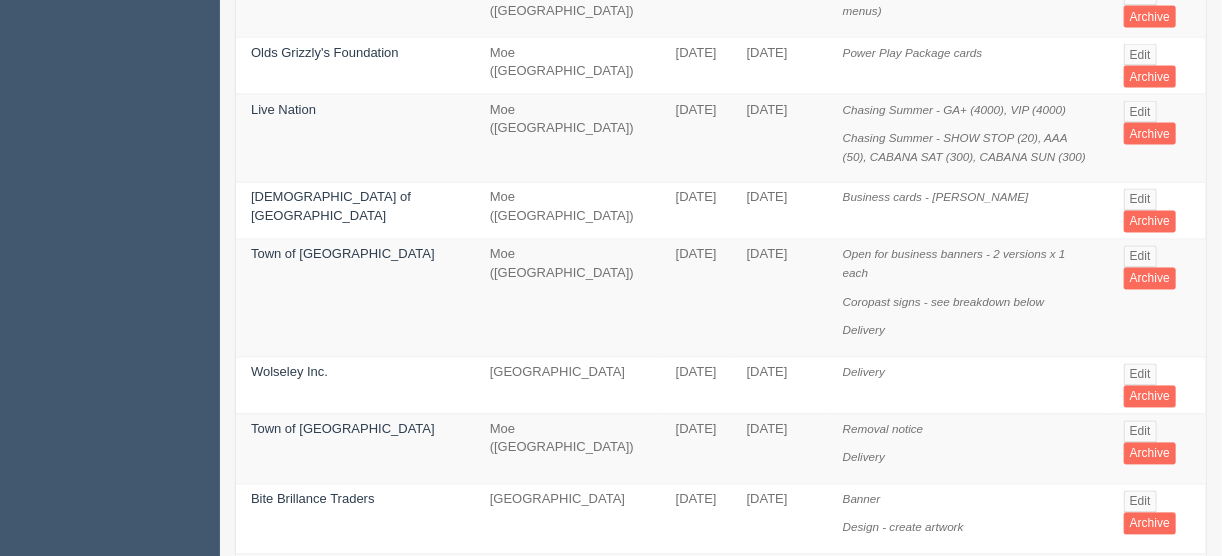 scroll, scrollTop: 1360, scrollLeft: 0, axis: vertical 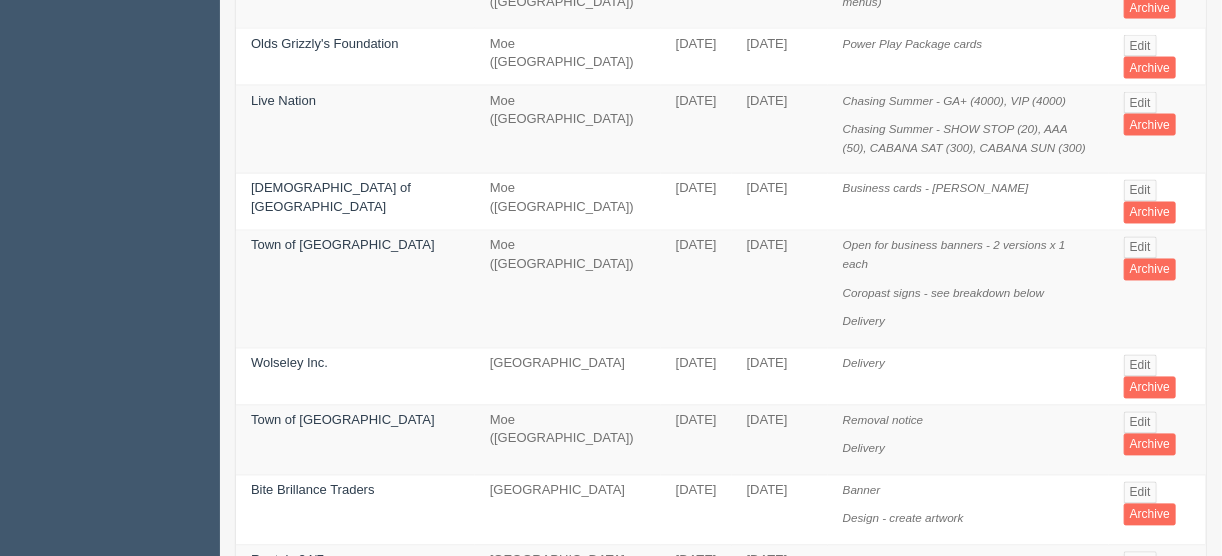 click on "2" at bounding box center [822, 644] 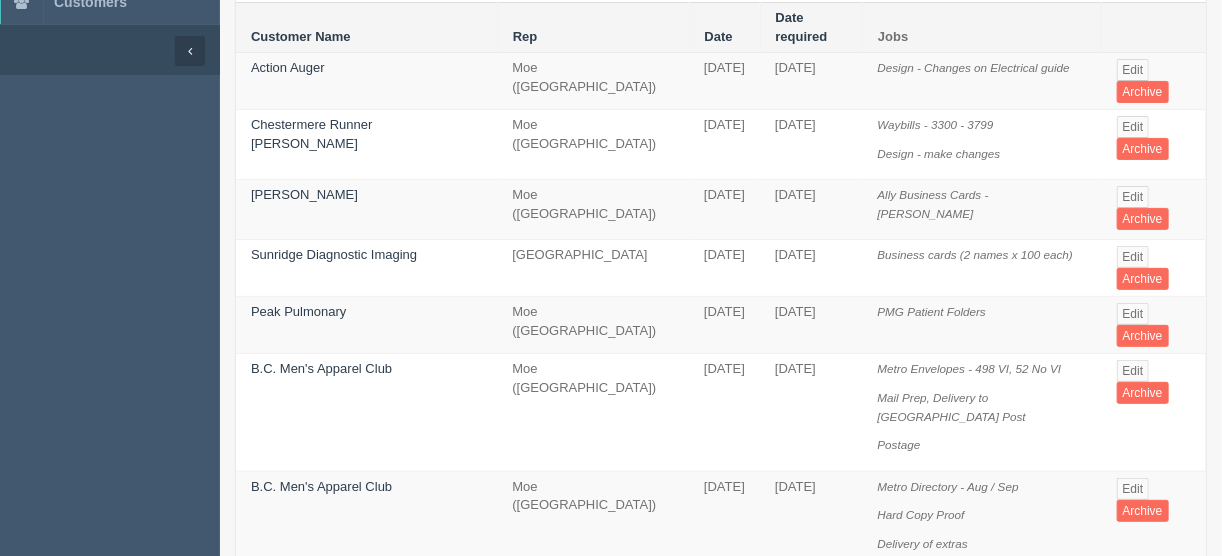 scroll, scrollTop: 160, scrollLeft: 0, axis: vertical 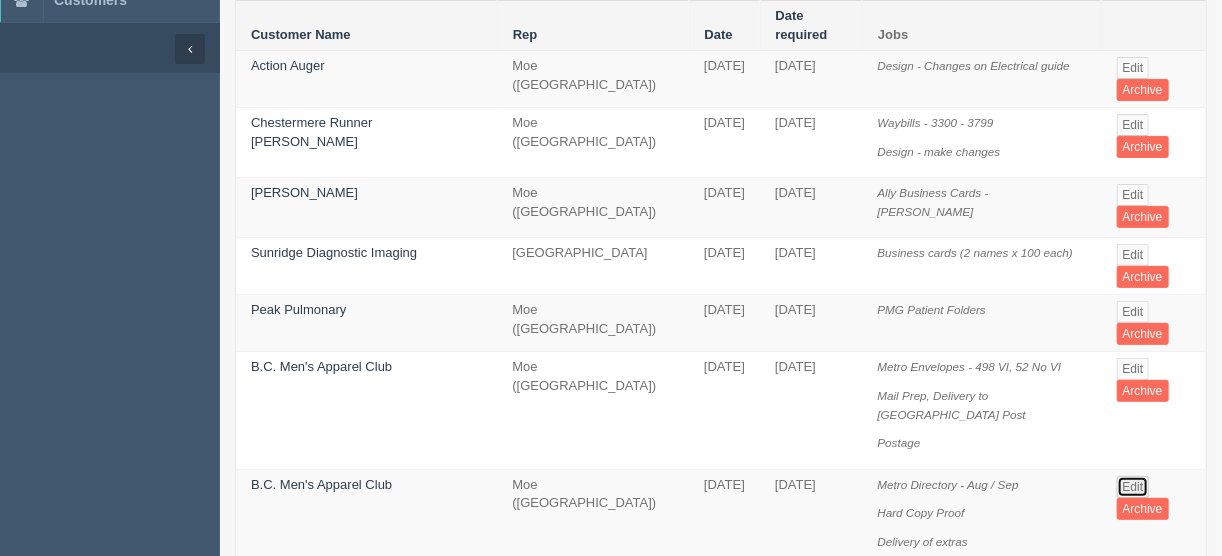 click on "Edit" at bounding box center (1133, 487) 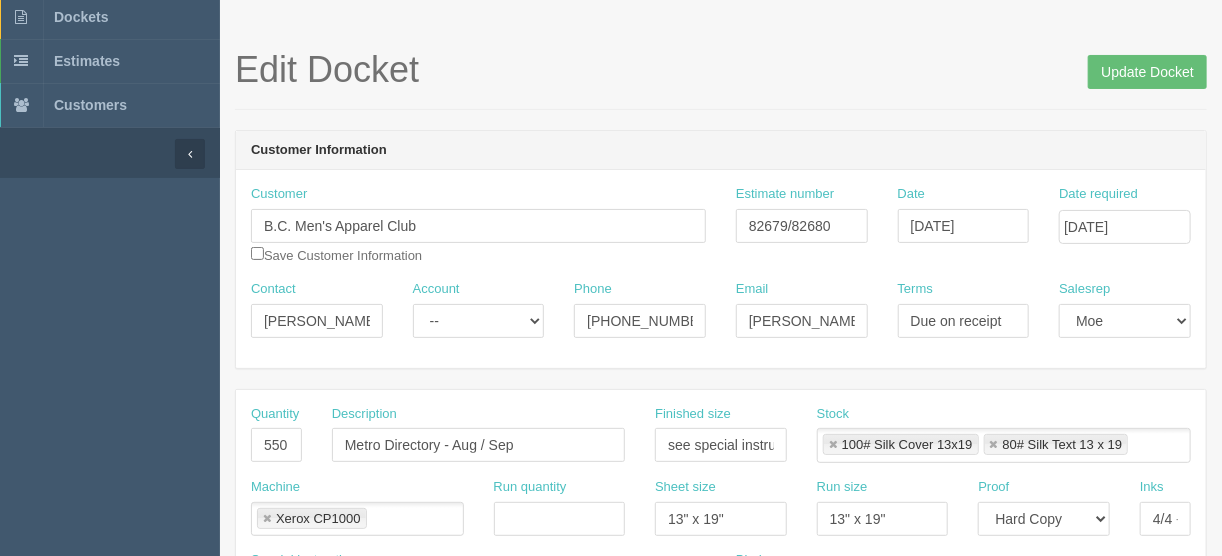 scroll, scrollTop: 320, scrollLeft: 0, axis: vertical 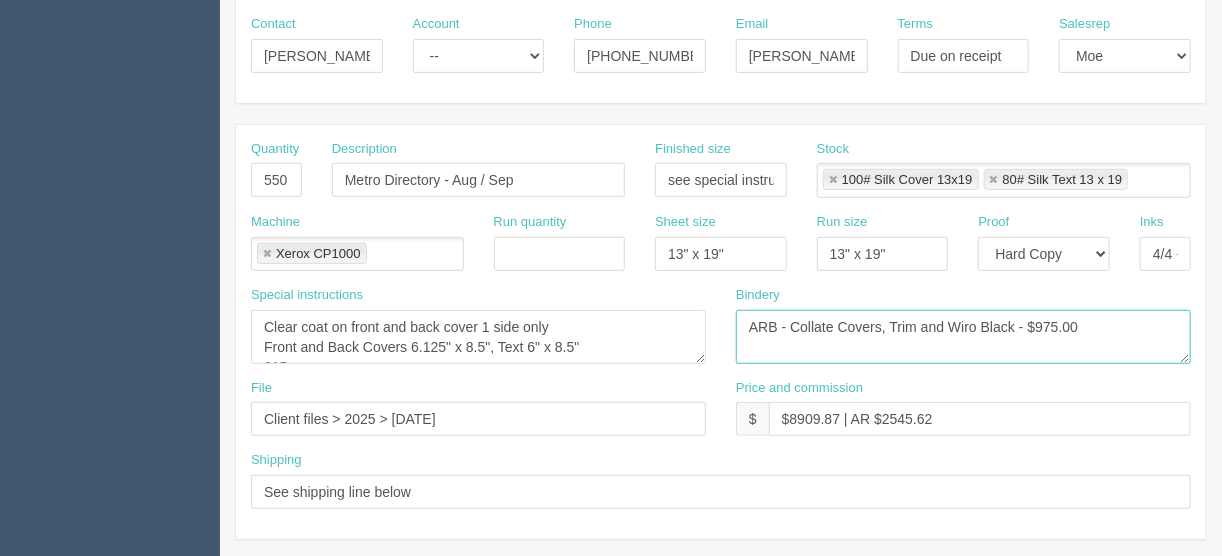 click on "ARB - Collate Covers, Trim and Wiro Black - $975.00" at bounding box center [963, 337] 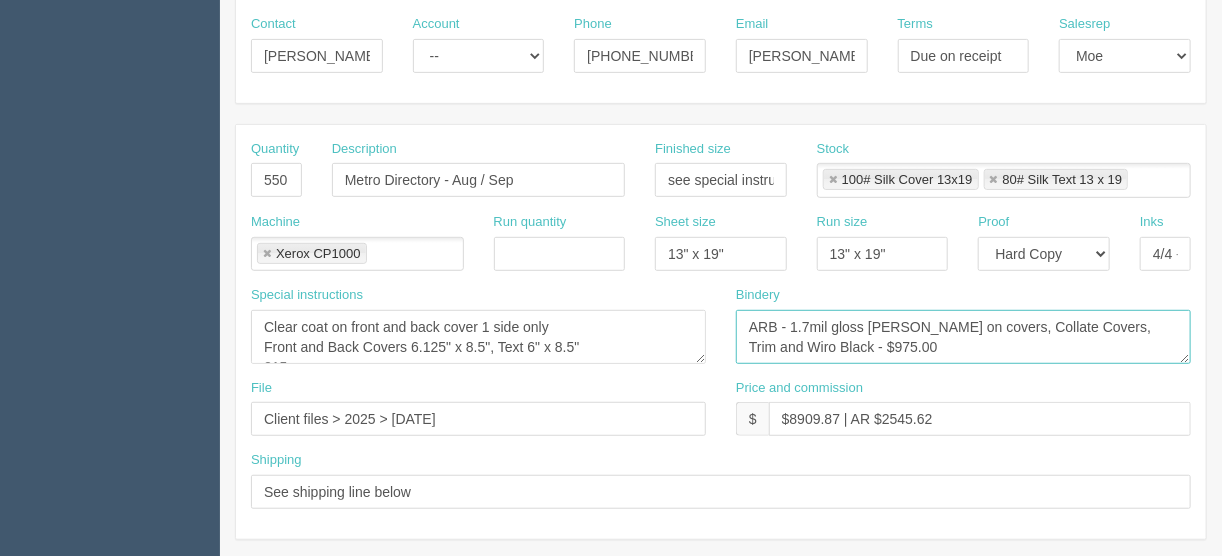 click on "ARB - Collate Covers, Trim and Wiro Black - $975.00" at bounding box center (963, 337) 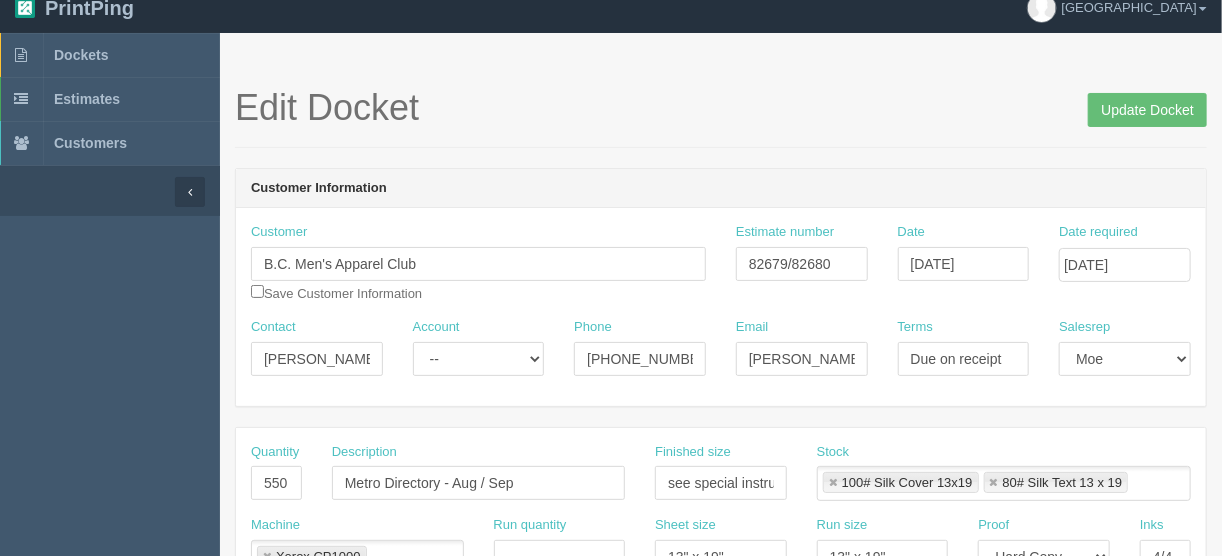 scroll, scrollTop: 0, scrollLeft: 0, axis: both 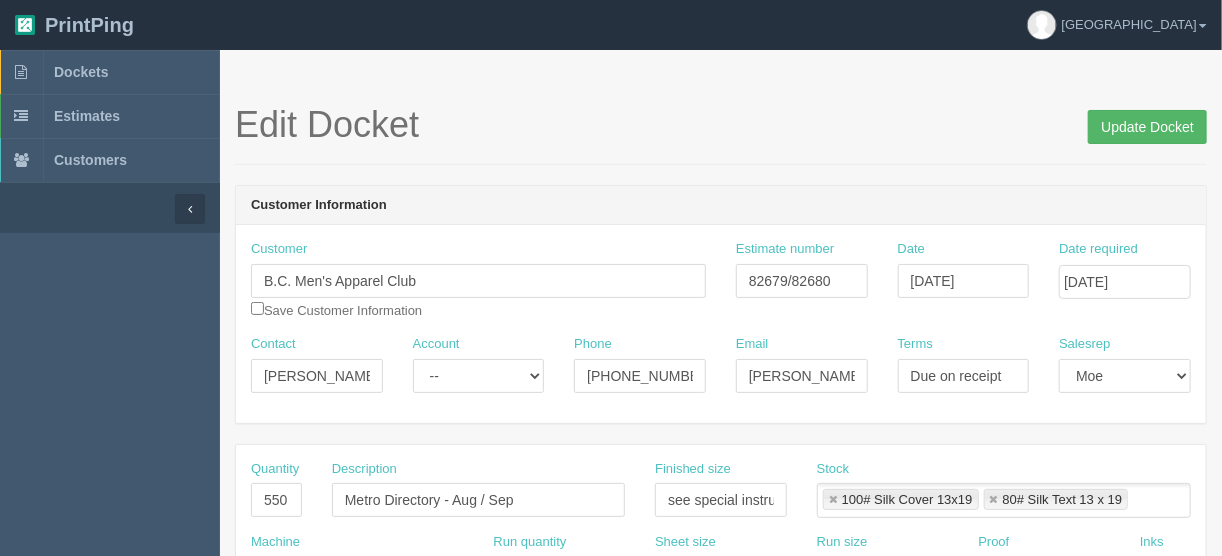 type on "ARB - 1.7mil gloss lam both sides on covers, Collate Covers, Trim and Wiro Black - $975.00" 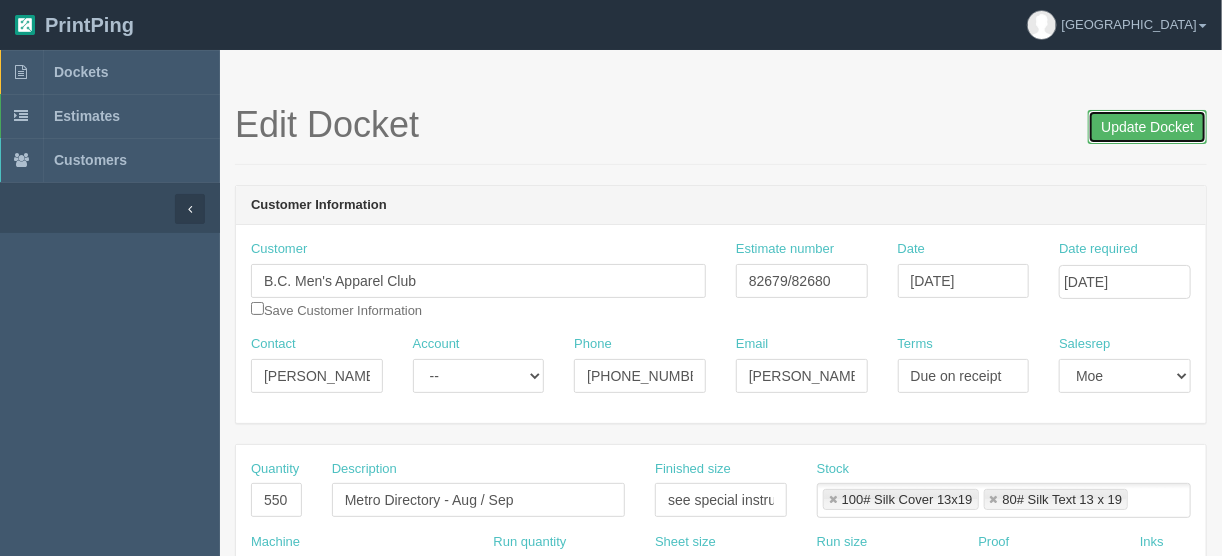 click on "Update Docket" at bounding box center [1147, 127] 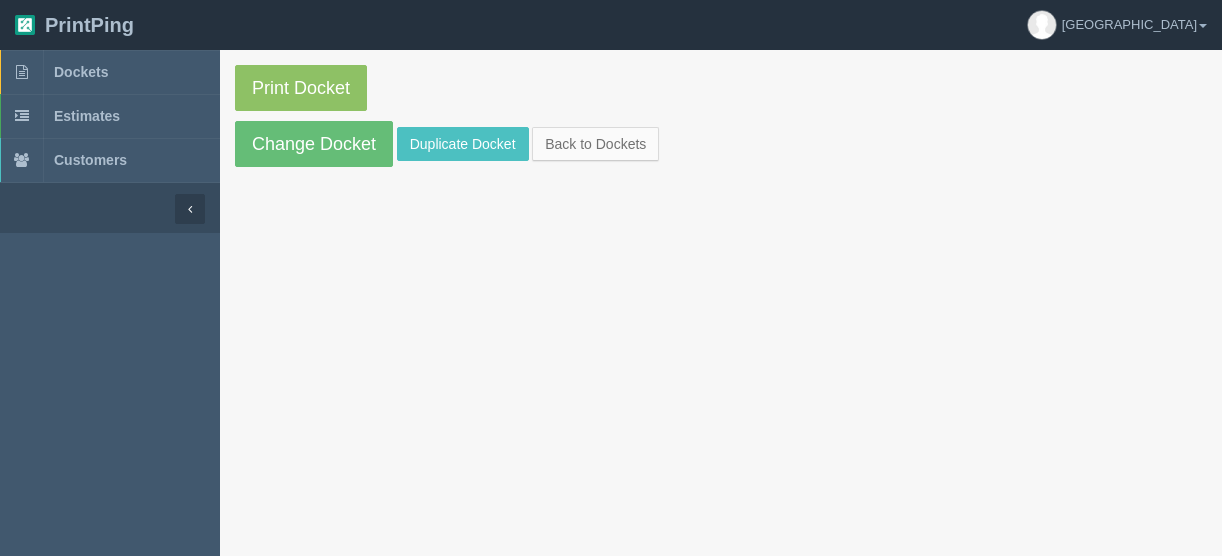 scroll, scrollTop: 0, scrollLeft: 0, axis: both 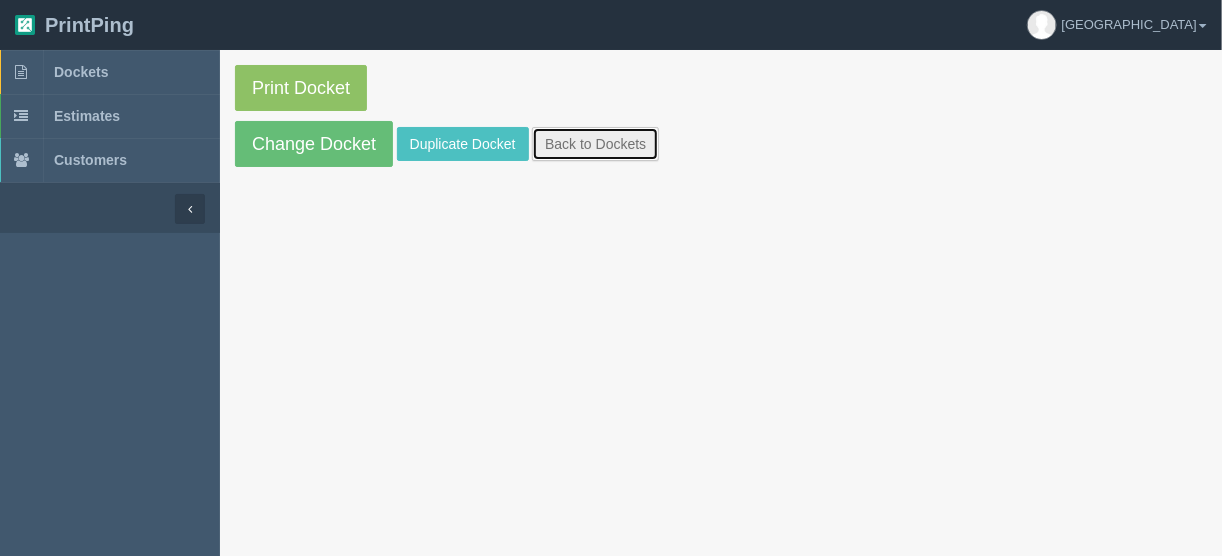 click on "Back to Dockets" at bounding box center (595, 144) 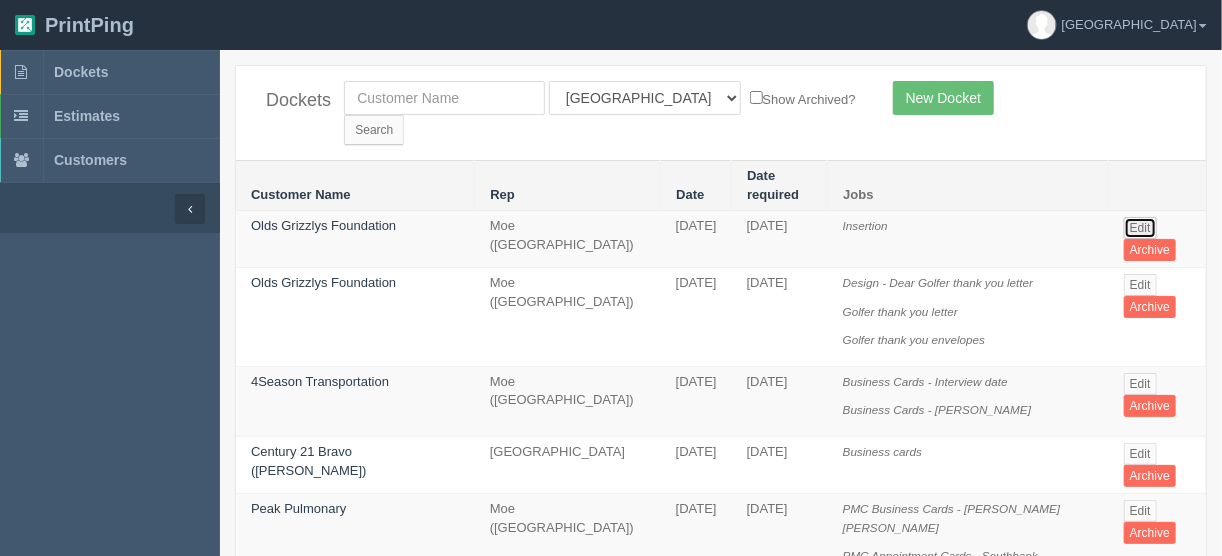 click on "Edit" at bounding box center (1140, 228) 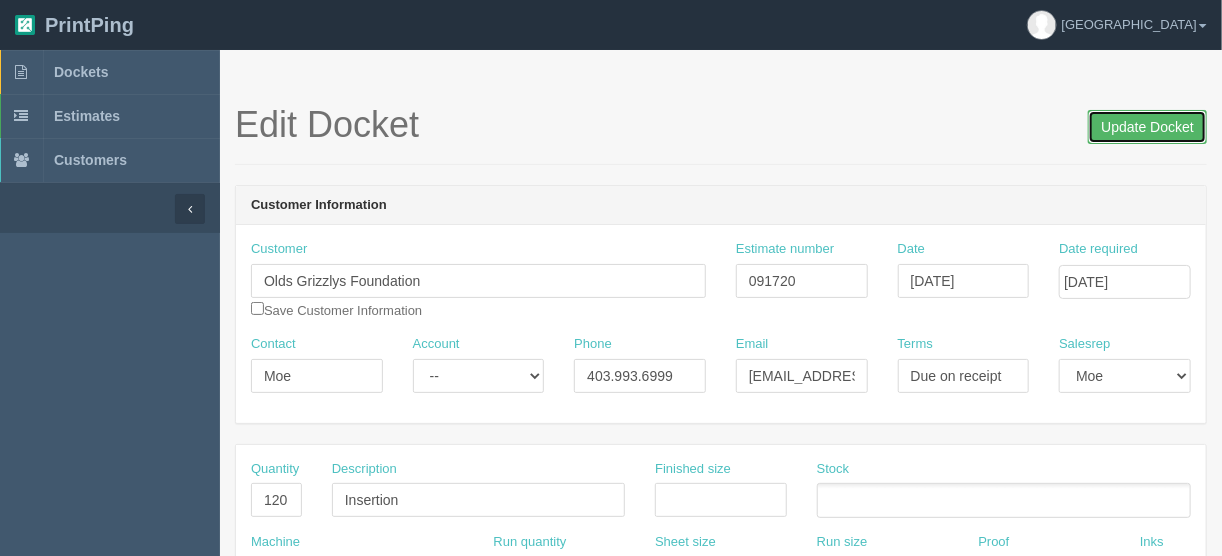 click on "Update Docket" at bounding box center [1147, 127] 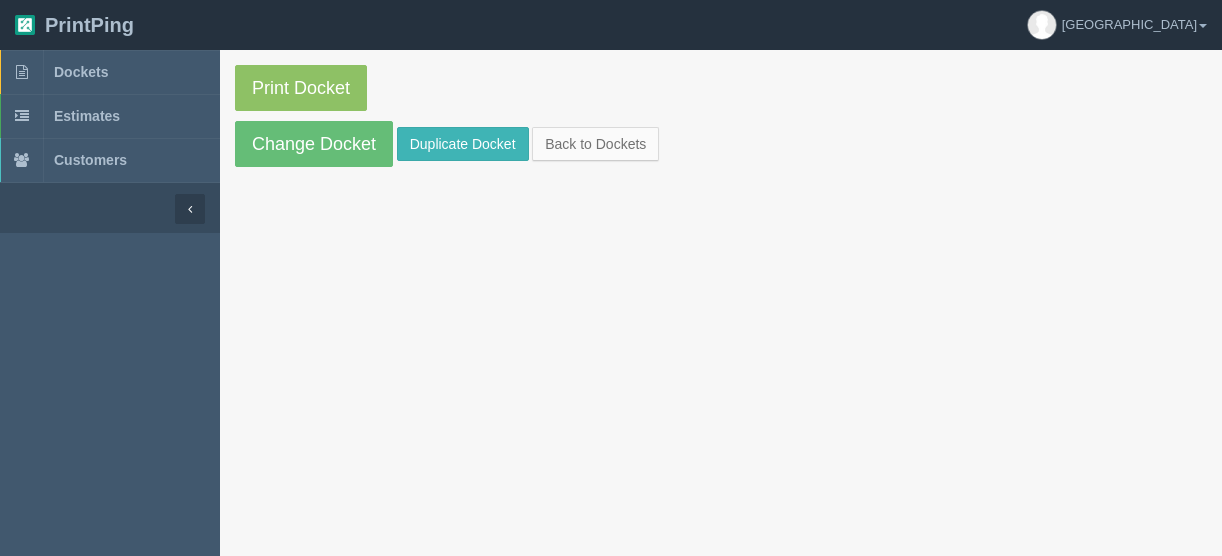 scroll, scrollTop: 0, scrollLeft: 0, axis: both 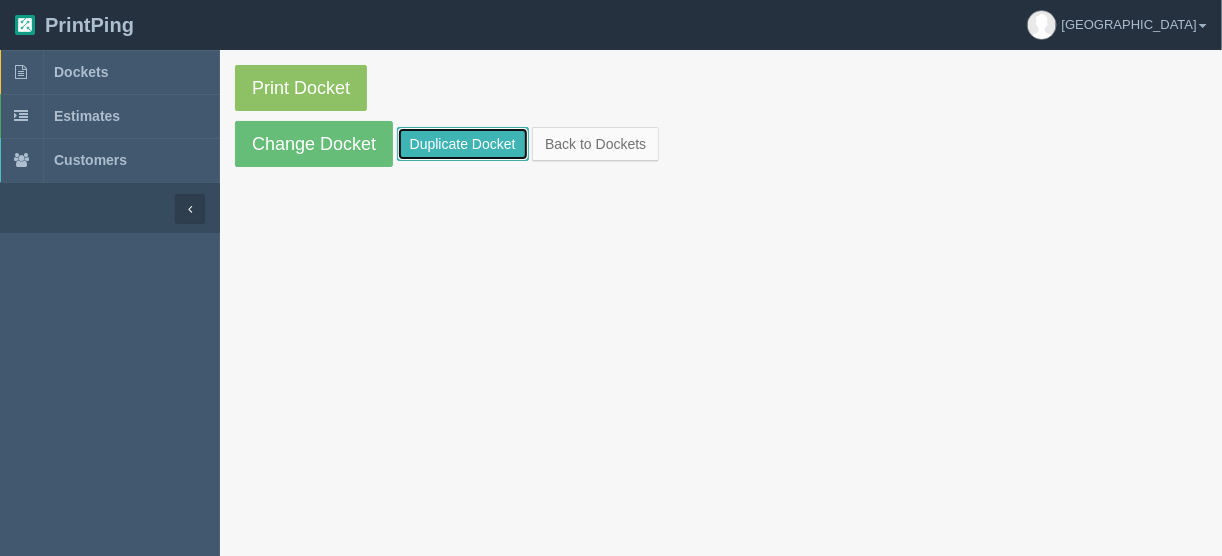 click on "Duplicate Docket" at bounding box center [463, 144] 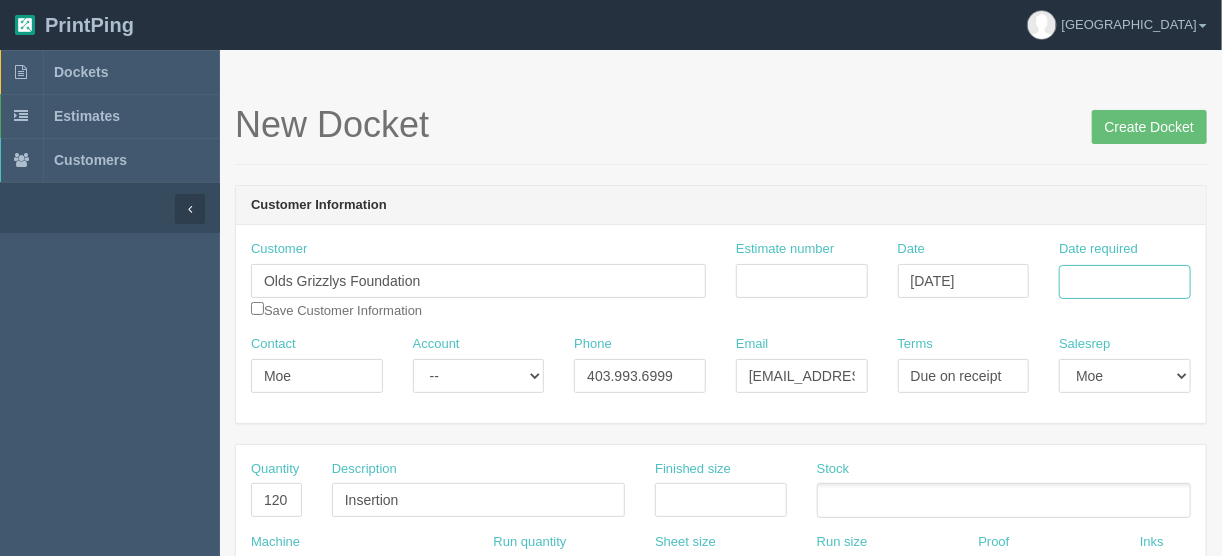 click on "Date required" at bounding box center (1125, 282) 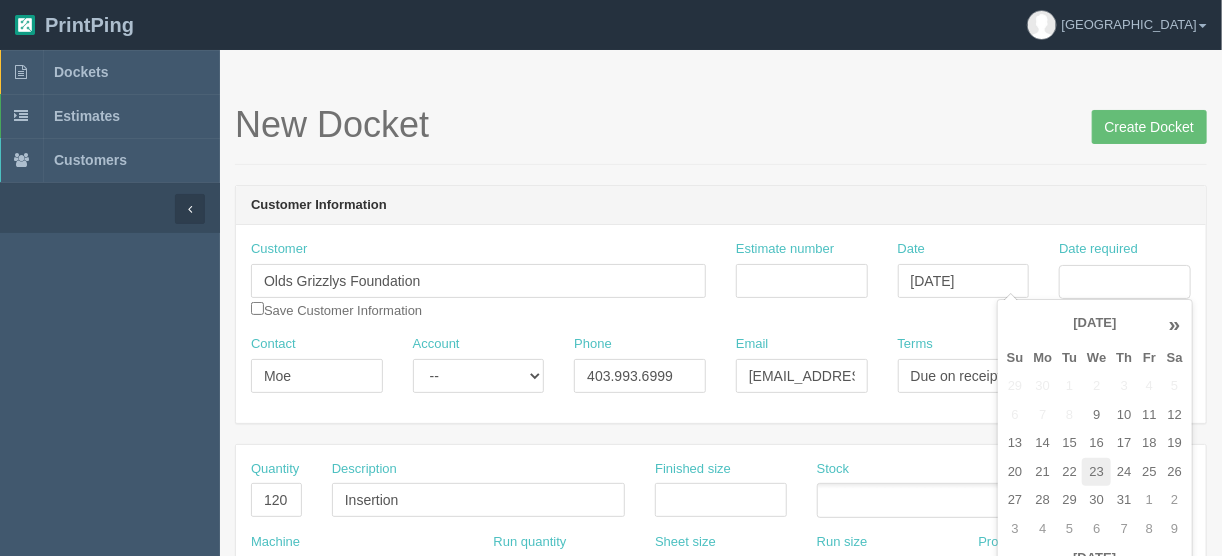 click on "23" at bounding box center (1096, 472) 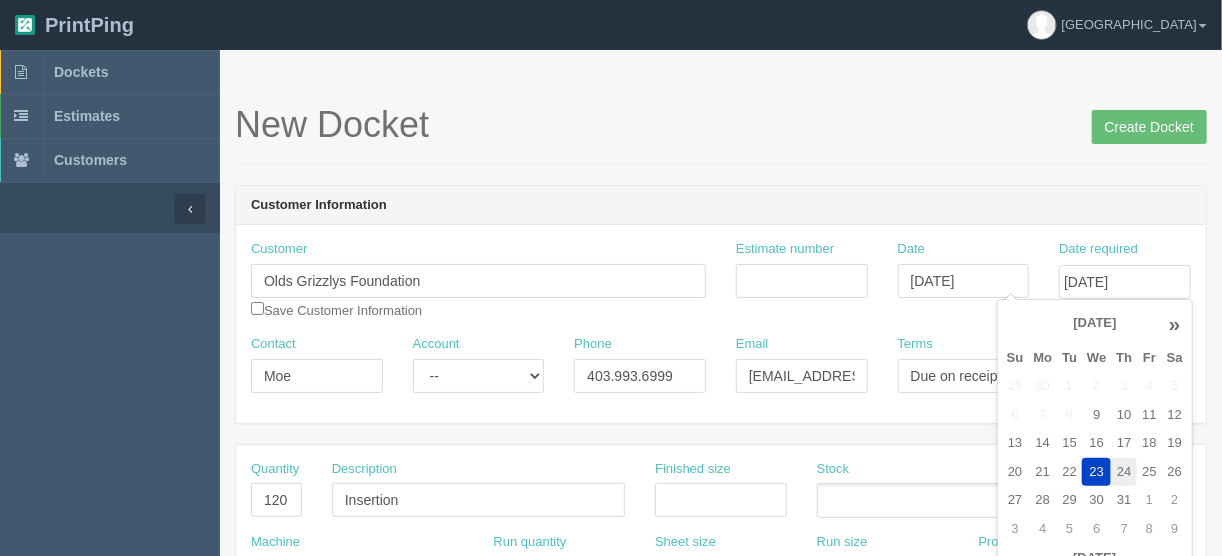 click on "24" at bounding box center (1124, 472) 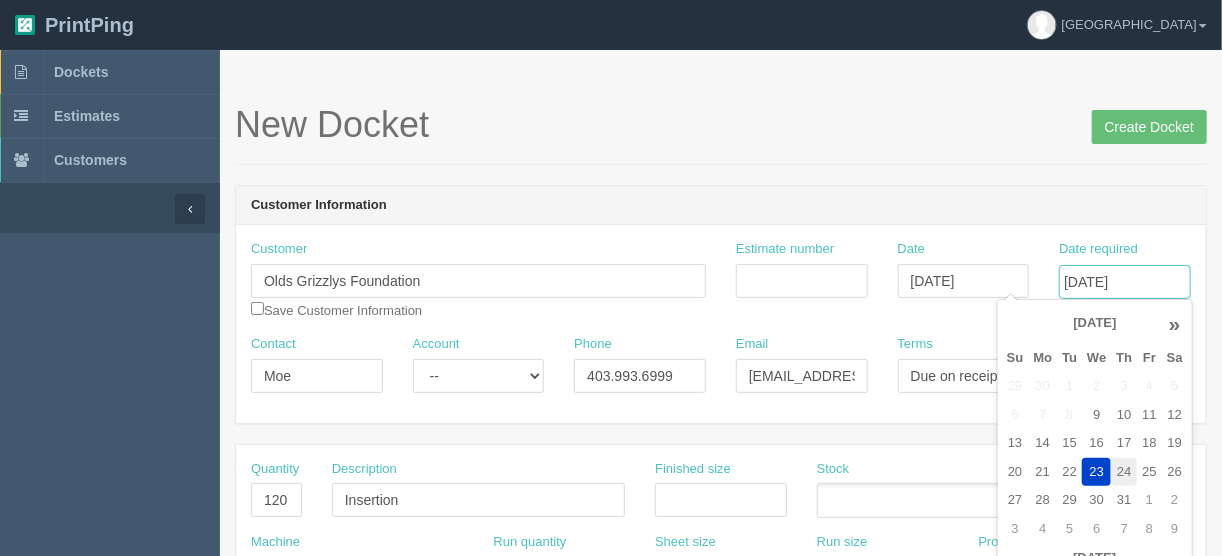 type on "July 24, 2025" 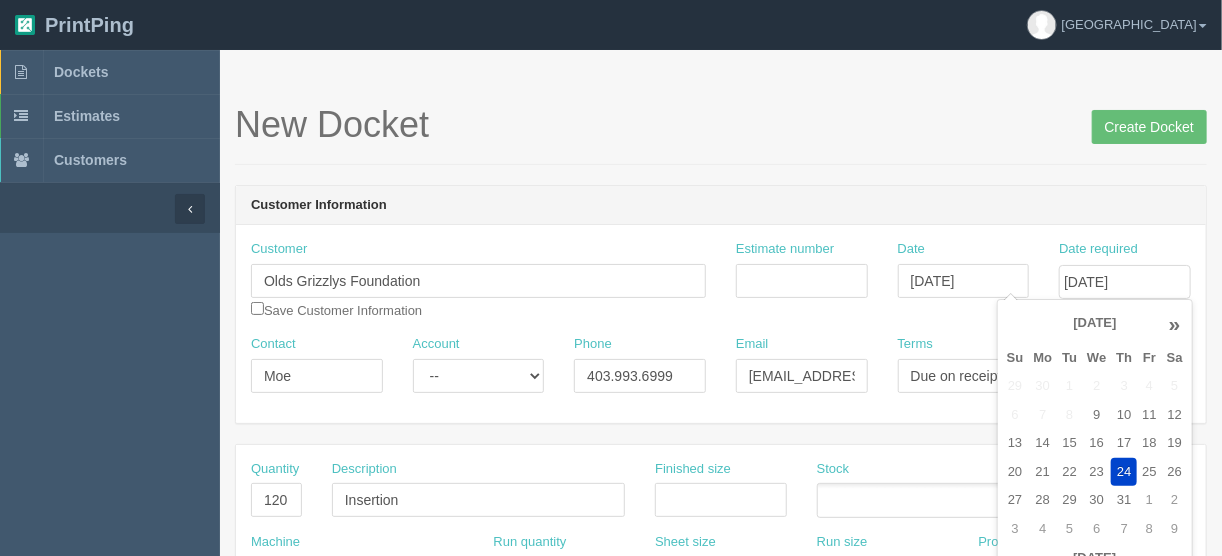 click on "New Docket
Create Docket" at bounding box center (721, 125) 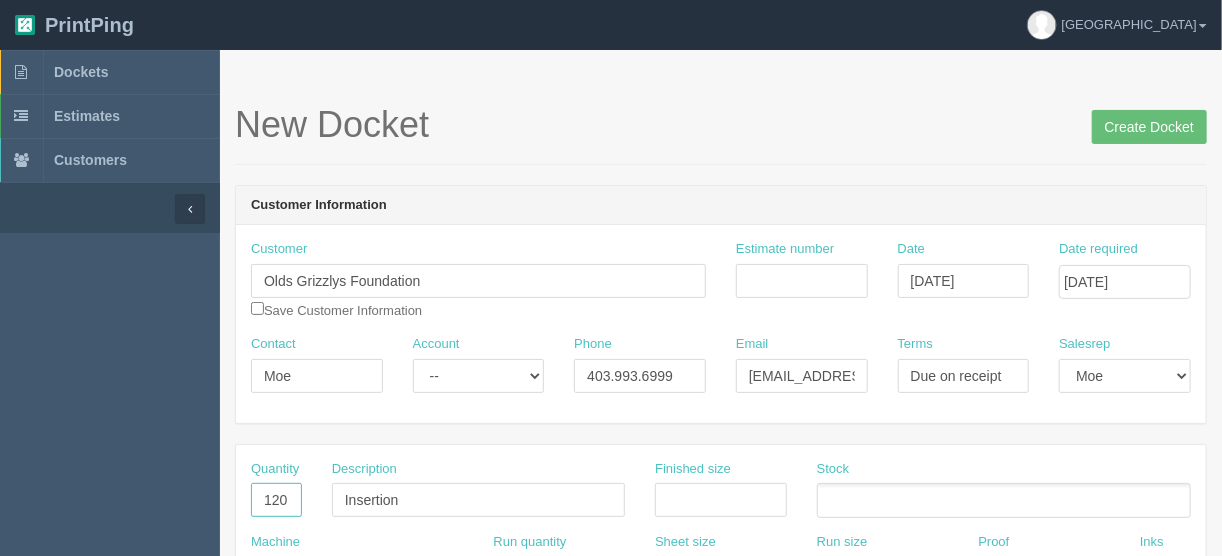 drag, startPoint x: 263, startPoint y: 497, endPoint x: 378, endPoint y: 488, distance: 115.35164 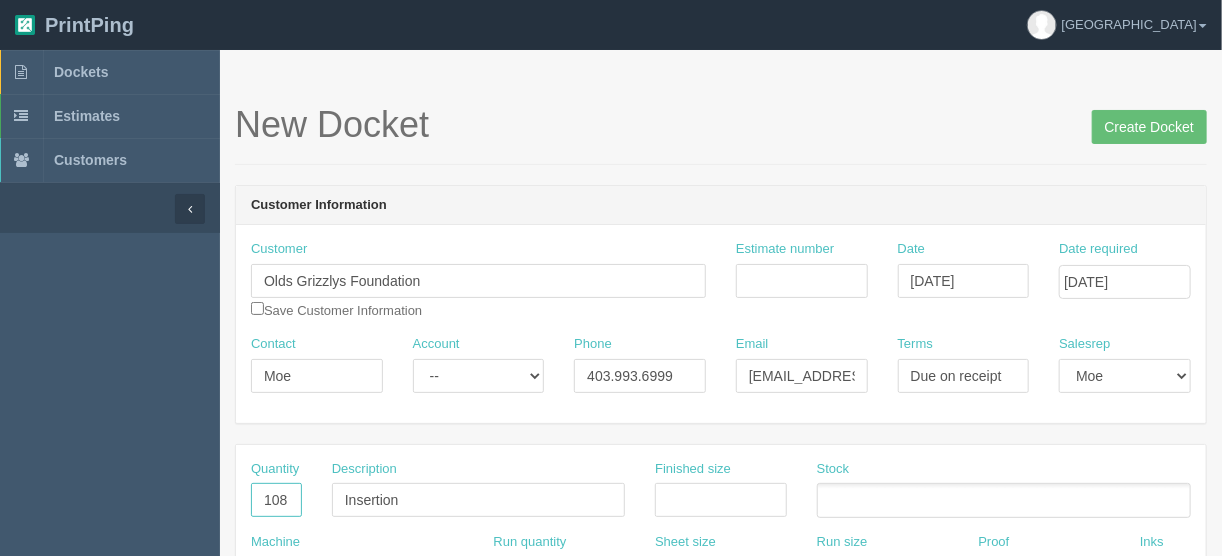 type on "108" 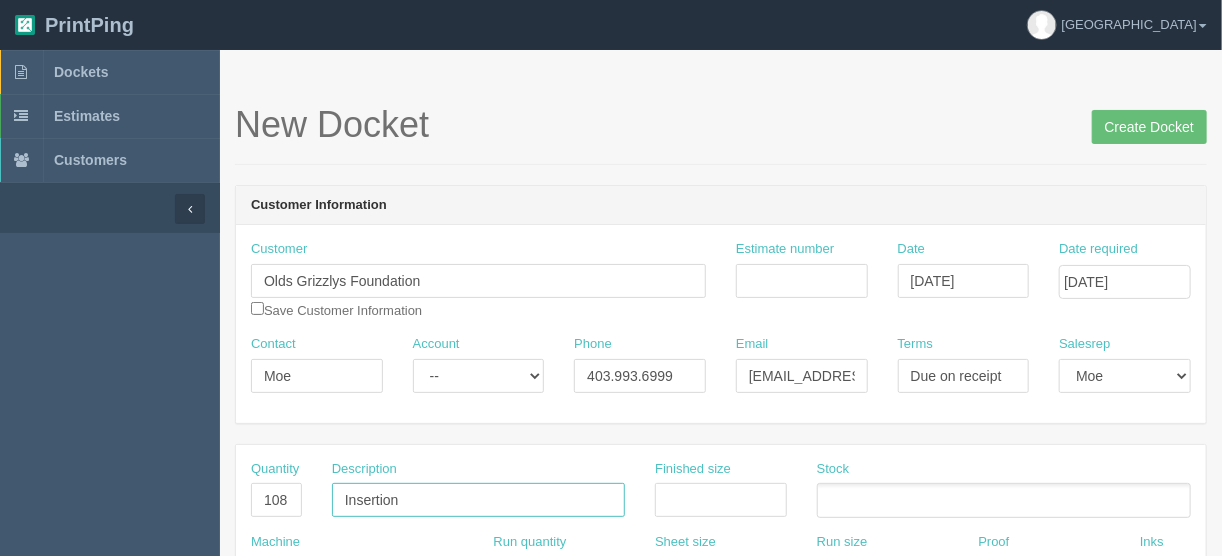 drag, startPoint x: 426, startPoint y: 500, endPoint x: 268, endPoint y: 522, distance: 159.52429 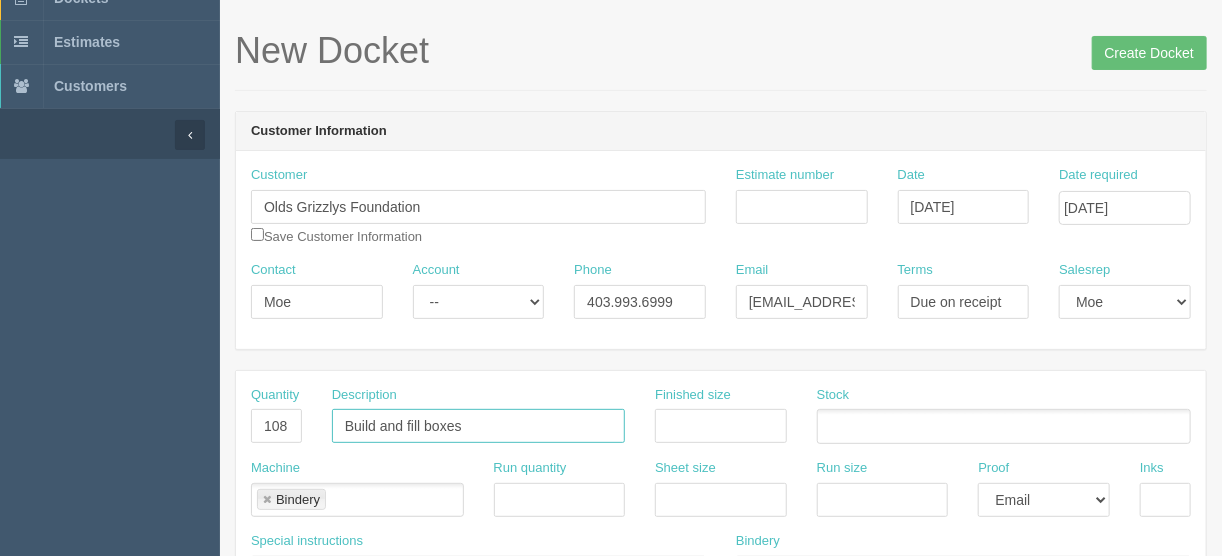 scroll, scrollTop: 160, scrollLeft: 0, axis: vertical 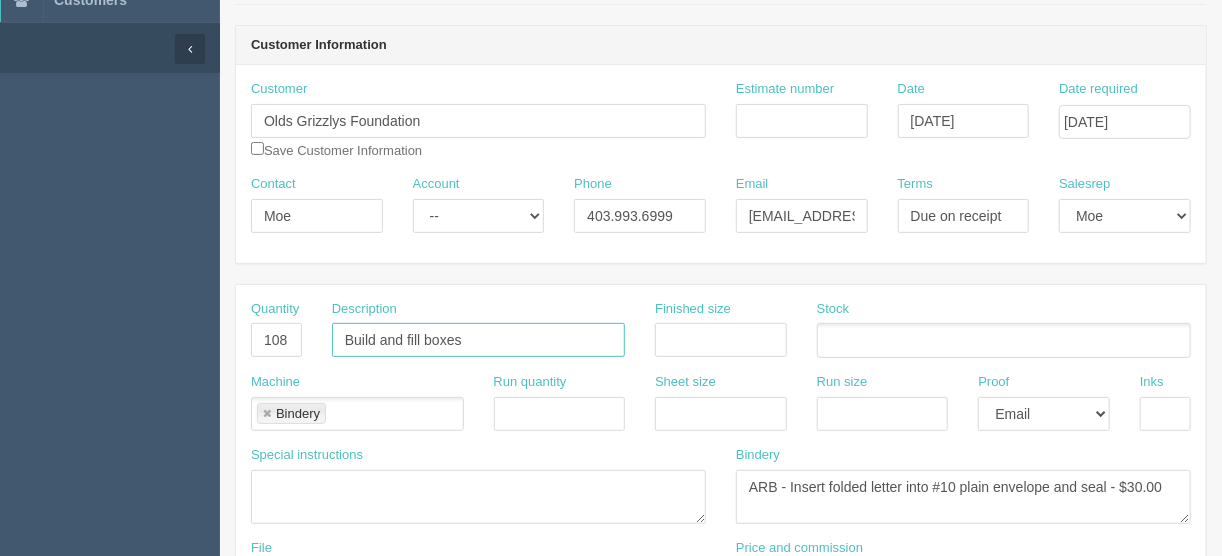 type on "Build and fill boxes" 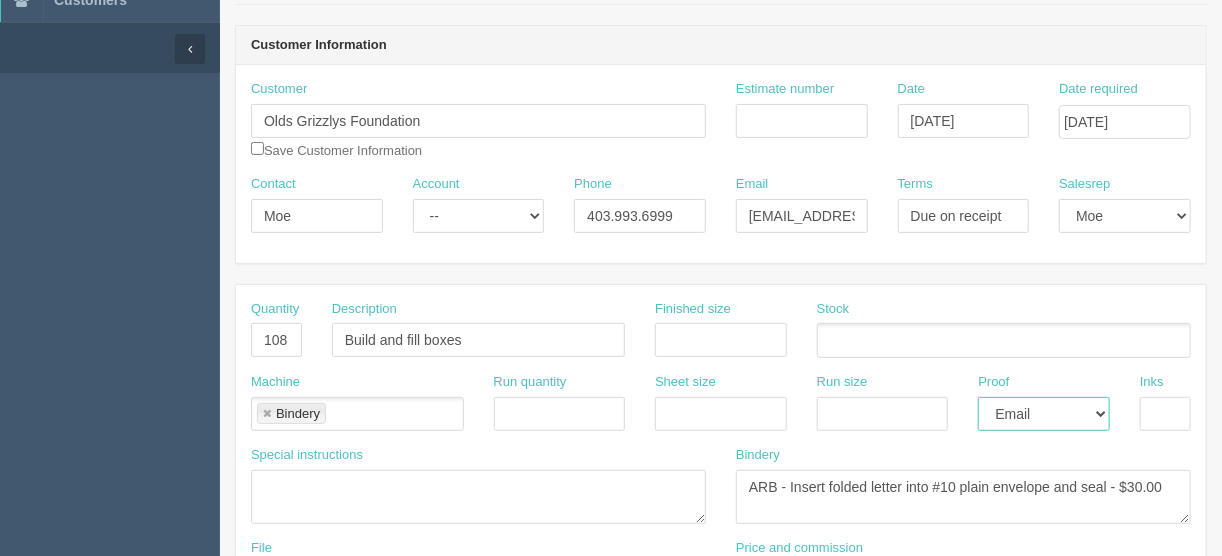 click on "--
Email
Hard Copy" at bounding box center [1044, 414] 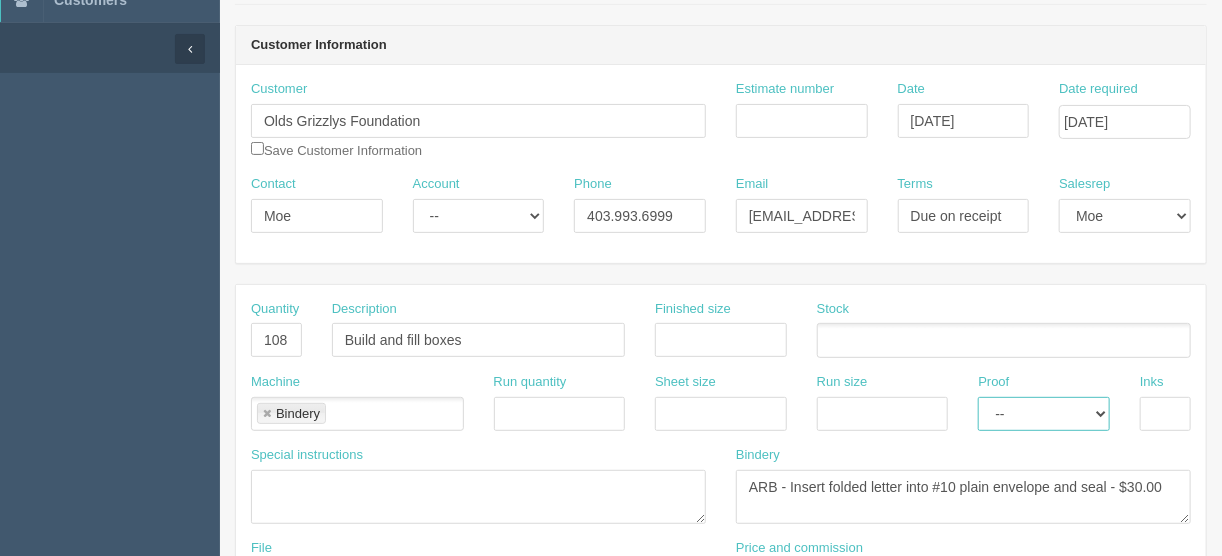 click on "--
Email
Hard Copy" at bounding box center [1044, 414] 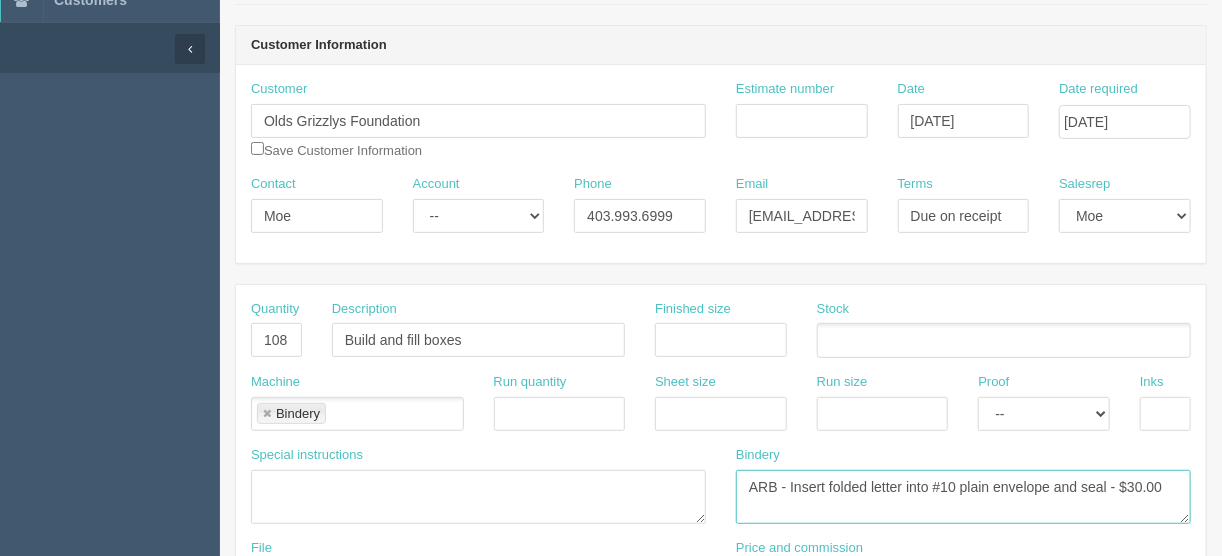 drag, startPoint x: 740, startPoint y: 486, endPoint x: 1219, endPoint y: 474, distance: 479.1503 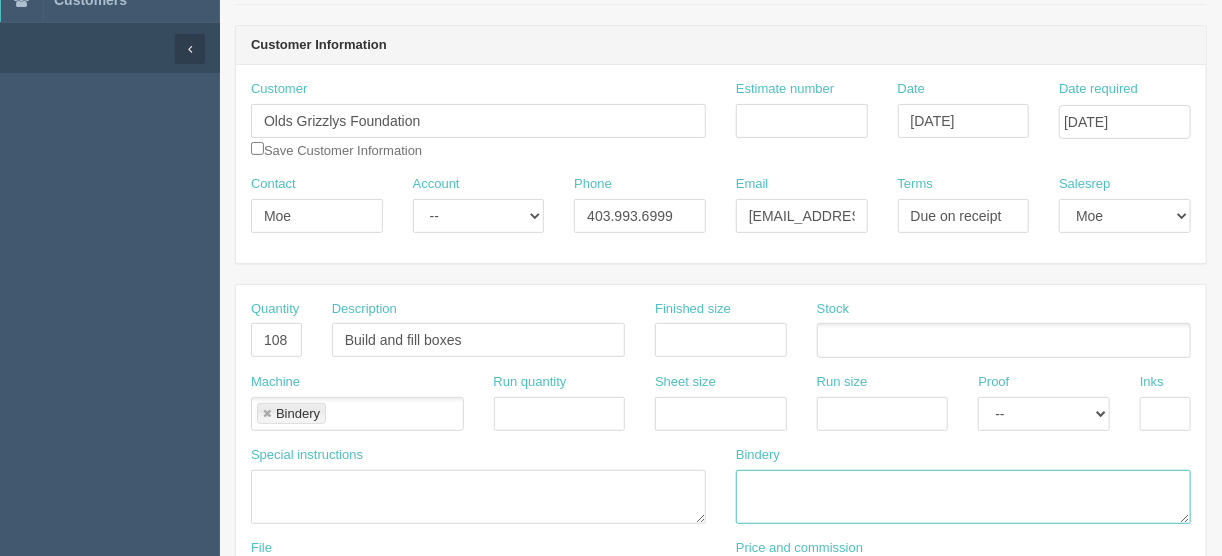 type 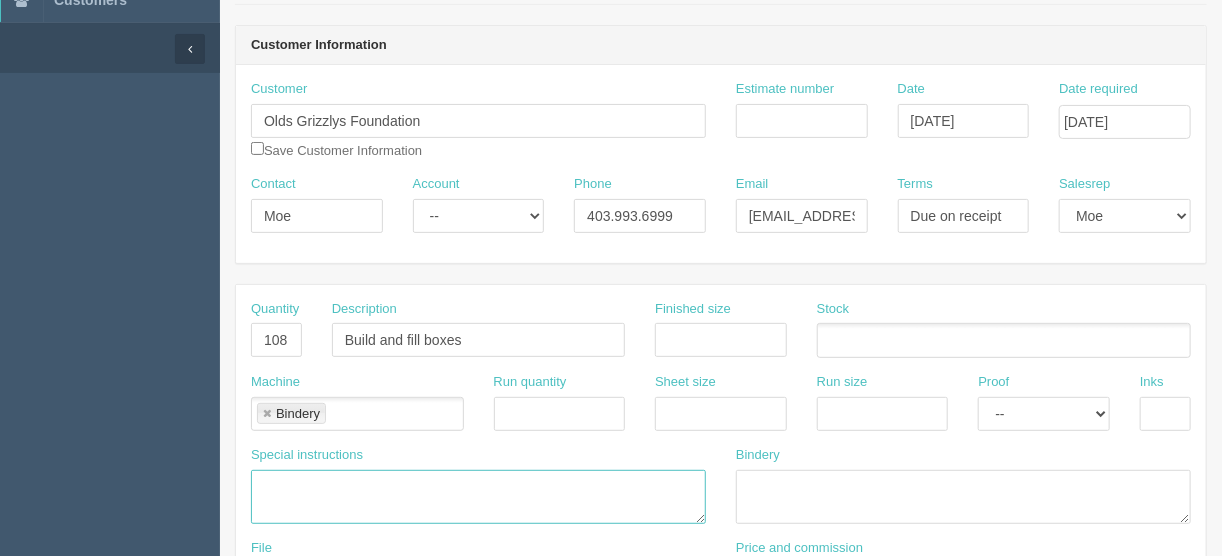 click at bounding box center [478, 497] 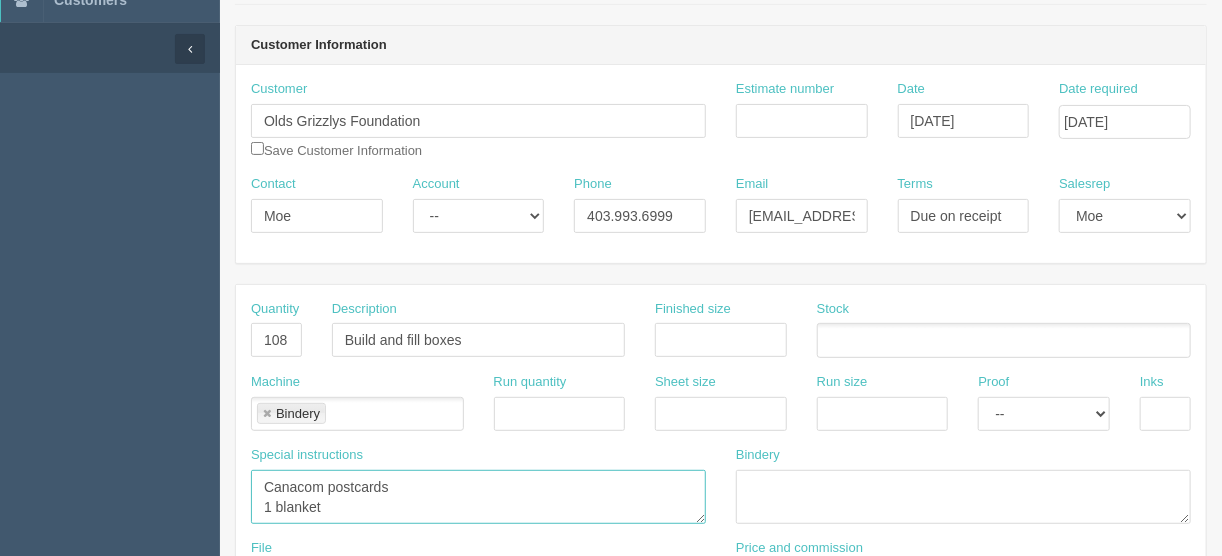 click on "Canacom postcards
1 blanket" at bounding box center (478, 497) 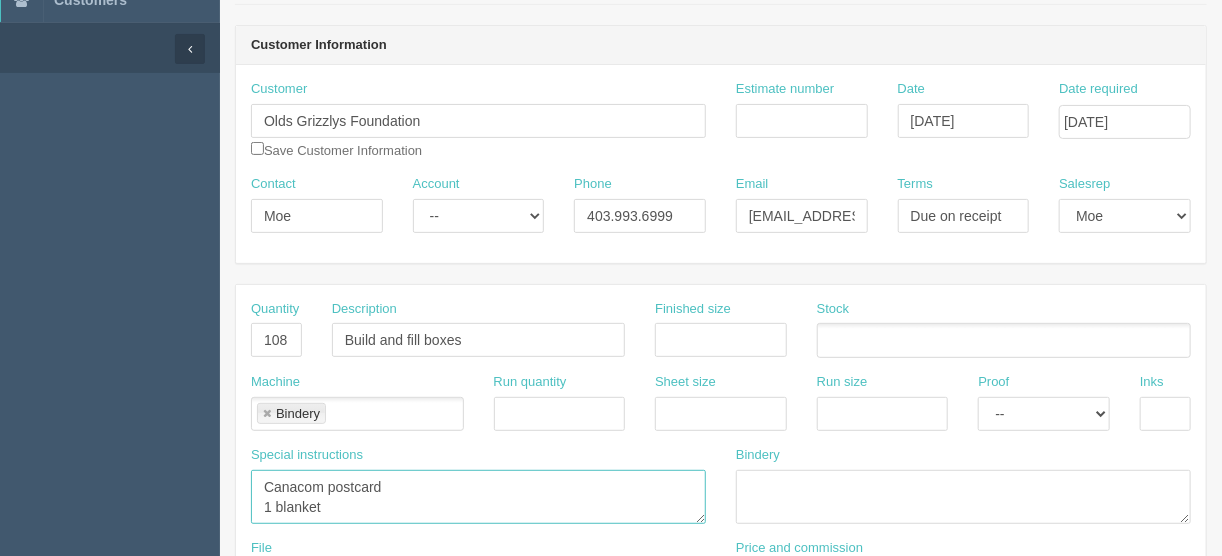 click on "Canacom postcard
1 blanket" at bounding box center (478, 497) 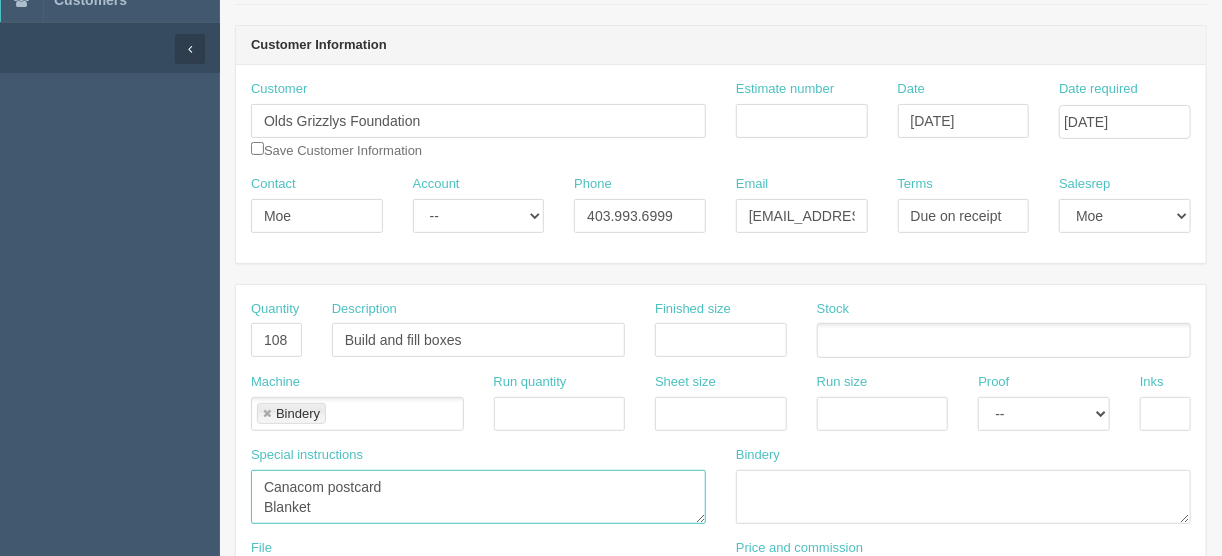 click on "Canacom postcard
Blanket" at bounding box center (478, 497) 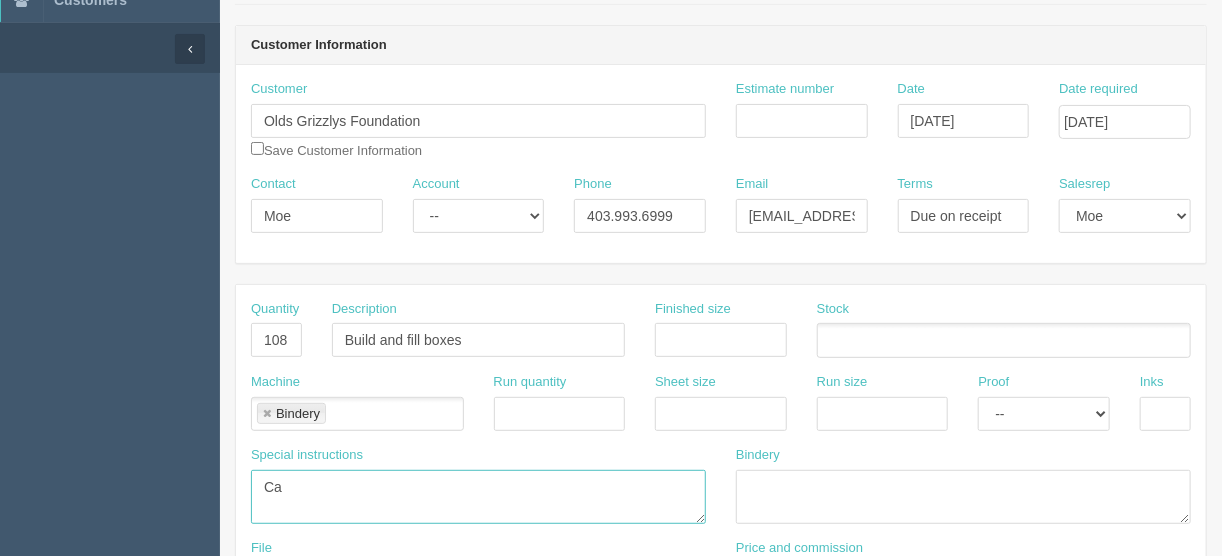 type on "C" 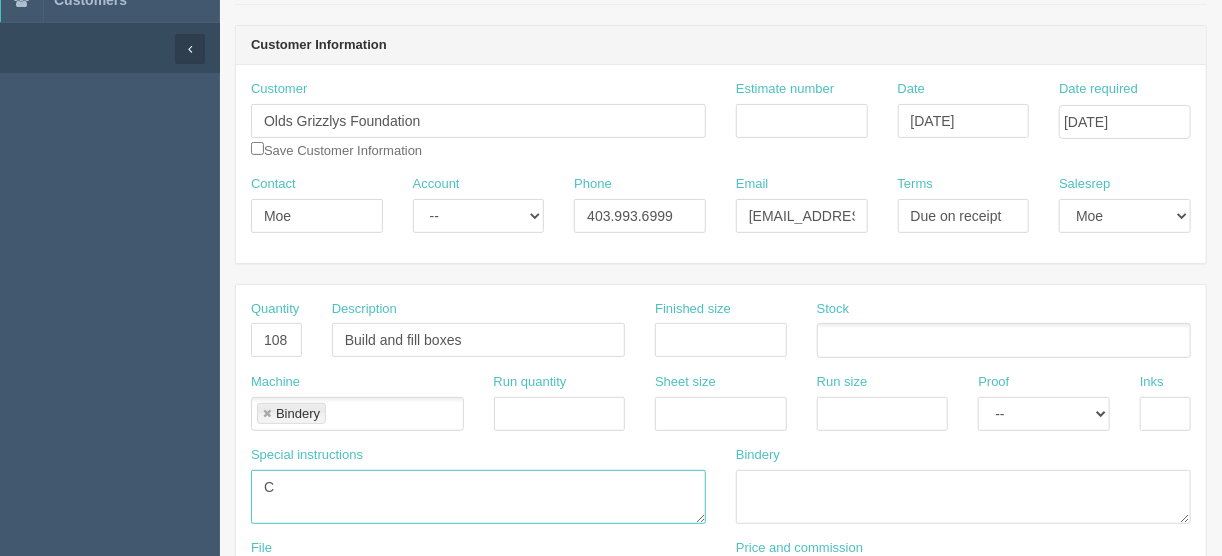 type 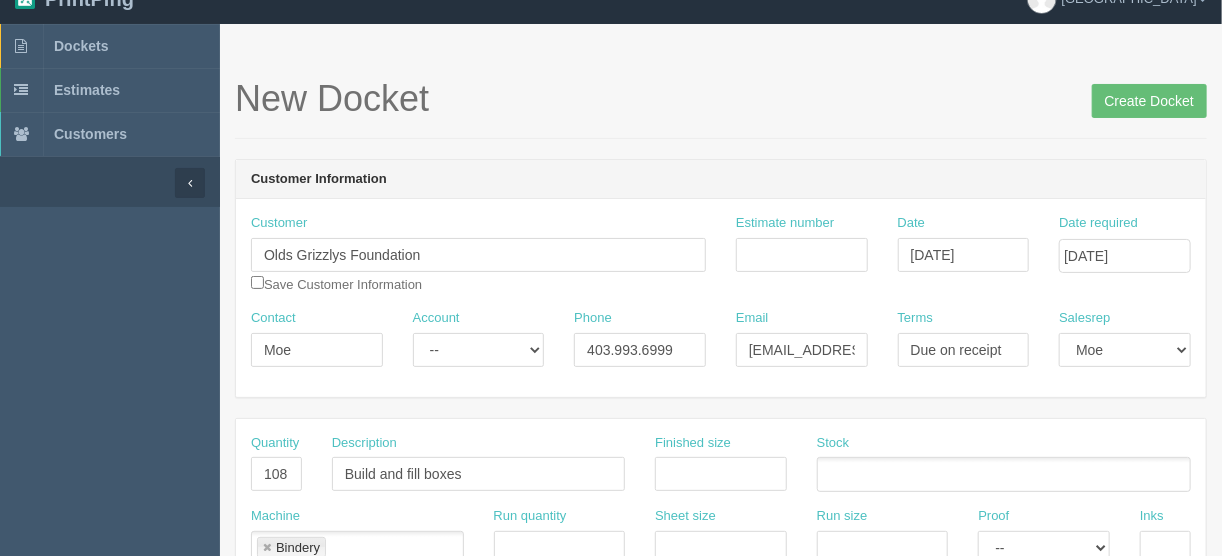 scroll, scrollTop: 0, scrollLeft: 0, axis: both 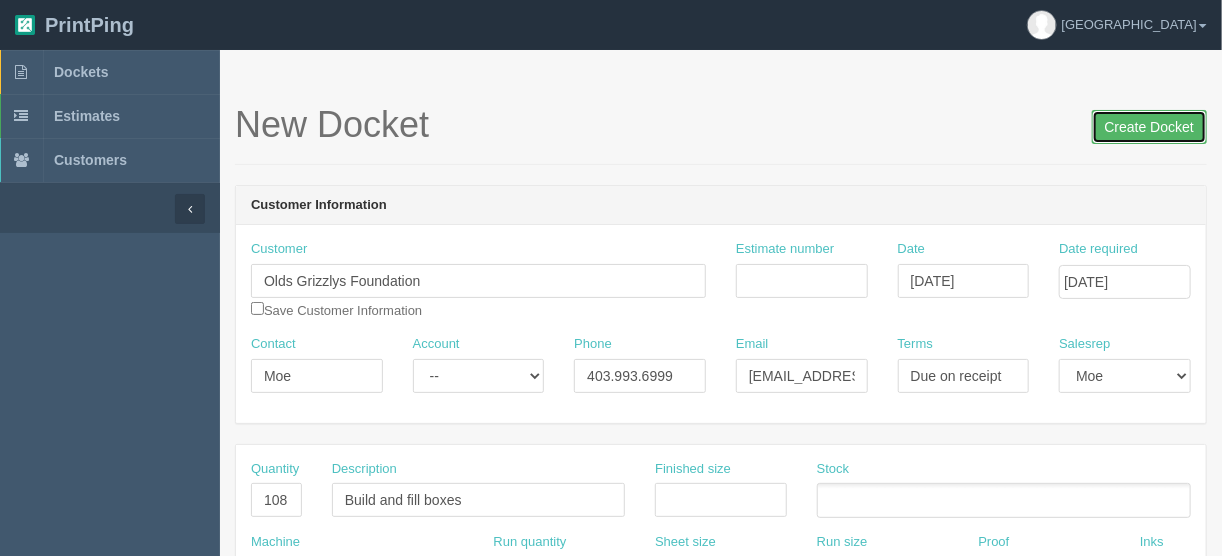 click on "Create Docket" at bounding box center (1149, 127) 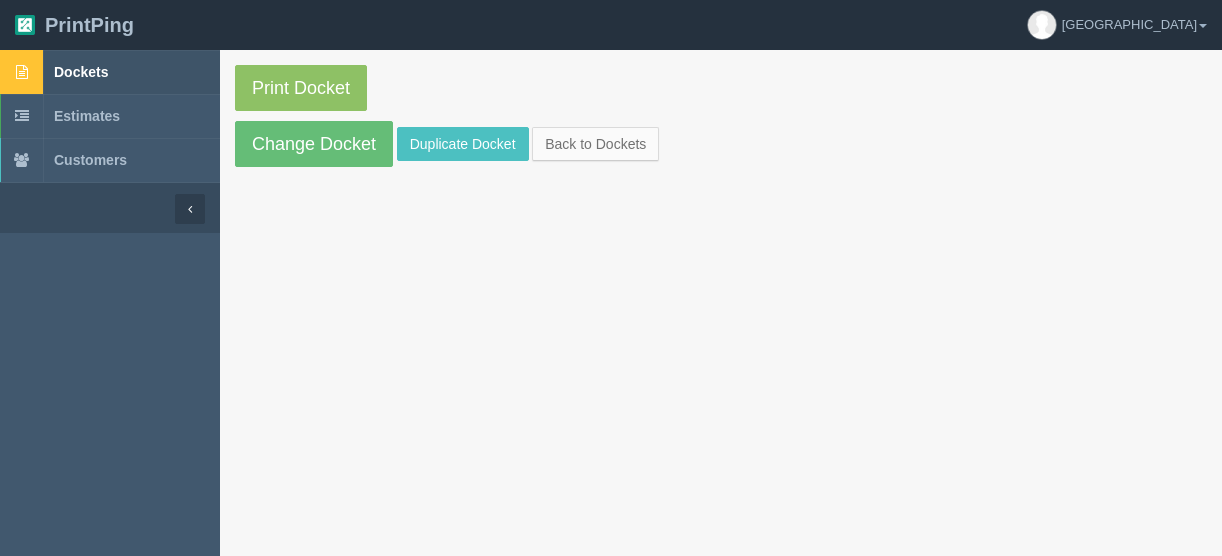 scroll, scrollTop: 0, scrollLeft: 0, axis: both 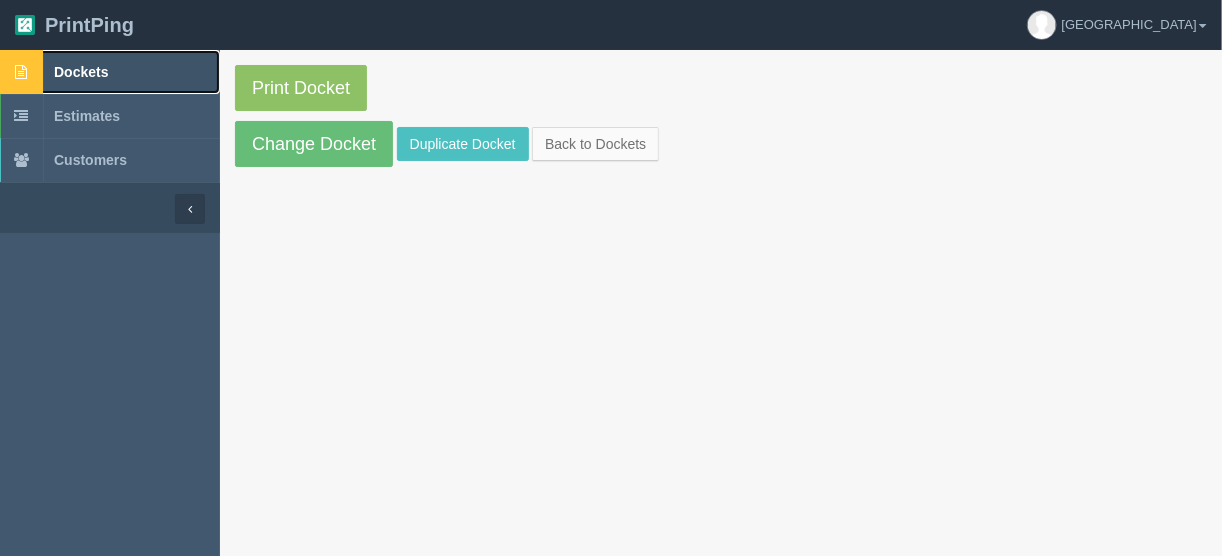 click on "Dockets" at bounding box center [81, 72] 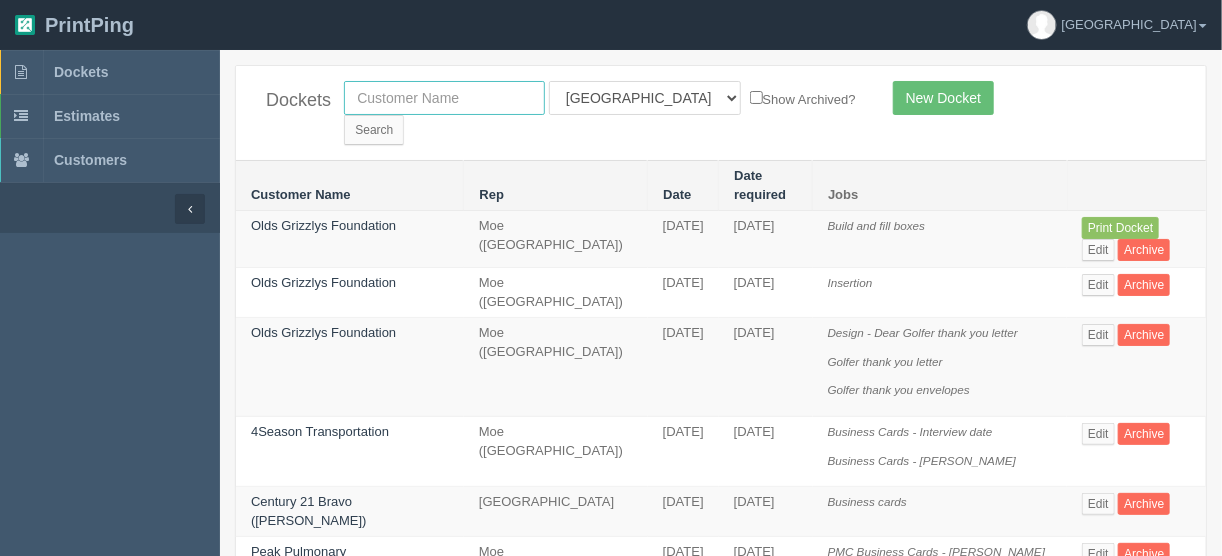 click at bounding box center (444, 98) 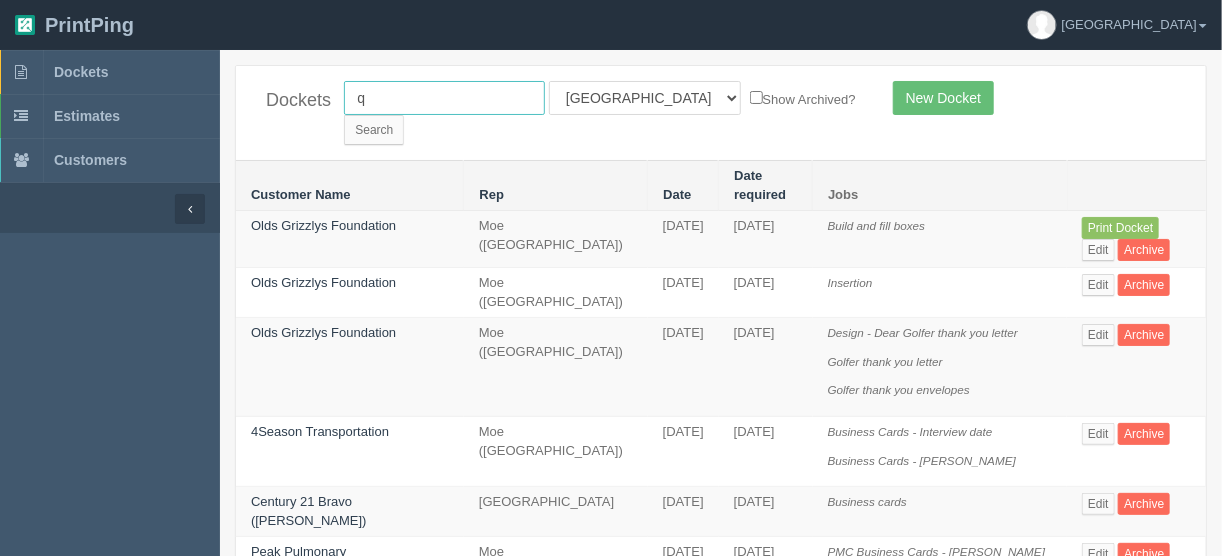 type on "q" 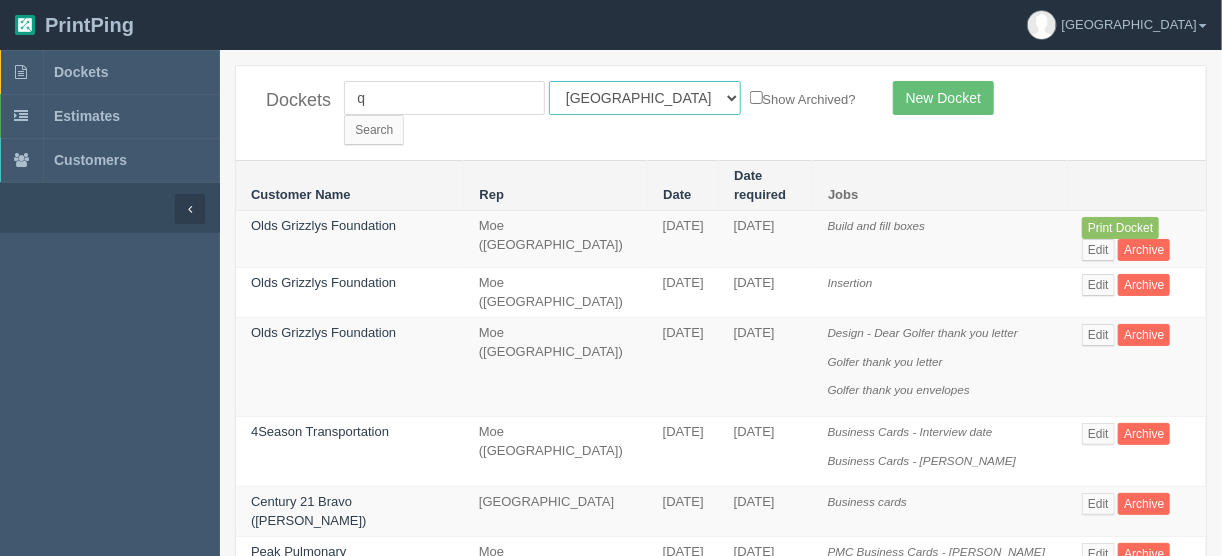 click on "All Users
Ali
Ali Test 1
Aly
Amy
Ankit
Arif
Brandon
Dan
France
Greg
Jim
Mark
Matthew
Mehmud
Mikayla
Moe
Phil
Rebecca
Sam
Stacy
Steve
Viki
Zach
Zack
Zunaid" at bounding box center (645, 98) 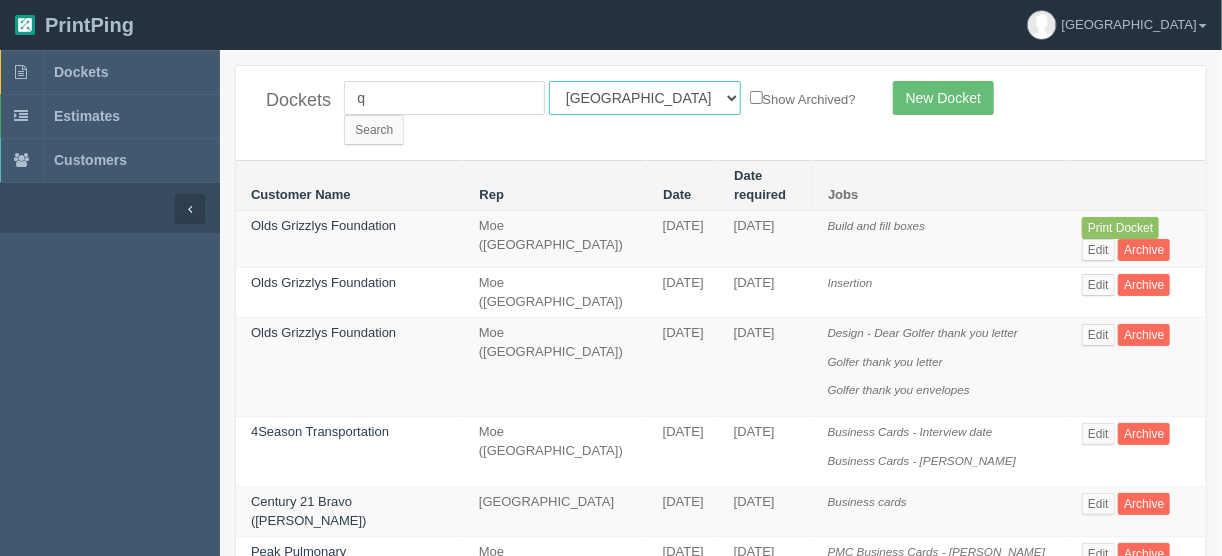 select on "11" 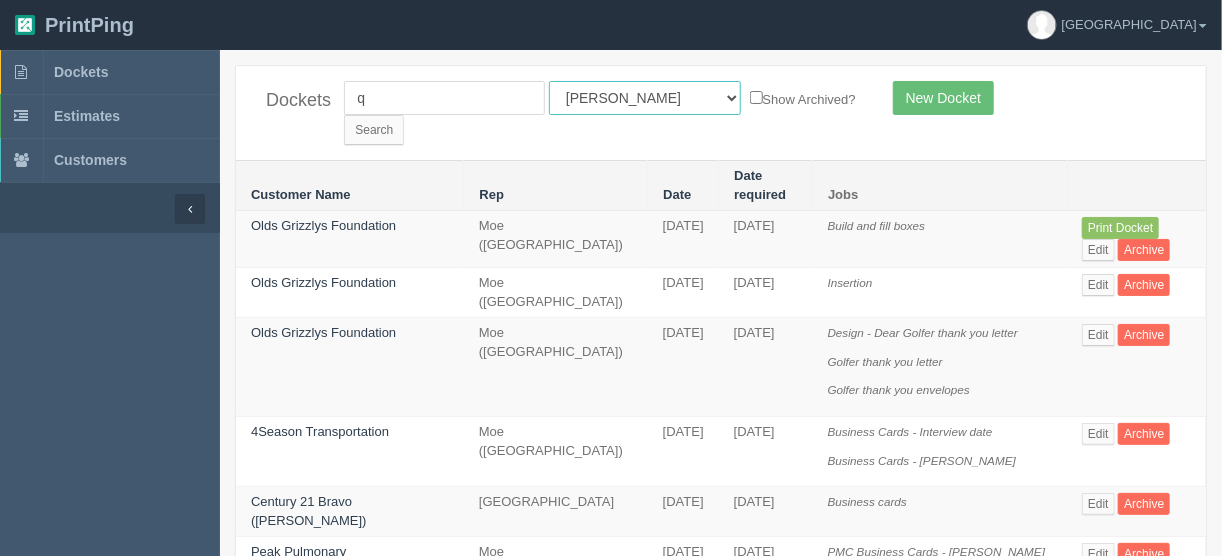 click on "All Users
Ali
Ali Test 1
Aly
Amy
Ankit
Arif
Brandon
Dan
France
Greg
Jim
Mark
Matthew
Mehmud
Mikayla
Moe
Phil
Rebecca
Sam
Stacy
Steve
Viki
Zach
Zack
Zunaid" at bounding box center (645, 98) 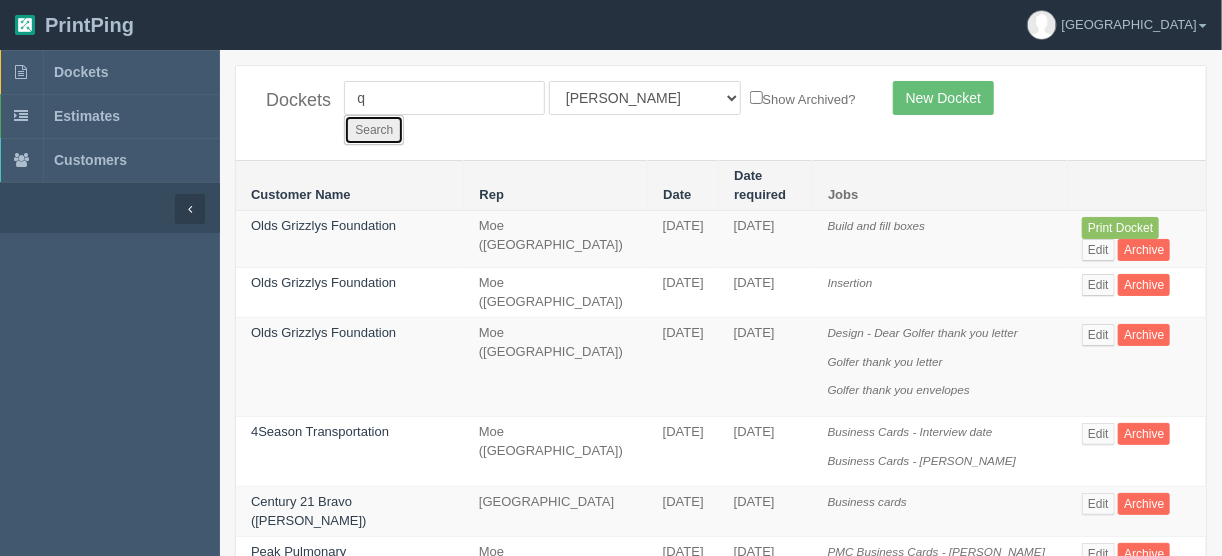 click on "Search" at bounding box center [374, 130] 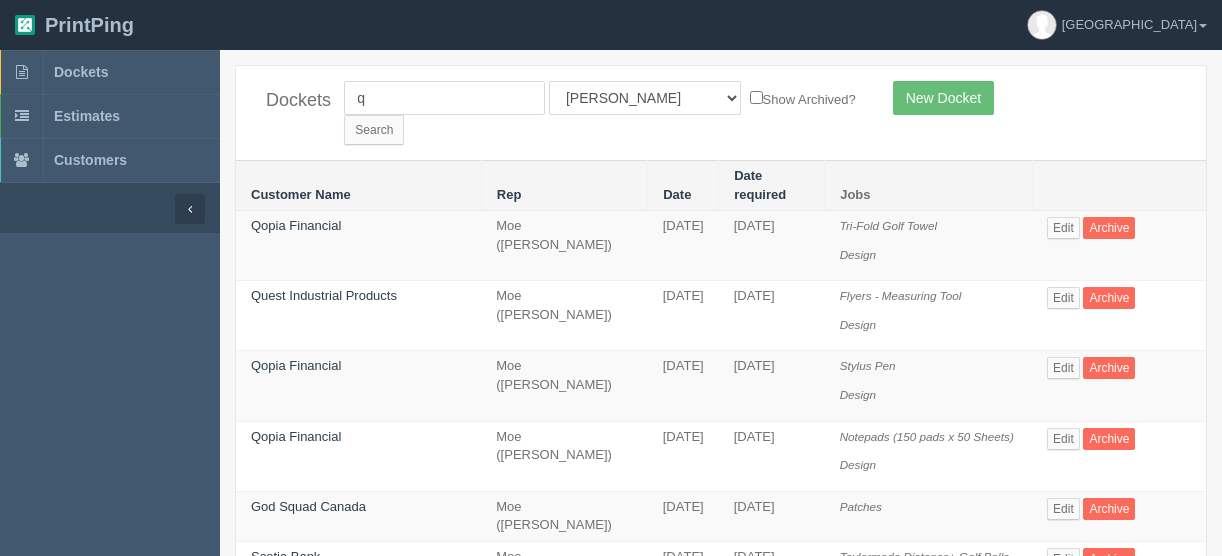 scroll, scrollTop: 0, scrollLeft: 0, axis: both 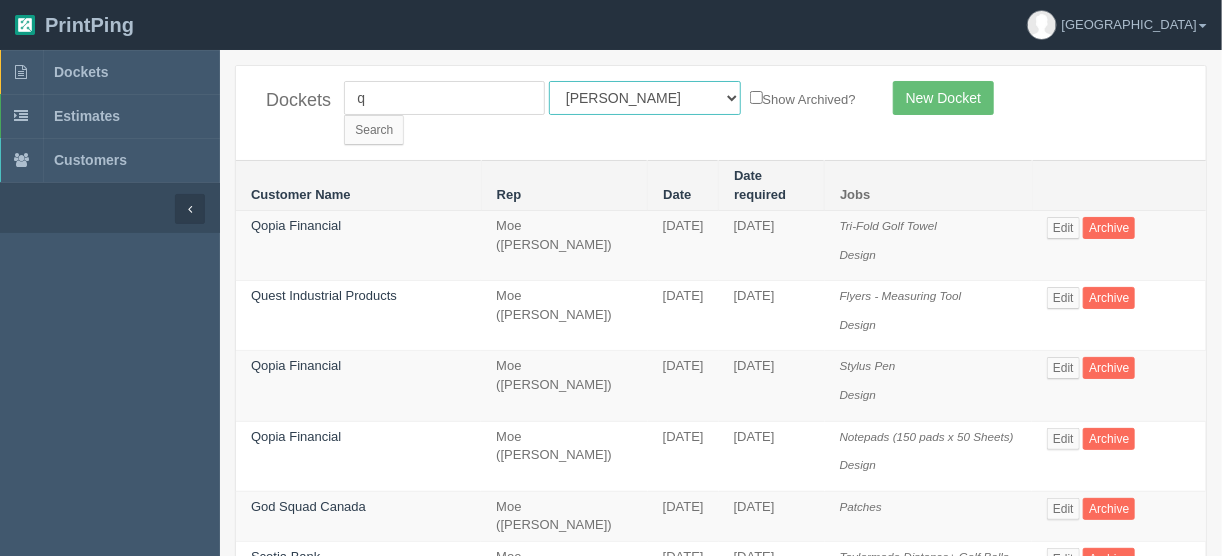 click on "All Users
Ali
Ali Test 1
Aly
Amy
Ankit
Arif
Brandon
Dan
France
Greg
Jim
Mark
Matthew
Mehmud
Mikayla
Moe
Phil
Rebecca
Sam
Stacy
Steve
Viki
Zach
Zack
Zunaid" at bounding box center [645, 98] 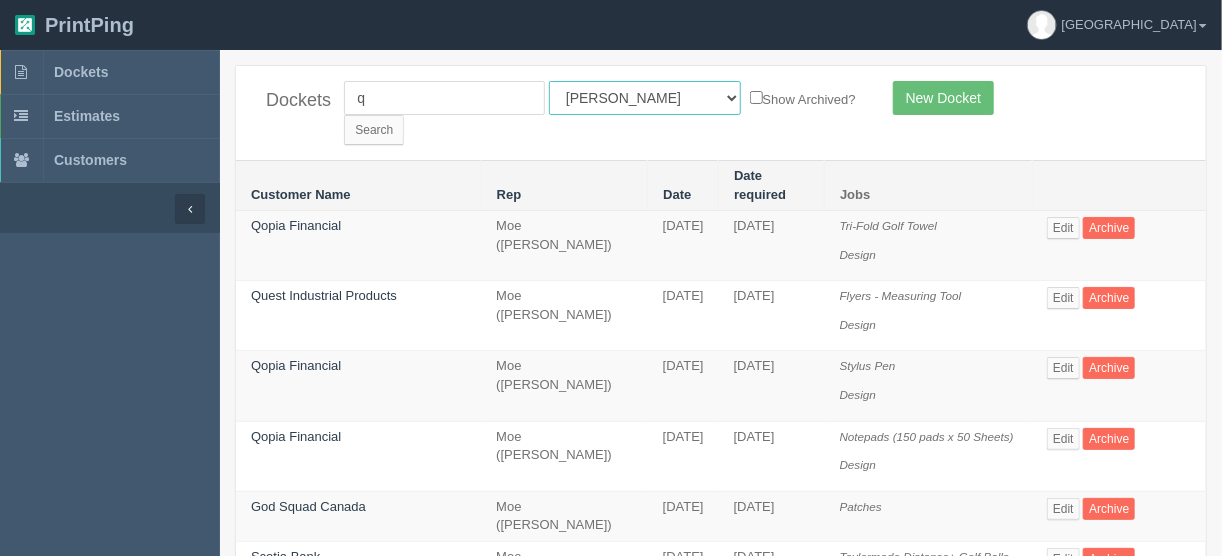 select on "14" 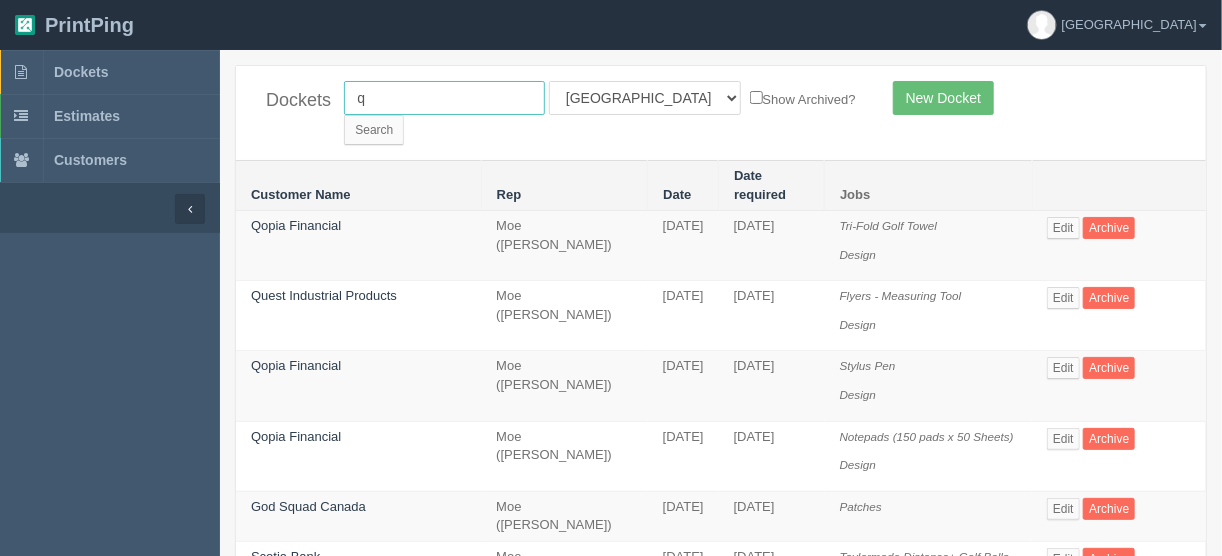 drag, startPoint x: 410, startPoint y: 106, endPoint x: 284, endPoint y: 100, distance: 126.14278 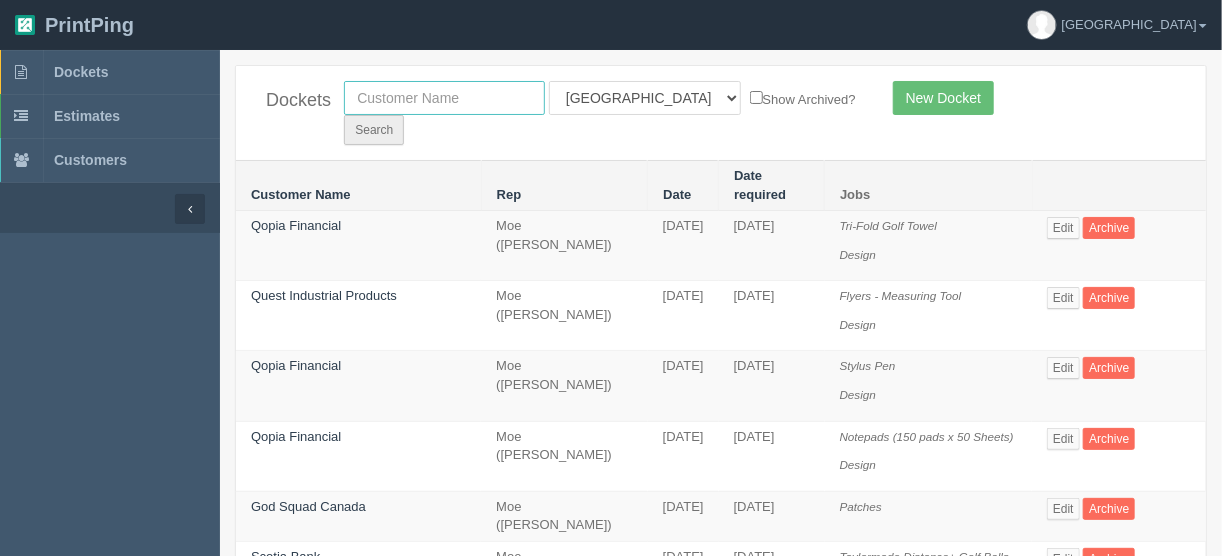 type 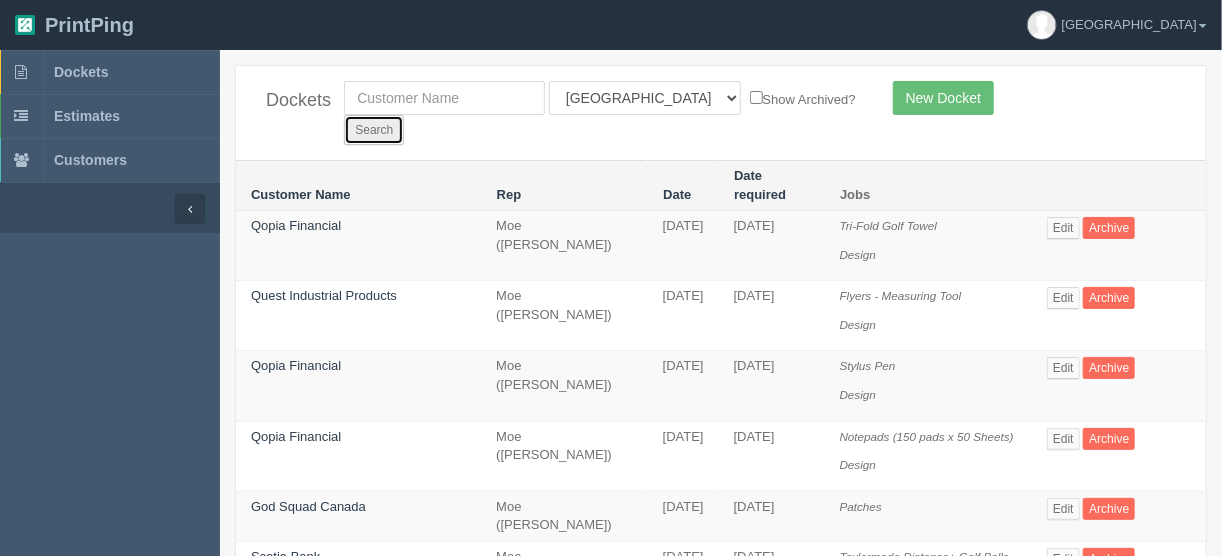 click on "Search" at bounding box center [374, 130] 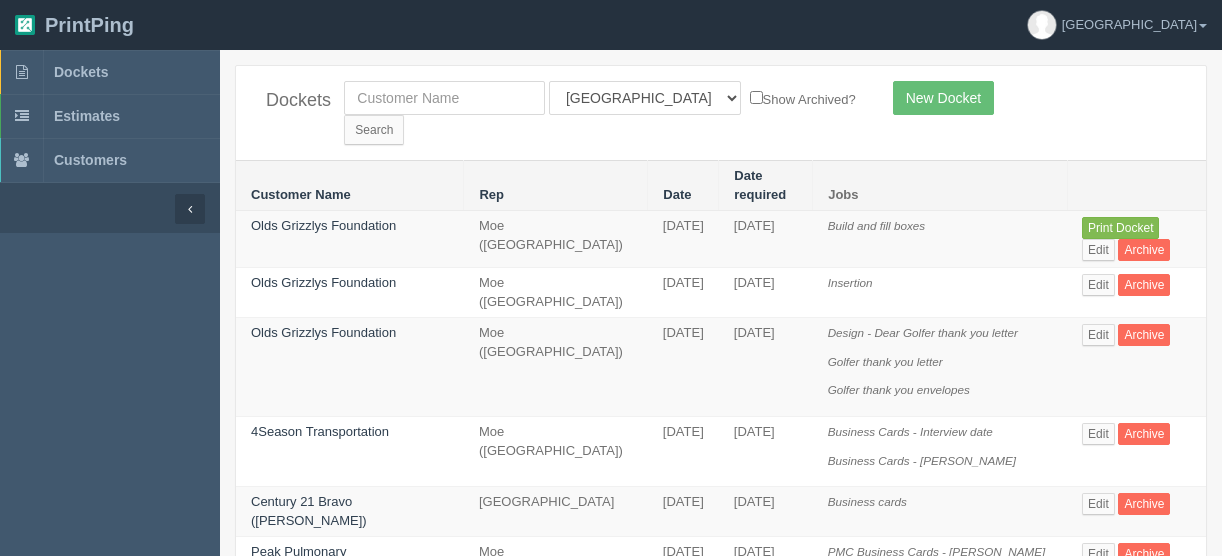 scroll, scrollTop: 0, scrollLeft: 0, axis: both 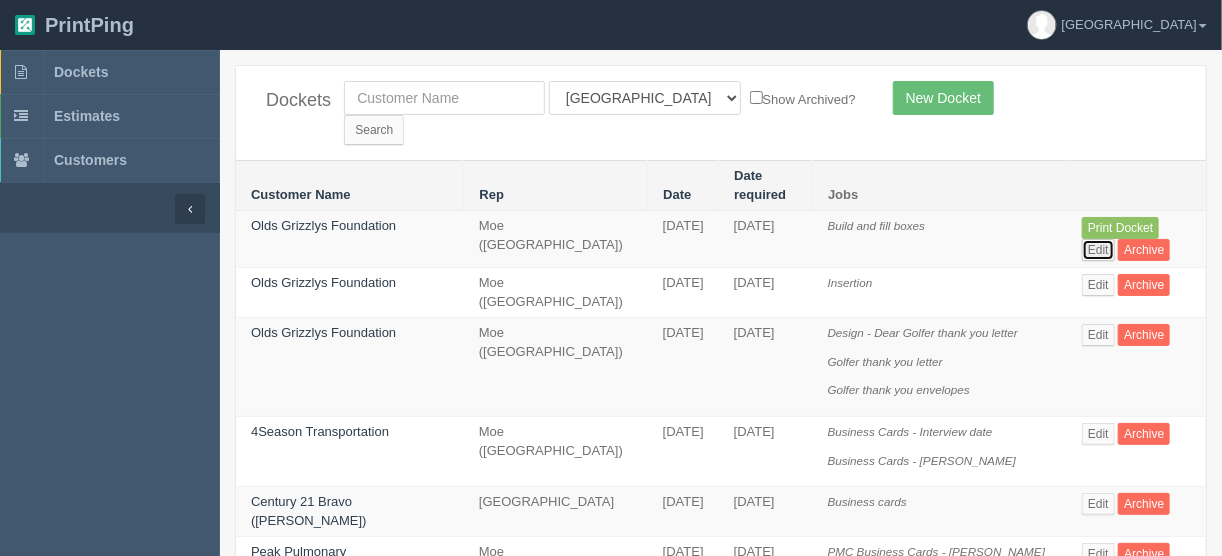 click on "Edit" at bounding box center (1098, 250) 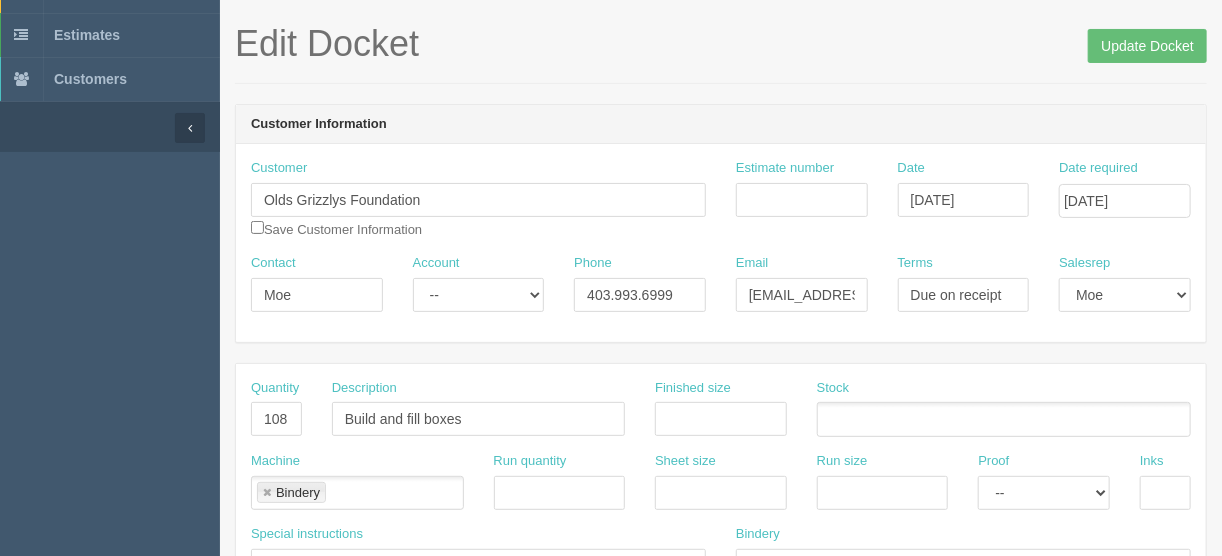 scroll, scrollTop: 240, scrollLeft: 0, axis: vertical 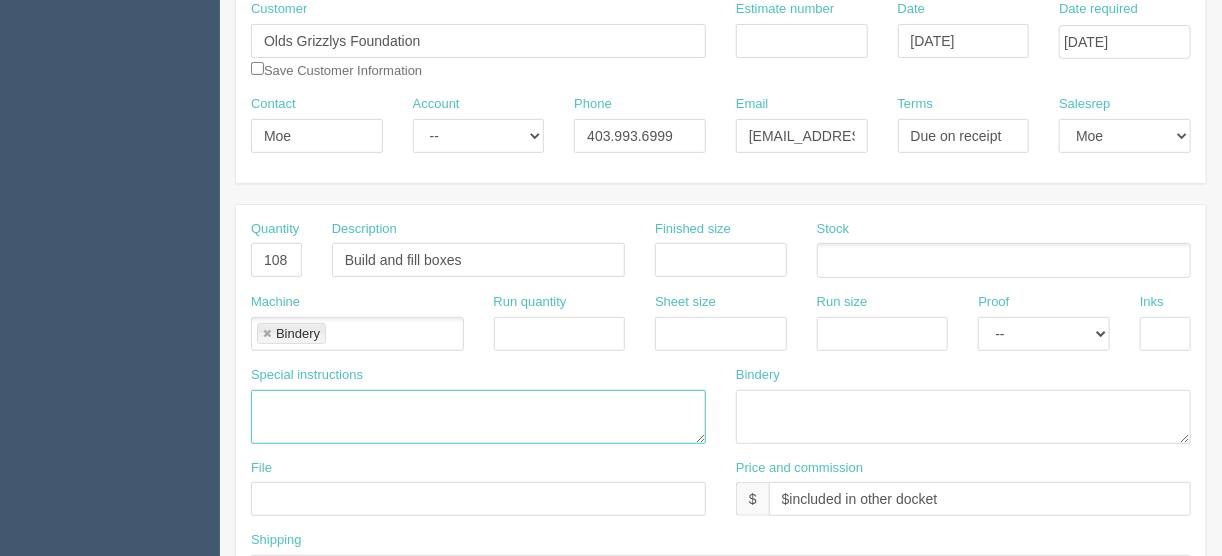 click at bounding box center [478, 417] 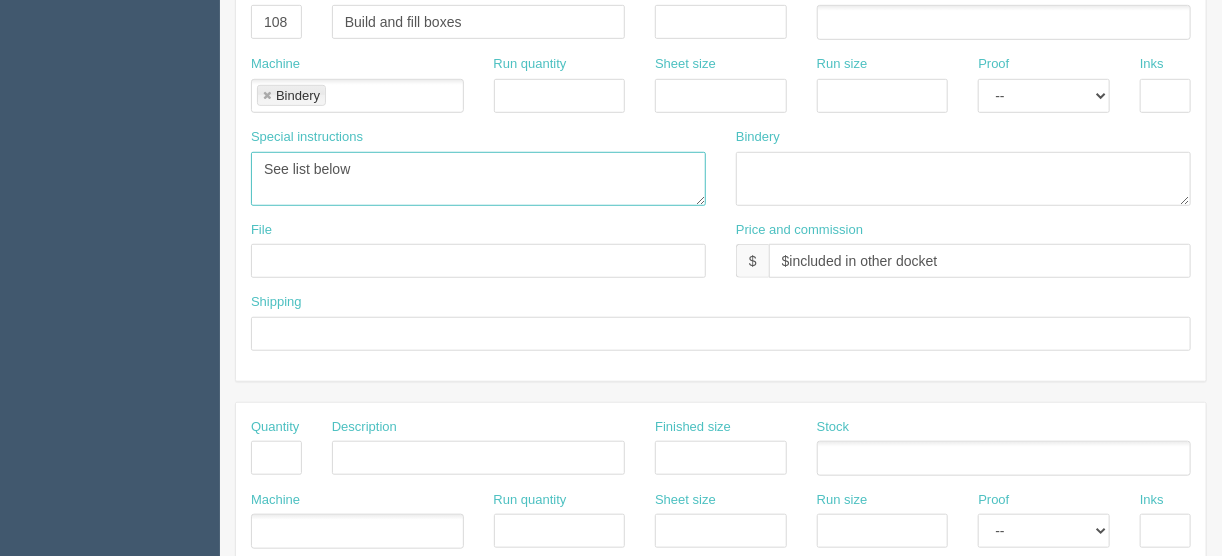 scroll, scrollTop: 480, scrollLeft: 0, axis: vertical 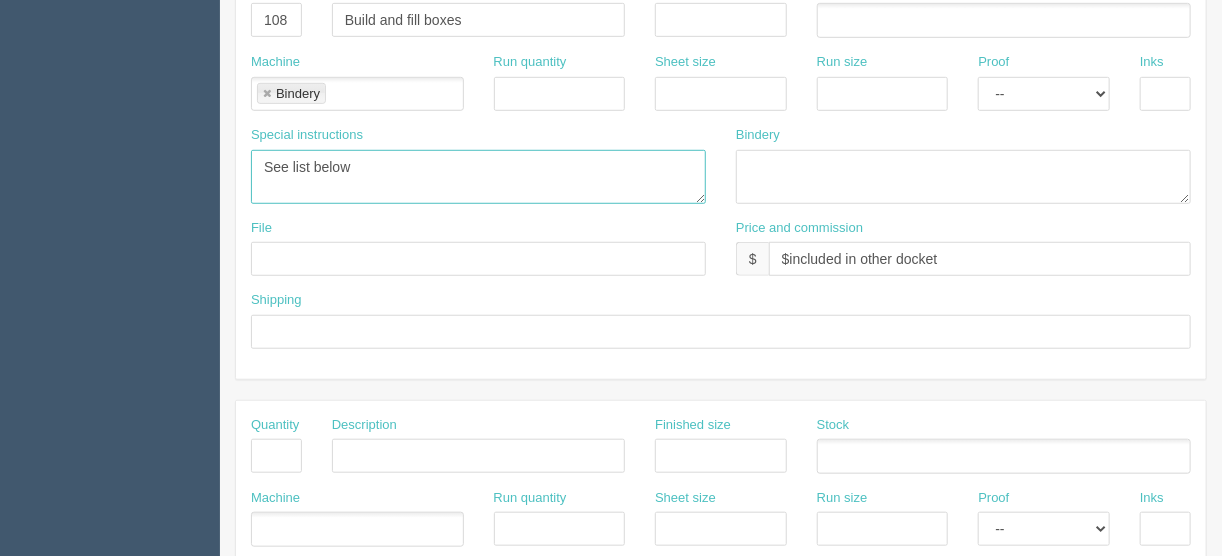 type on "See list below" 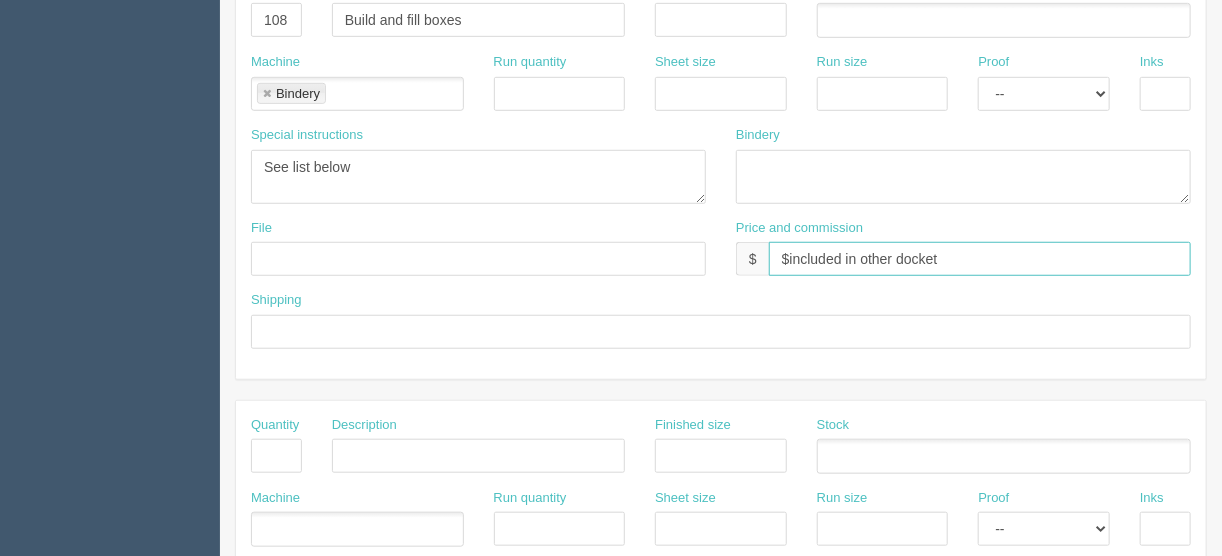 drag, startPoint x: 951, startPoint y: 252, endPoint x: 790, endPoint y: 251, distance: 161.00311 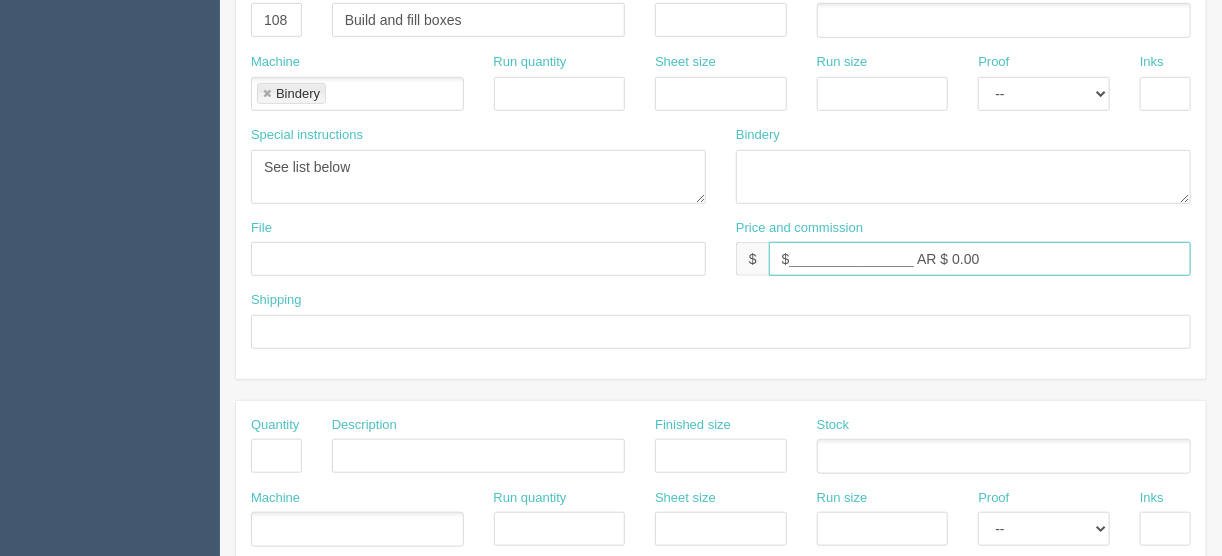 click on "$________________ AR $ 0.00" at bounding box center (980, 259) 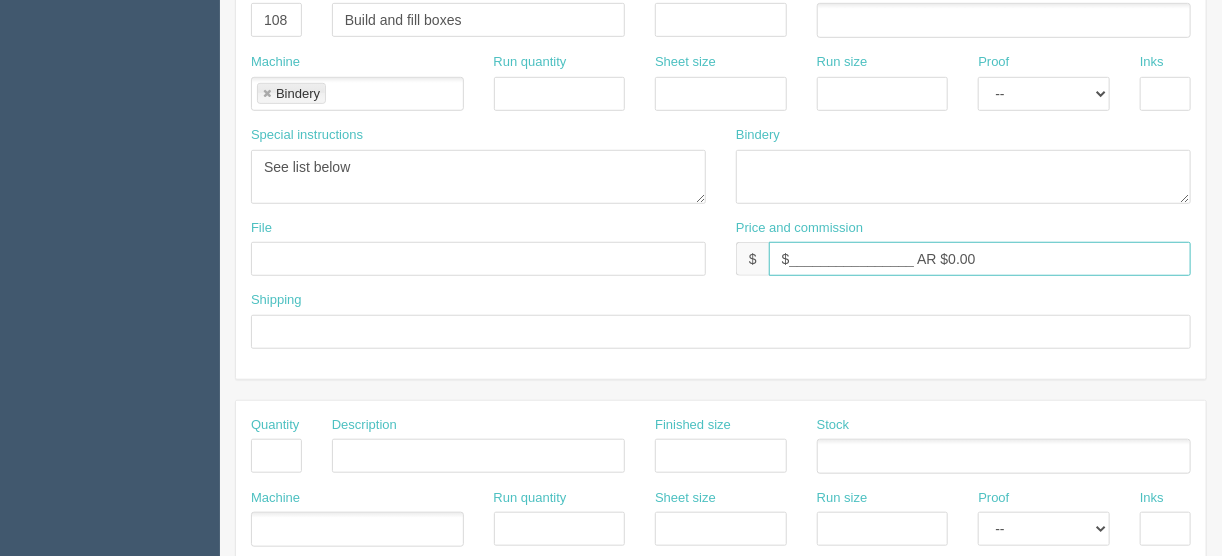 type on "$________________ AR $0.00" 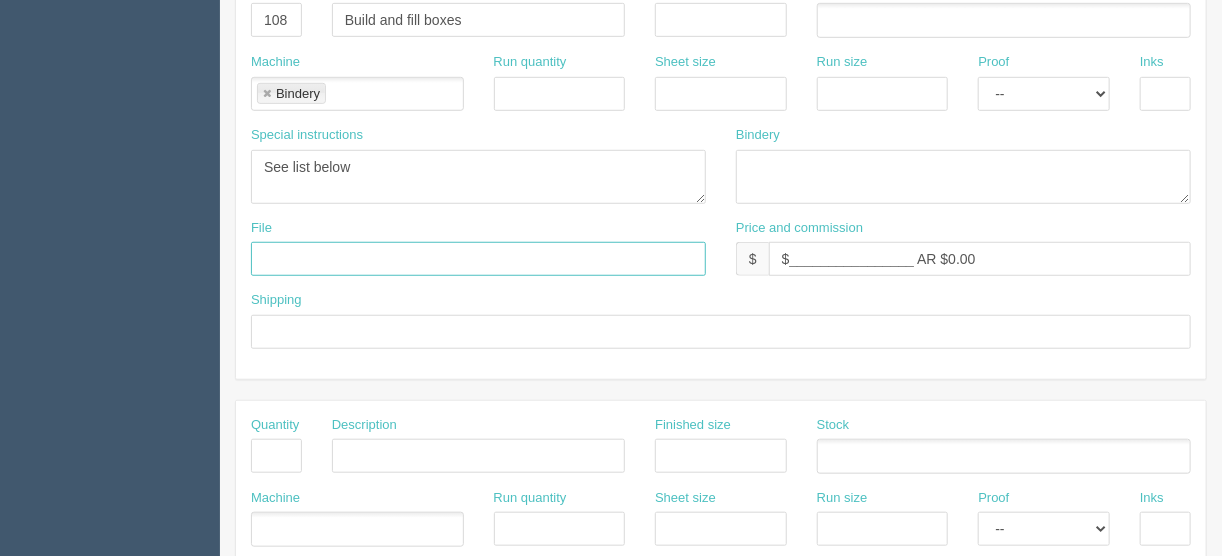 click at bounding box center [478, 259] 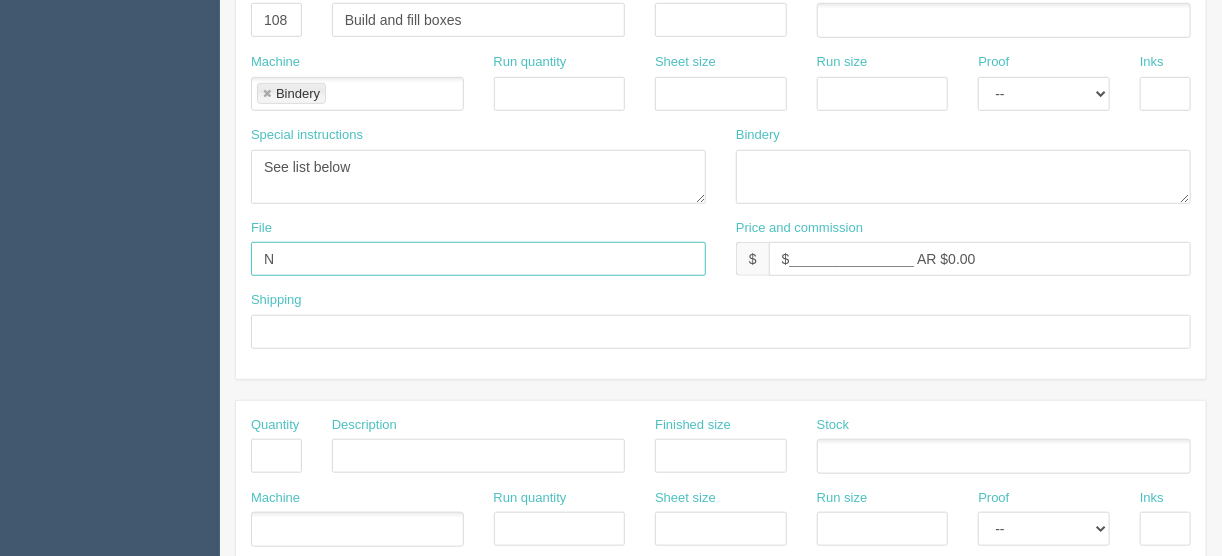 type on "N/A" 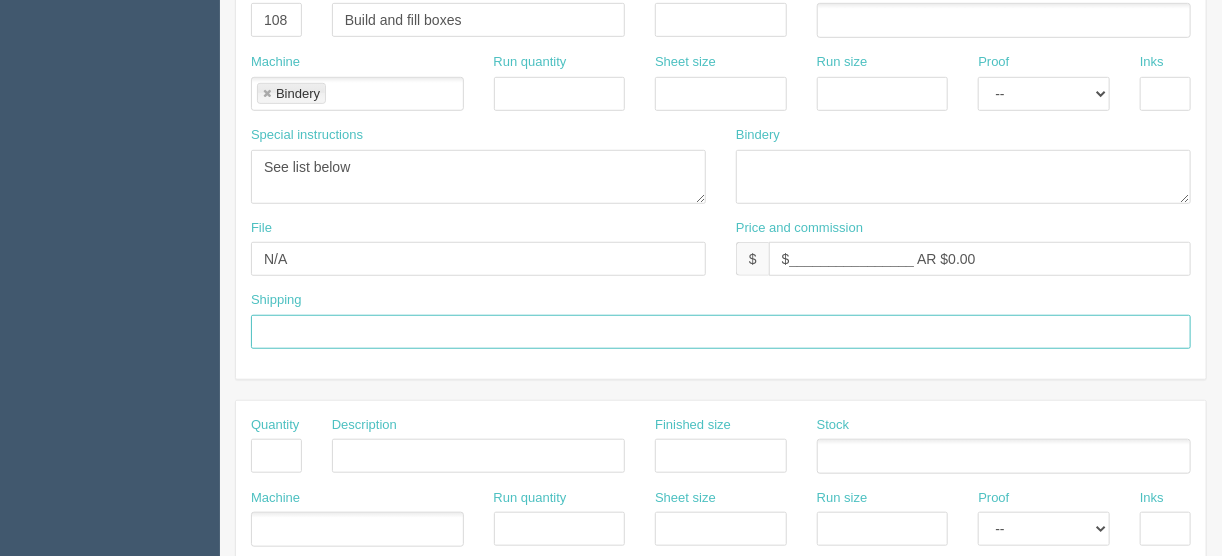click at bounding box center (721, 332) 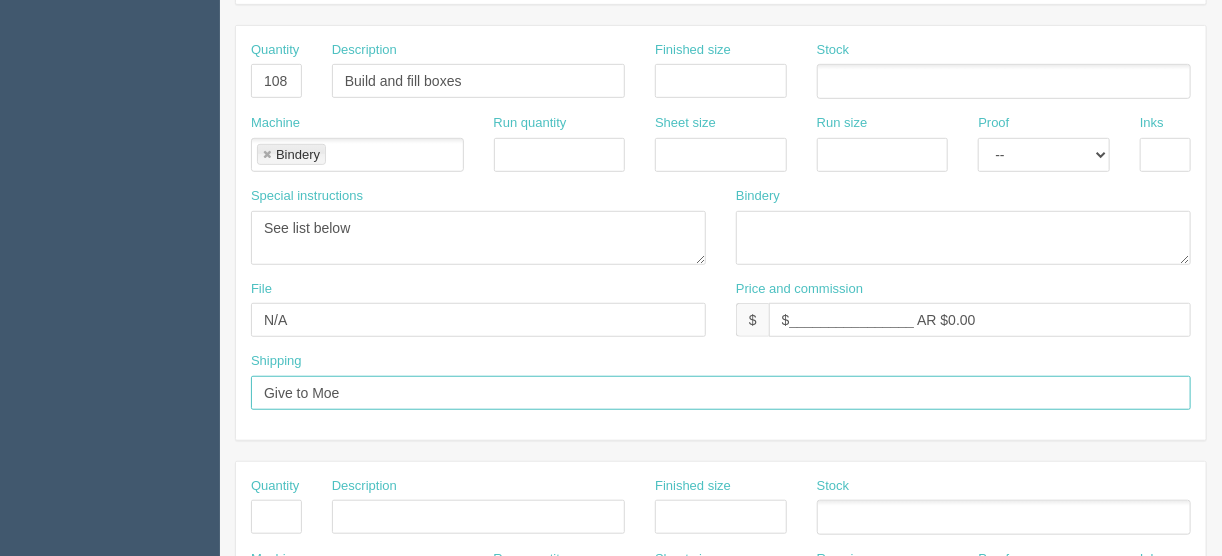 scroll, scrollTop: 289, scrollLeft: 0, axis: vertical 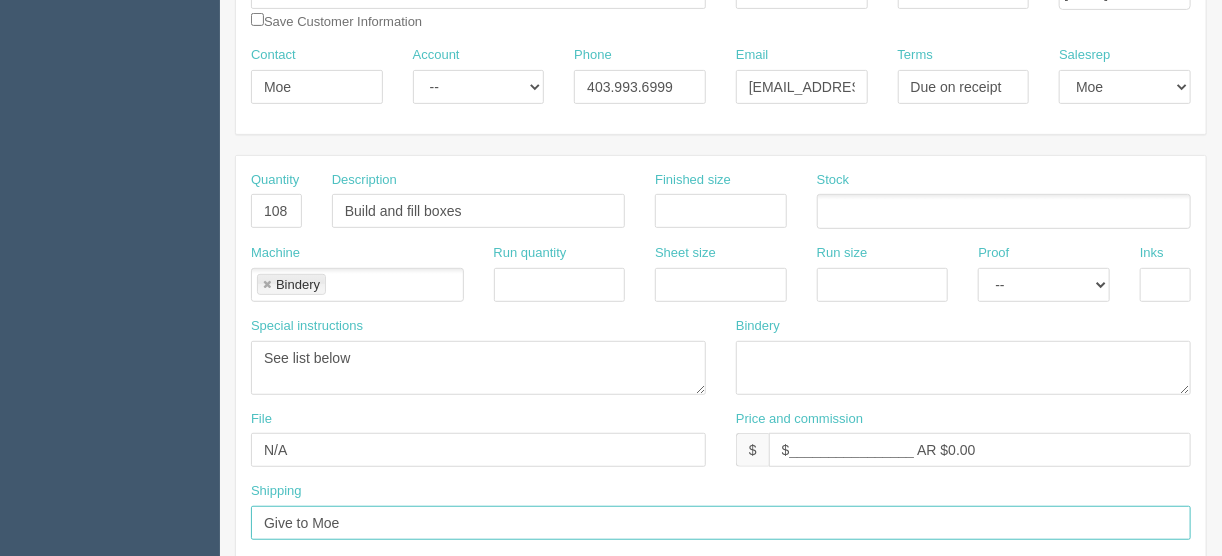 type on "Give to Moe" 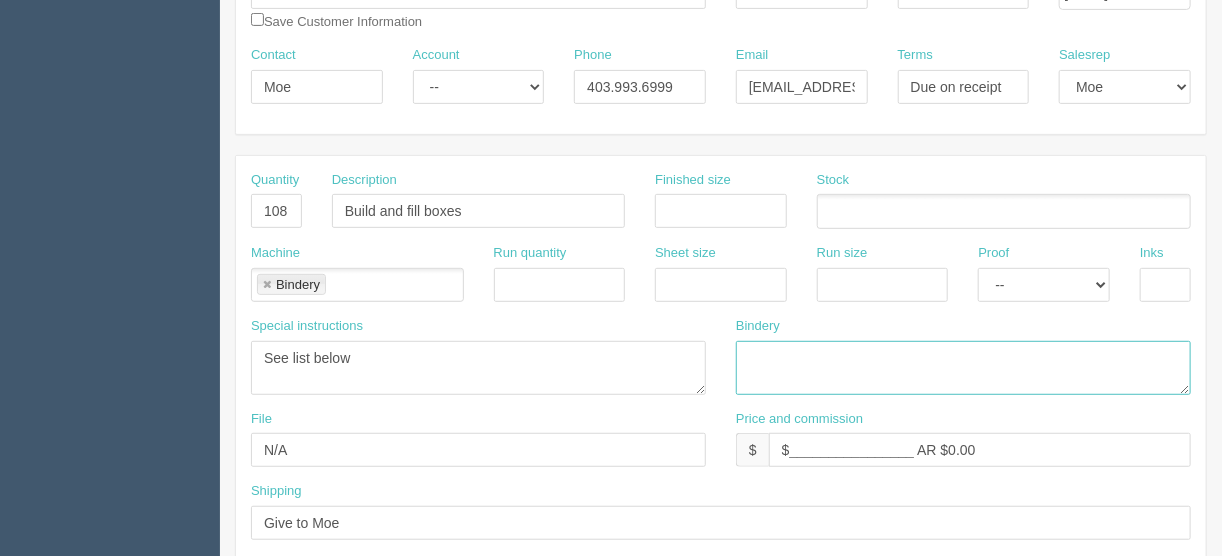 click at bounding box center [963, 368] 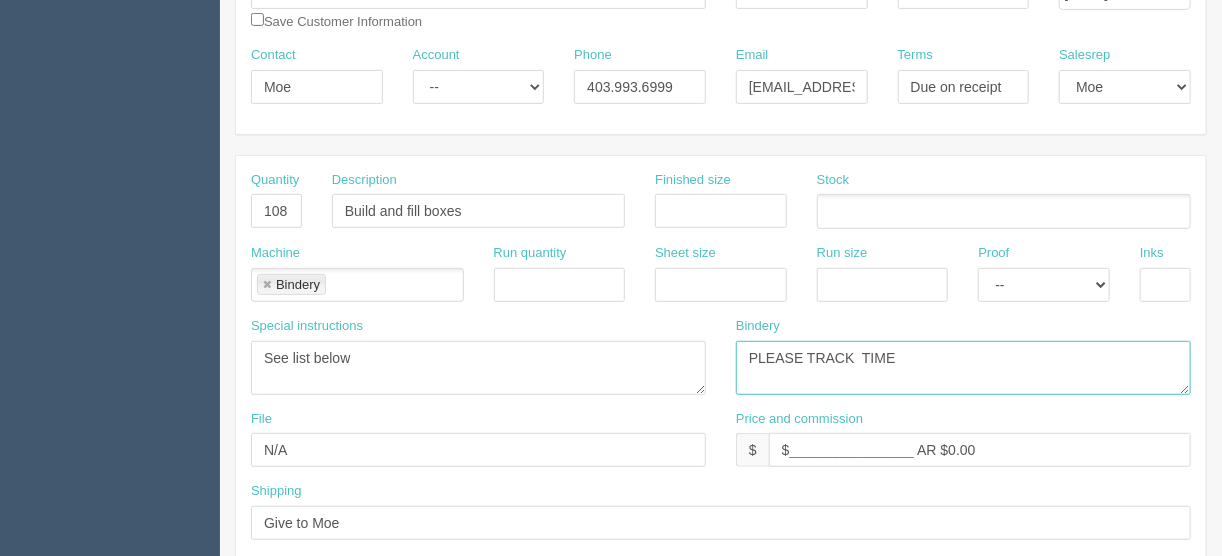 type on "PLEASE TRACK  TIME" 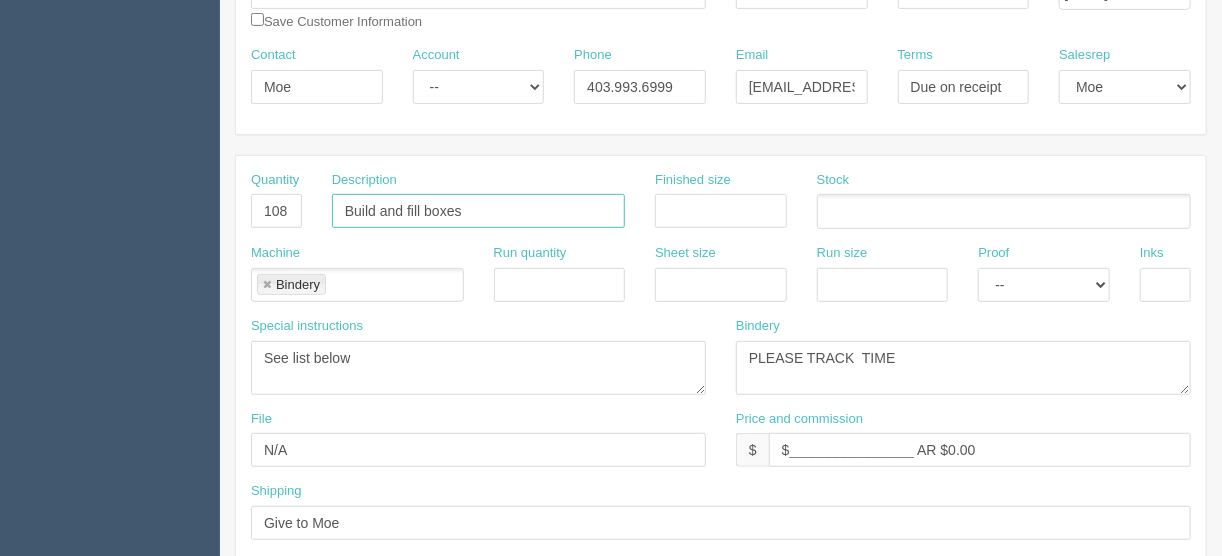 click on "Build and fill boxes" at bounding box center [478, 211] 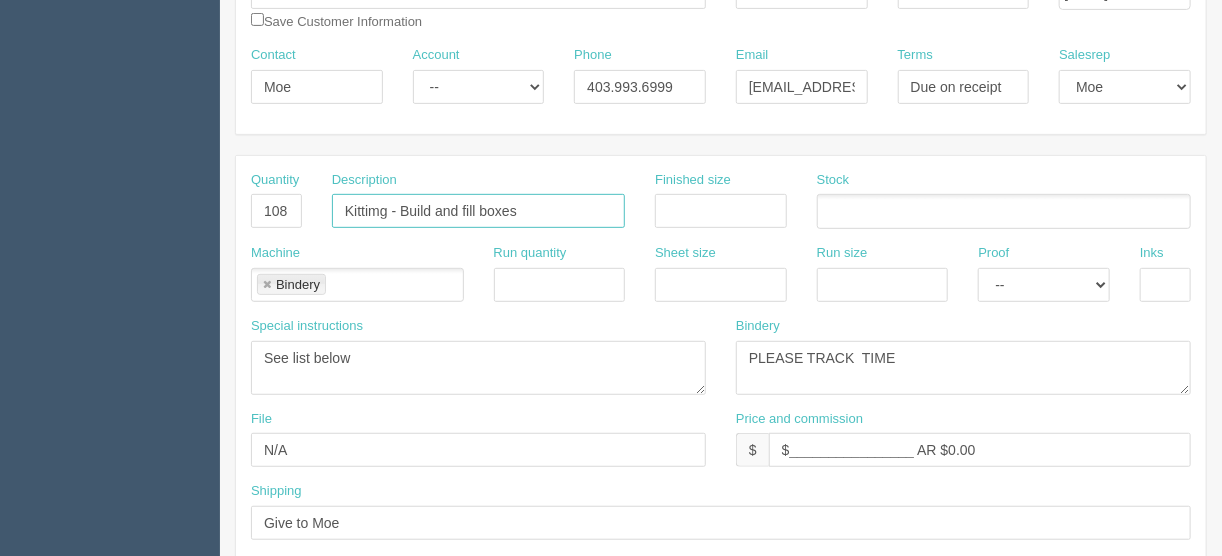 click on "Kittimg - Build and fill boxes" at bounding box center (478, 211) 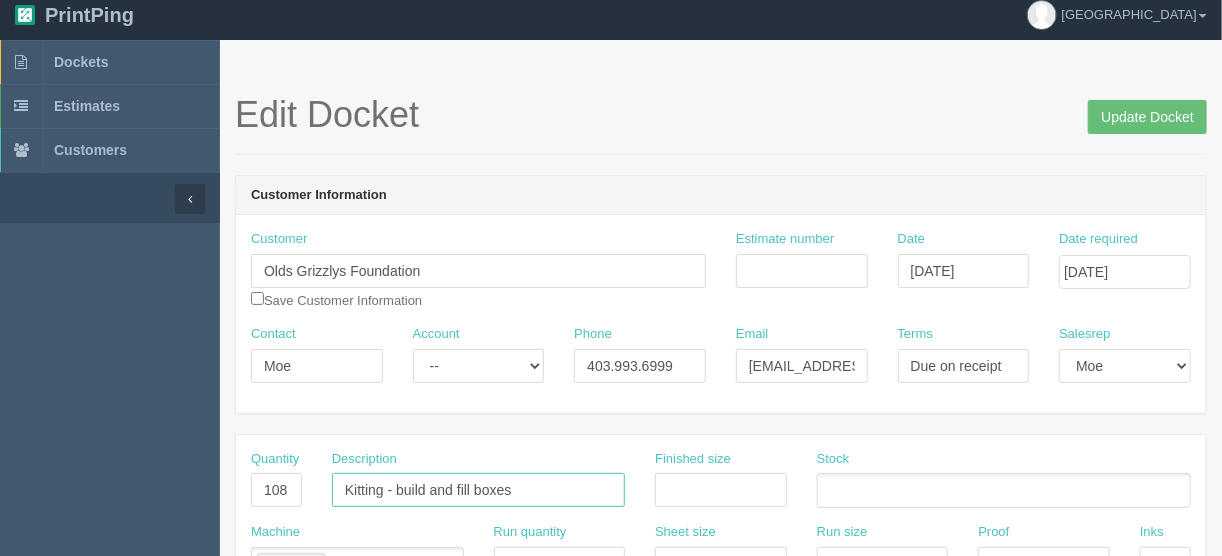 scroll, scrollTop: 0, scrollLeft: 0, axis: both 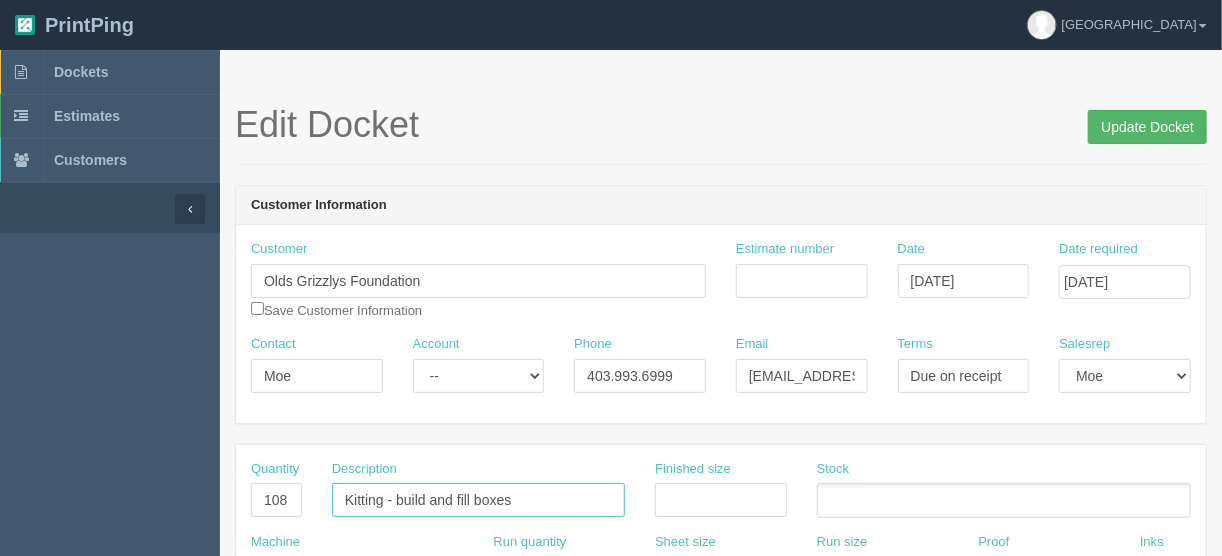 type on "Kitting - build and fill boxes" 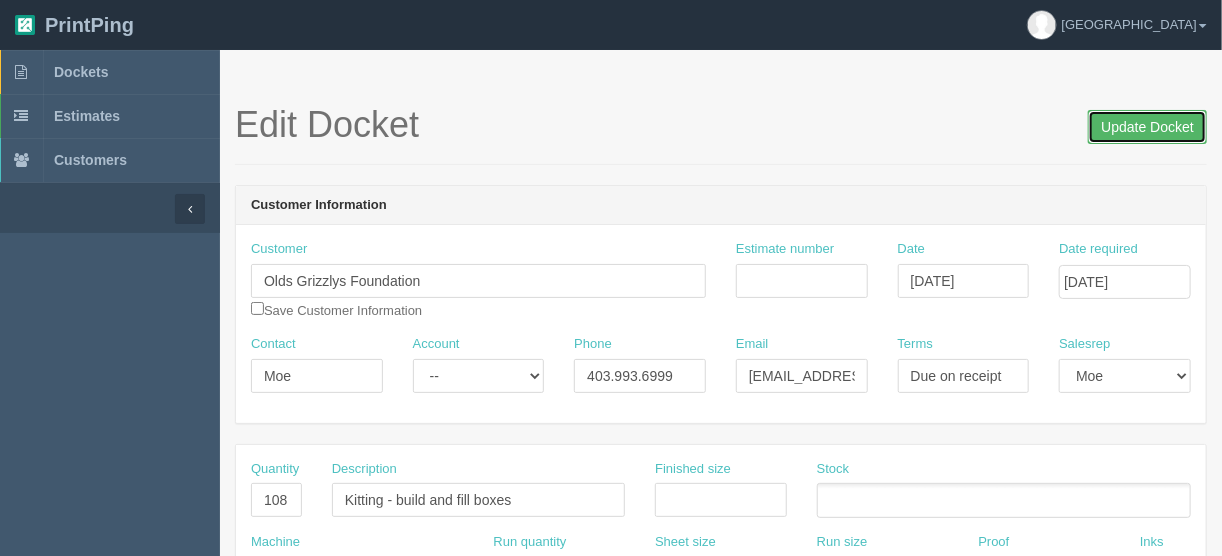 click on "Update Docket" at bounding box center (1147, 127) 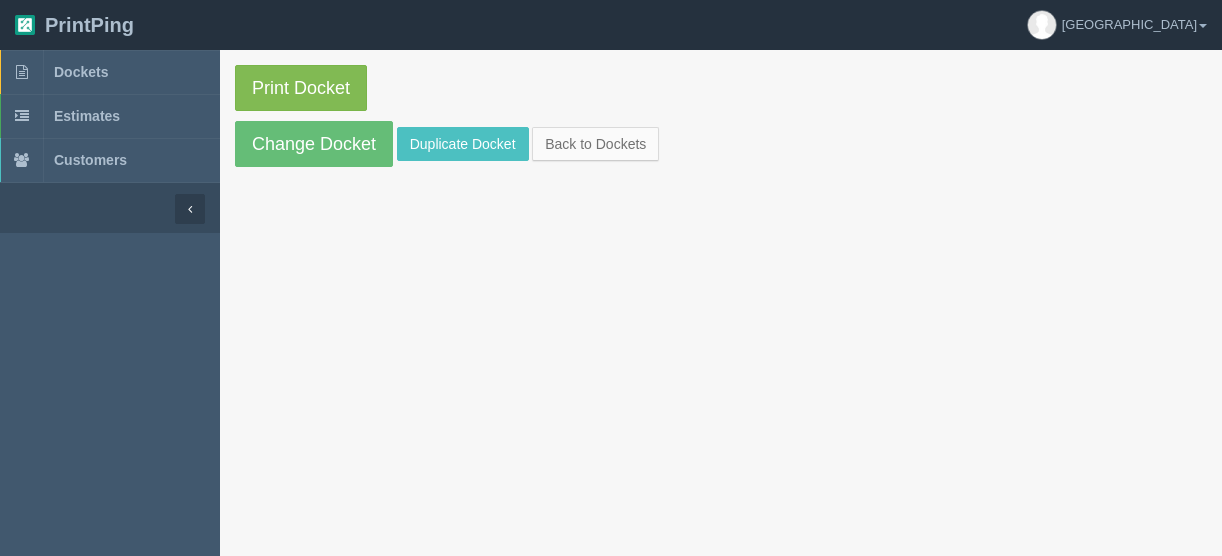 scroll, scrollTop: 0, scrollLeft: 0, axis: both 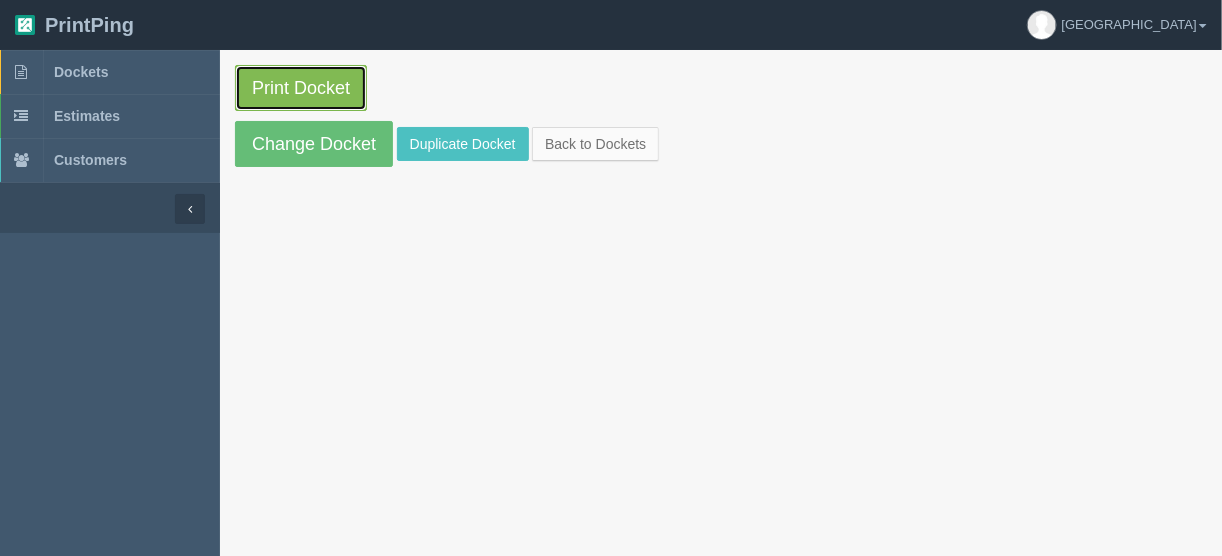 click on "Print Docket" at bounding box center [301, 88] 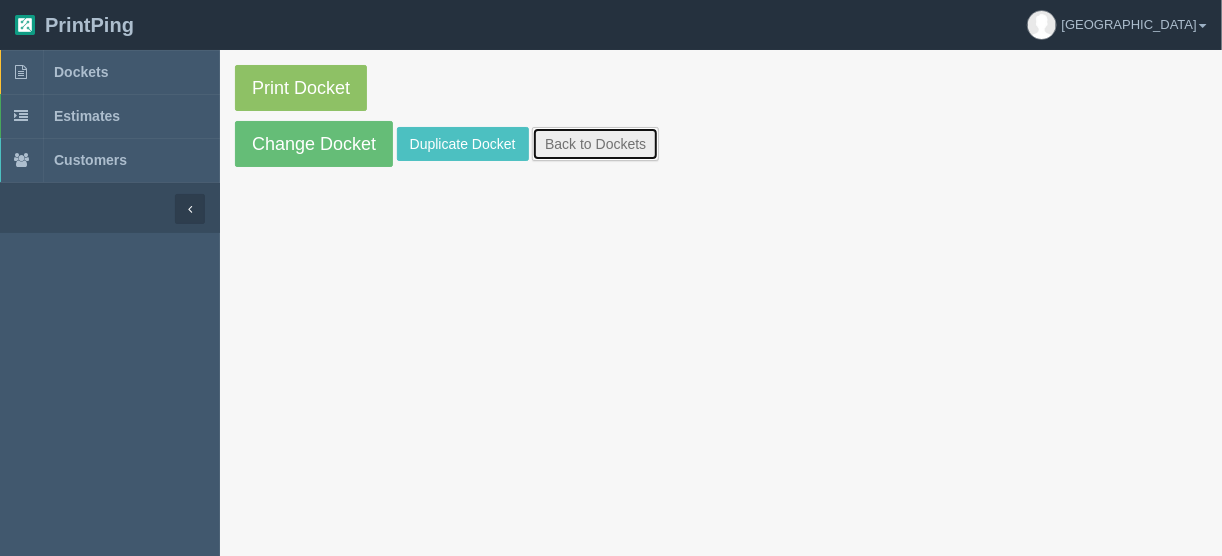 click on "Back to Dockets" at bounding box center [595, 144] 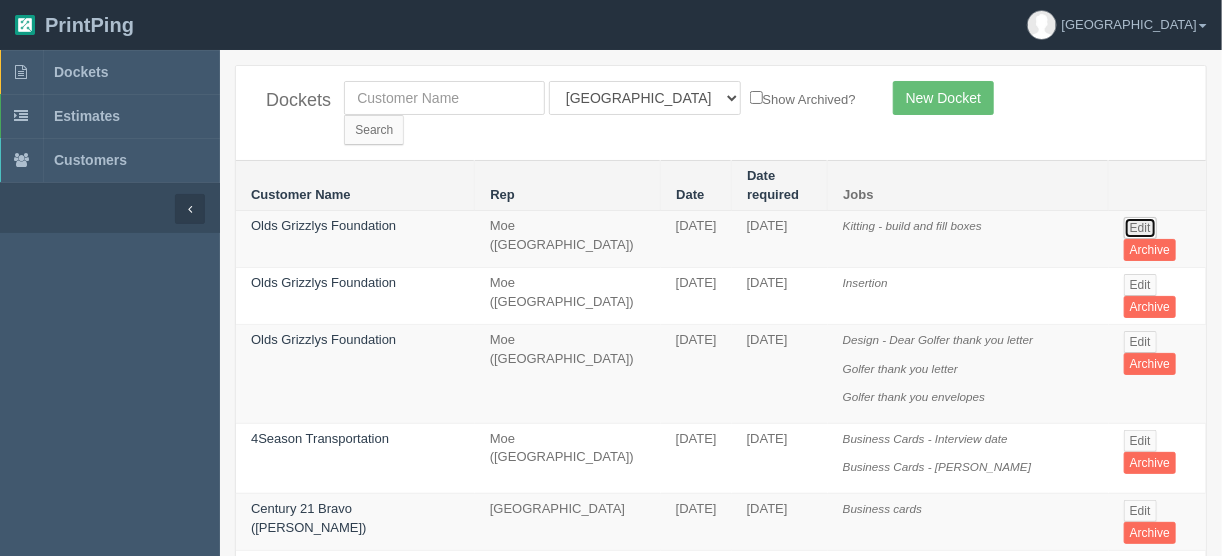 click on "Edit" at bounding box center [1140, 228] 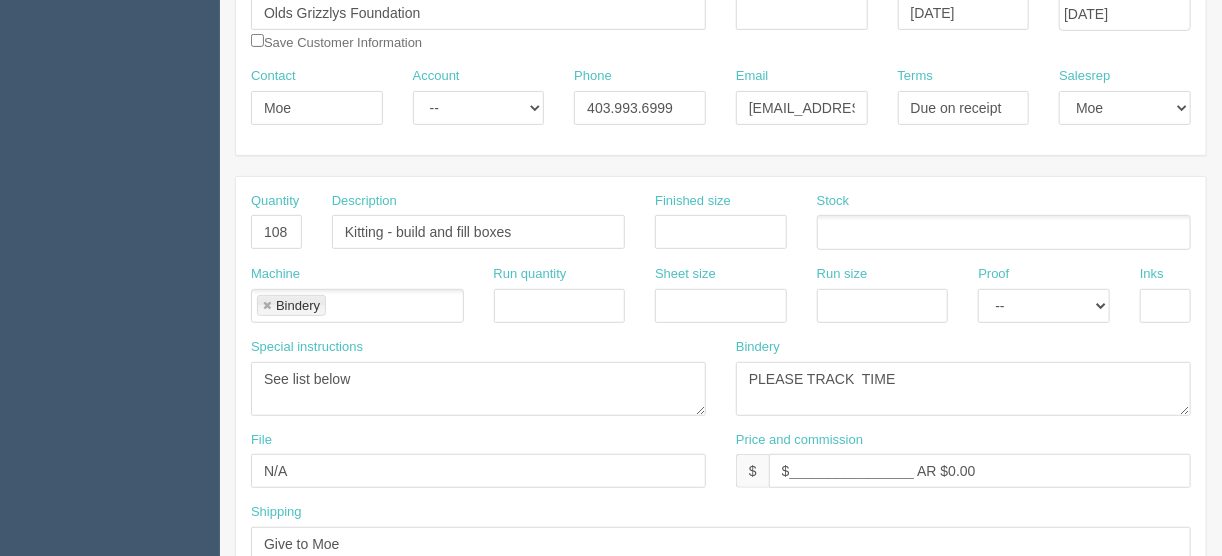 scroll, scrollTop: 400, scrollLeft: 0, axis: vertical 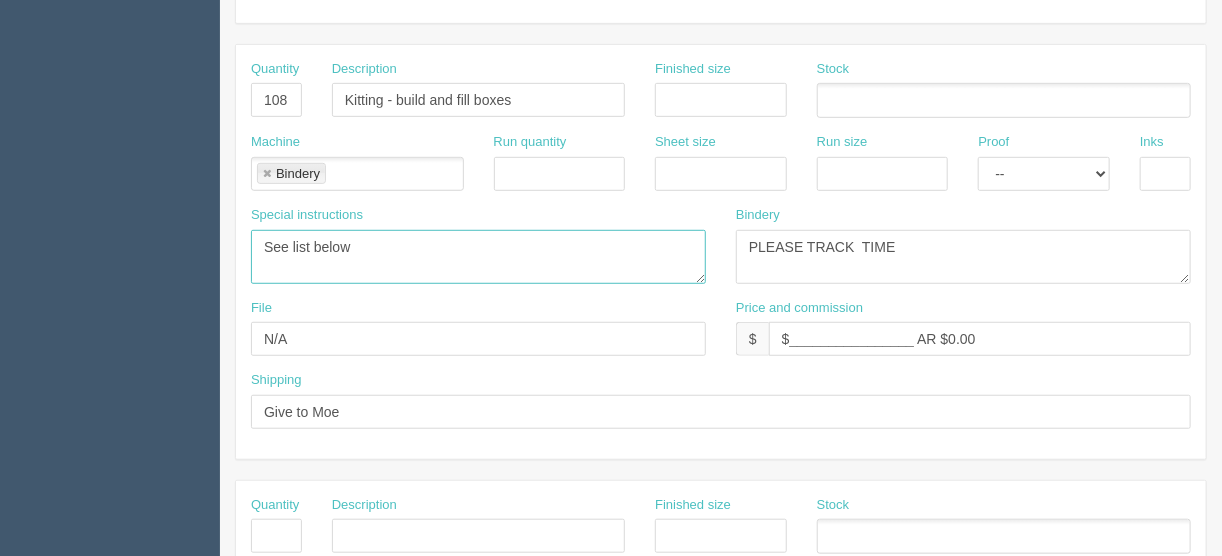 click on "See list below" at bounding box center (478, 257) 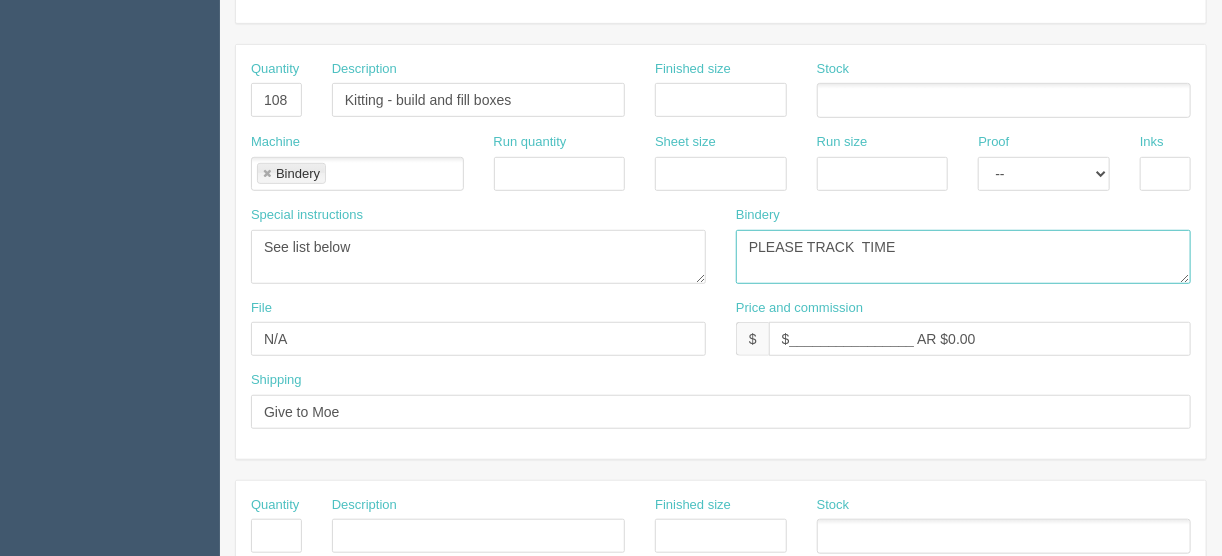 click on "PLEASE TRACK  TIME" at bounding box center (963, 257) 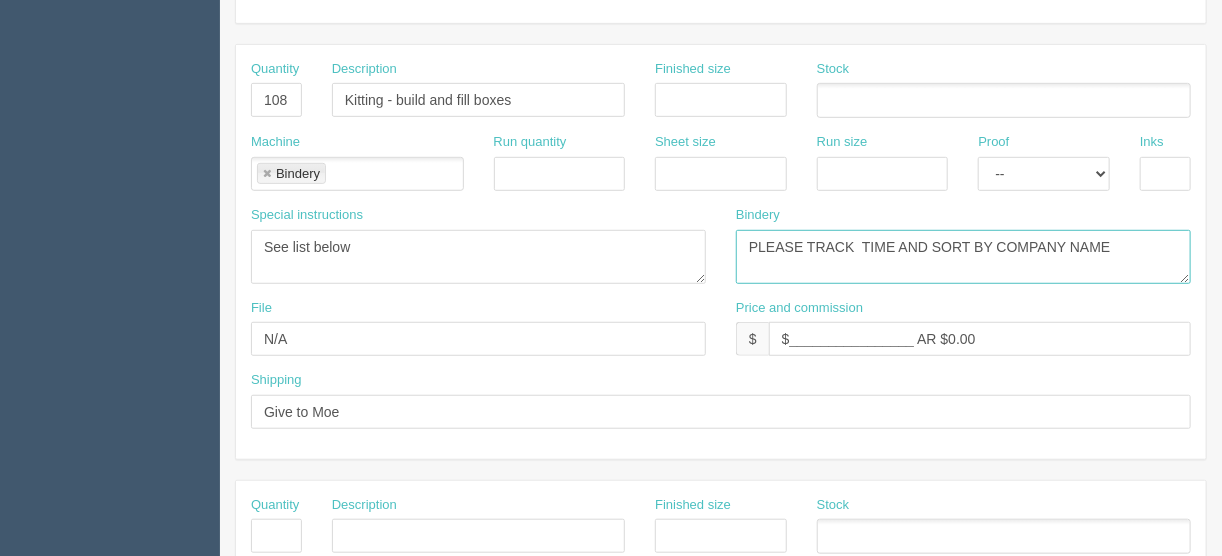 drag, startPoint x: 932, startPoint y: 239, endPoint x: 727, endPoint y: 253, distance: 205.4775 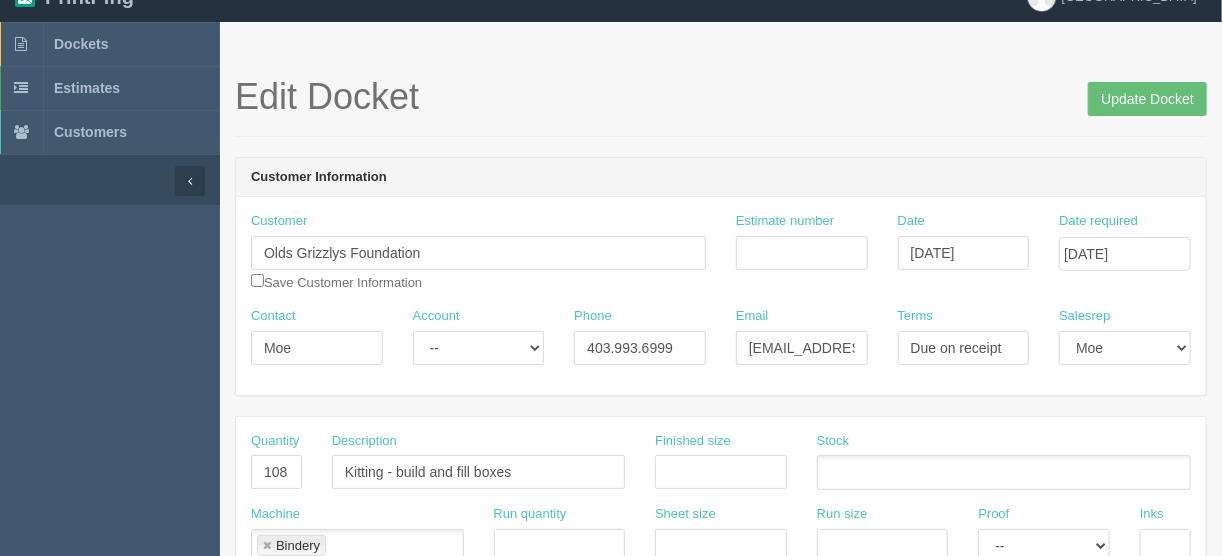 scroll, scrollTop: 0, scrollLeft: 0, axis: both 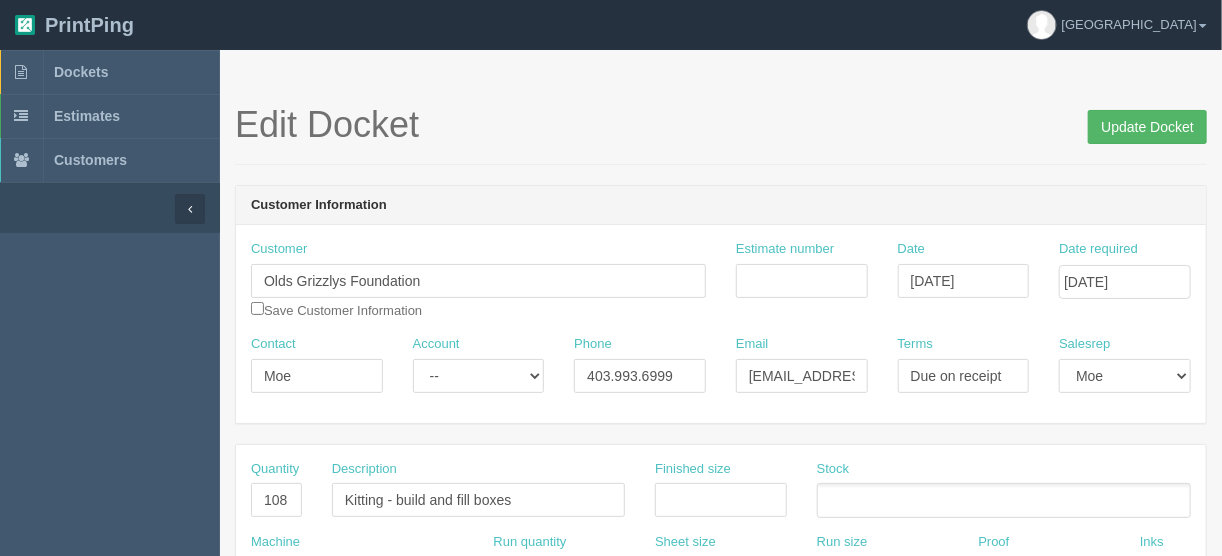 type on "PLEASE TRACK  TIME AND SORT BY COMPANY NAME" 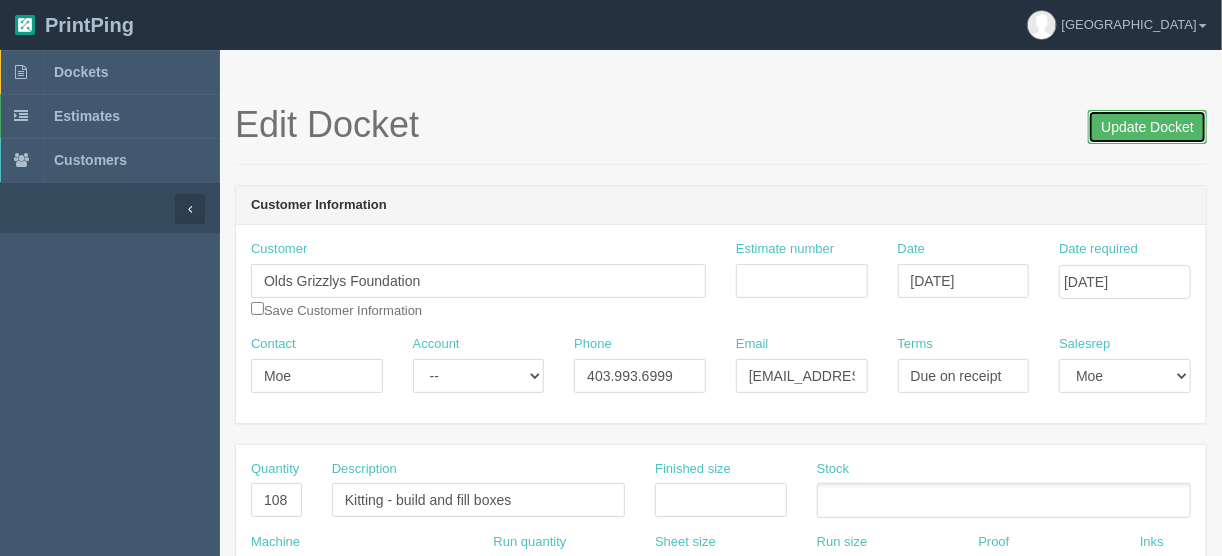 click on "Update Docket" at bounding box center (1147, 127) 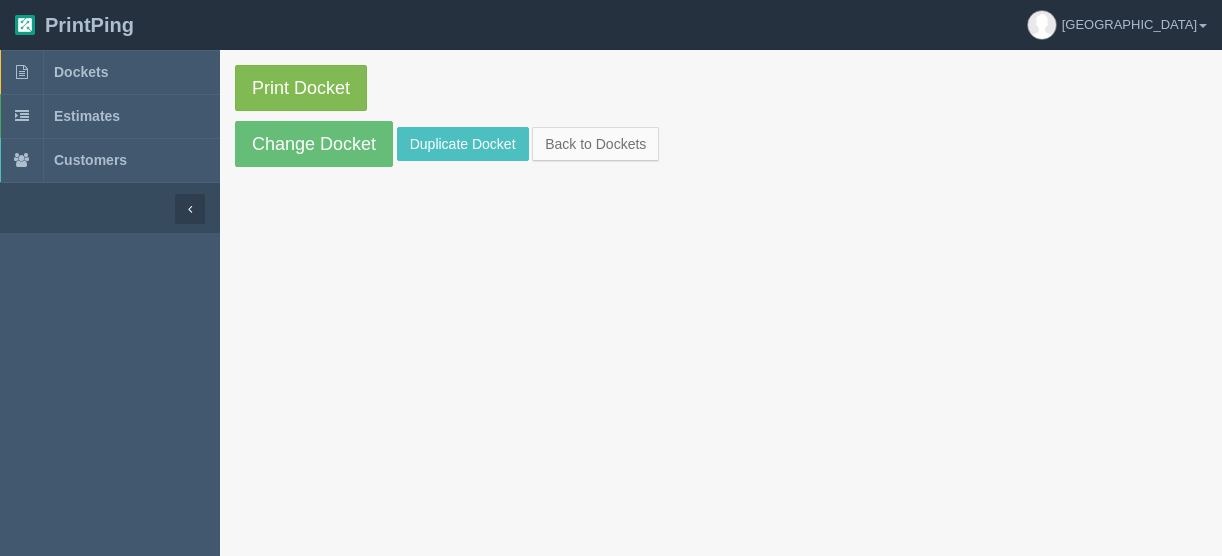 scroll, scrollTop: 0, scrollLeft: 0, axis: both 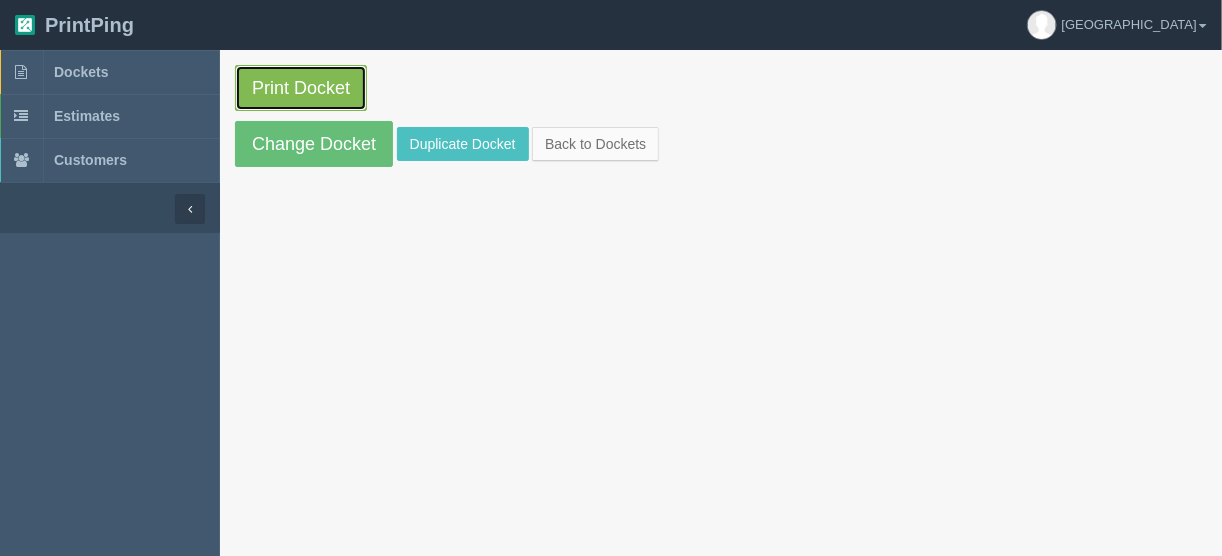 click on "Print Docket" at bounding box center [301, 88] 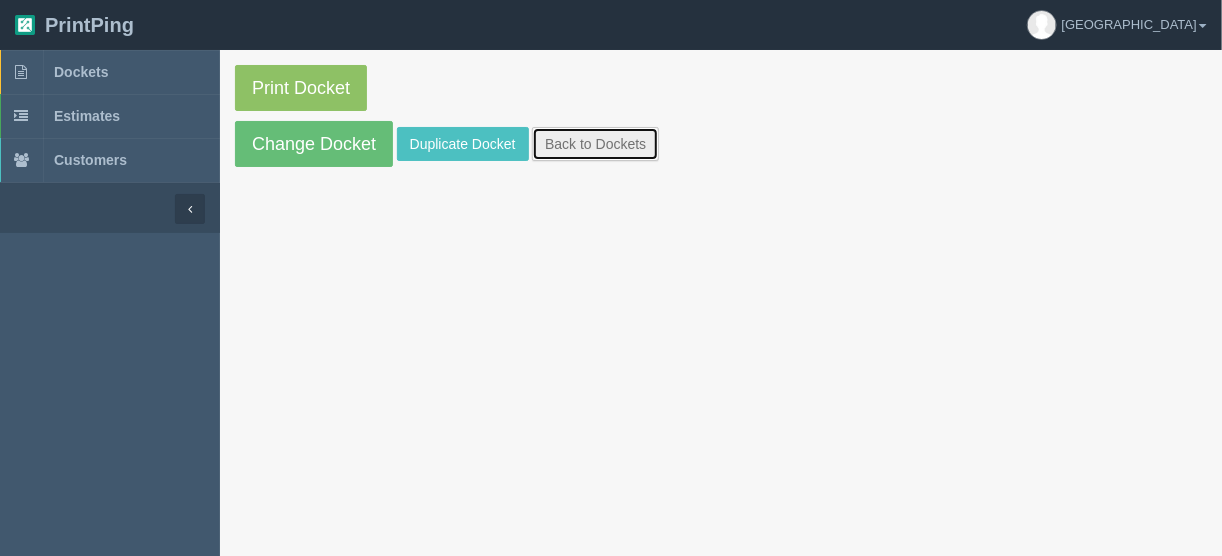 click on "Back to Dockets" at bounding box center (595, 144) 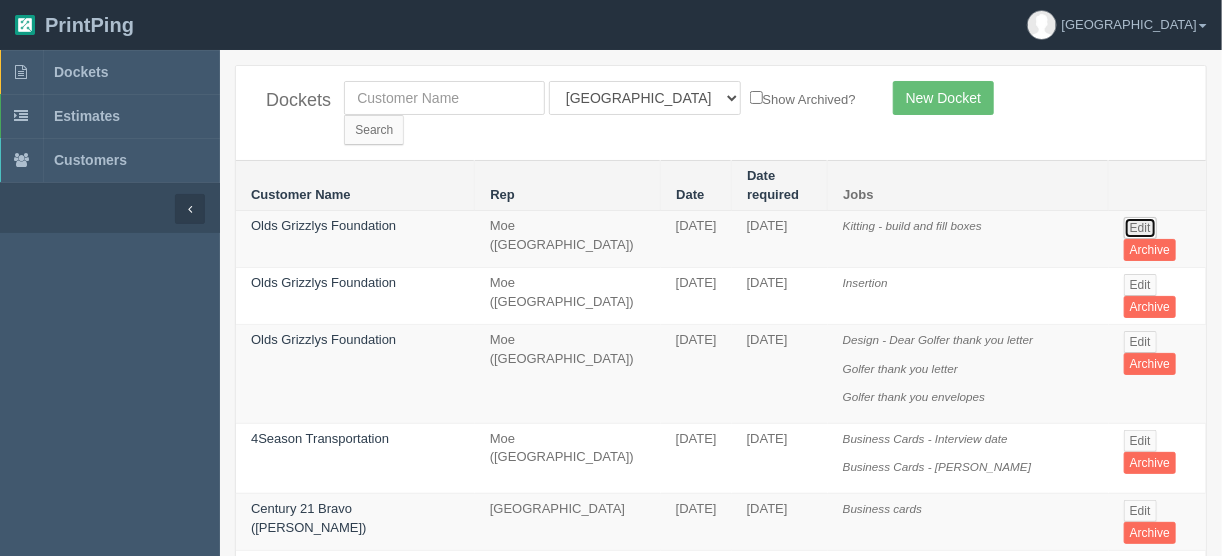 click on "Edit" at bounding box center [1140, 228] 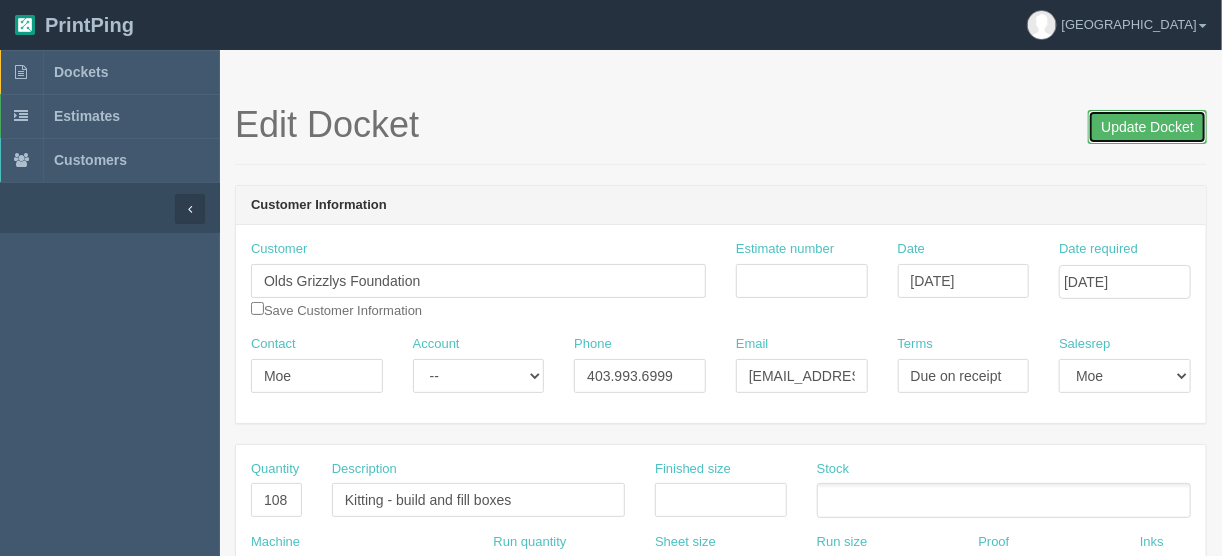 click on "Update Docket" at bounding box center (1147, 127) 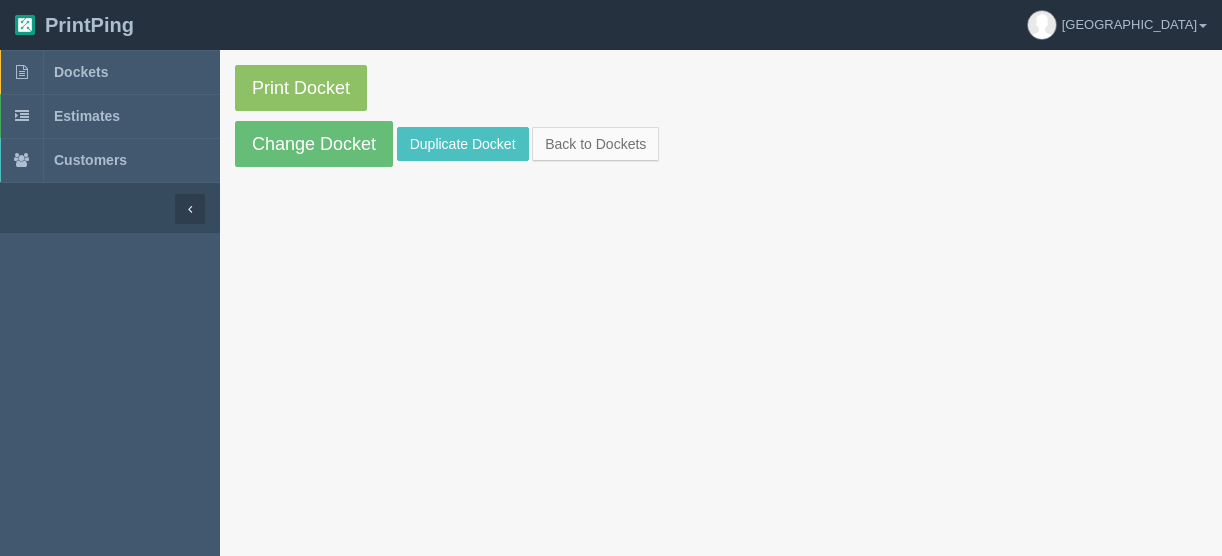 scroll, scrollTop: 0, scrollLeft: 0, axis: both 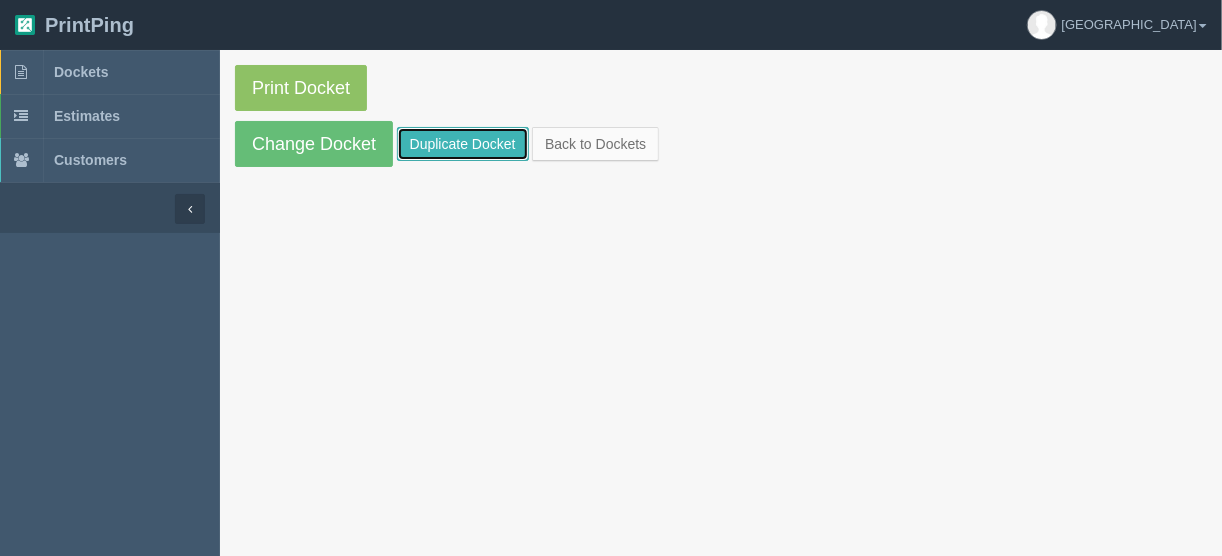 click on "Duplicate Docket" at bounding box center (463, 144) 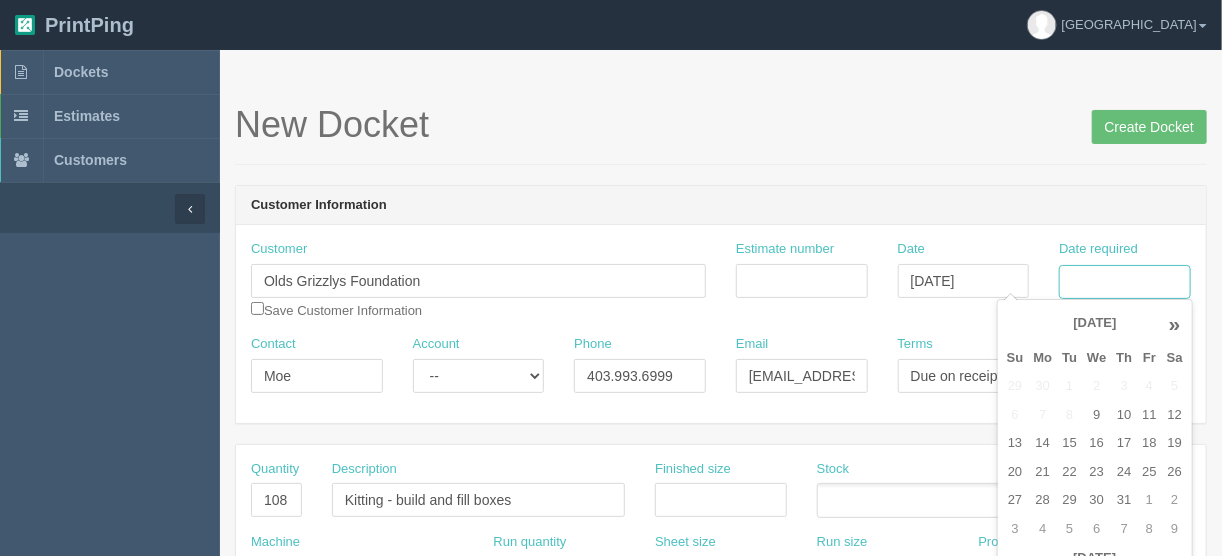 click on "Date required" at bounding box center [1125, 282] 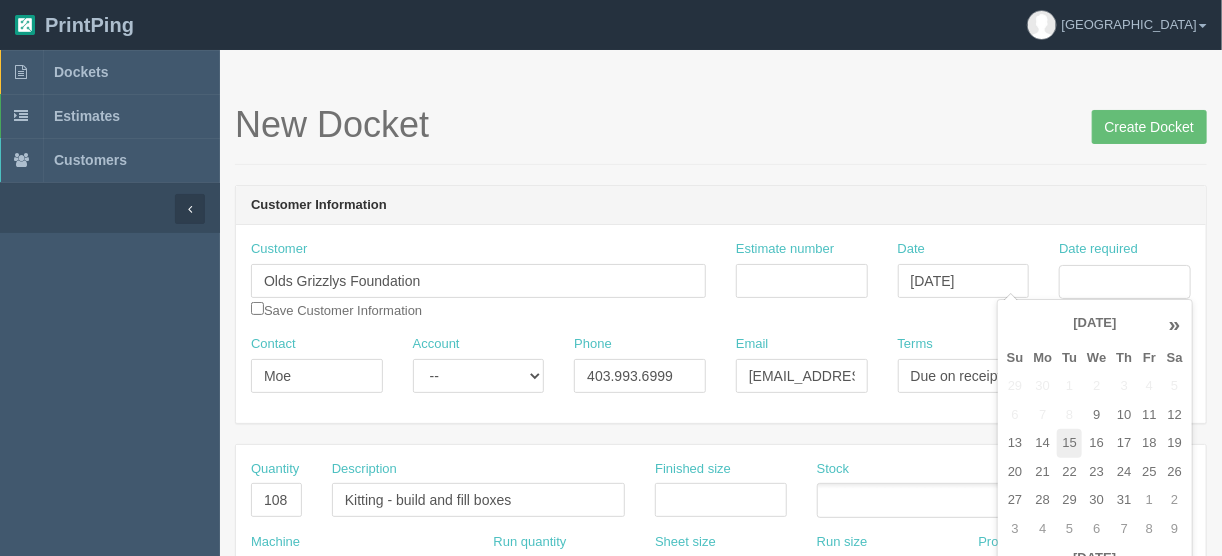 click on "15" at bounding box center (1069, 443) 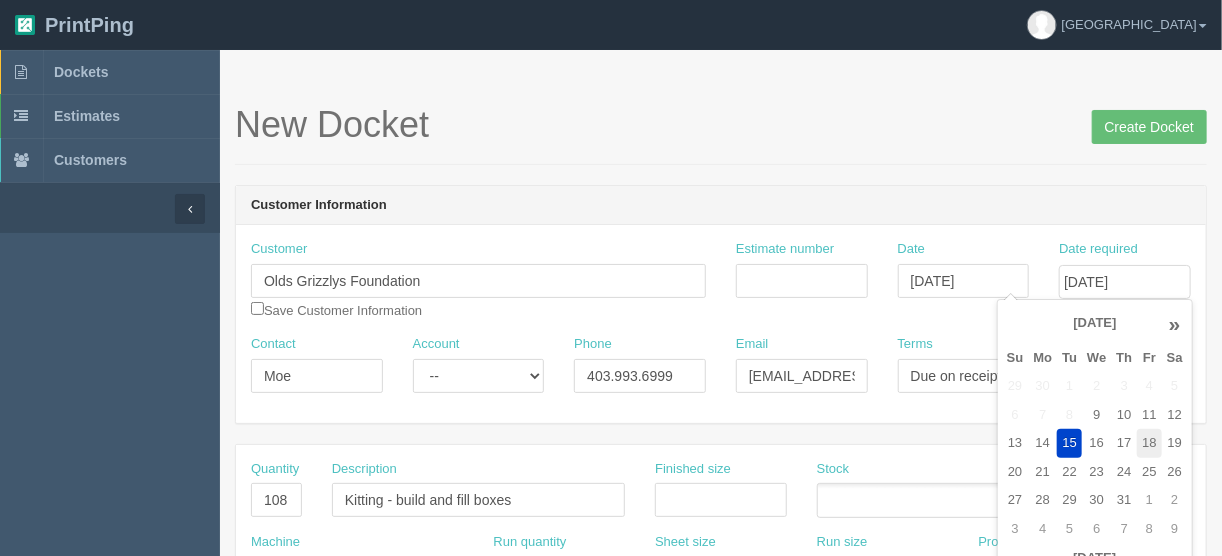 click on "18" at bounding box center [1149, 443] 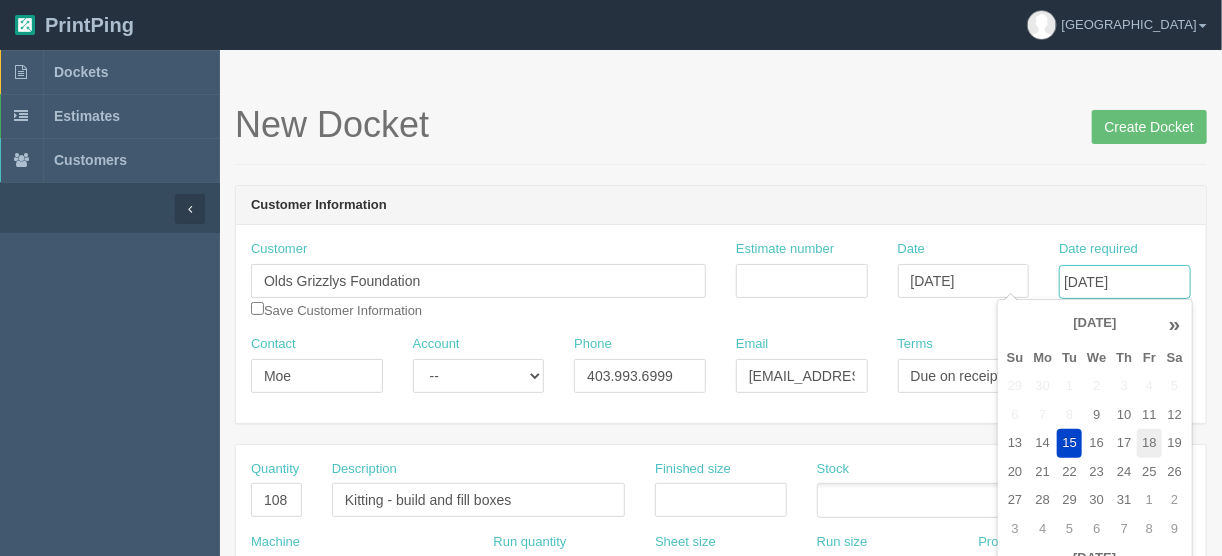 type on "[DATE]" 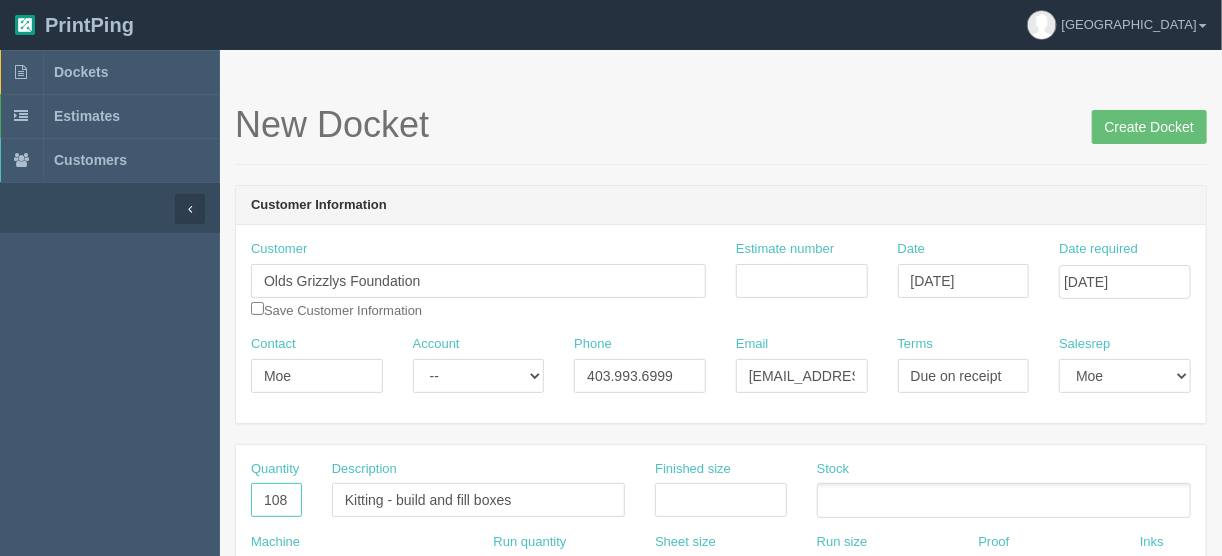 drag, startPoint x: 257, startPoint y: 493, endPoint x: 362, endPoint y: 476, distance: 106.36729 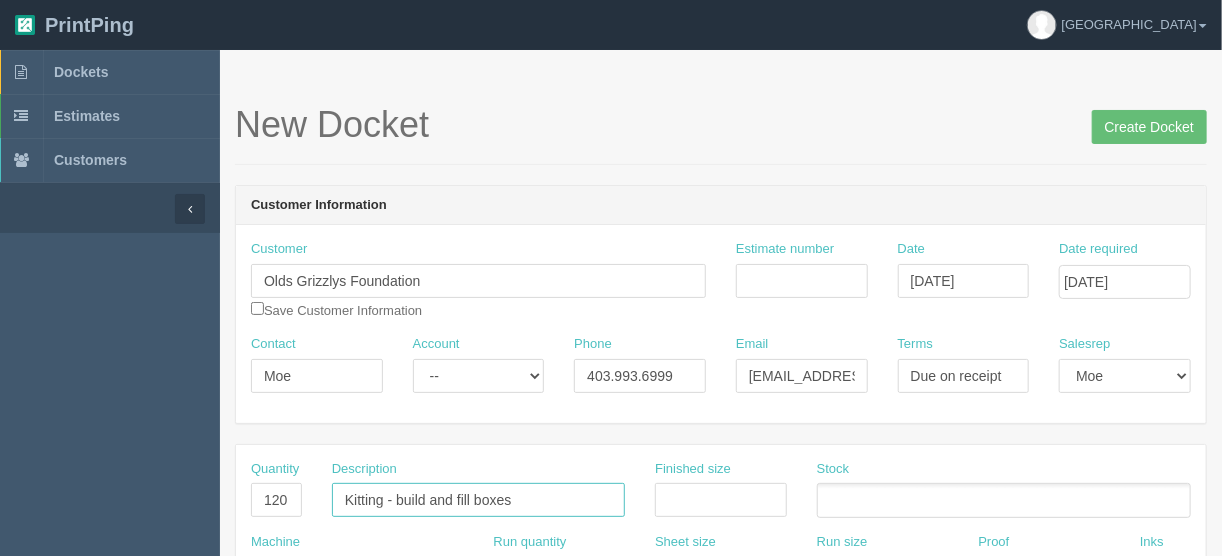 drag, startPoint x: 533, startPoint y: 500, endPoint x: 289, endPoint y: 520, distance: 244.8183 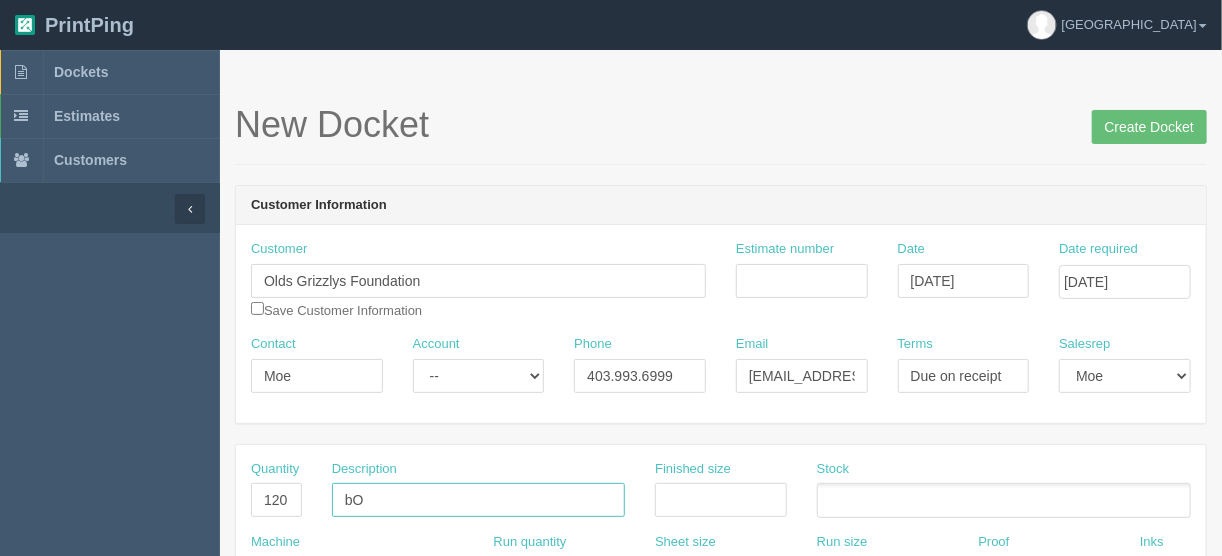 type on "b" 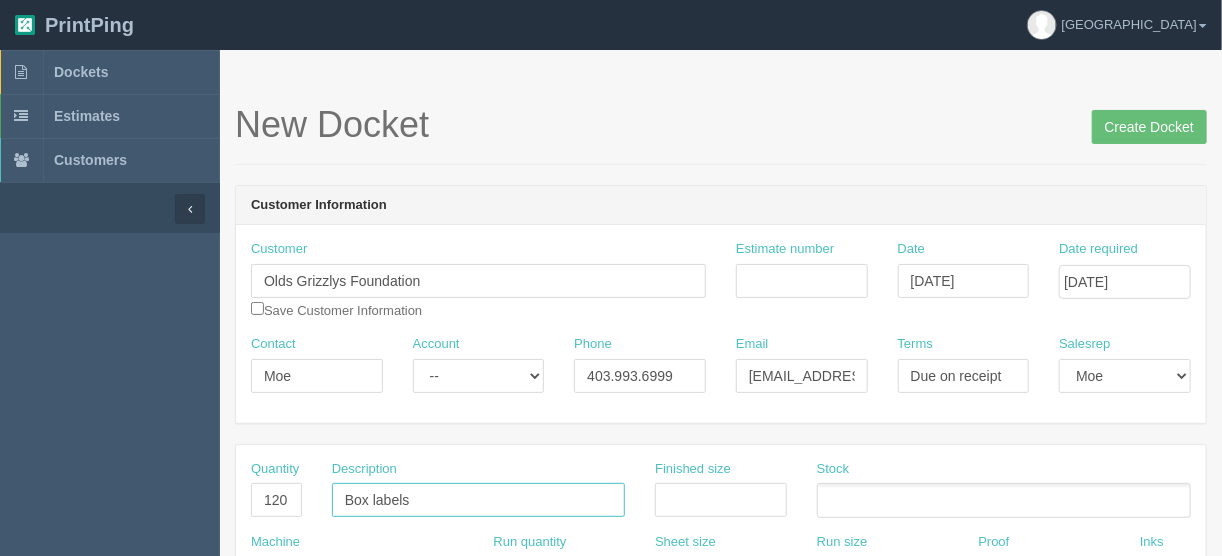 type on "Box labels" 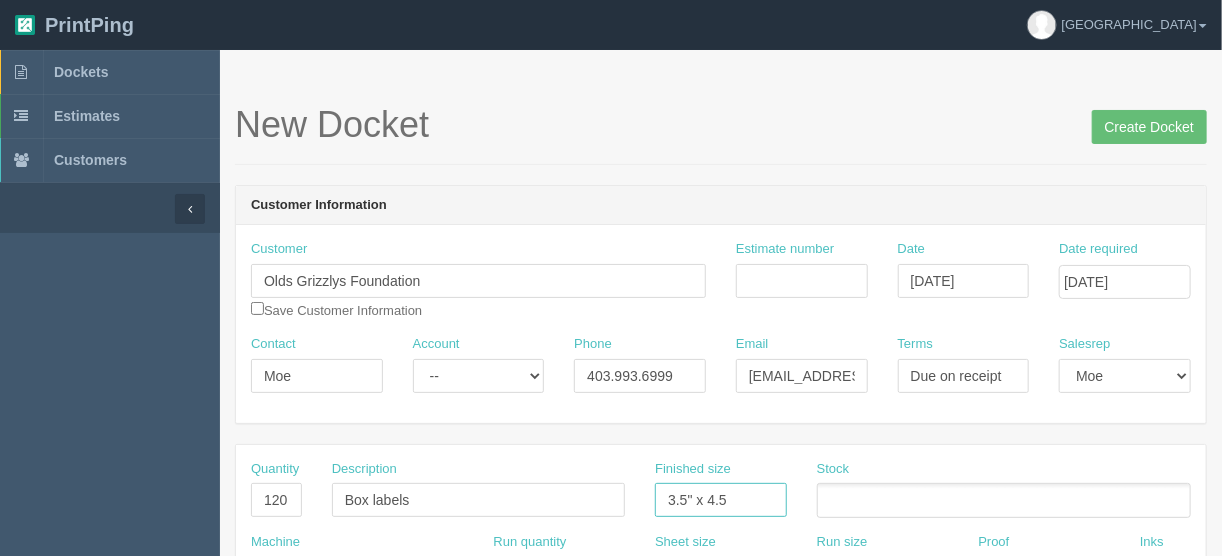 type on "3.5" x 4.5"" 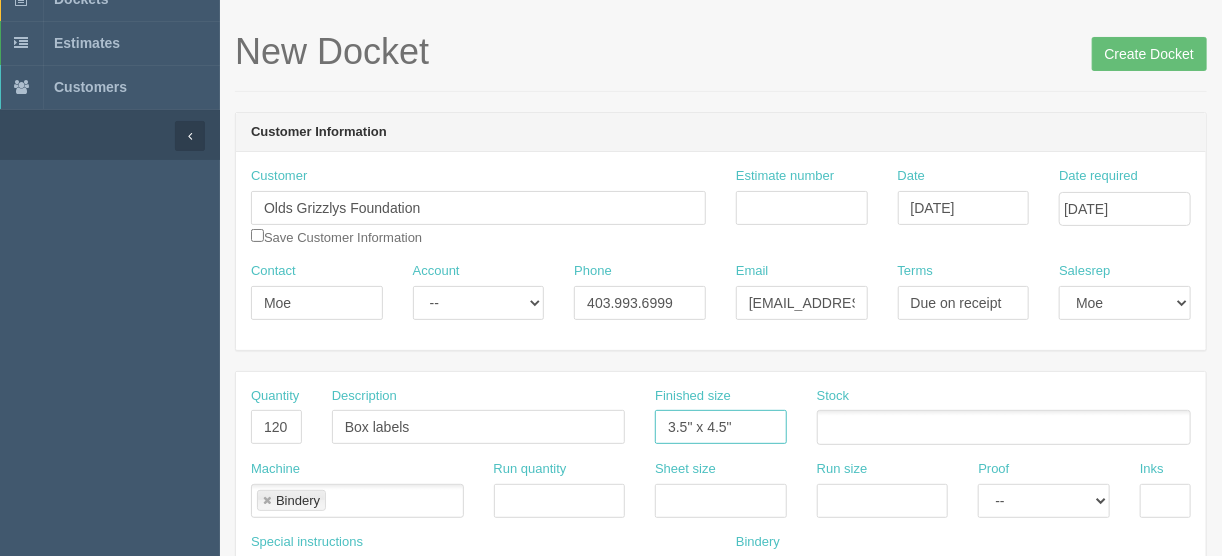 scroll, scrollTop: 160, scrollLeft: 0, axis: vertical 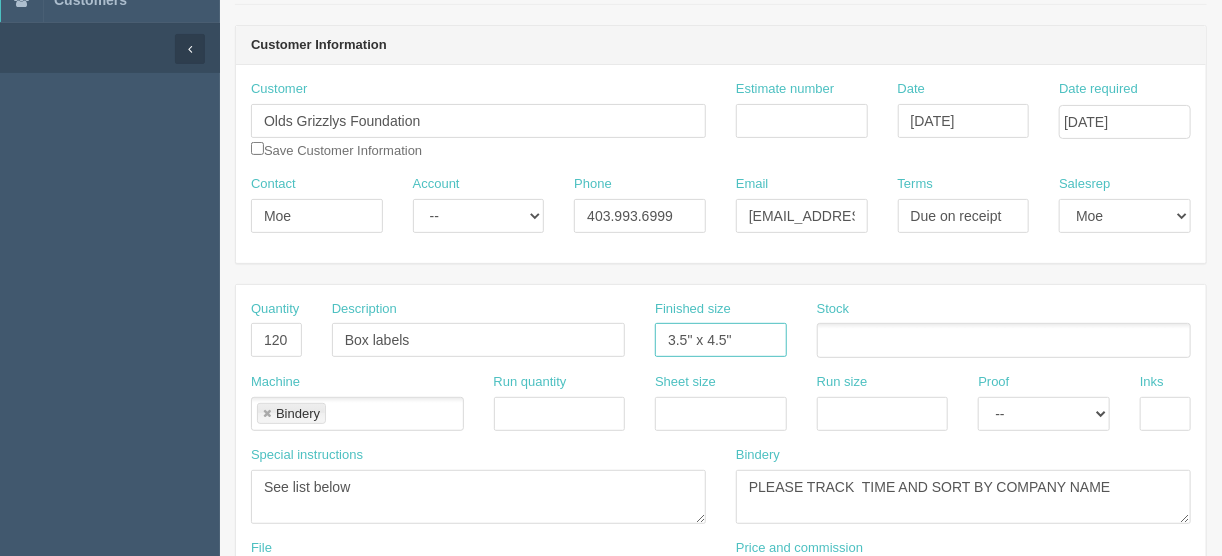 click at bounding box center (267, 414) 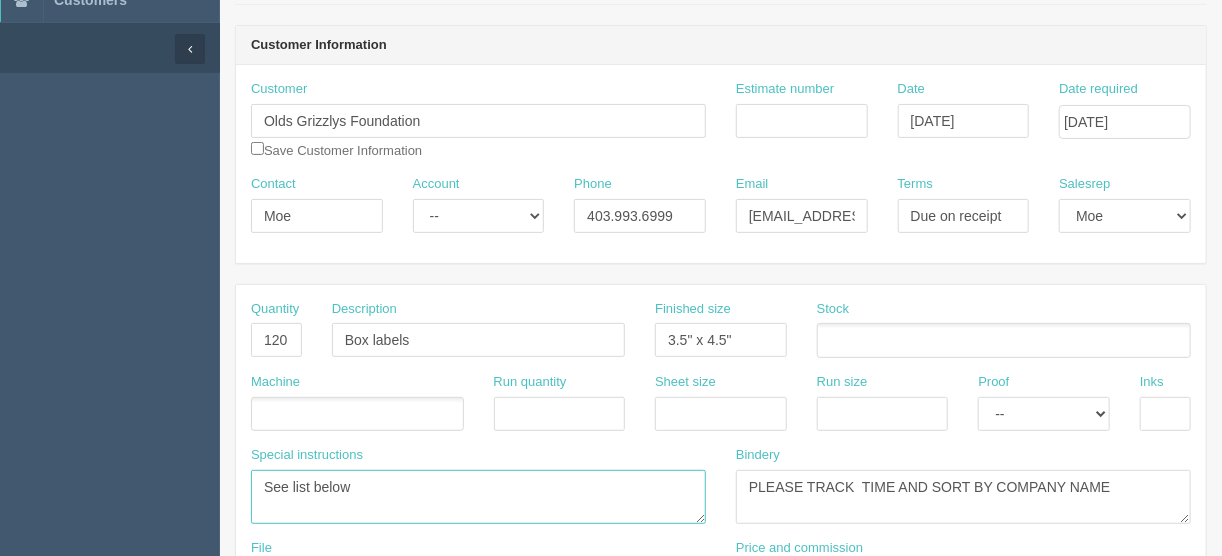 drag, startPoint x: 357, startPoint y: 488, endPoint x: 208, endPoint y: 484, distance: 149.05368 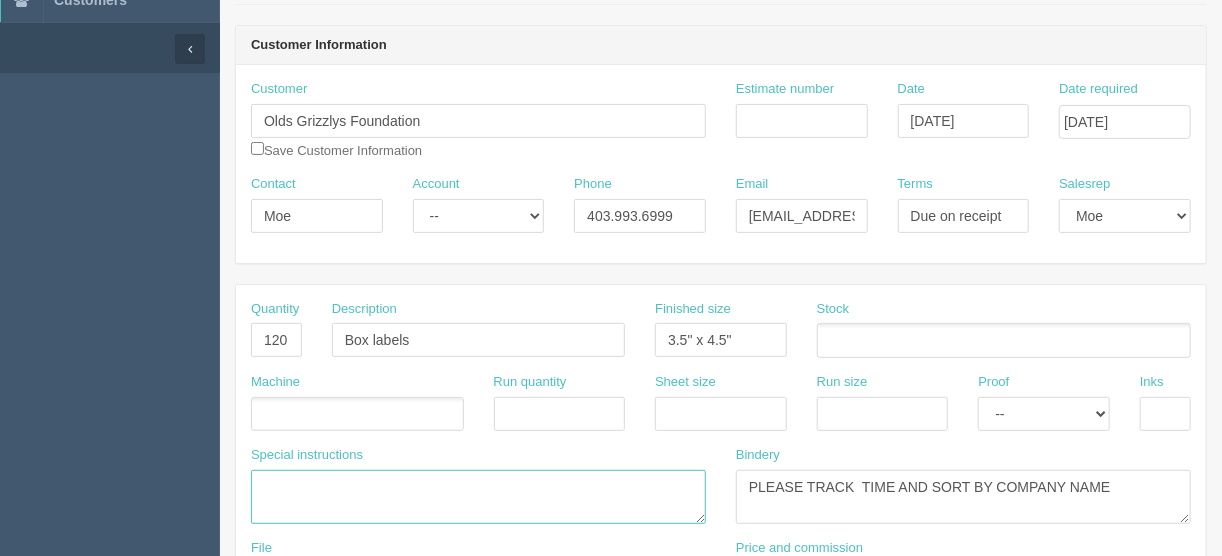 type 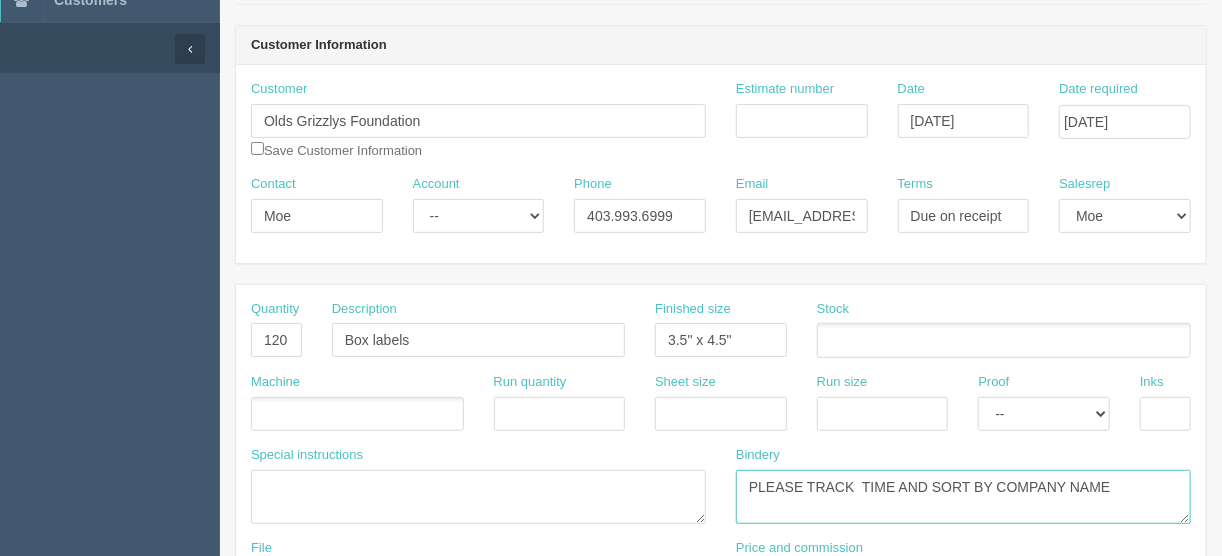 drag, startPoint x: 1136, startPoint y: 481, endPoint x: 629, endPoint y: 457, distance: 507.56772 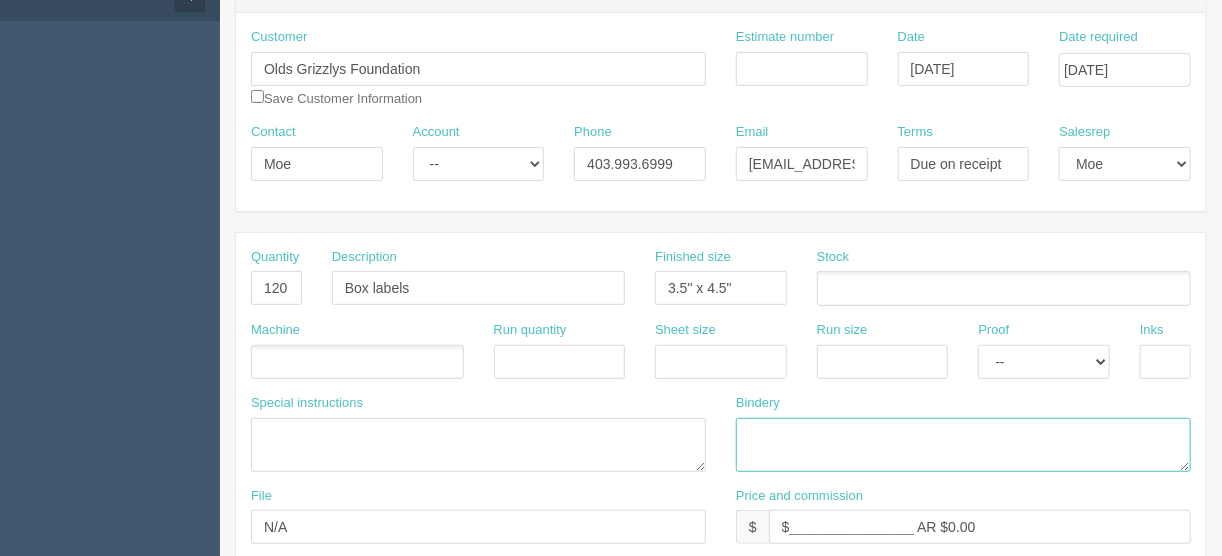 scroll, scrollTop: 240, scrollLeft: 0, axis: vertical 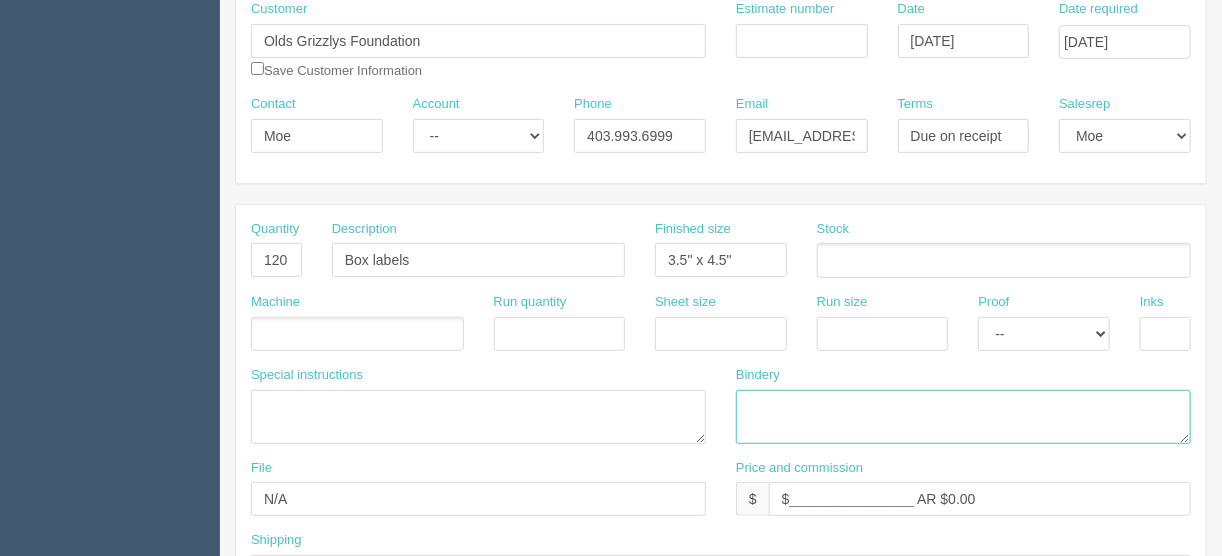 type 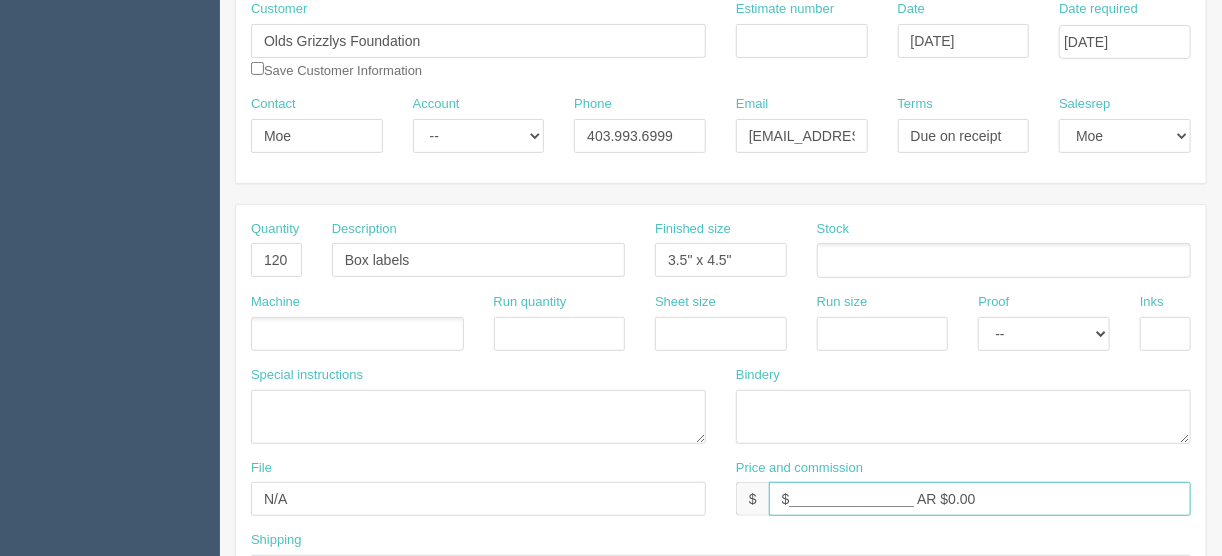 drag, startPoint x: 916, startPoint y: 500, endPoint x: 786, endPoint y: 497, distance: 130.0346 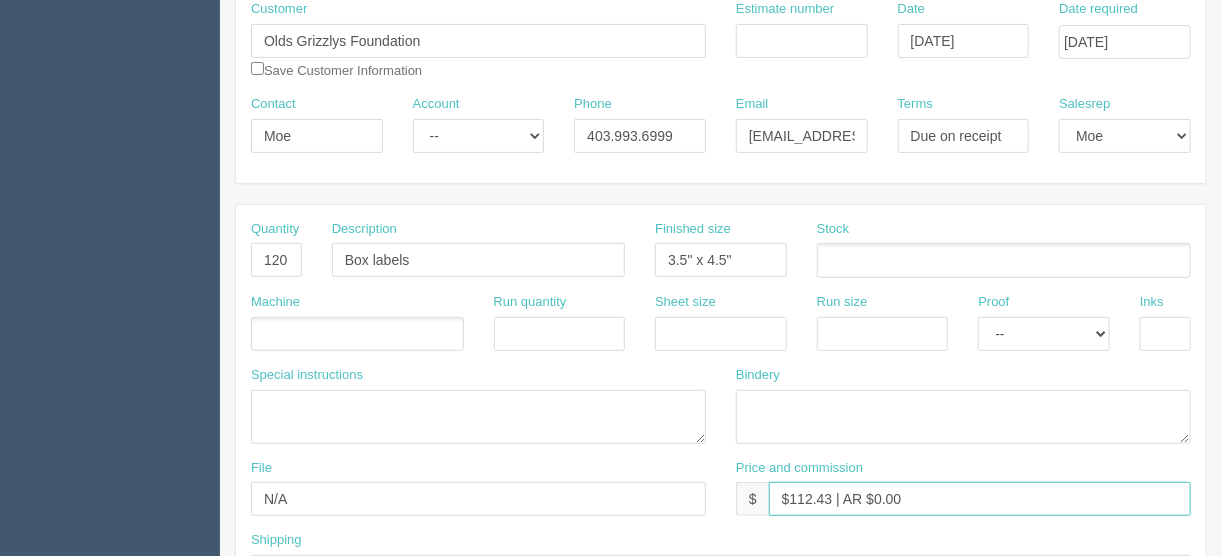 type on "$112.43 | AR $0.00" 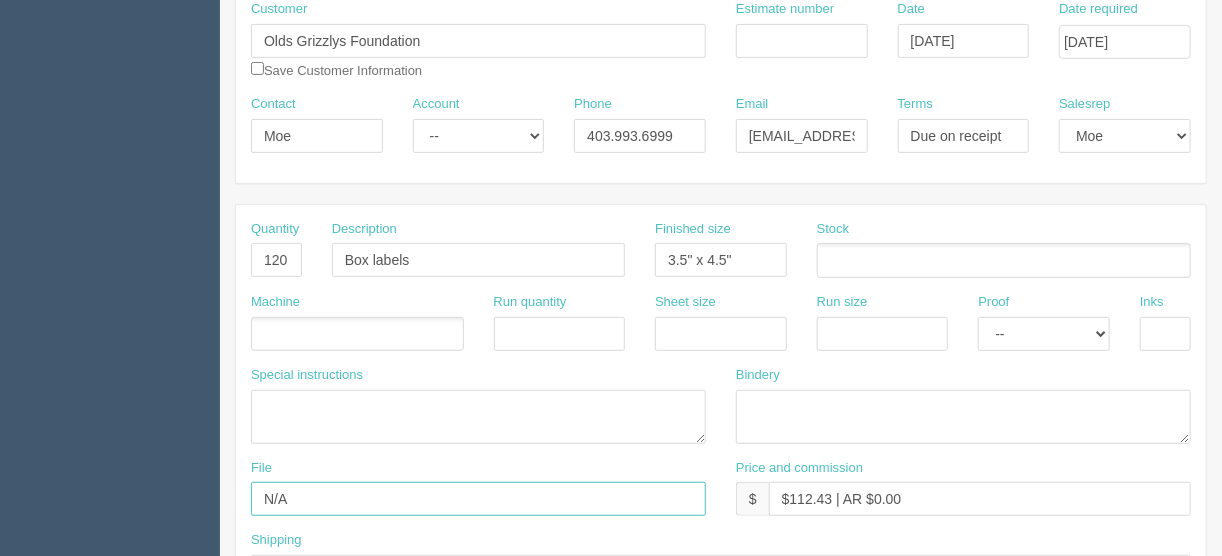 drag, startPoint x: 290, startPoint y: 491, endPoint x: 218, endPoint y: 491, distance: 72 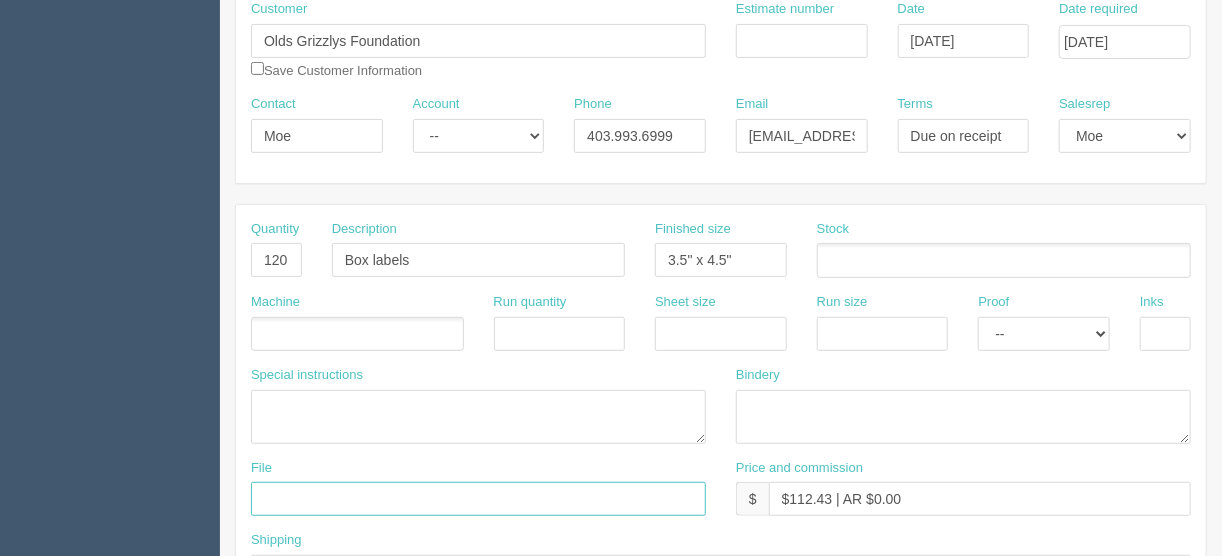 type 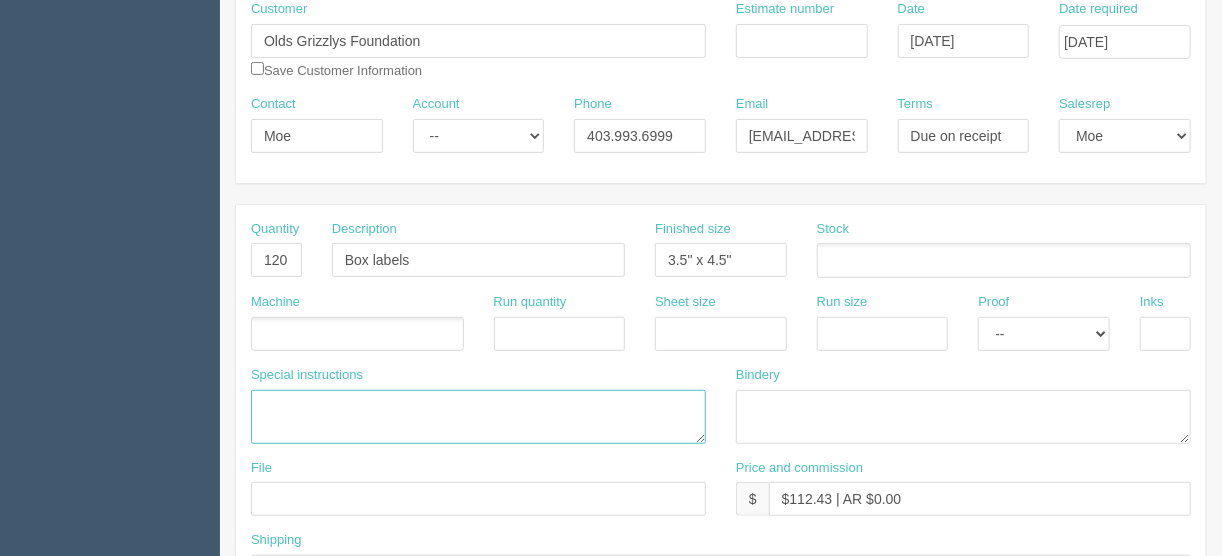 click on "See list below" at bounding box center (478, 417) 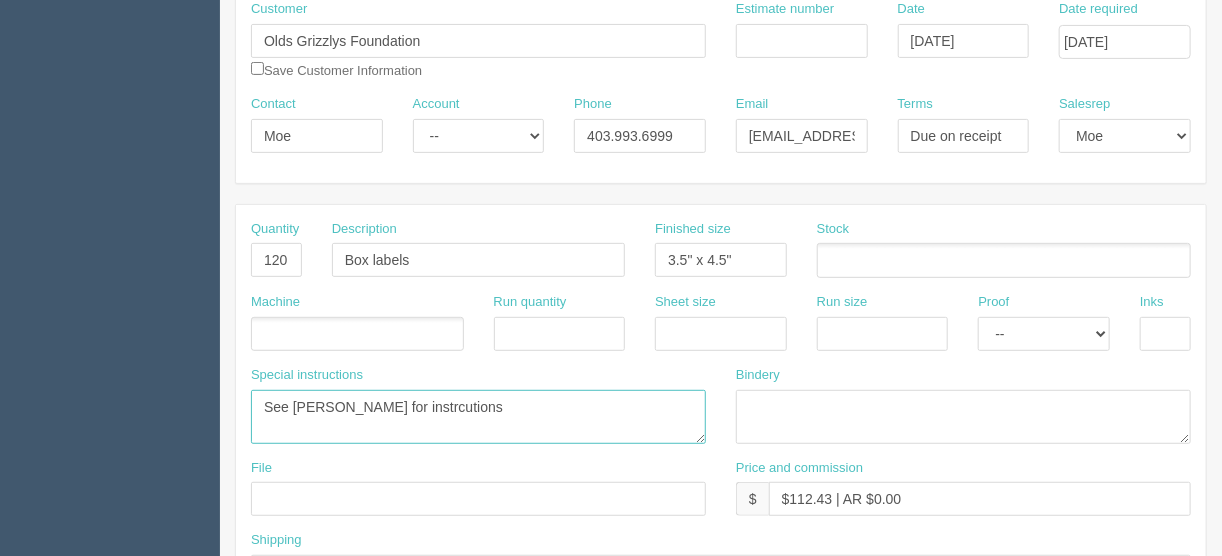 type on "See Moe for instrcutions" 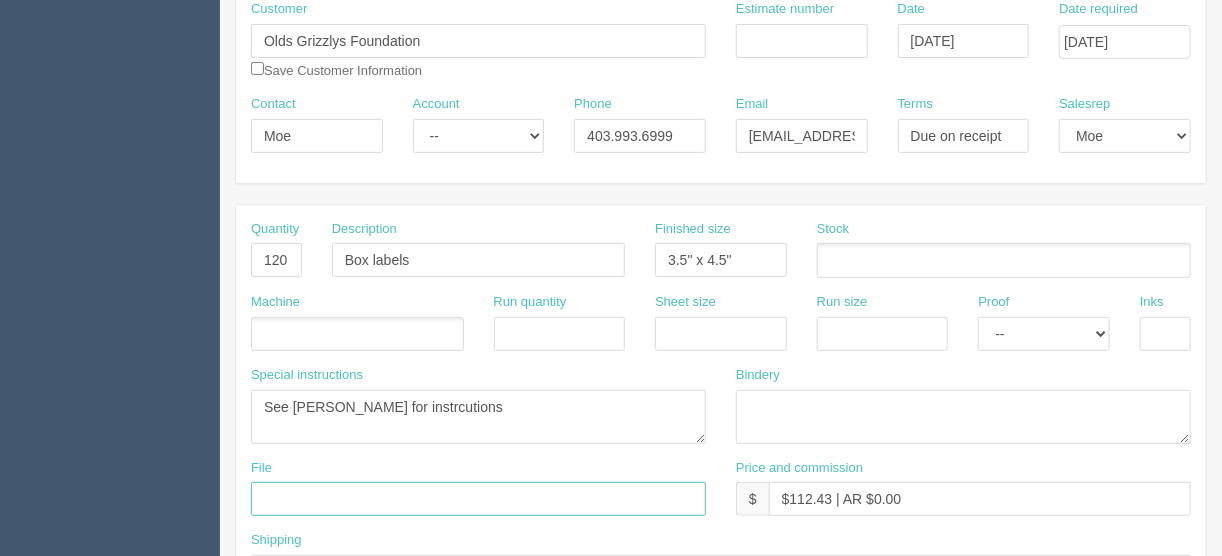 click at bounding box center (478, 499) 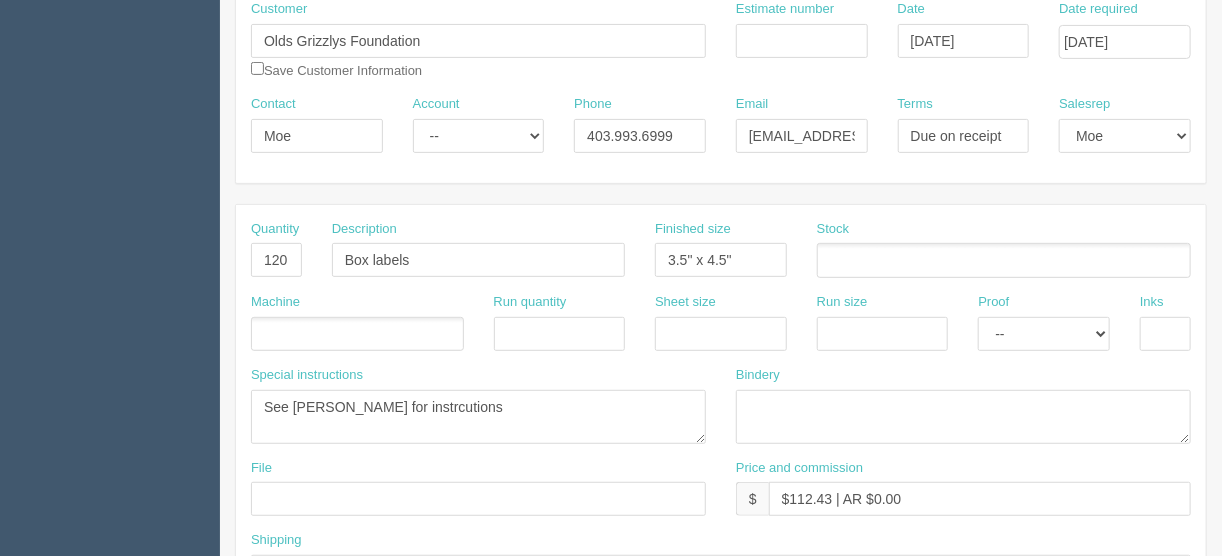 click at bounding box center (357, 334) 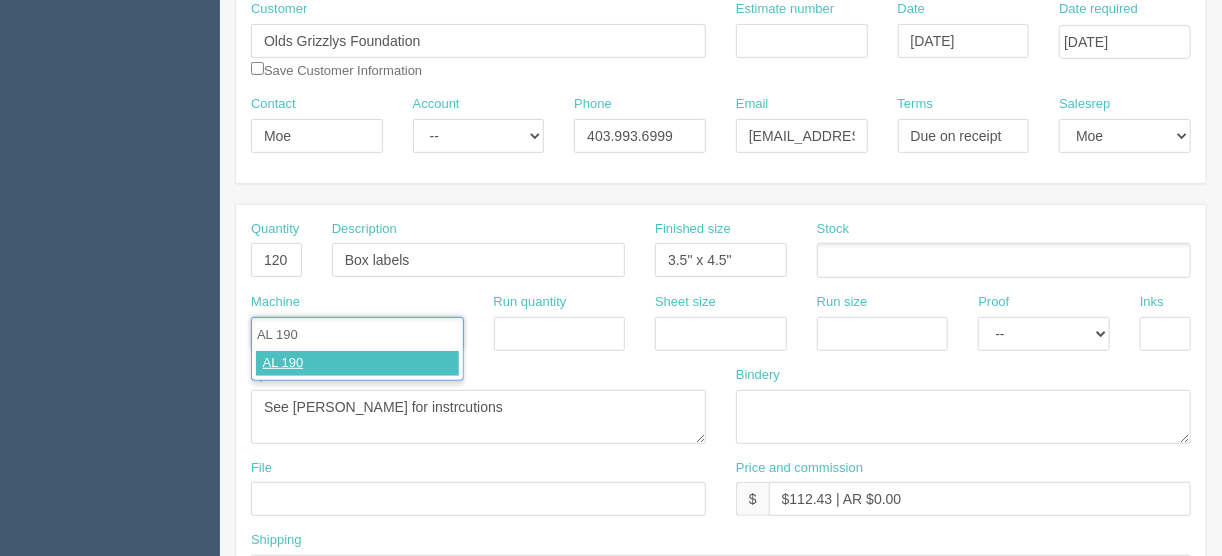 type on "AL 190`" 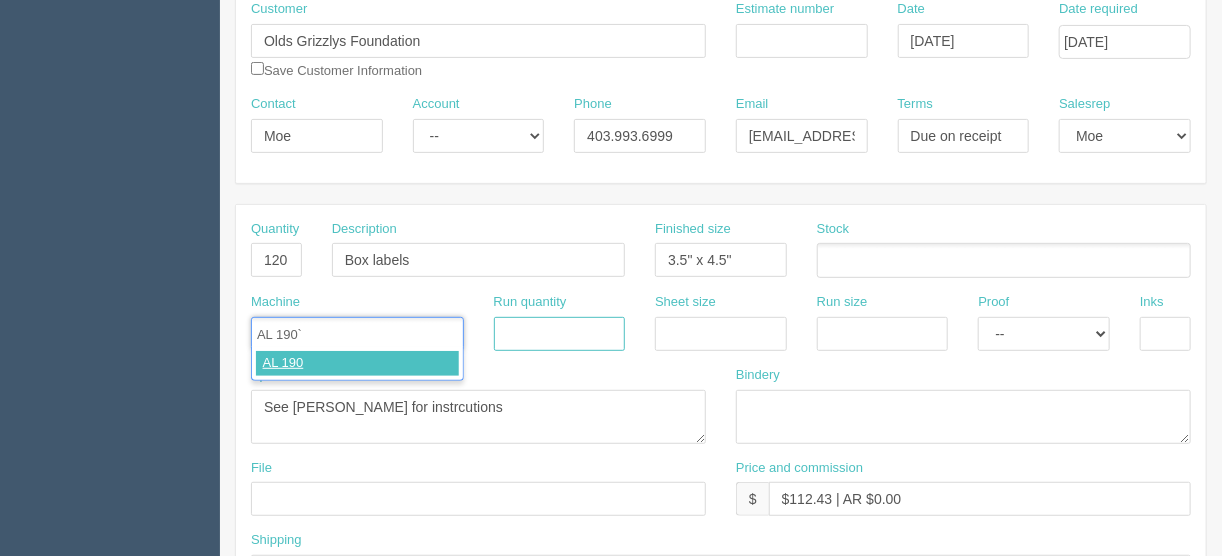 type 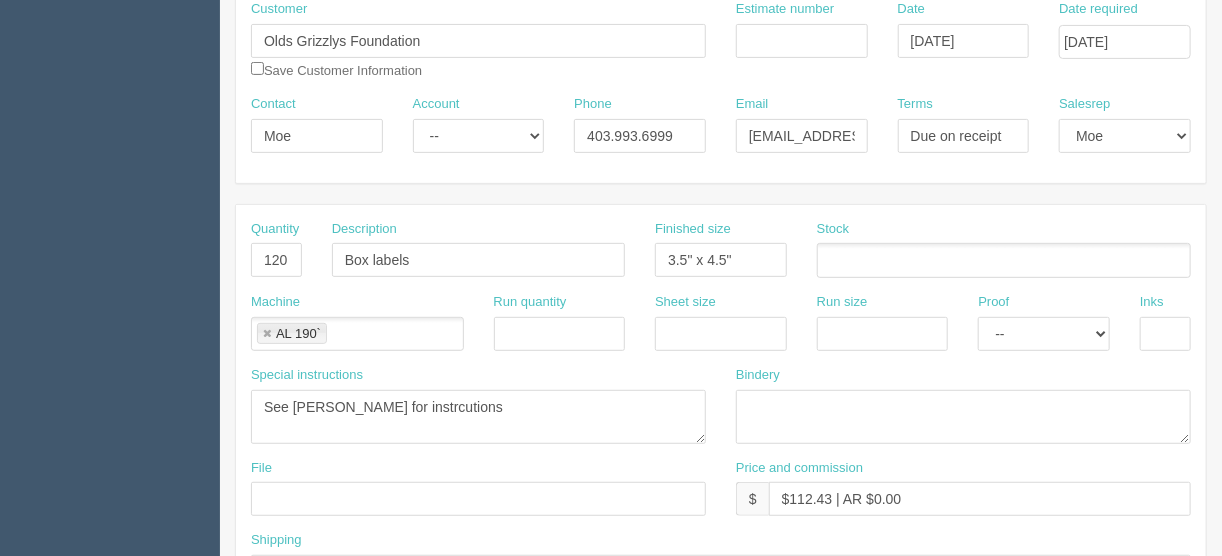 click at bounding box center (337, 335) 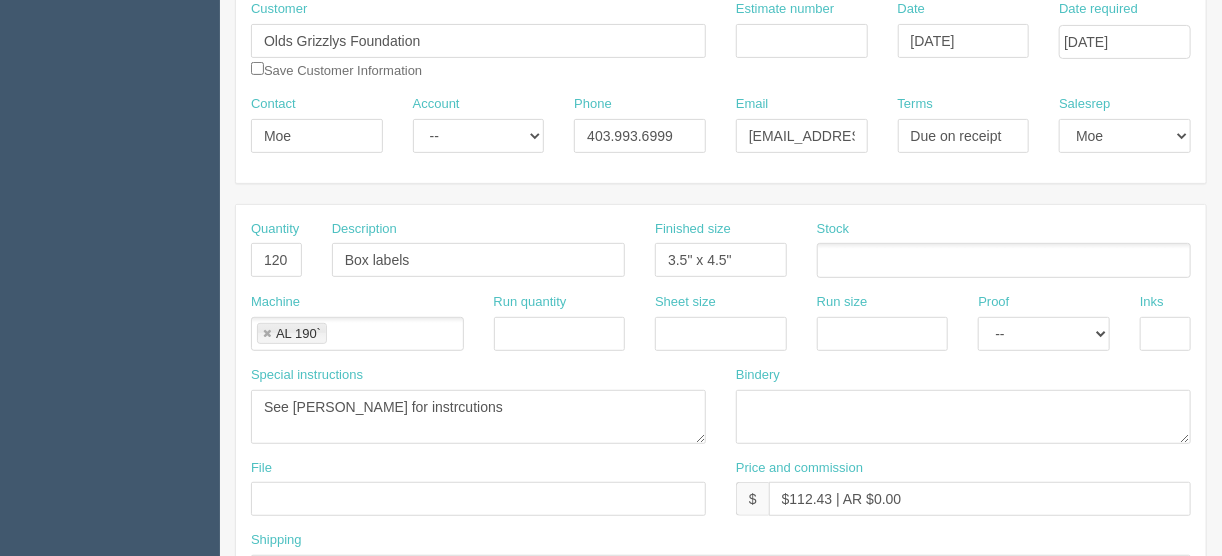 click at bounding box center (267, 334) 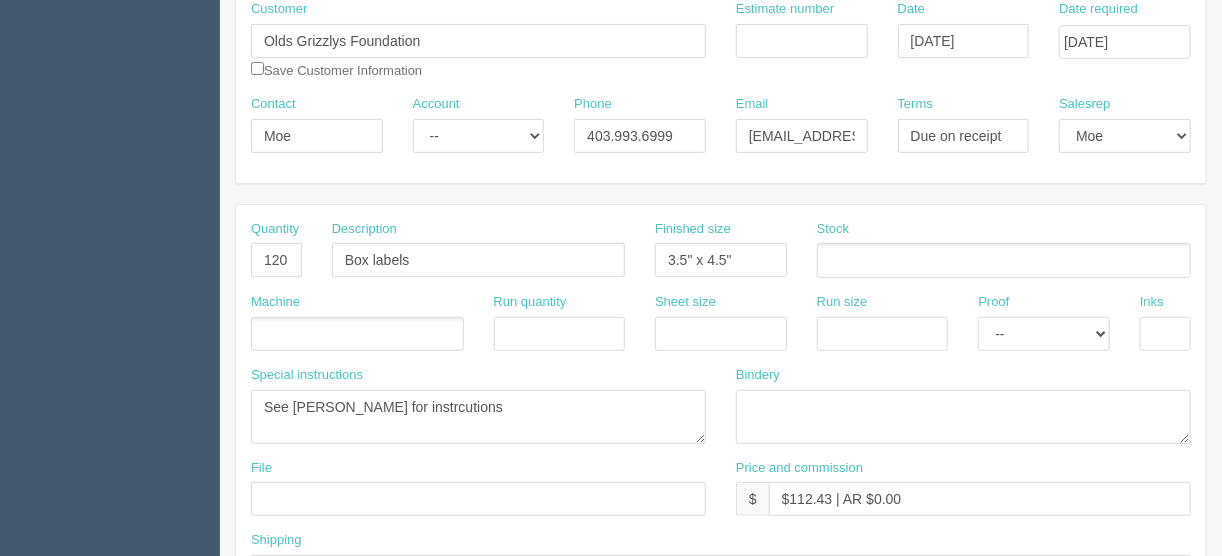 click at bounding box center (1004, 260) 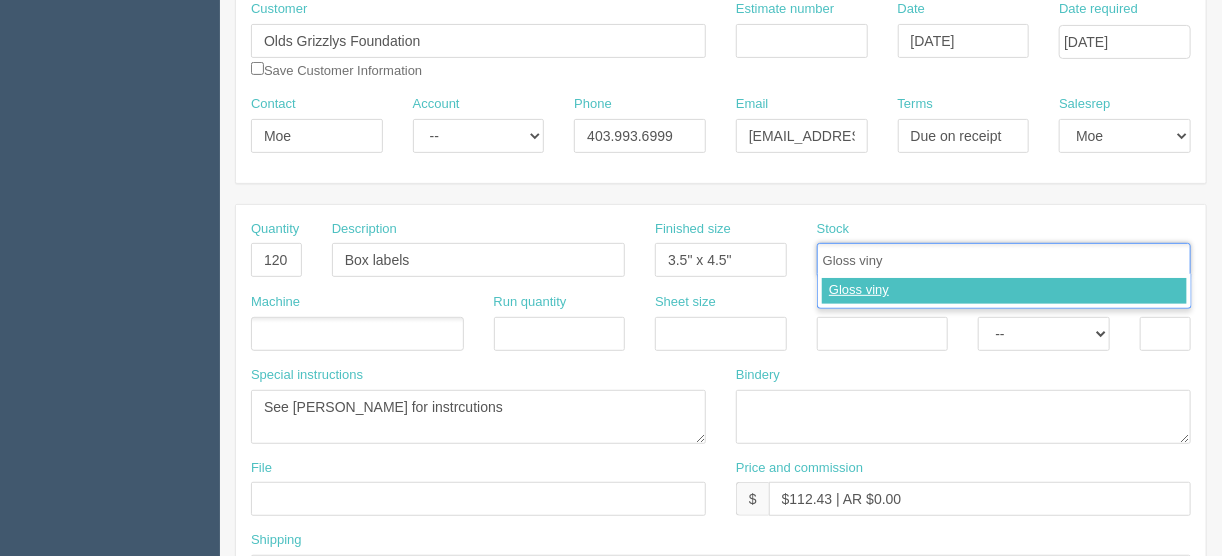 type on "Gloss vinyl" 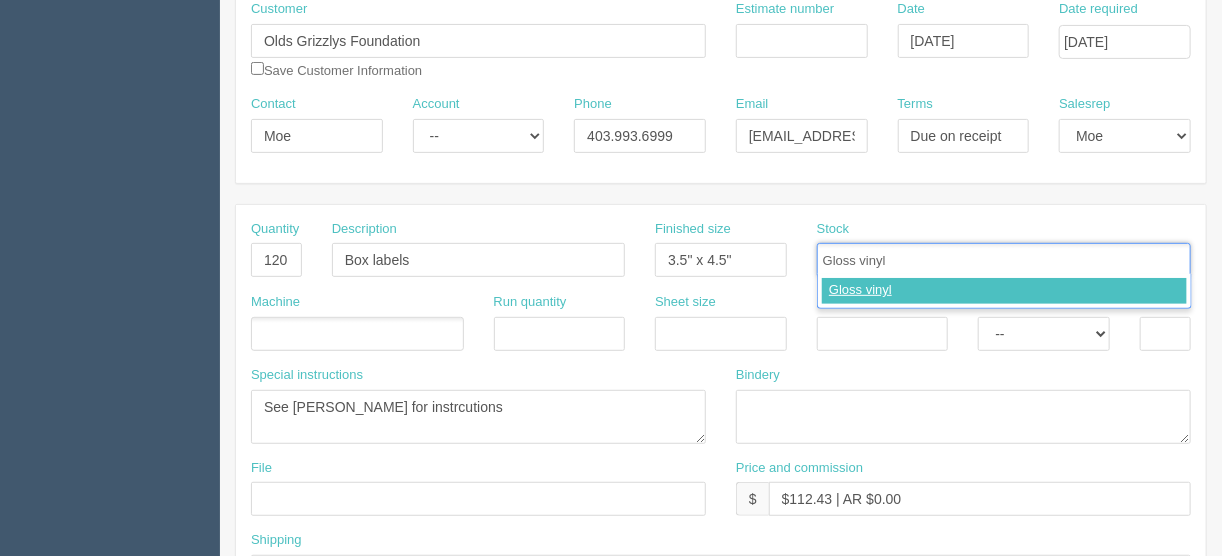 type 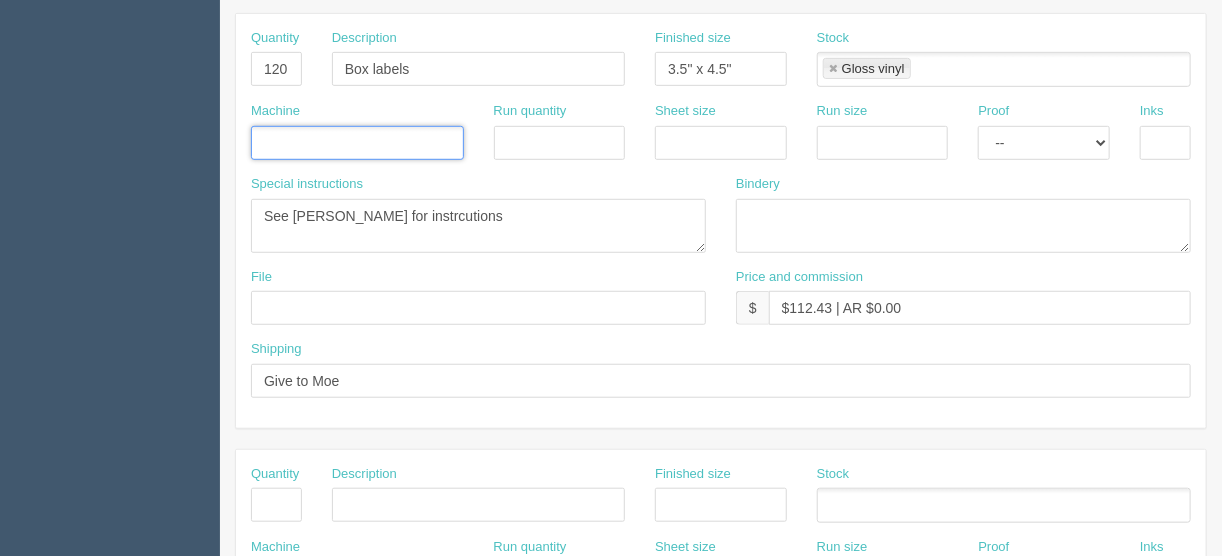scroll, scrollTop: 640, scrollLeft: 0, axis: vertical 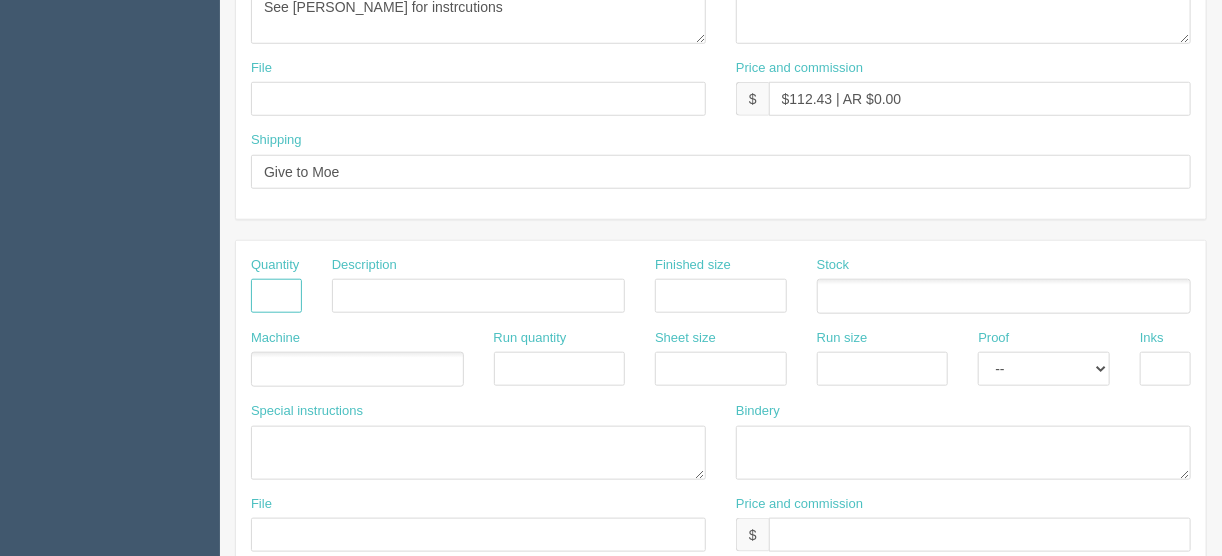 click at bounding box center [276, 296] 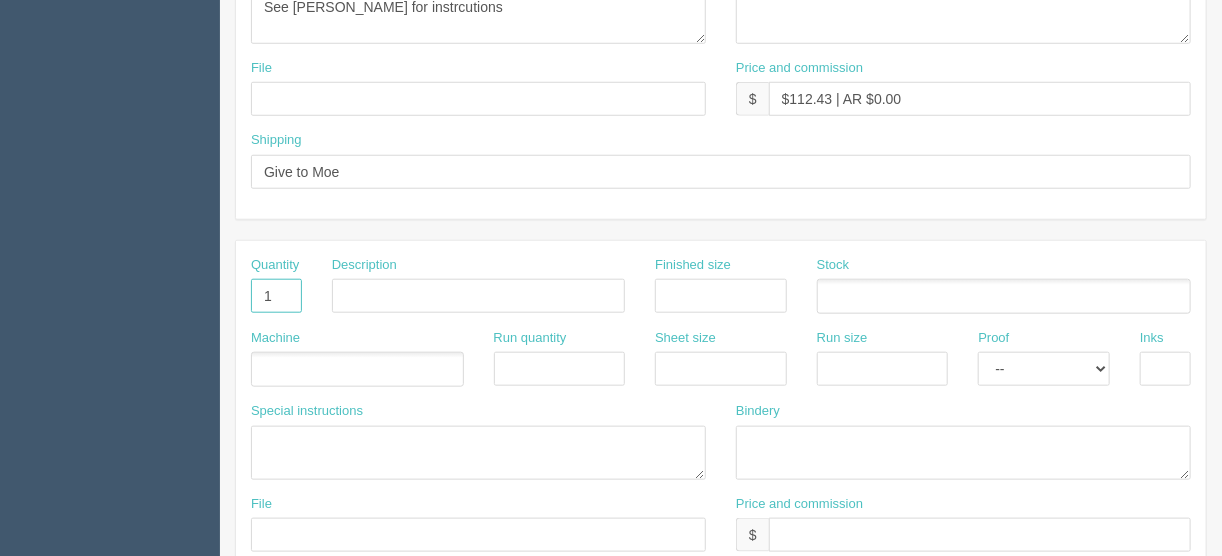 type on "1" 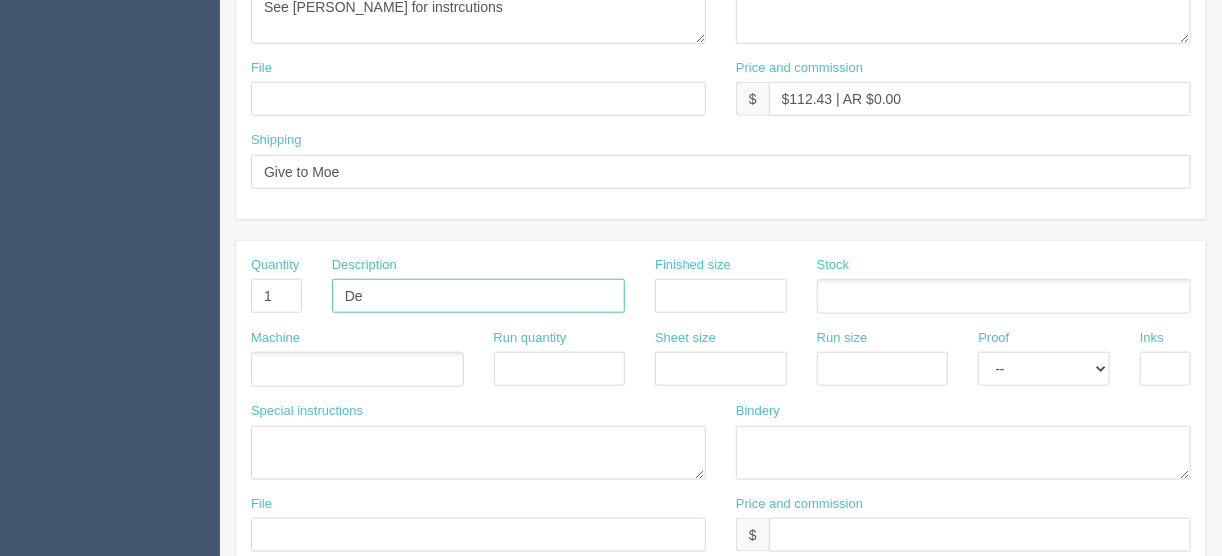 type on "Design - create artwork" 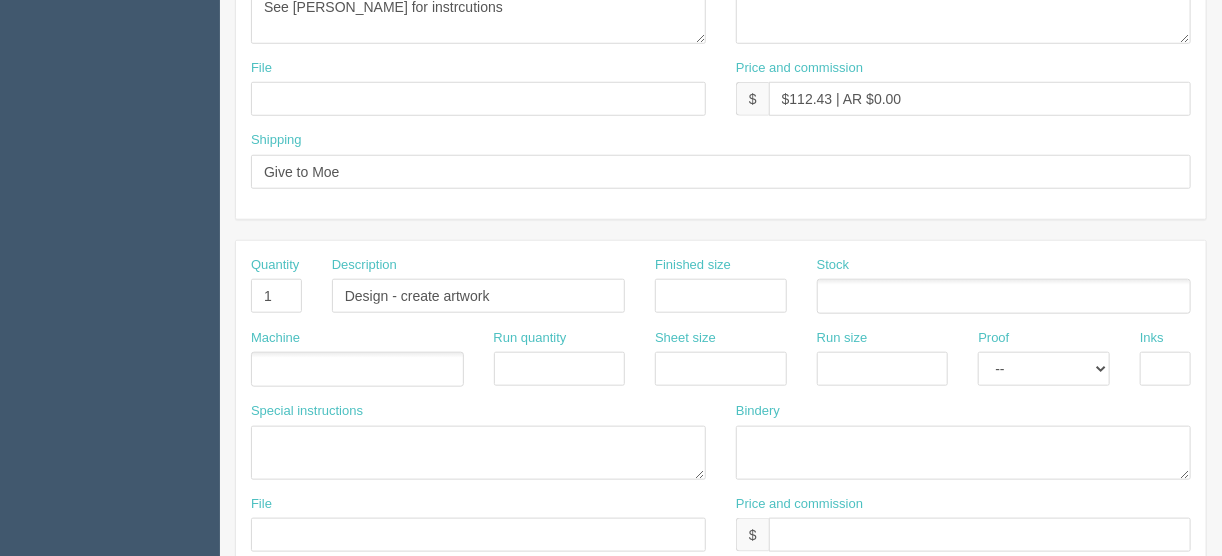 click at bounding box center (357, 369) 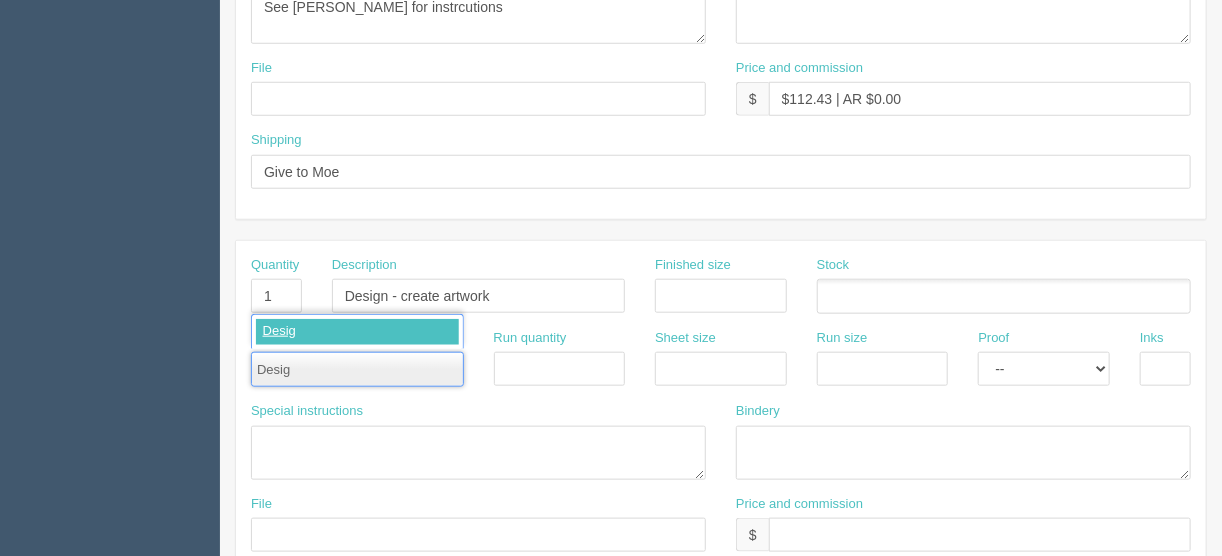type on "Design" 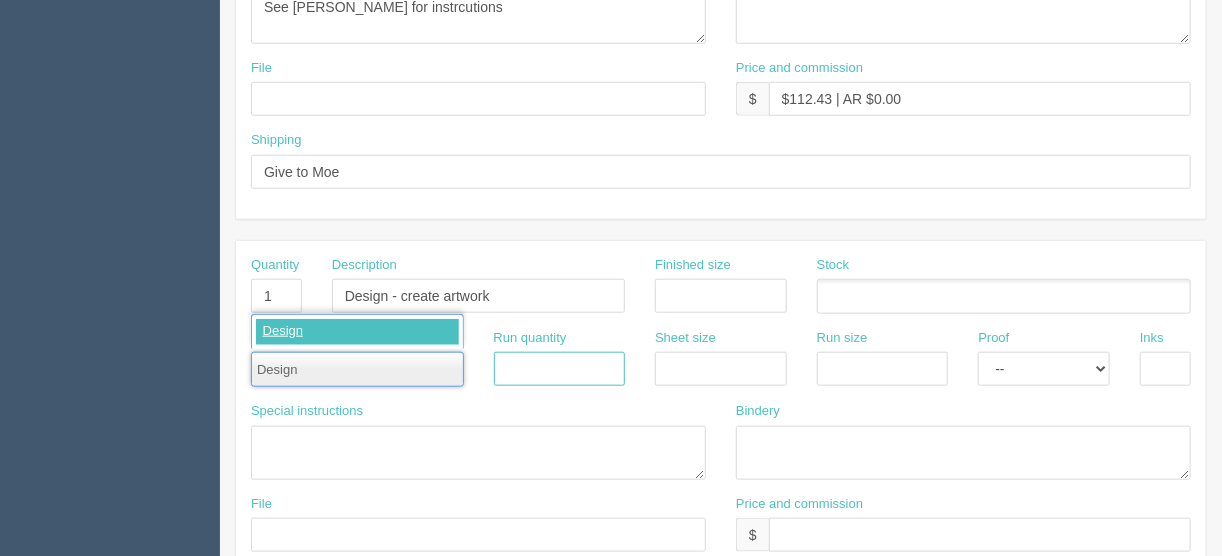type 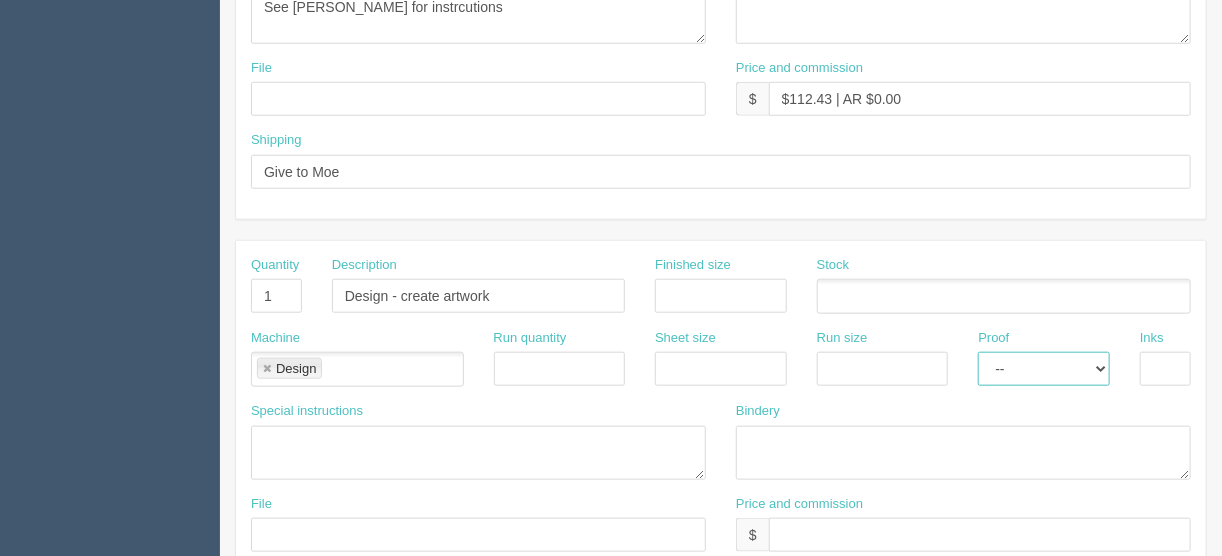 click on "--
Email
Hard Copy" at bounding box center [1044, 369] 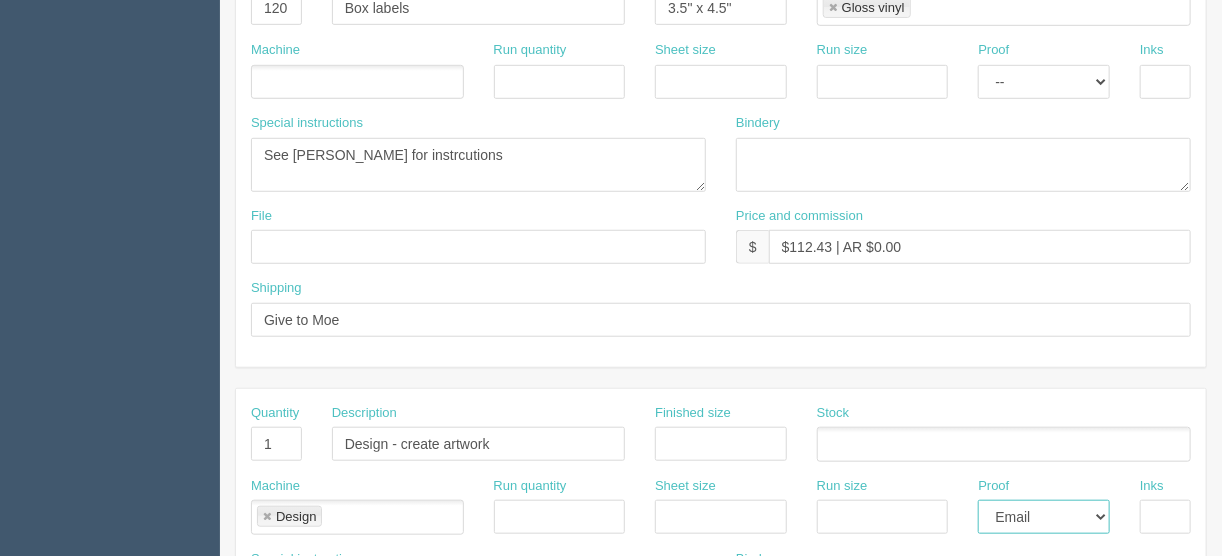 scroll, scrollTop: 400, scrollLeft: 0, axis: vertical 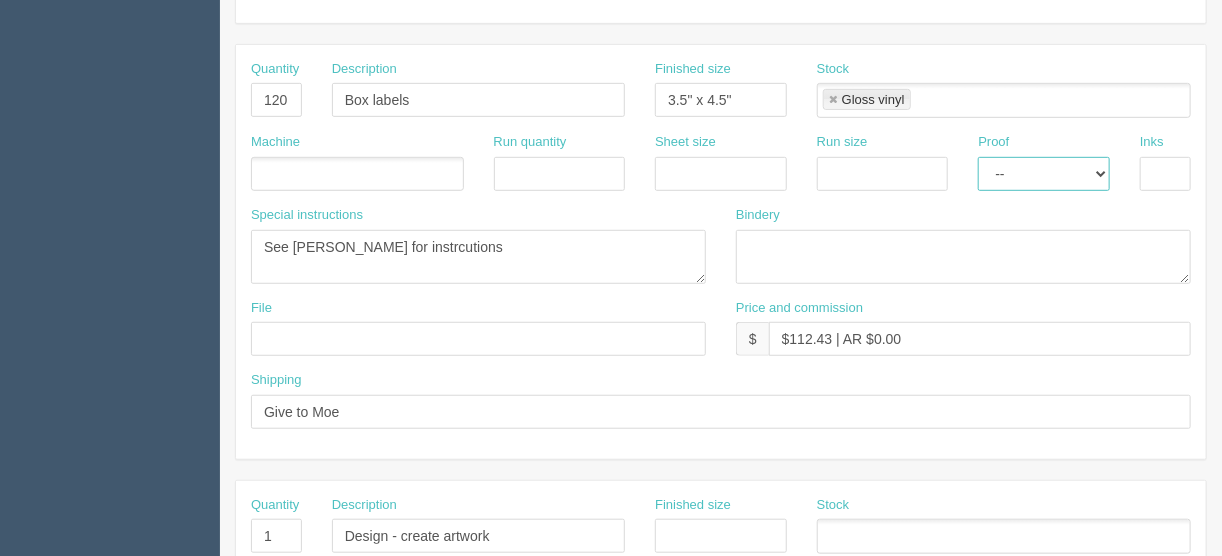 click on "--
Email
Hard Copy" at bounding box center [1044, 174] 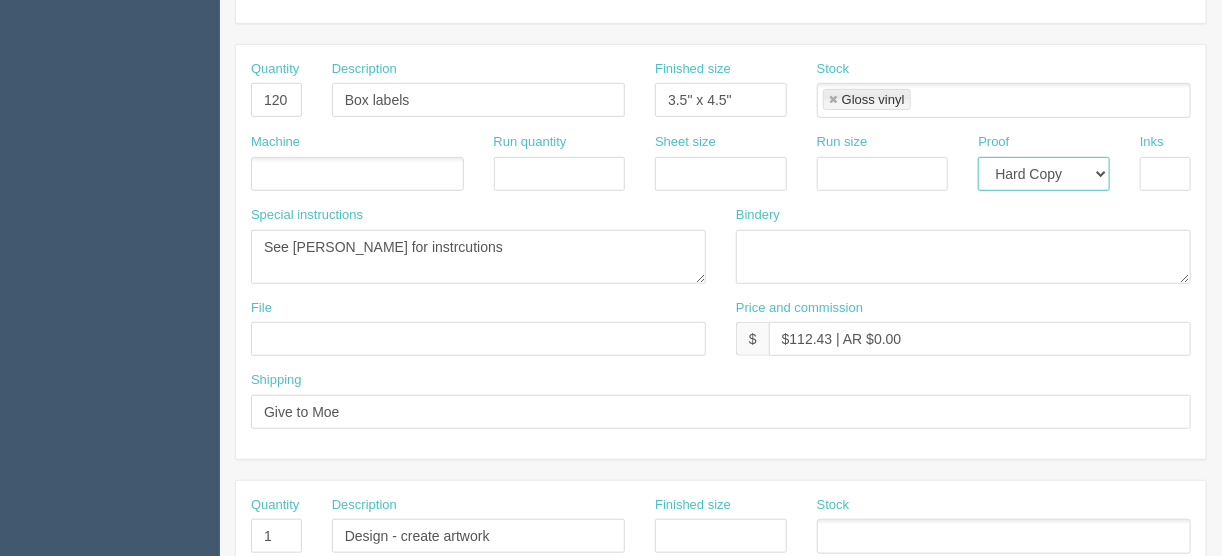 click on "--
Email
Hard Copy" at bounding box center [1044, 174] 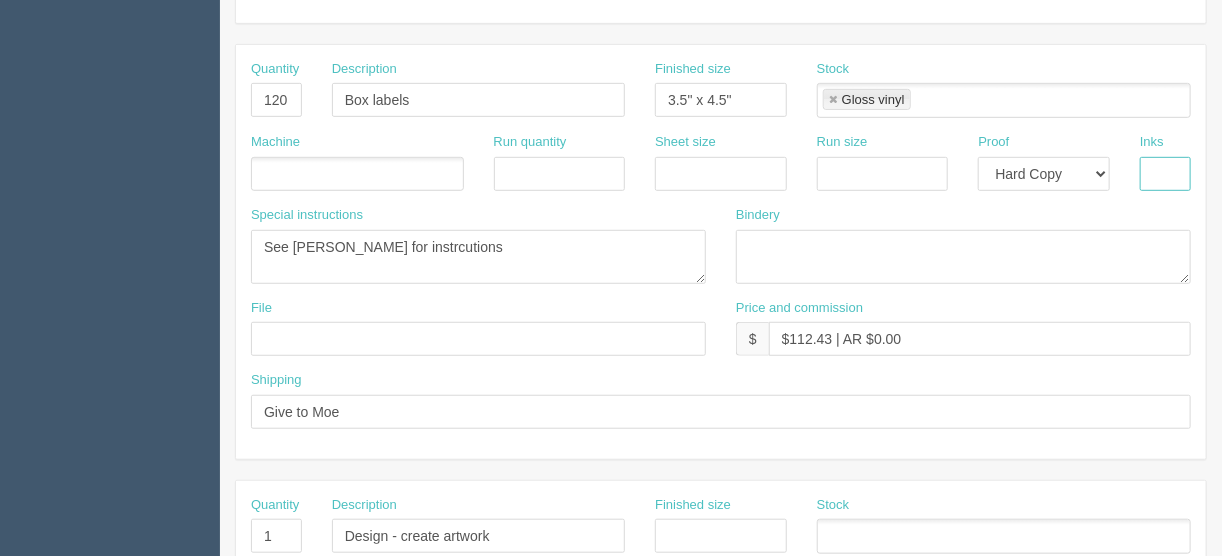 click at bounding box center [1165, 174] 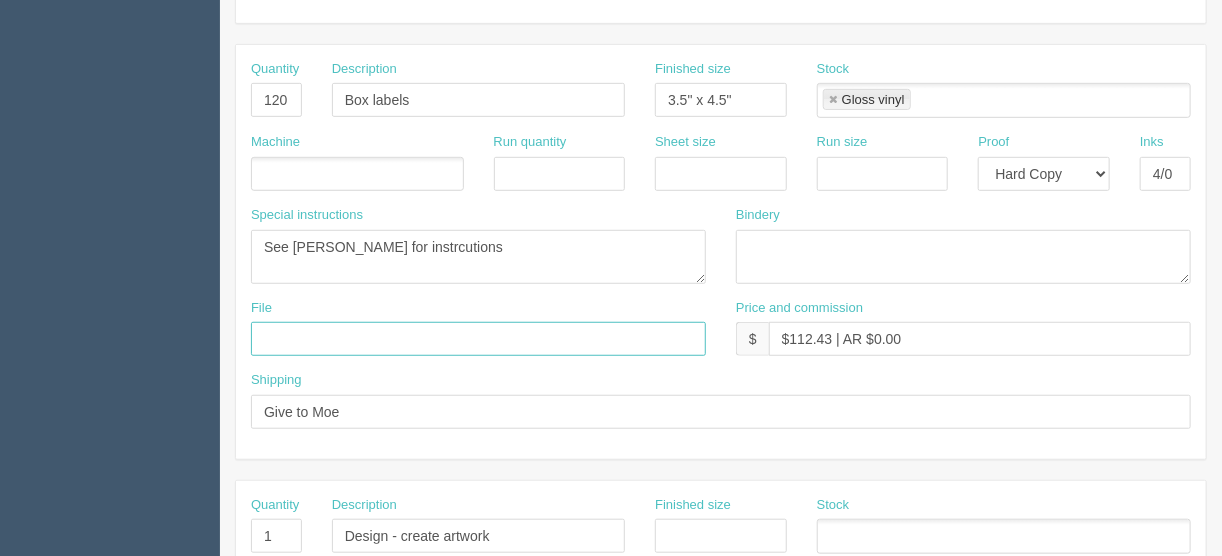 click at bounding box center [478, 339] 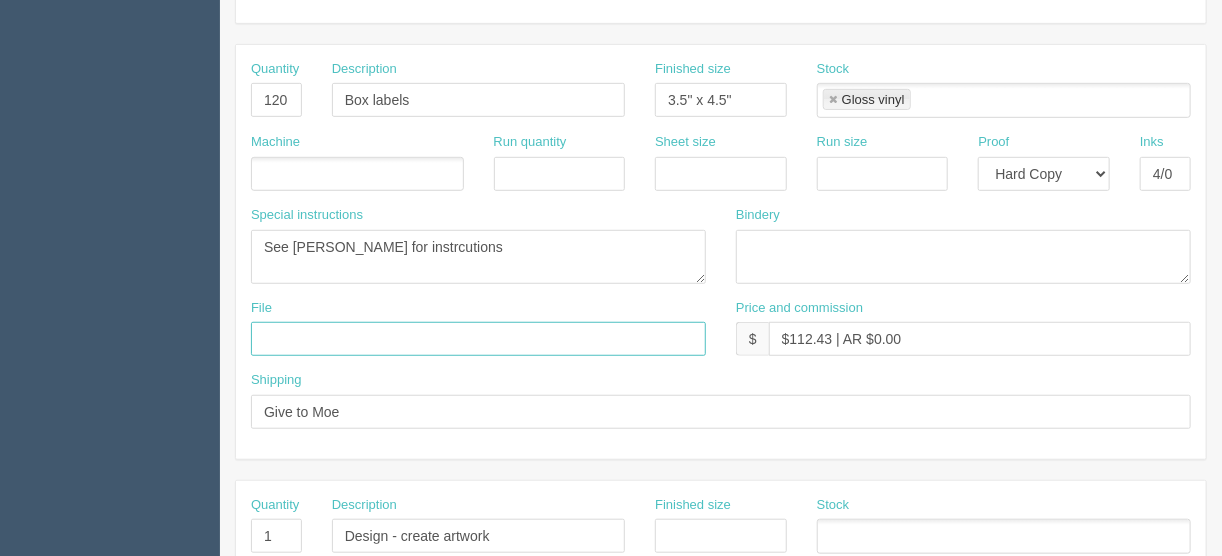 type on "Client files" 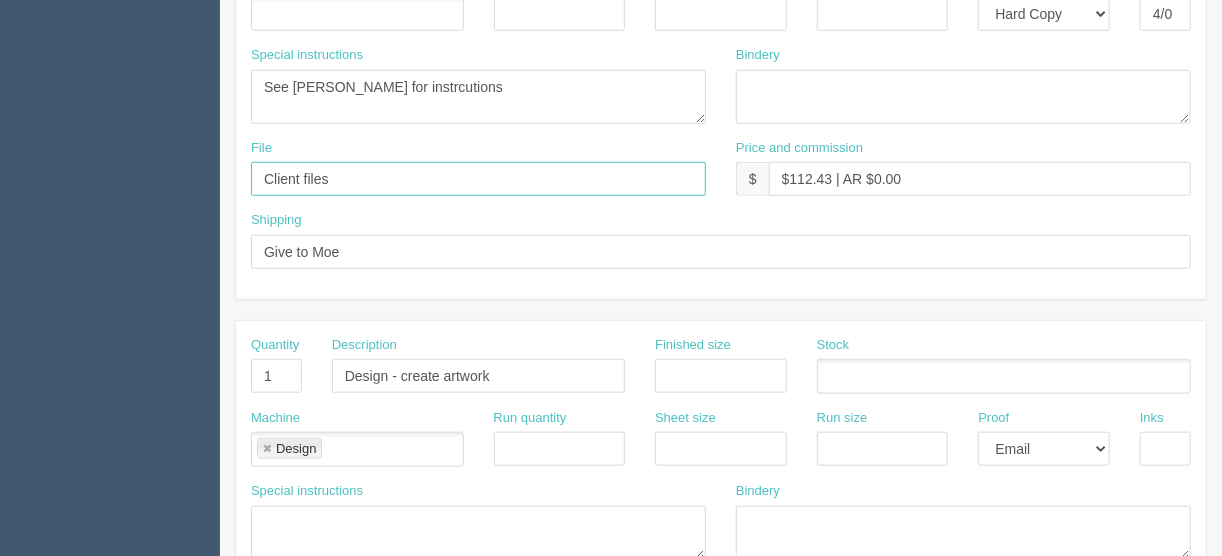 scroll, scrollTop: 720, scrollLeft: 0, axis: vertical 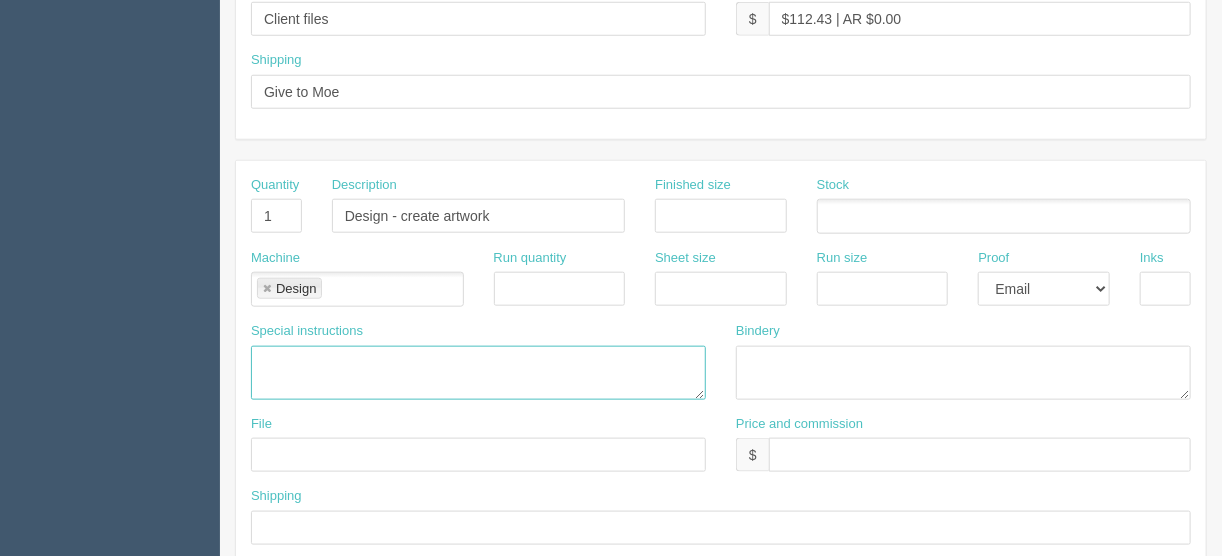click at bounding box center (478, 373) 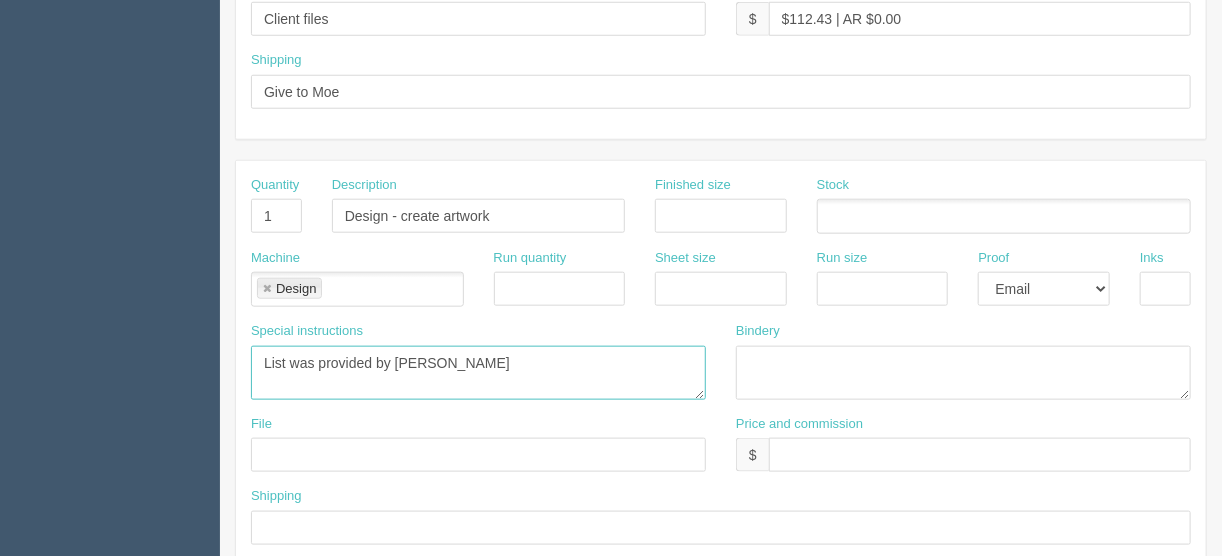 type on "List was provided by Moe" 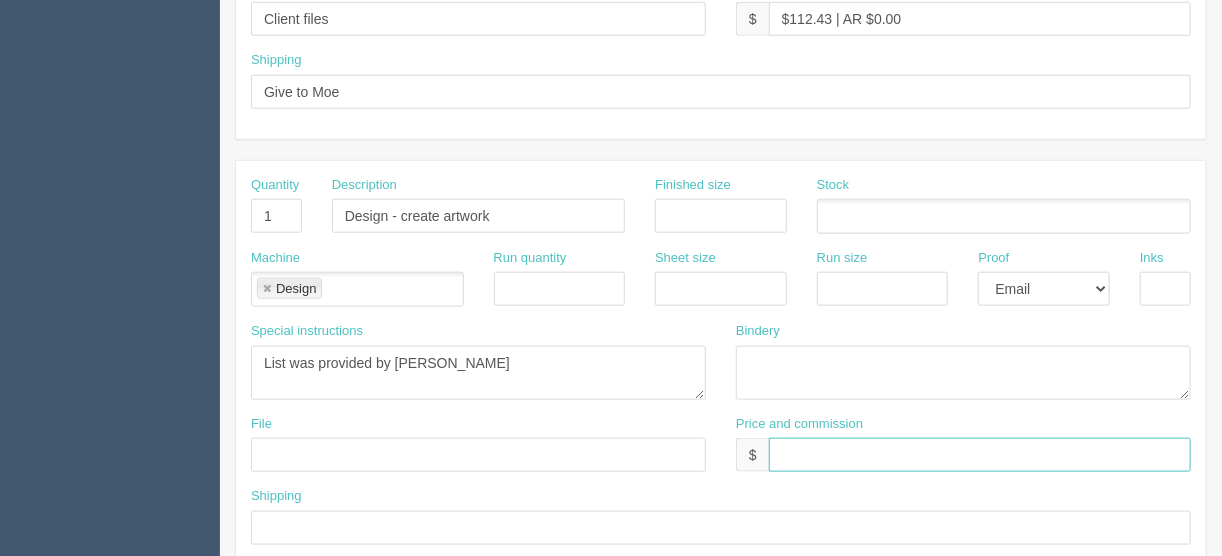 click at bounding box center [980, 455] 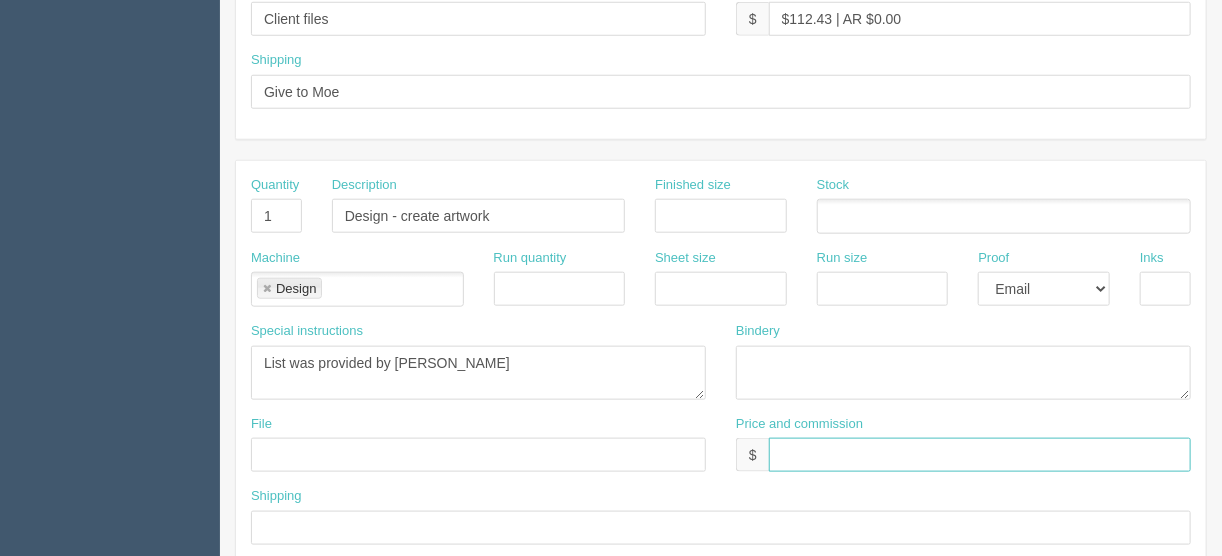 type on "$N/C" 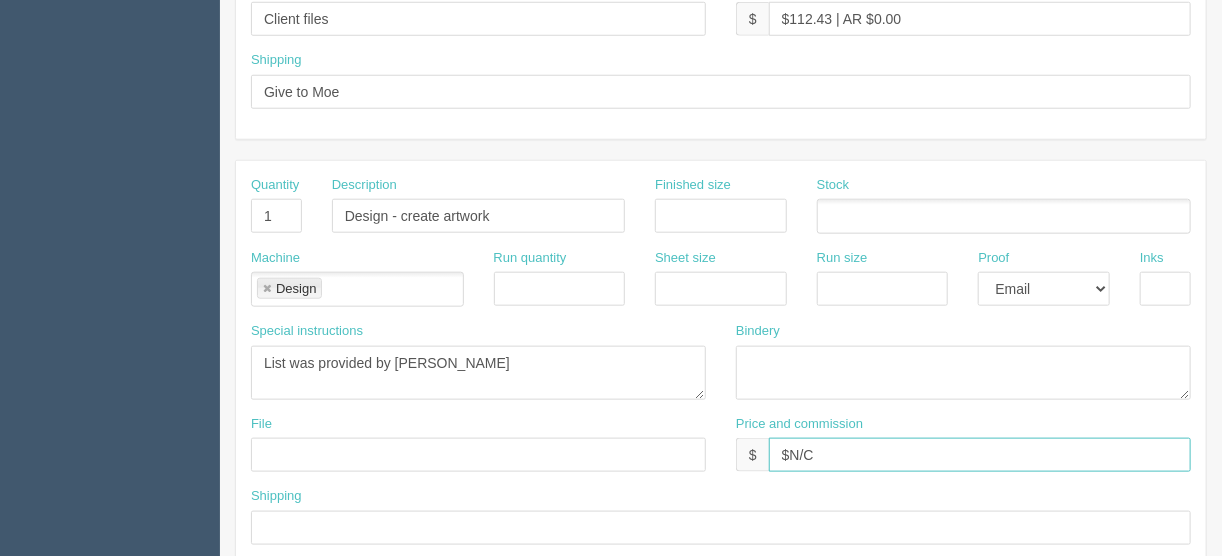 scroll, scrollTop: 480, scrollLeft: 0, axis: vertical 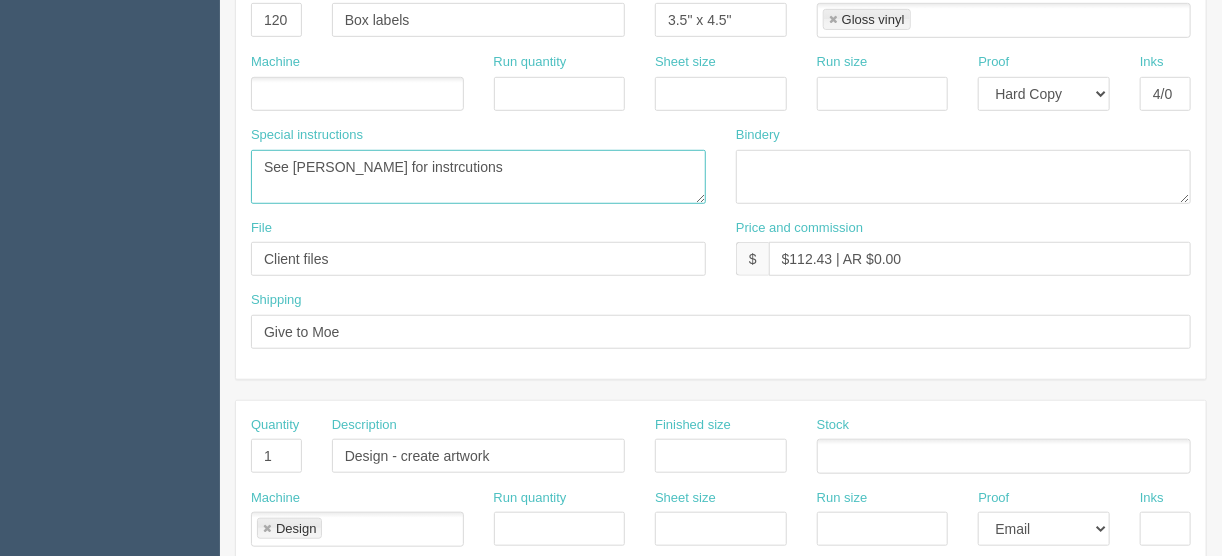 drag, startPoint x: 451, startPoint y: 157, endPoint x: 173, endPoint y: 164, distance: 278.0881 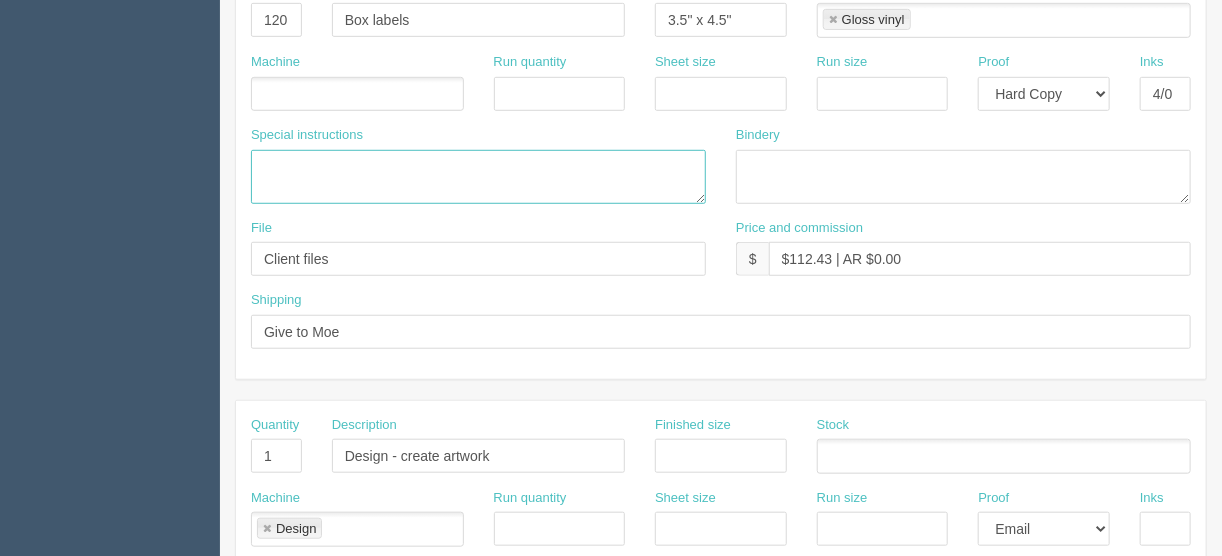 scroll, scrollTop: 640, scrollLeft: 0, axis: vertical 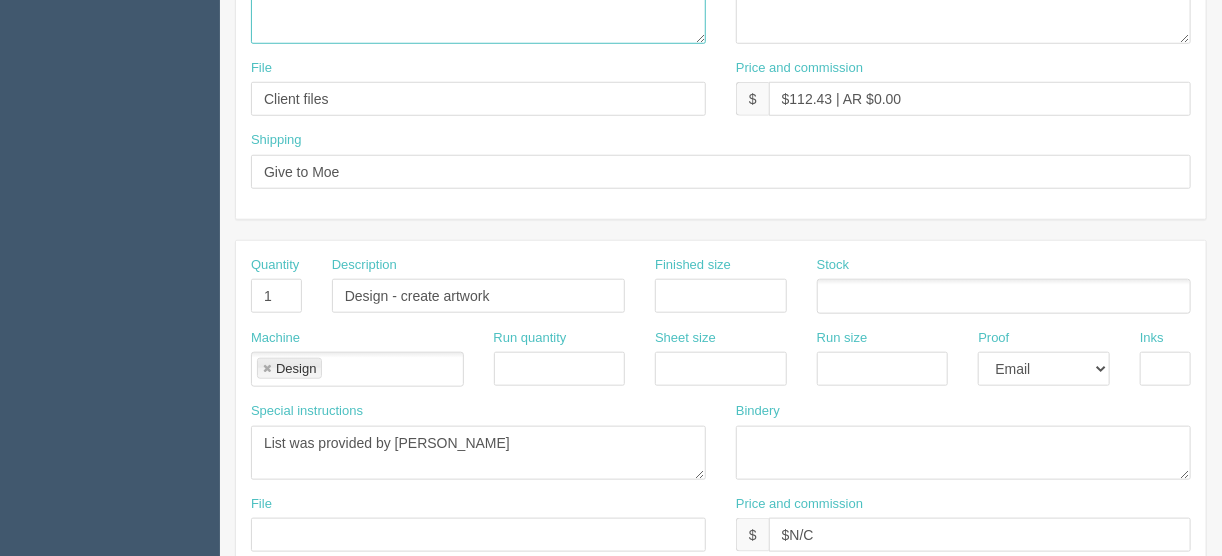 type 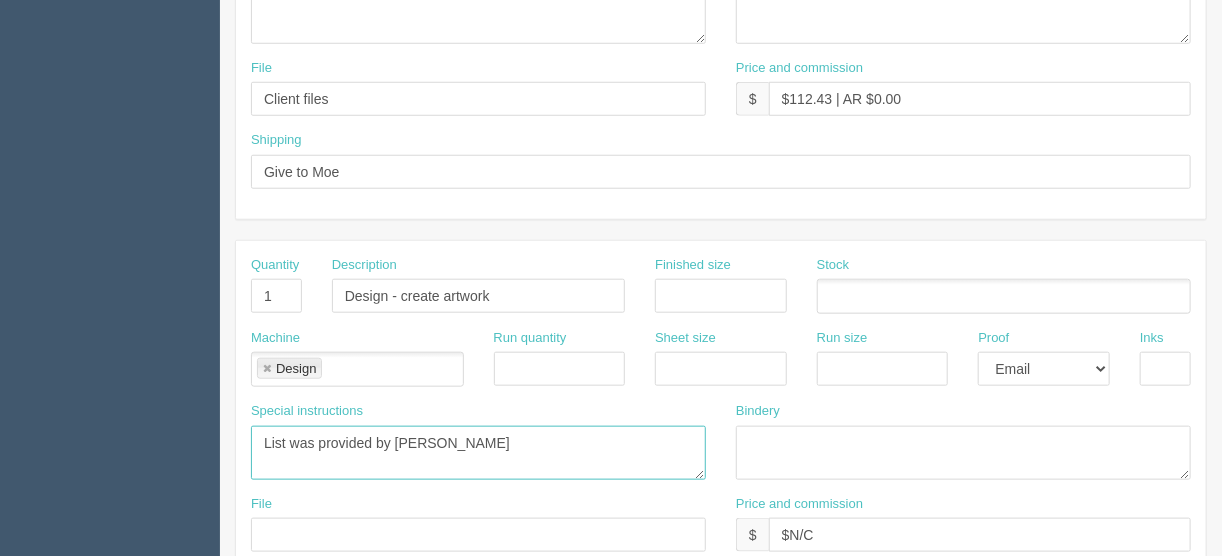 click on "List was provided by Moe" at bounding box center (478, 453) 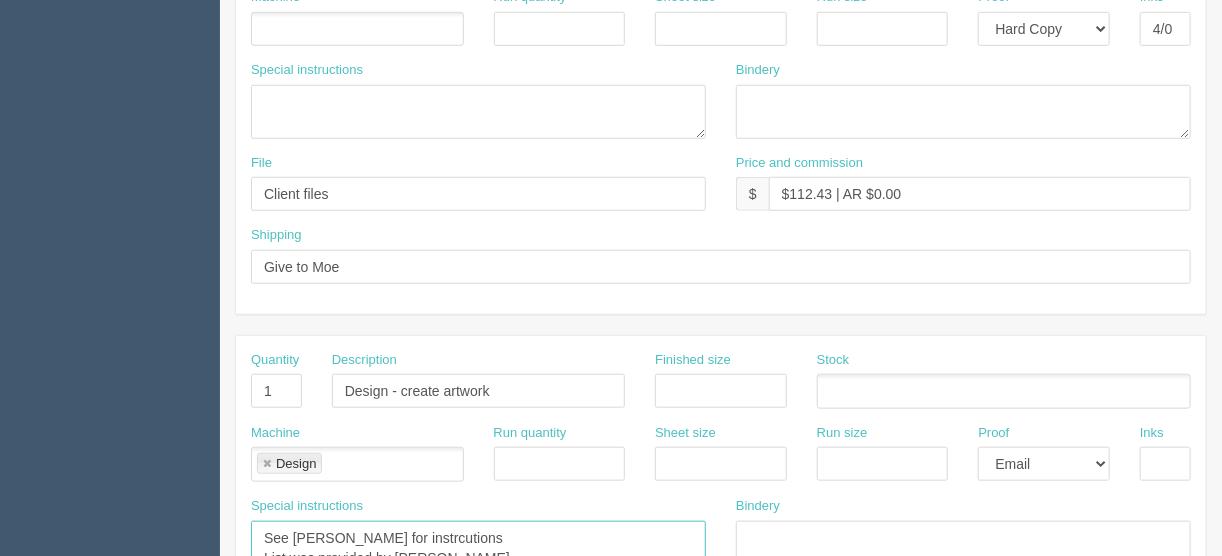 scroll, scrollTop: 320, scrollLeft: 0, axis: vertical 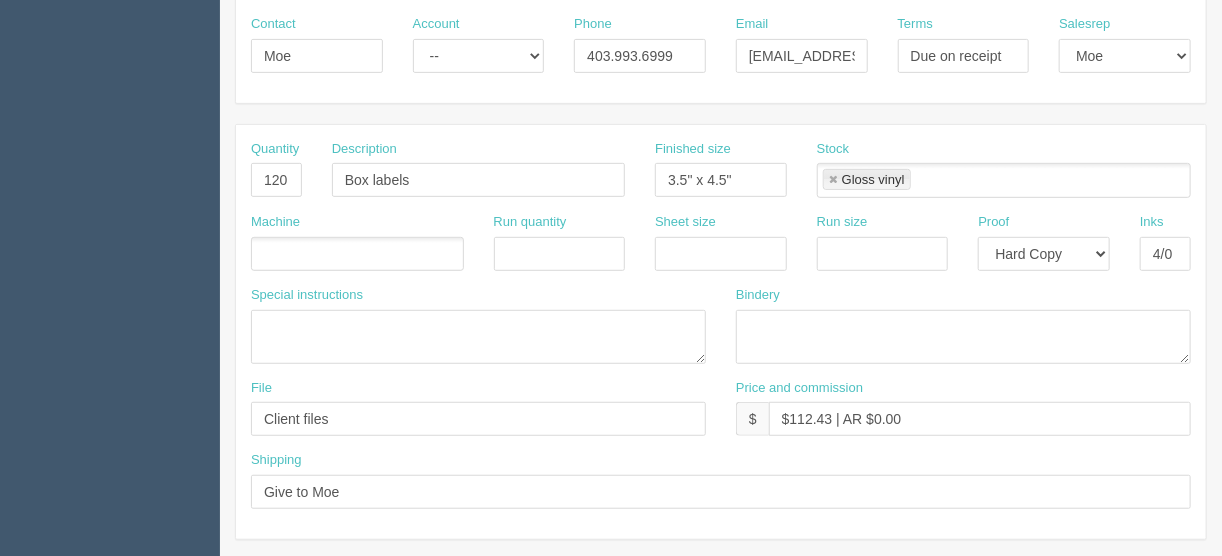type on "See Moe for instrcutions
List was provided by Moe" 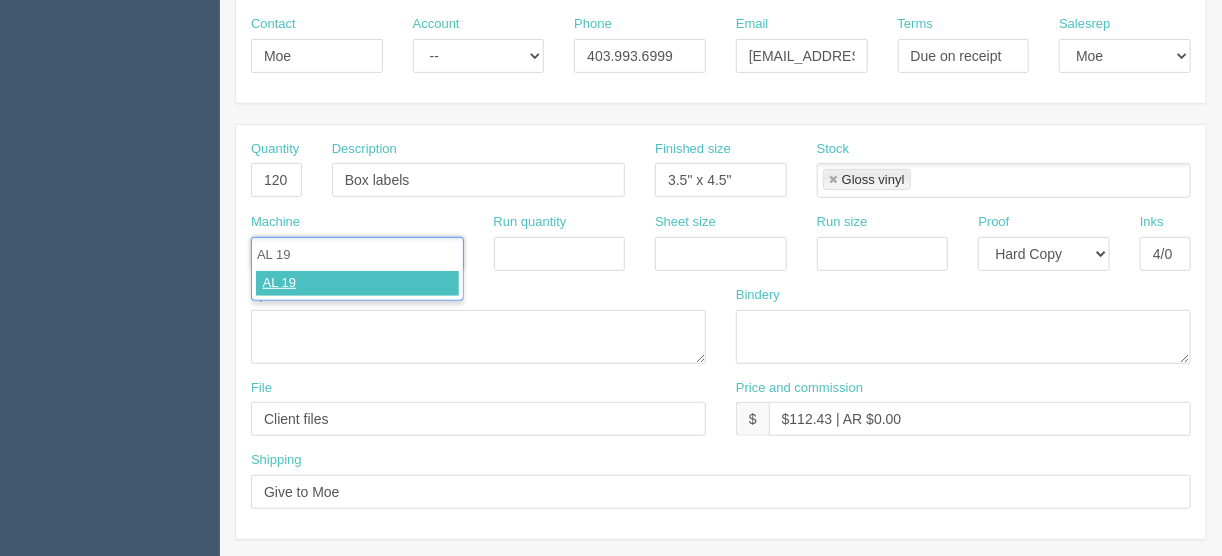 type on "AL 190" 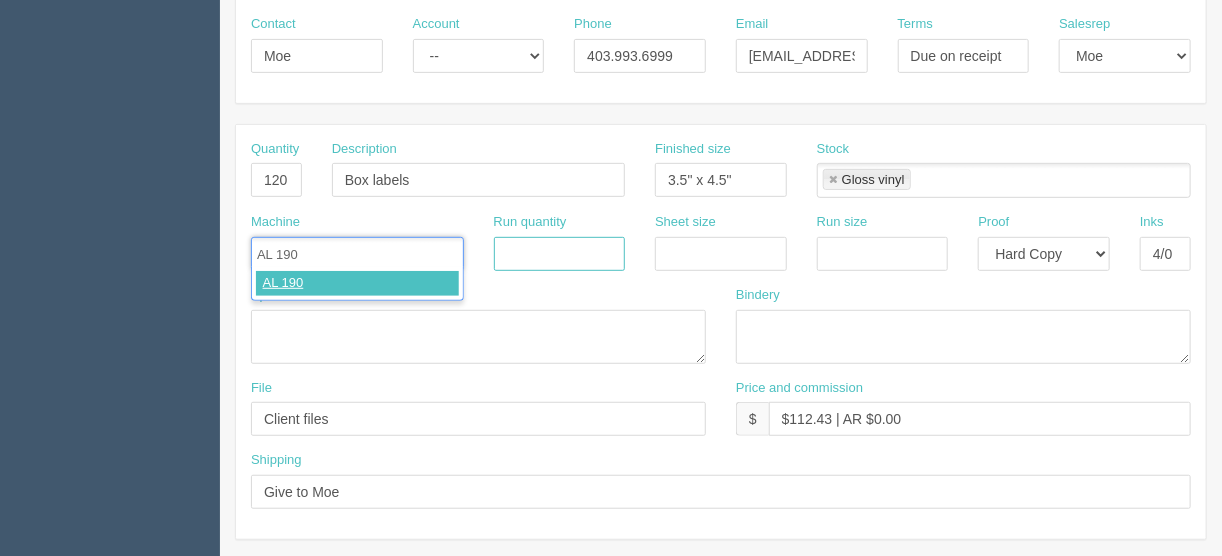 type 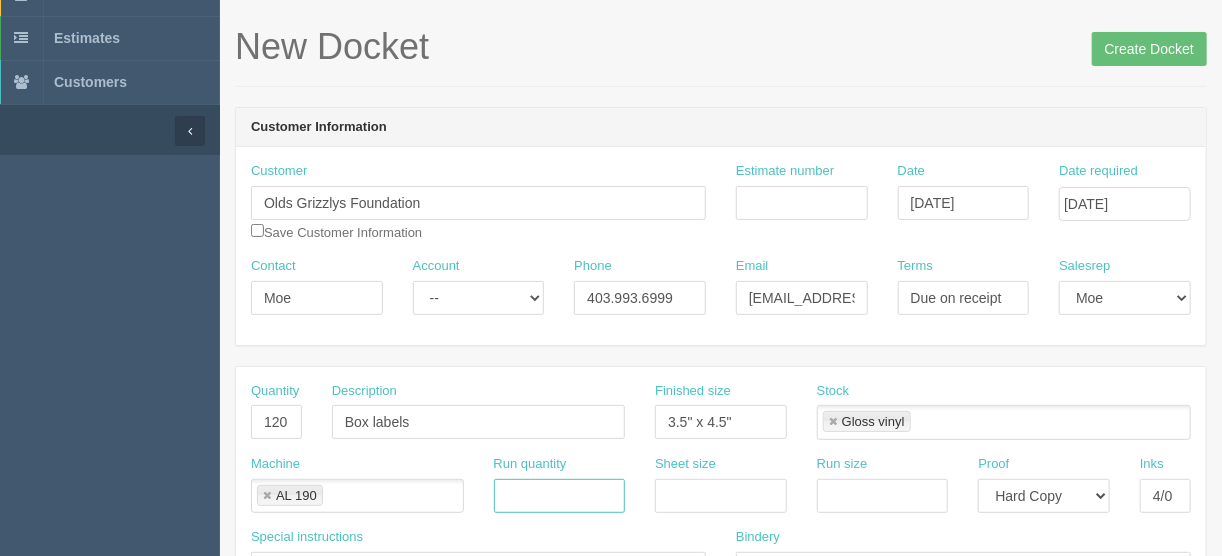 scroll, scrollTop: 0, scrollLeft: 0, axis: both 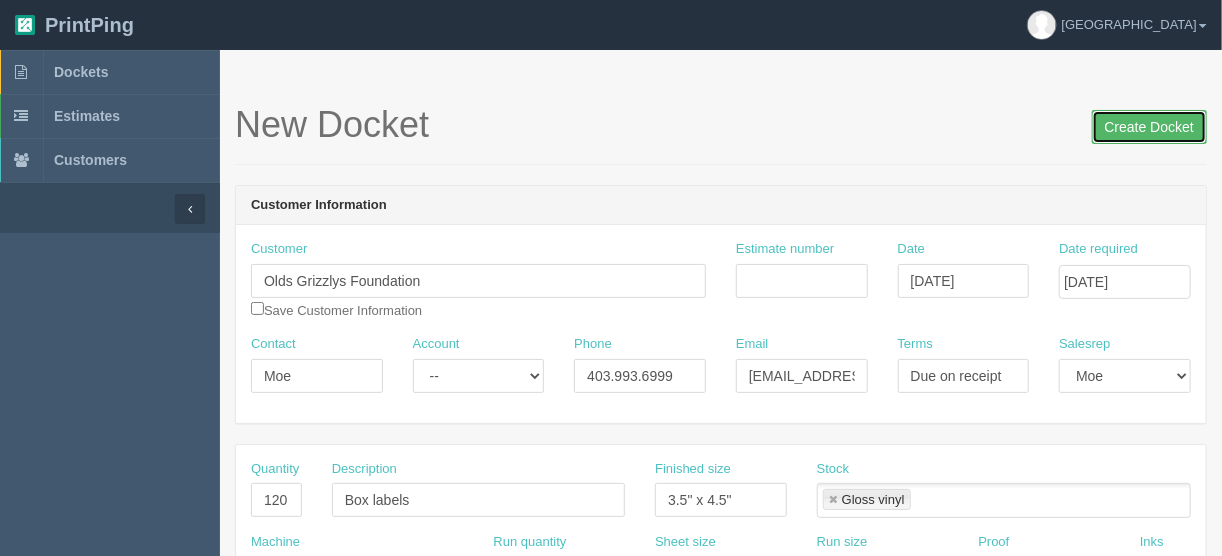 click on "Create Docket" at bounding box center [1149, 127] 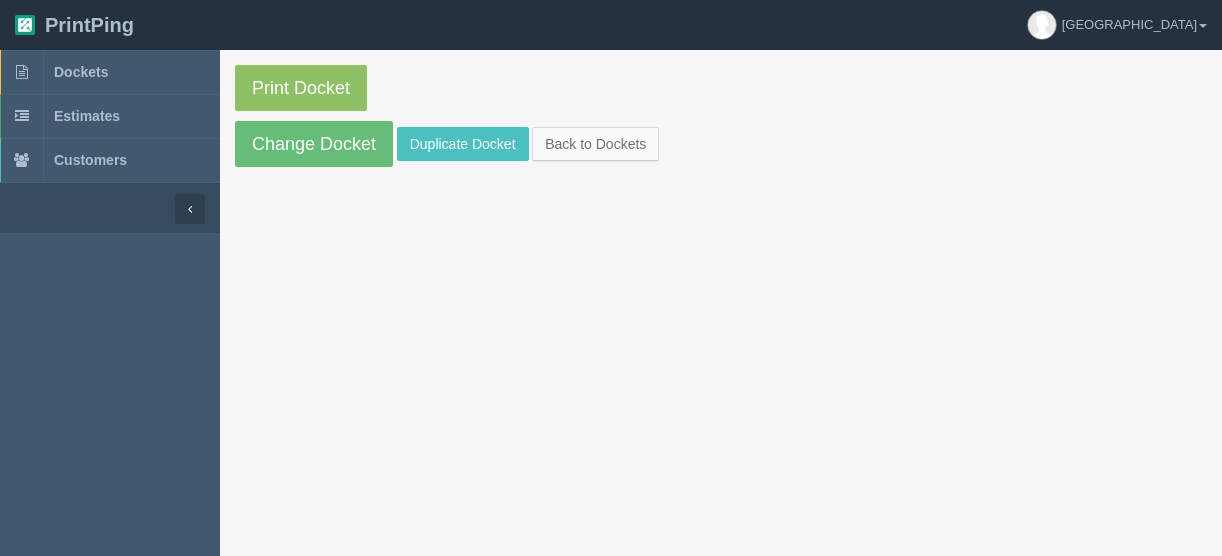 scroll, scrollTop: 0, scrollLeft: 0, axis: both 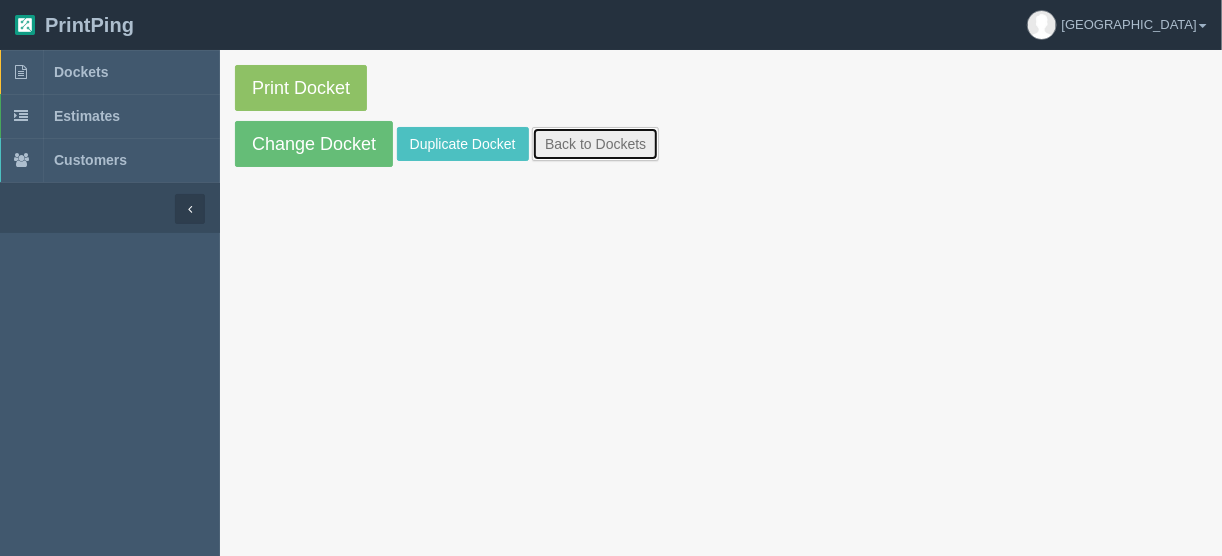 click on "Back to Dockets" at bounding box center [595, 144] 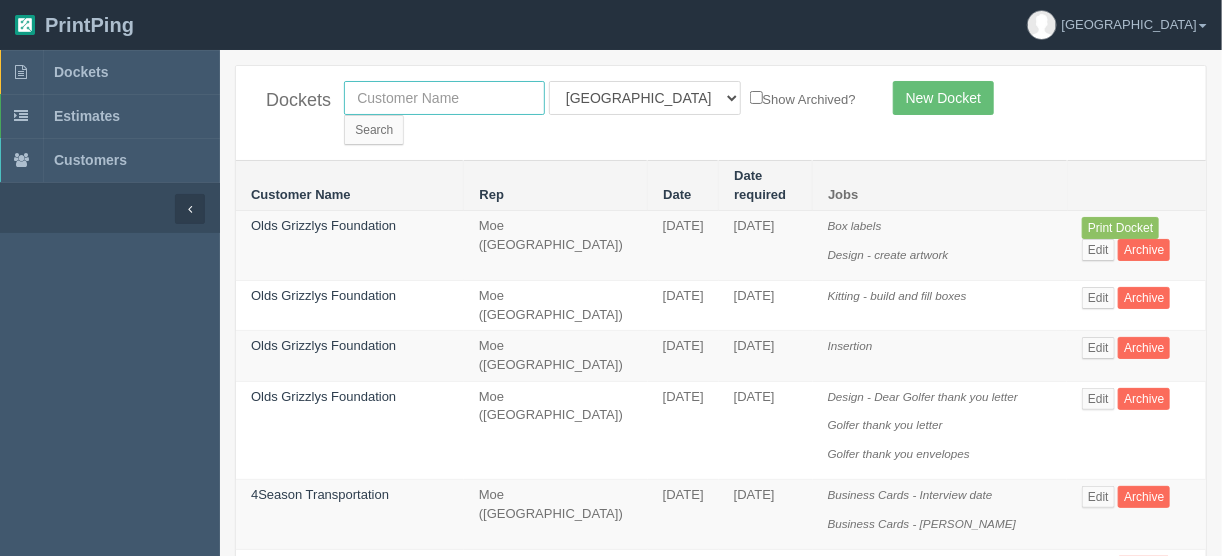 click at bounding box center (444, 98) 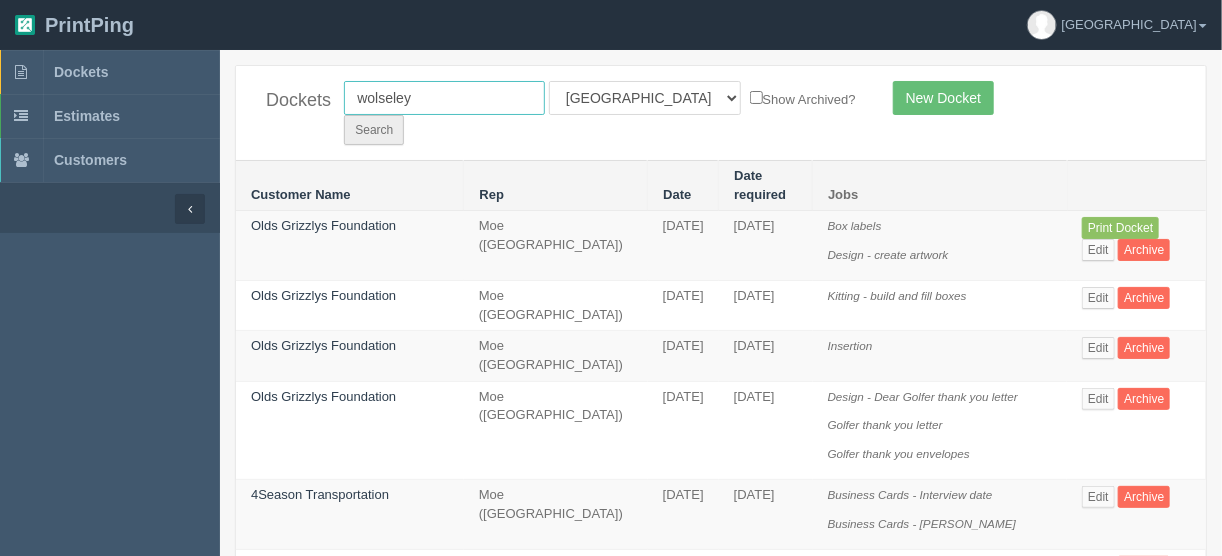 type on "wolseley" 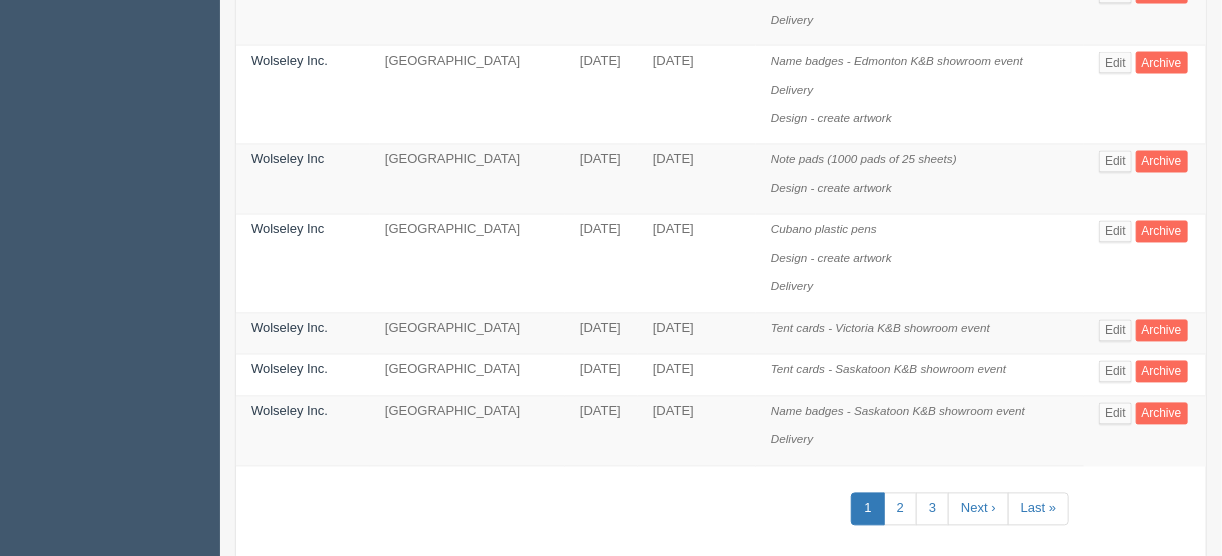scroll, scrollTop: 1394, scrollLeft: 0, axis: vertical 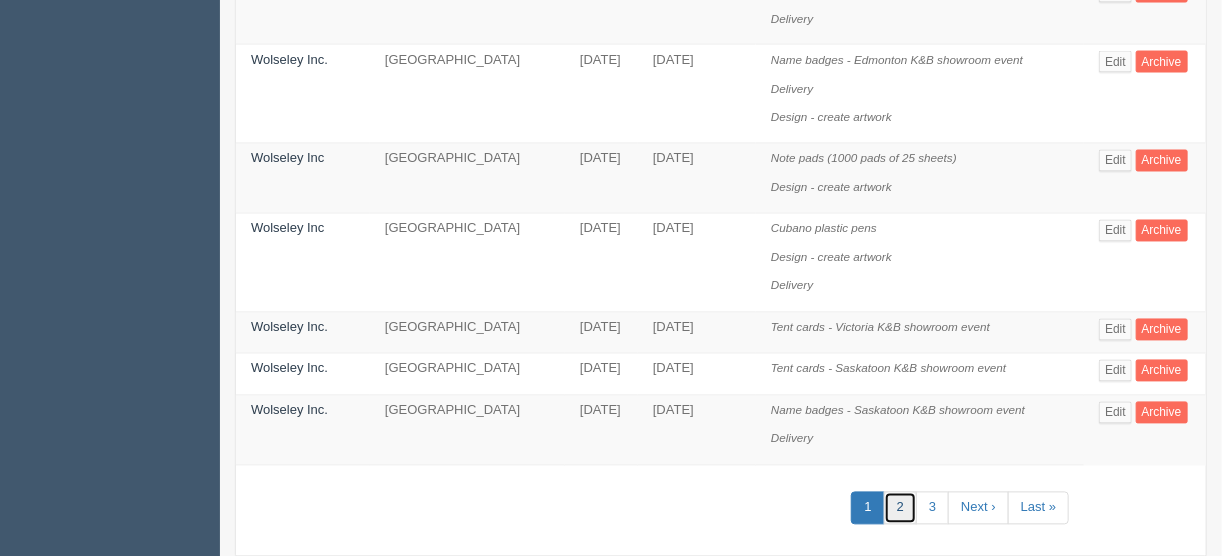 click on "2" at bounding box center (900, 508) 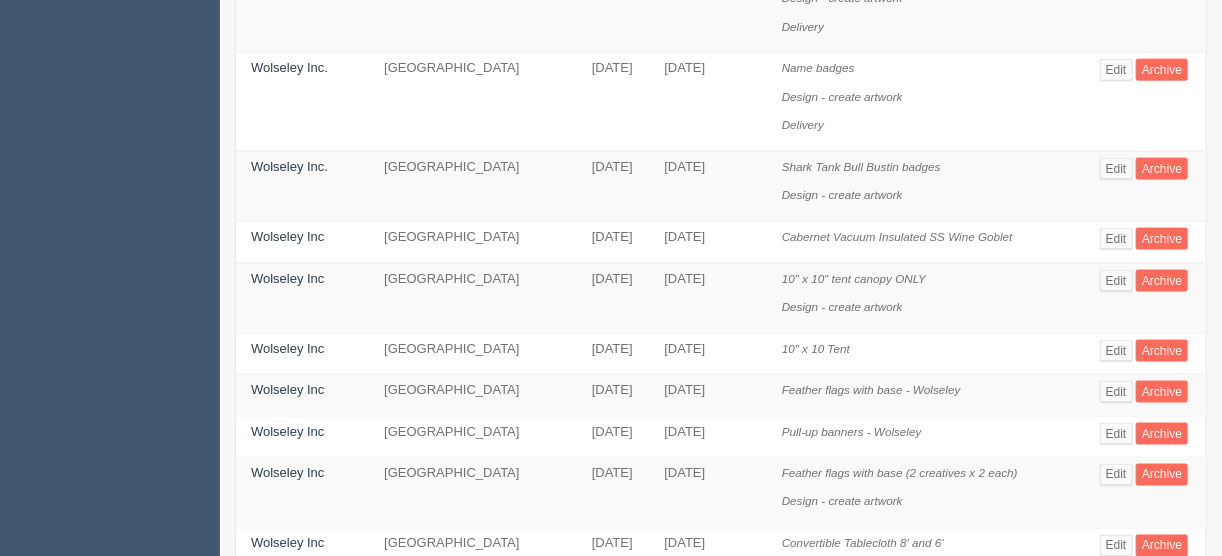 scroll, scrollTop: 1120, scrollLeft: 0, axis: vertical 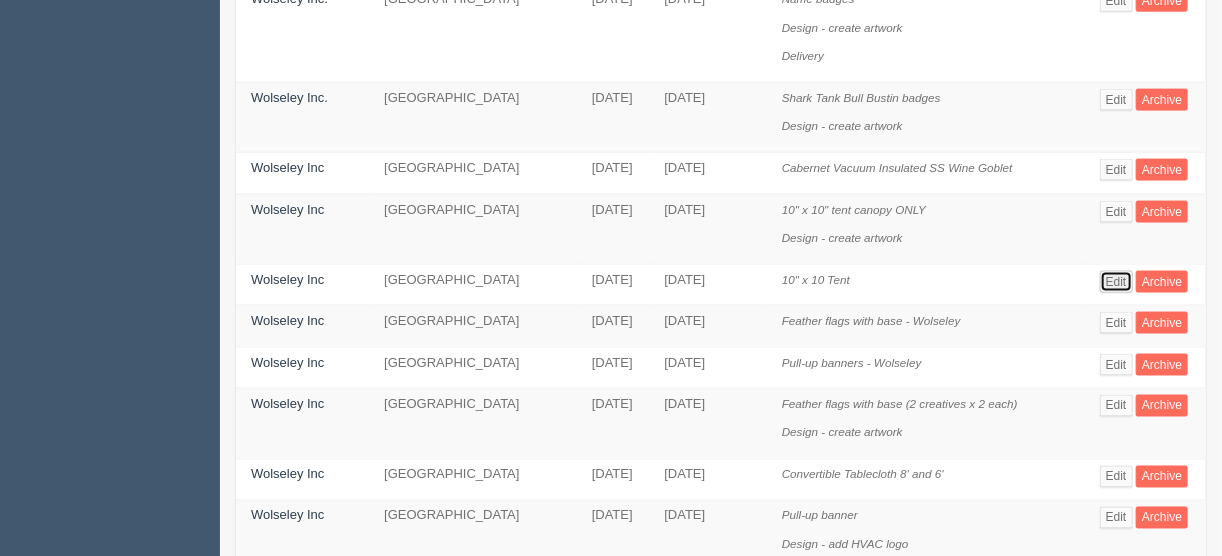 click on "Edit" at bounding box center [1116, 282] 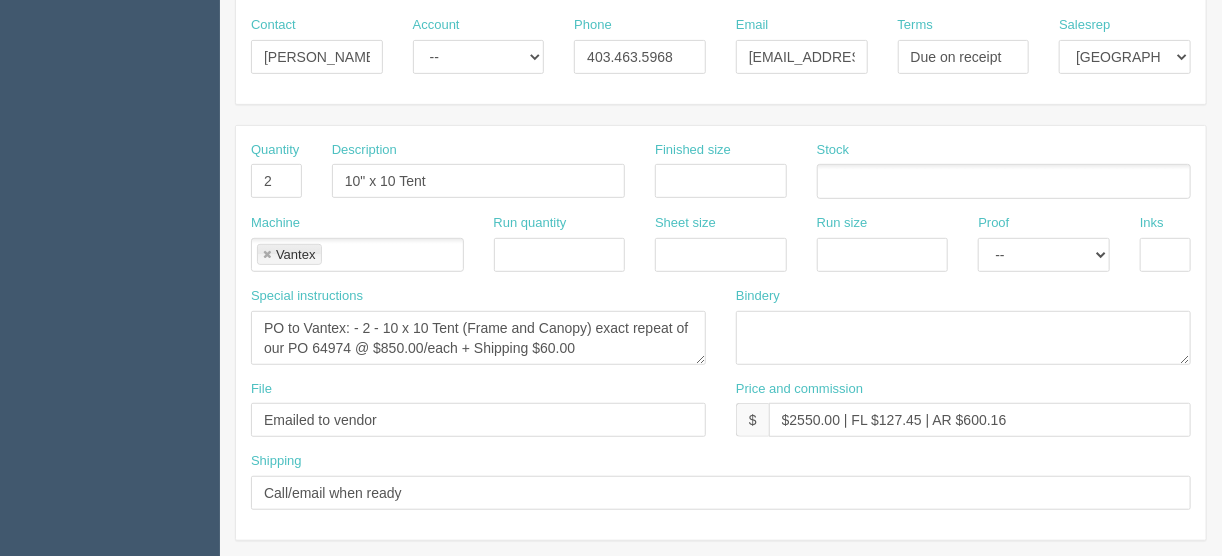 scroll, scrollTop: 320, scrollLeft: 0, axis: vertical 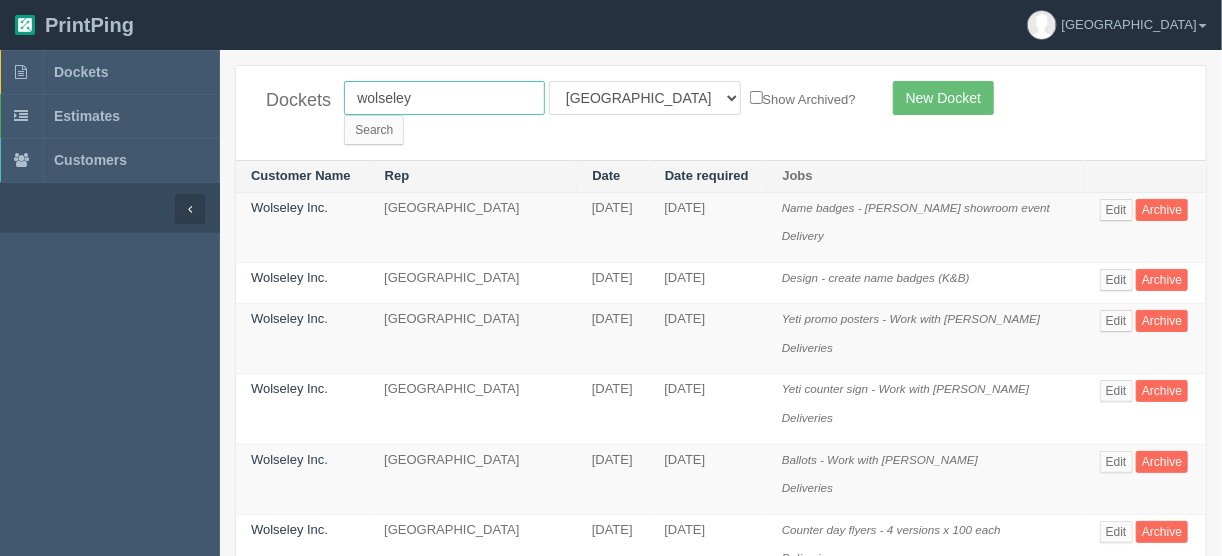 drag, startPoint x: 441, startPoint y: 93, endPoint x: 248, endPoint y: 94, distance: 193.0026 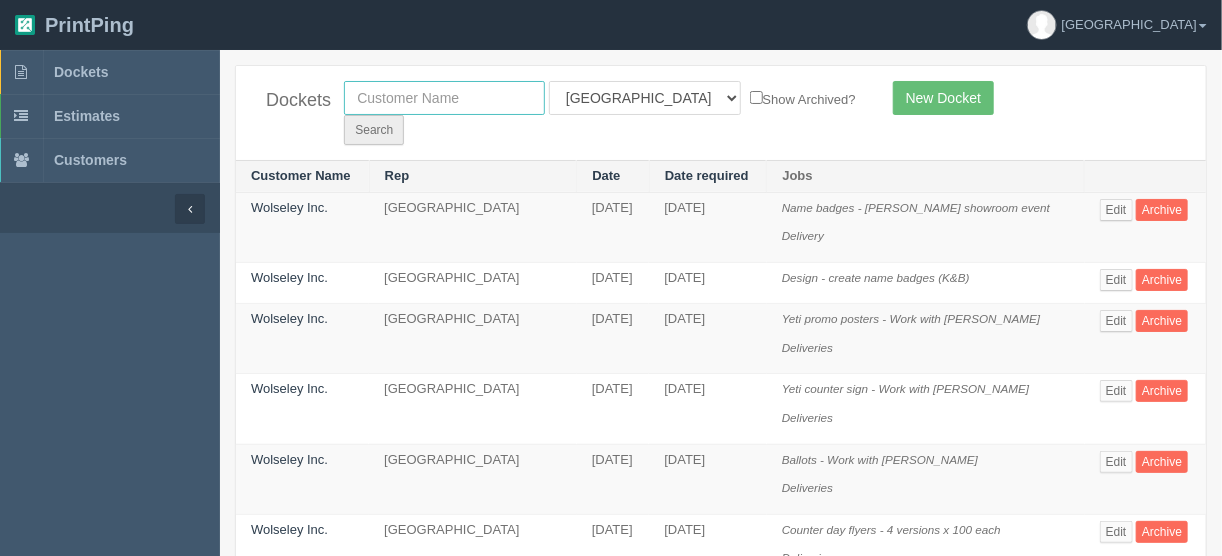 type 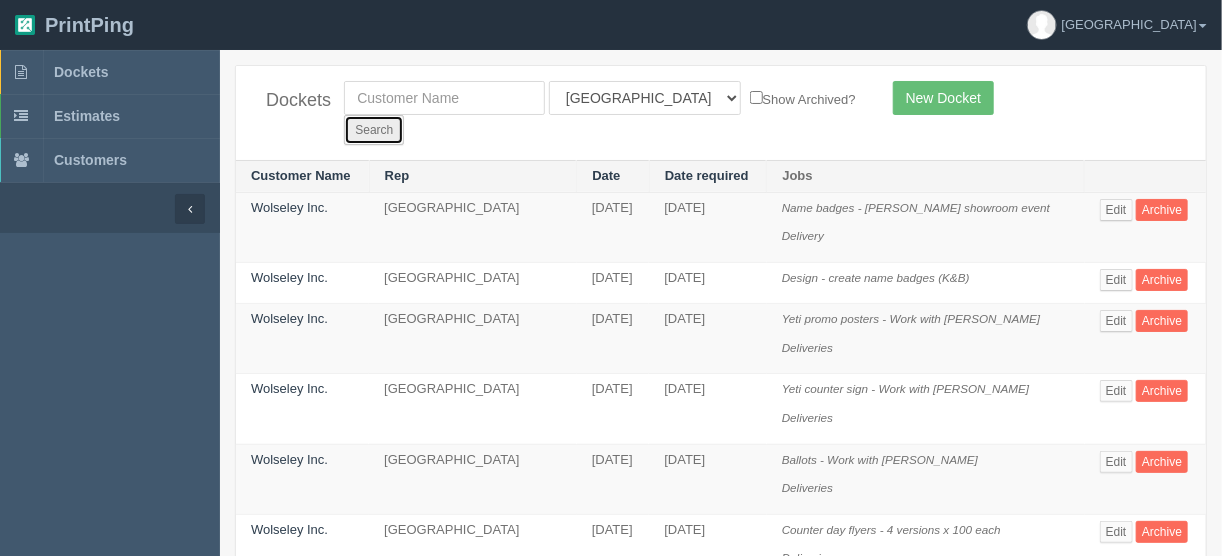 click on "Search" at bounding box center (374, 130) 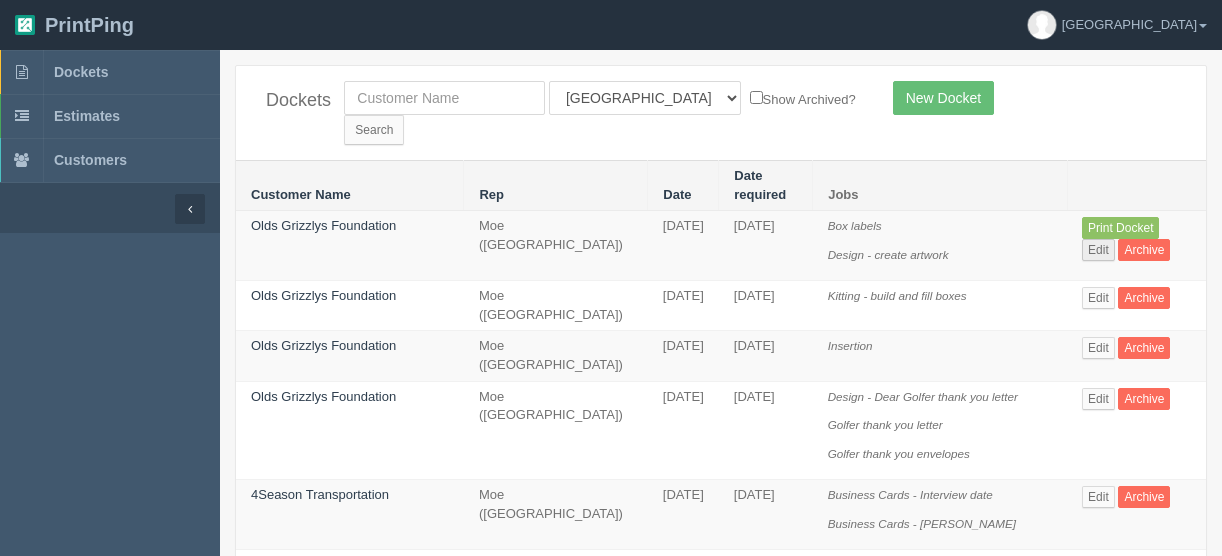 scroll, scrollTop: 0, scrollLeft: 0, axis: both 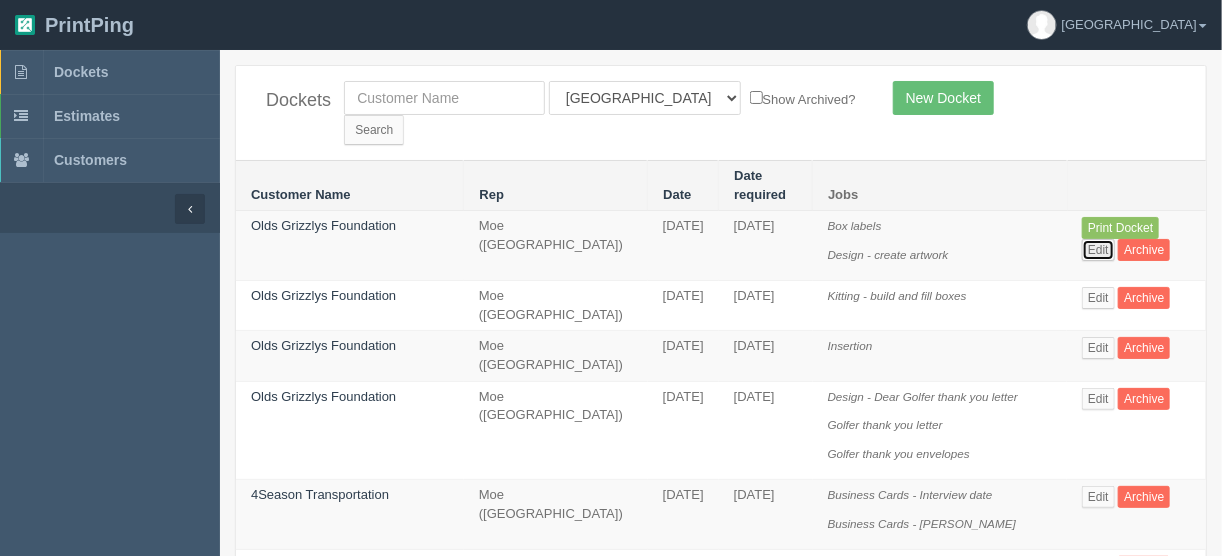 click on "Edit" at bounding box center (1098, 250) 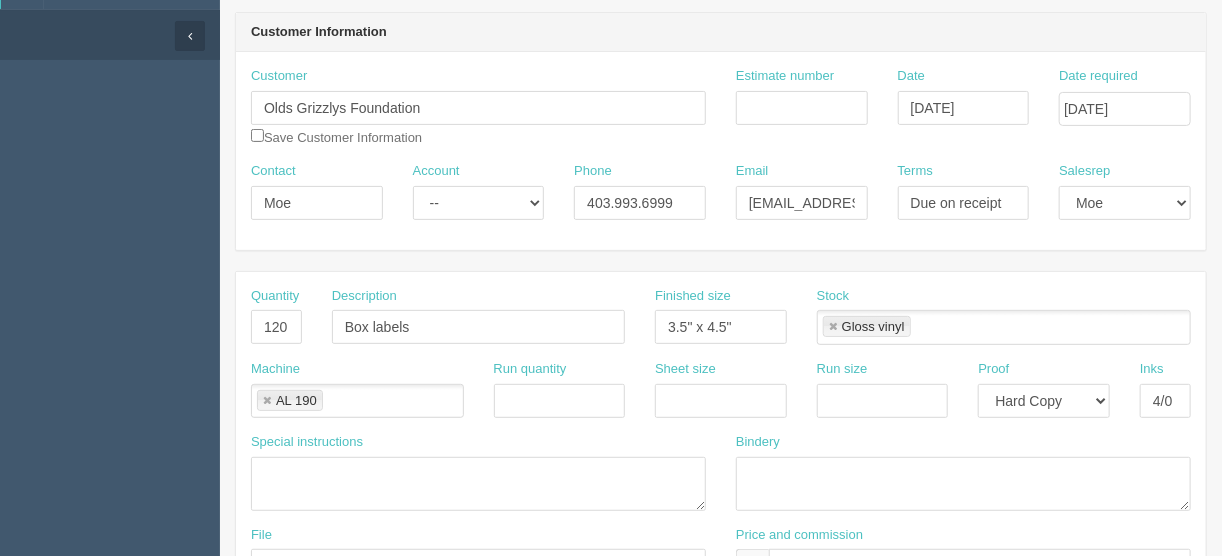 scroll, scrollTop: 400, scrollLeft: 0, axis: vertical 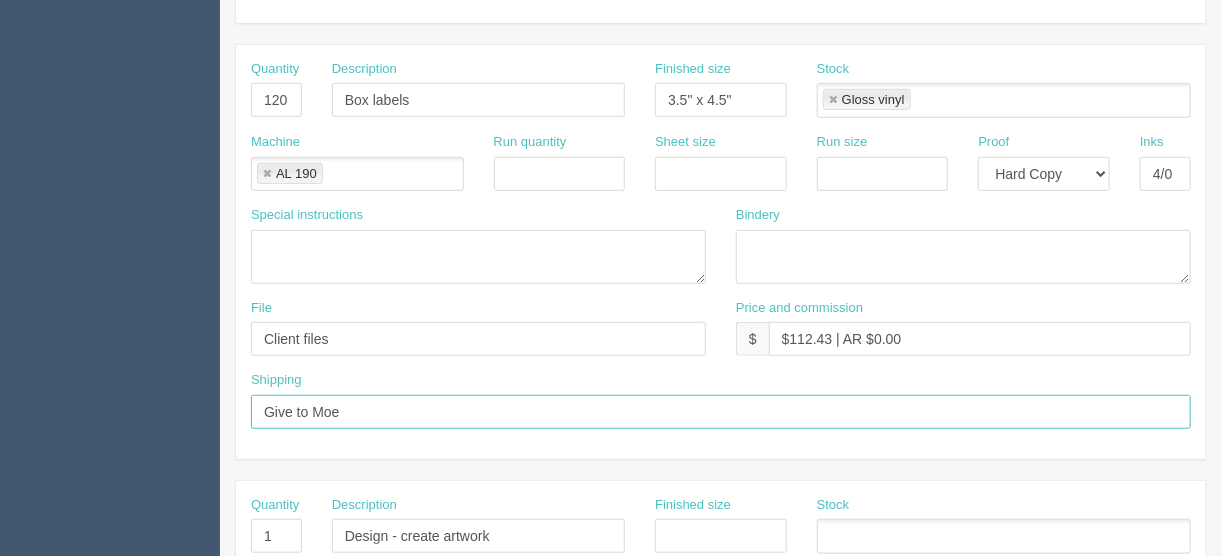 drag, startPoint x: 385, startPoint y: 405, endPoint x: 316, endPoint y: 408, distance: 69.065186 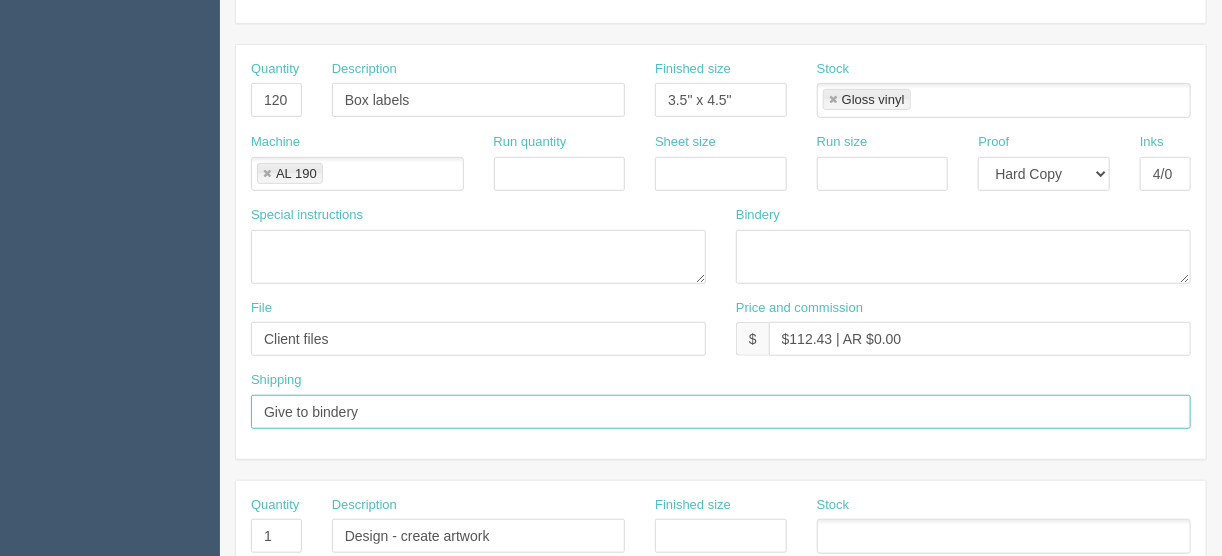 type on "Give to bindery" 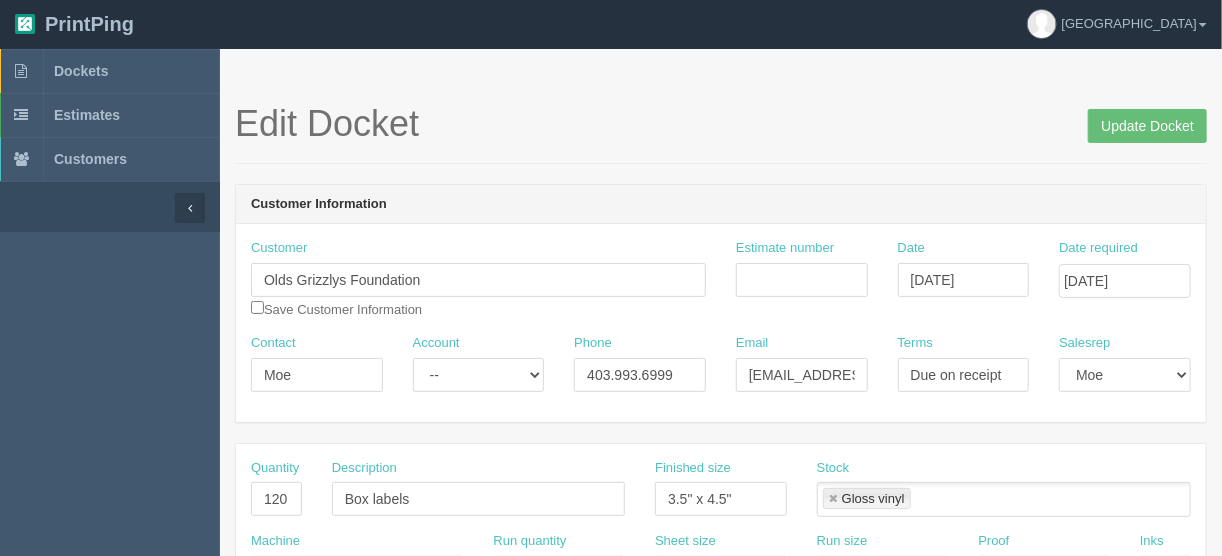 scroll, scrollTop: 0, scrollLeft: 0, axis: both 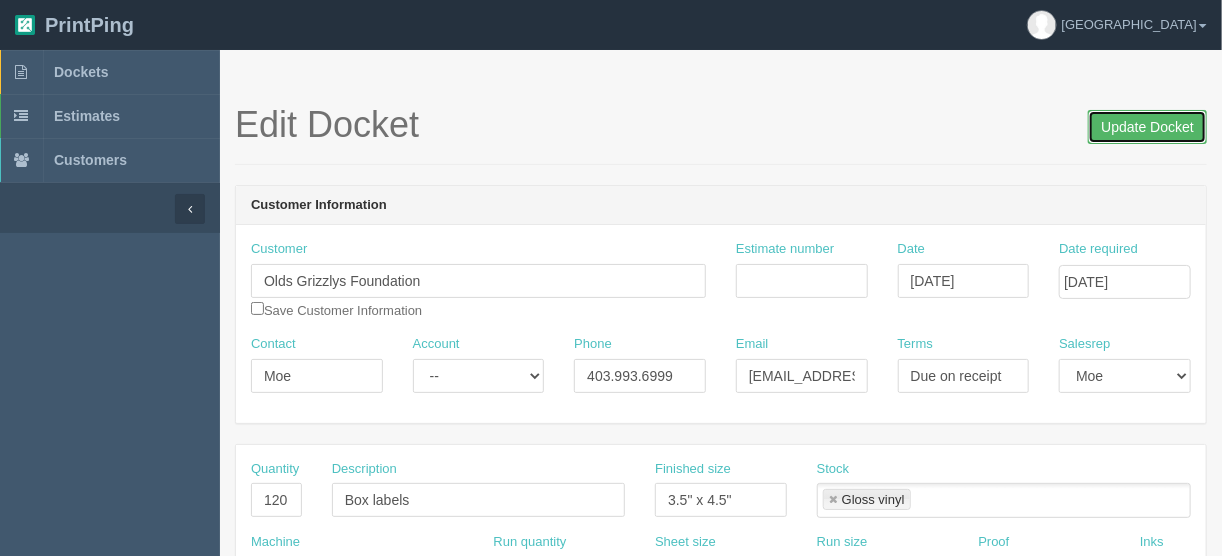click on "Update Docket" at bounding box center (1147, 127) 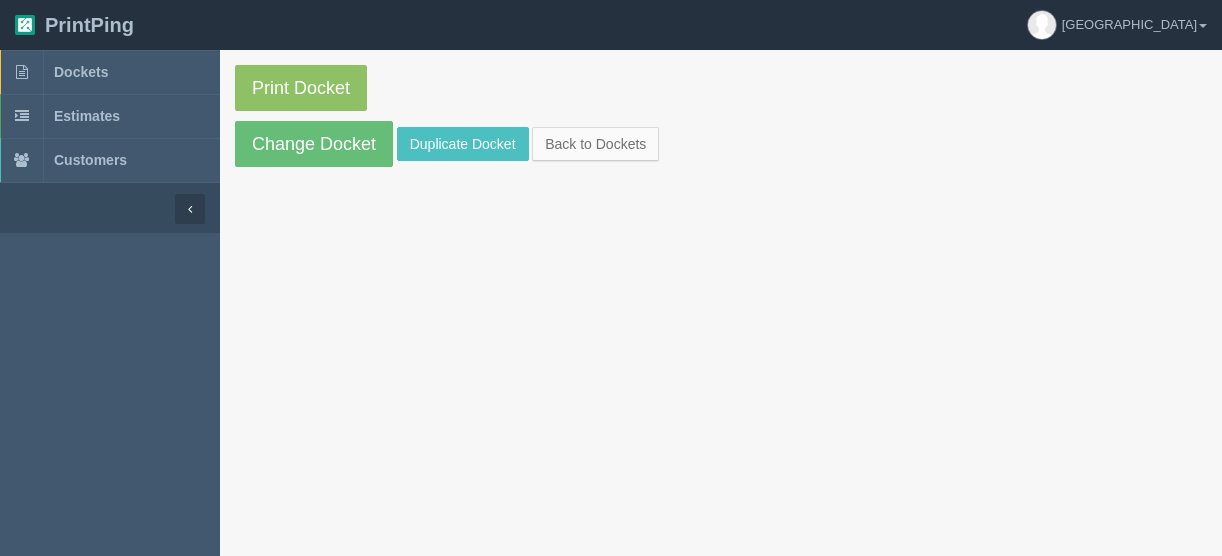 scroll, scrollTop: 0, scrollLeft: 0, axis: both 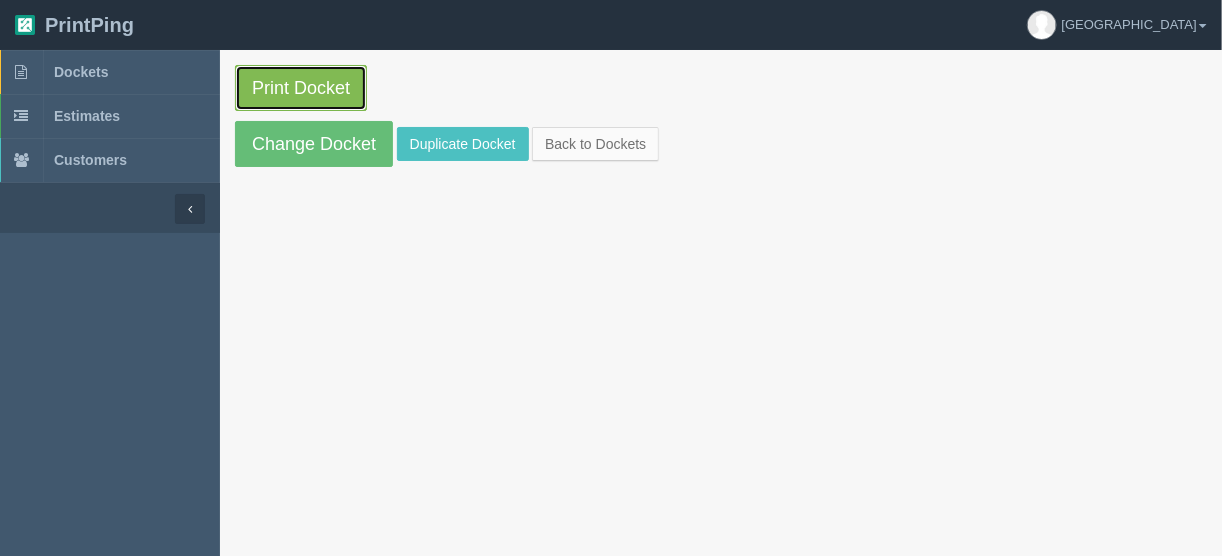 click on "Print Docket" at bounding box center (301, 88) 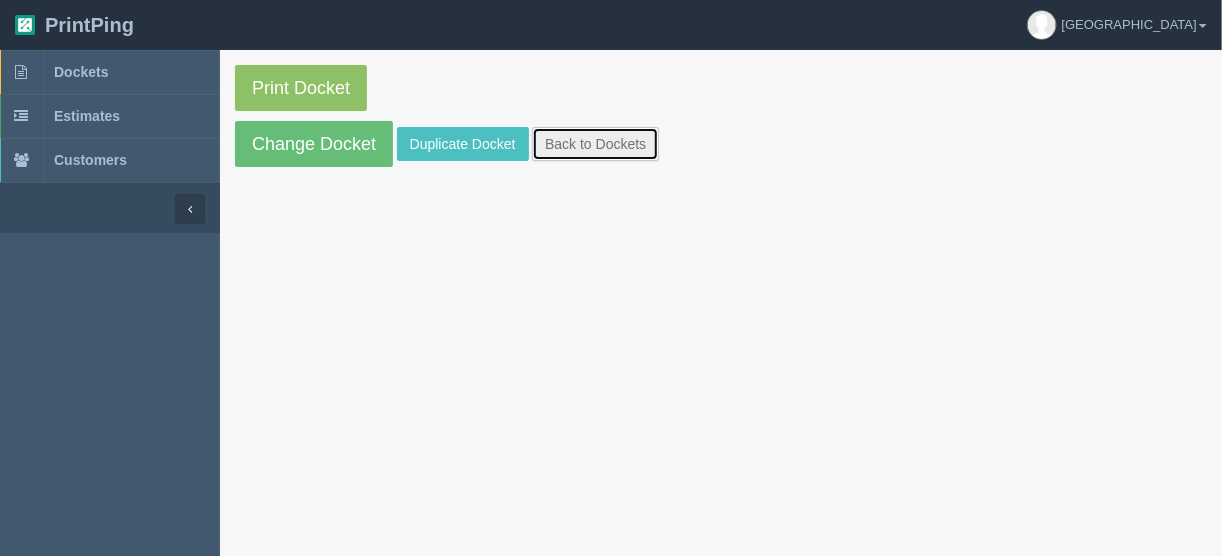 click on "Back to Dockets" at bounding box center [595, 144] 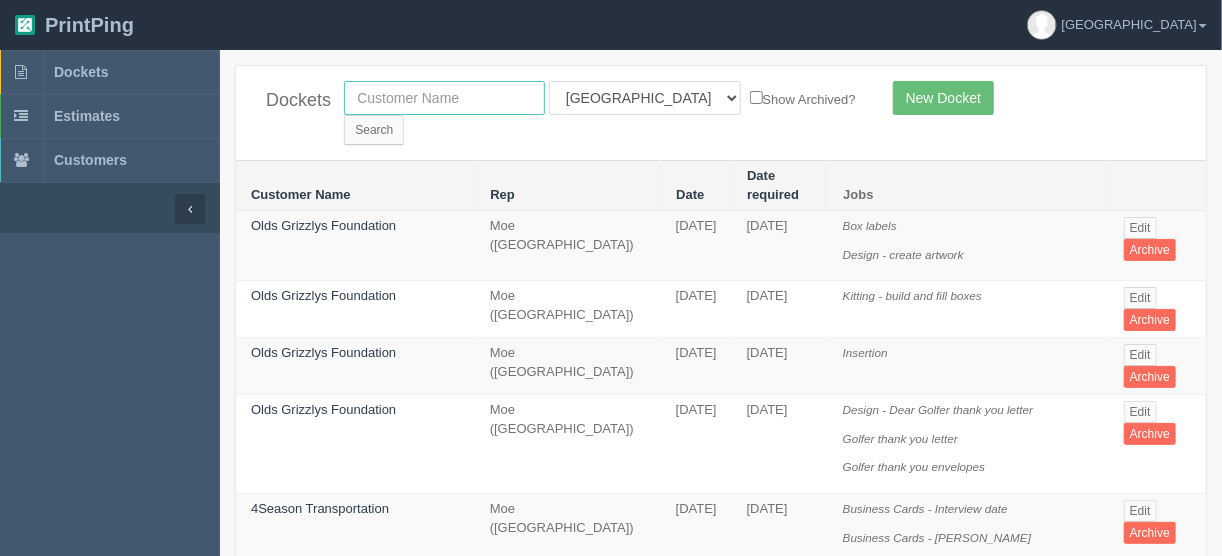 click at bounding box center [444, 98] 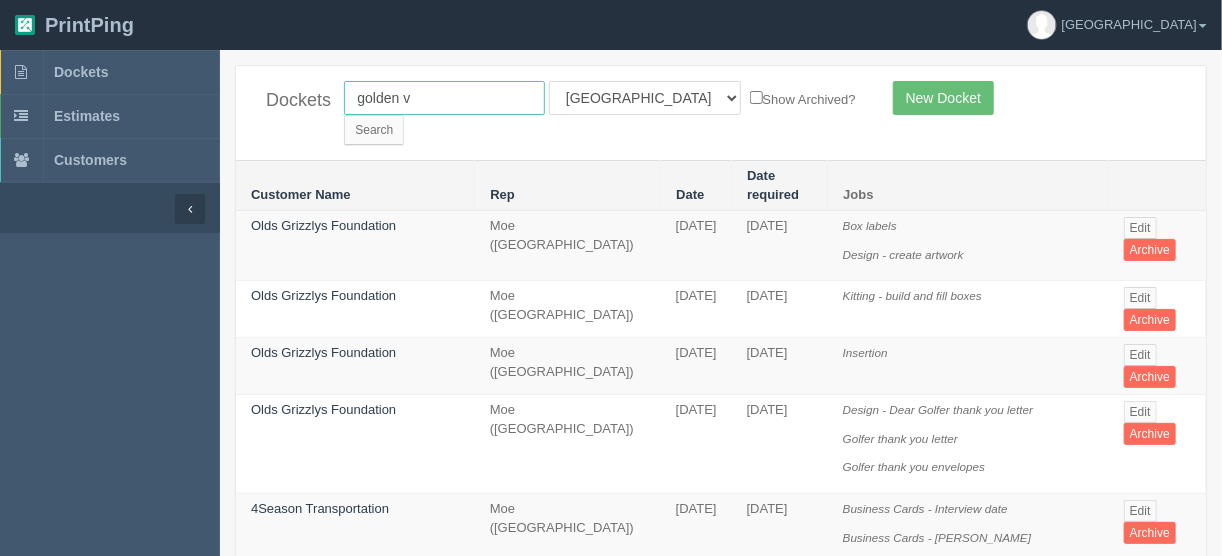 type on "golden v" 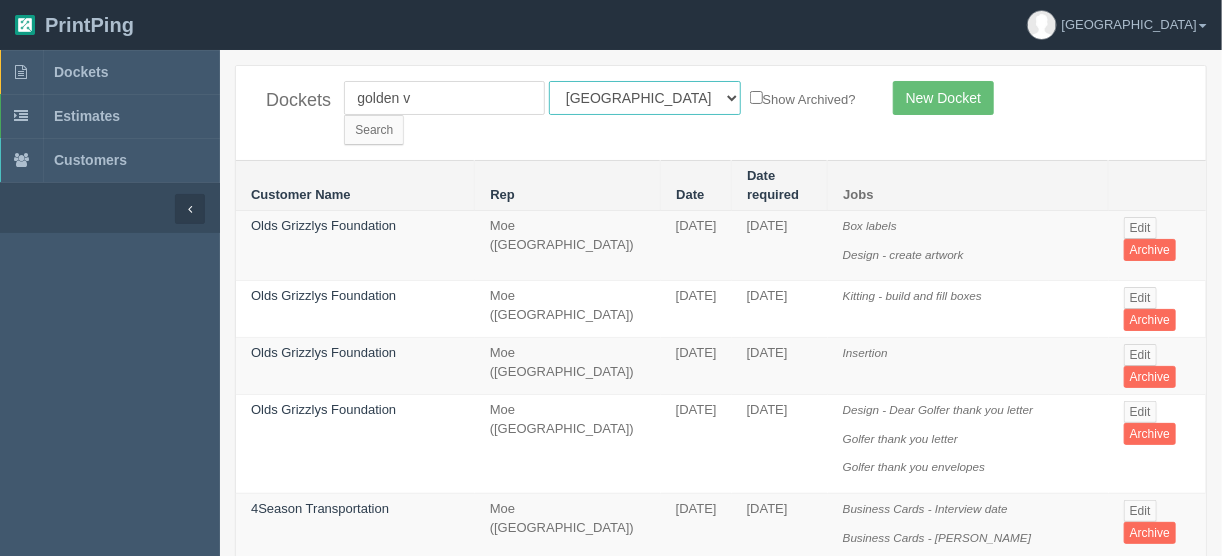 click on "All Users
Ali
Ali Test 1
Aly
Amy
Ankit
Arif
Brandon
Dan
France
Greg
Jim
Mark
Matthew
Mehmud
Mikayla
Moe
Phil
Rebecca
Sam
Stacy
Steve
Viki
Zach
Zack
Zunaid" at bounding box center [645, 98] 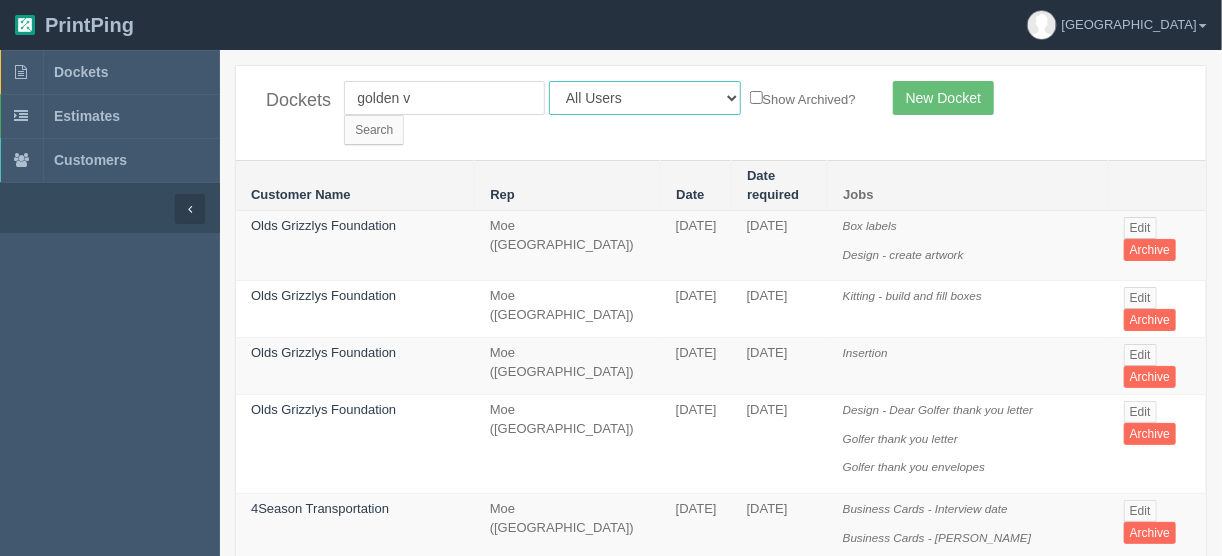 click on "All Users
Ali
Ali Test 1
Aly
Amy
Ankit
Arif
Brandon
Dan
France
Greg
Jim
Mark
Matthew
Mehmud
Mikayla
Moe
Phil
Rebecca
Sam
Stacy
Steve
Viki
Zach
Zack
Zunaid" at bounding box center (645, 98) 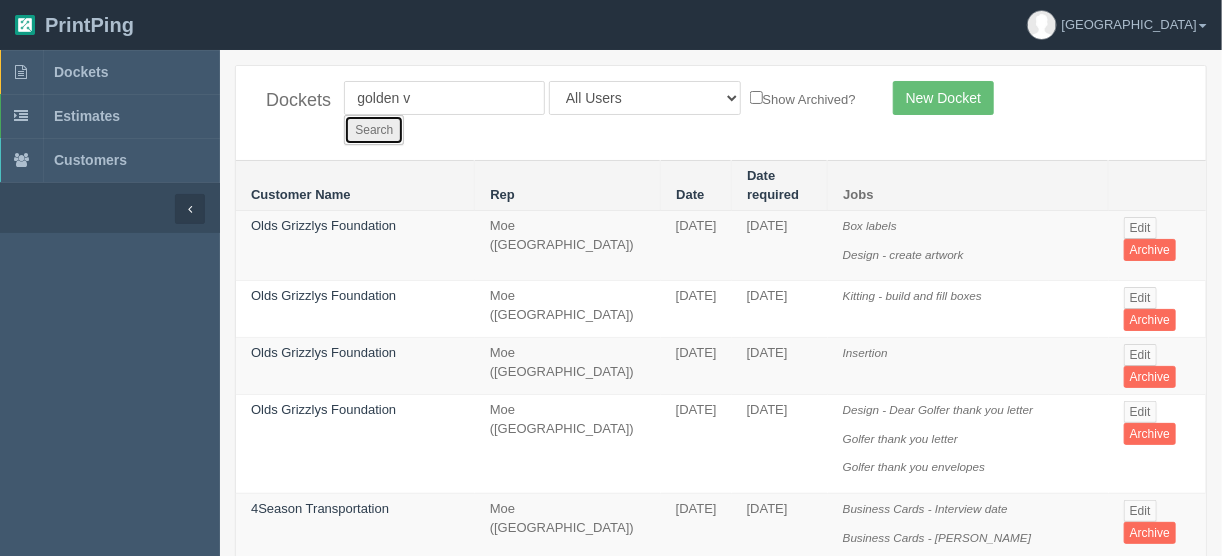 click on "Search" at bounding box center (374, 130) 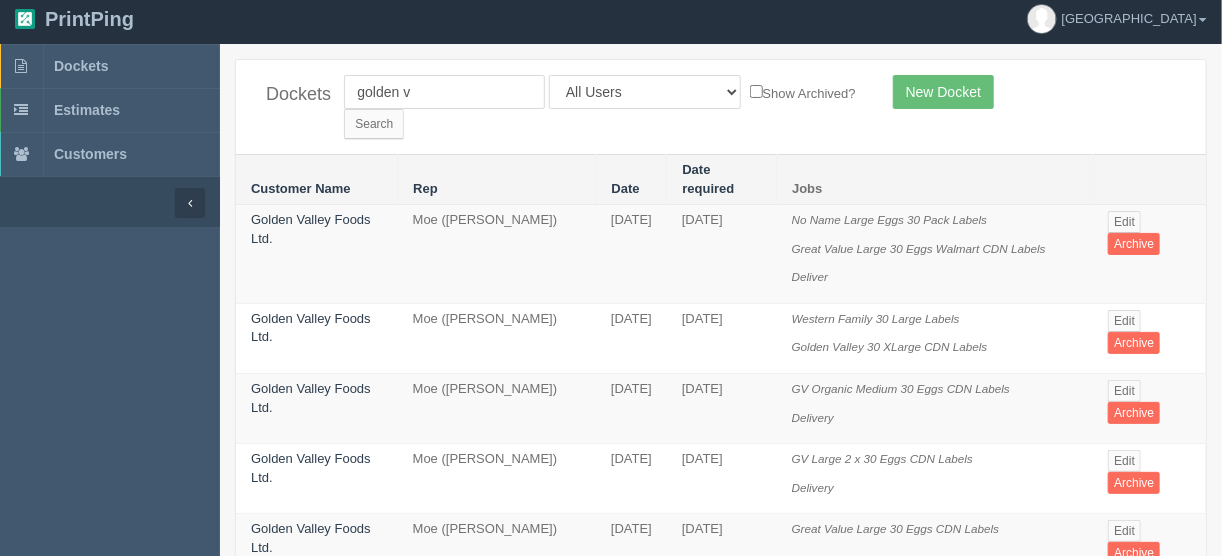 scroll, scrollTop: 0, scrollLeft: 0, axis: both 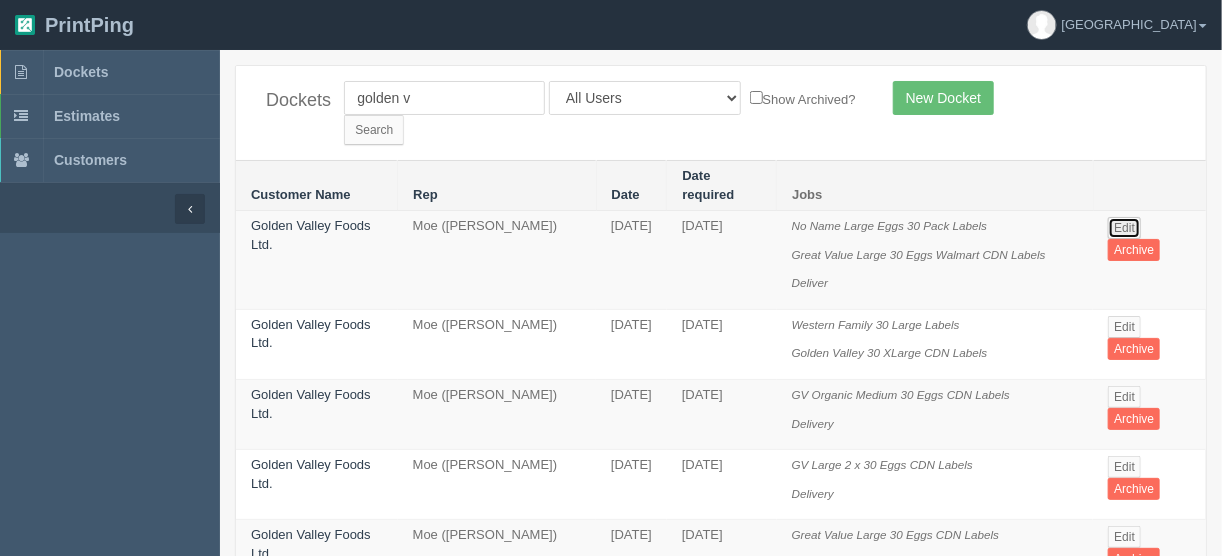 click on "Edit" at bounding box center [1124, 228] 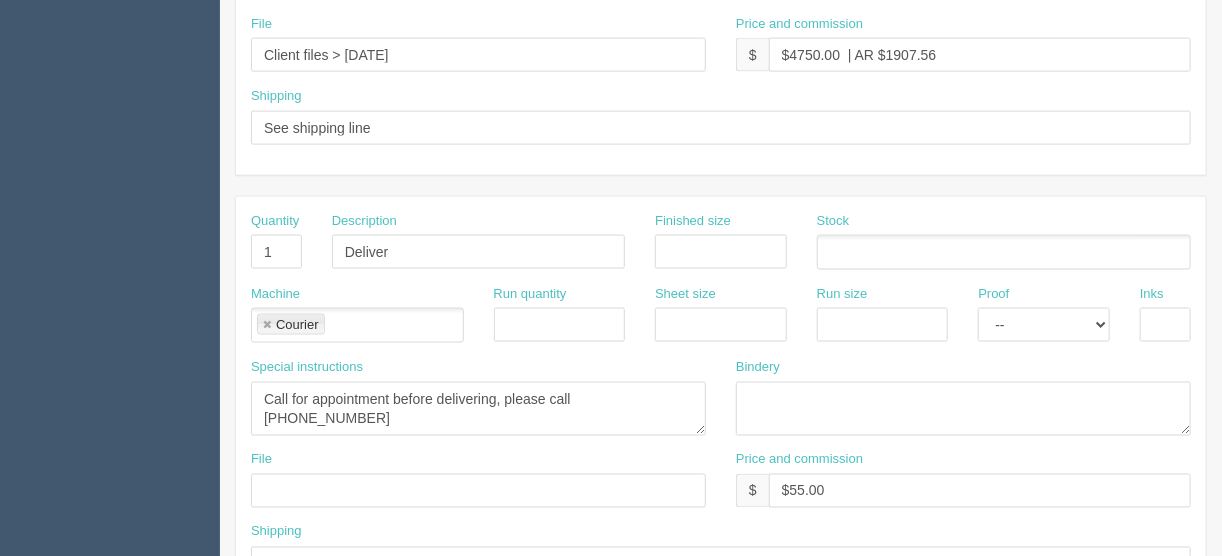 scroll, scrollTop: 1249, scrollLeft: 0, axis: vertical 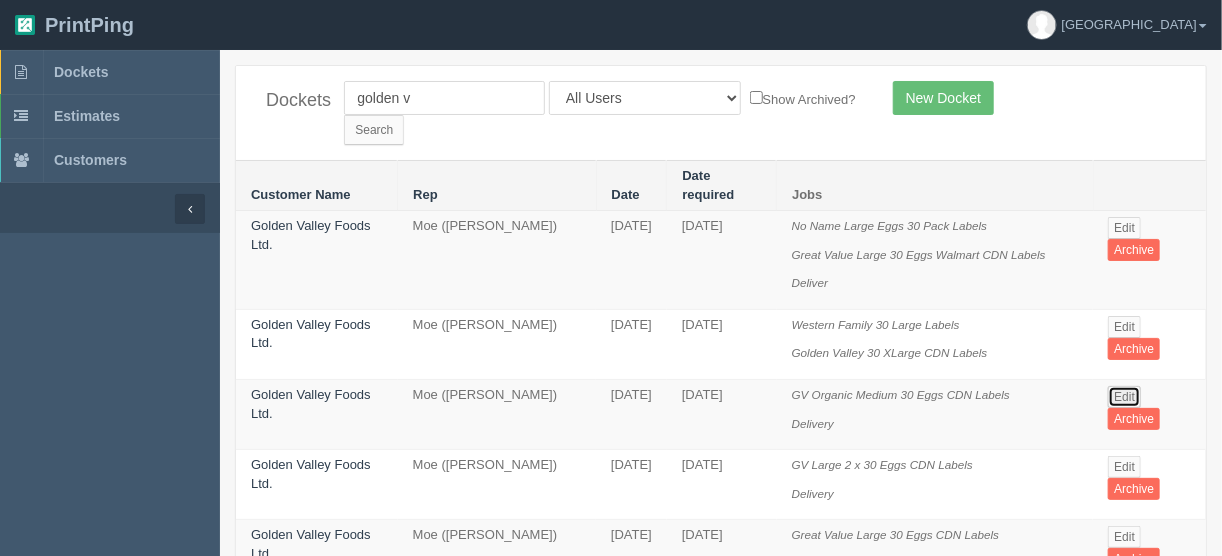 click on "Edit" at bounding box center (1124, 397) 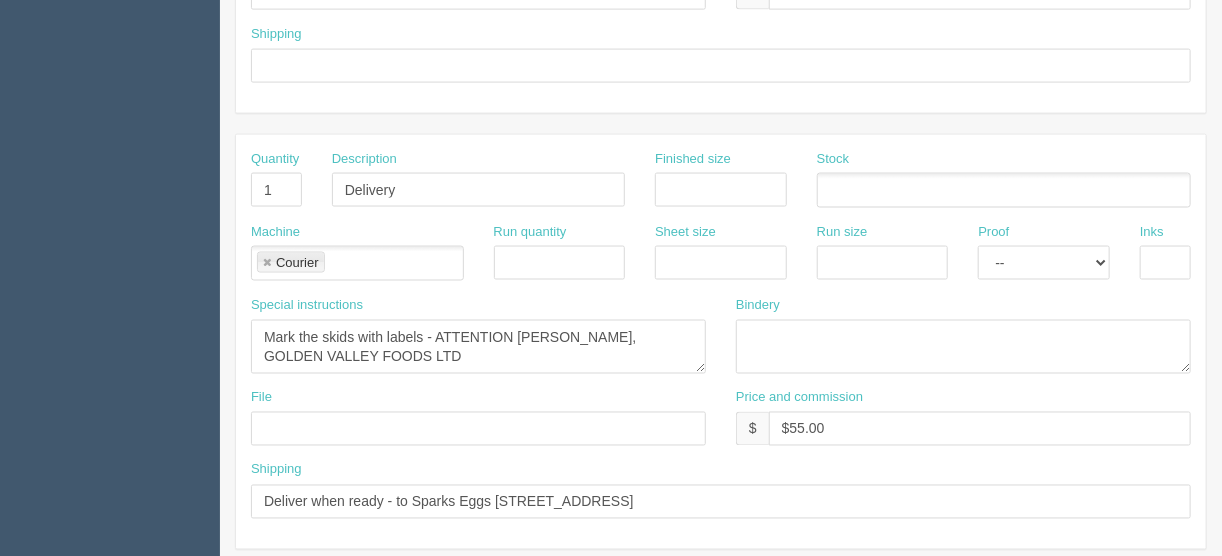 scroll, scrollTop: 1249, scrollLeft: 0, axis: vertical 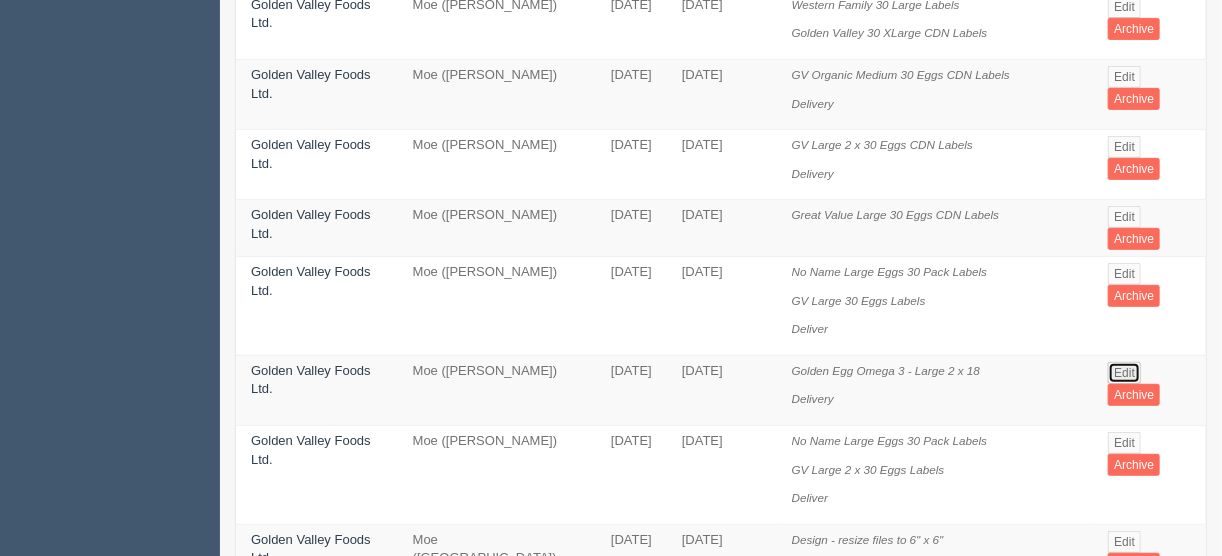 click on "Edit" at bounding box center (1124, 373) 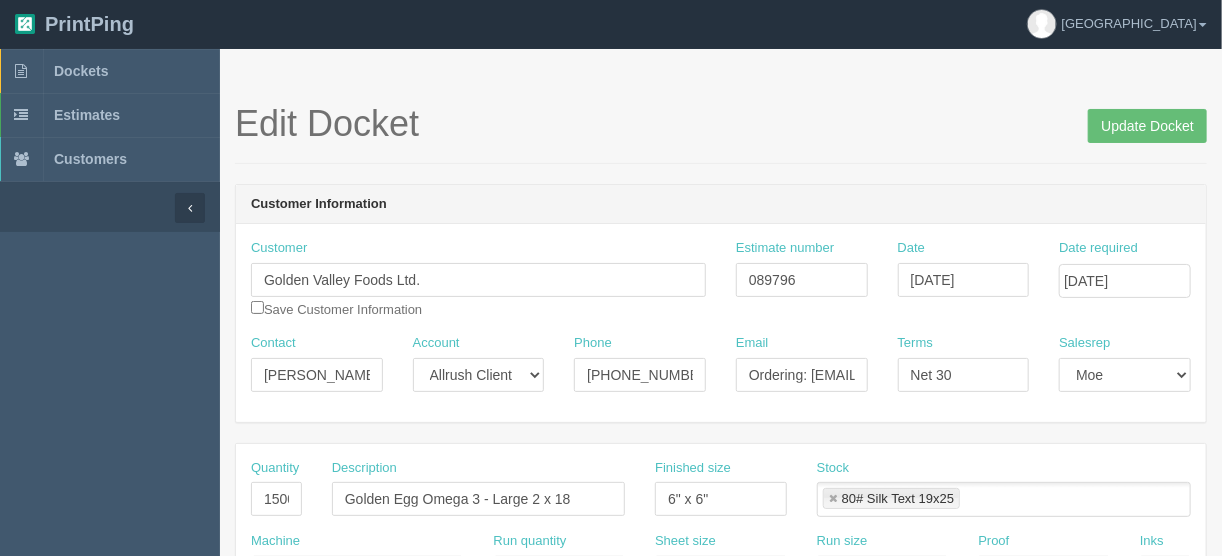 scroll, scrollTop: 0, scrollLeft: 0, axis: both 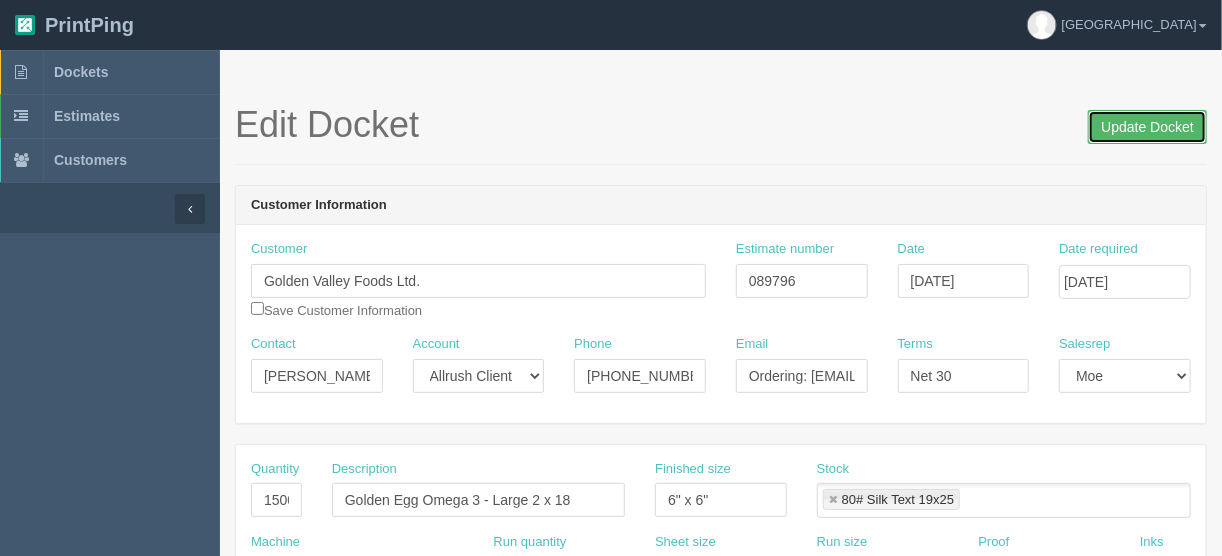 click on "Update Docket" at bounding box center [1147, 127] 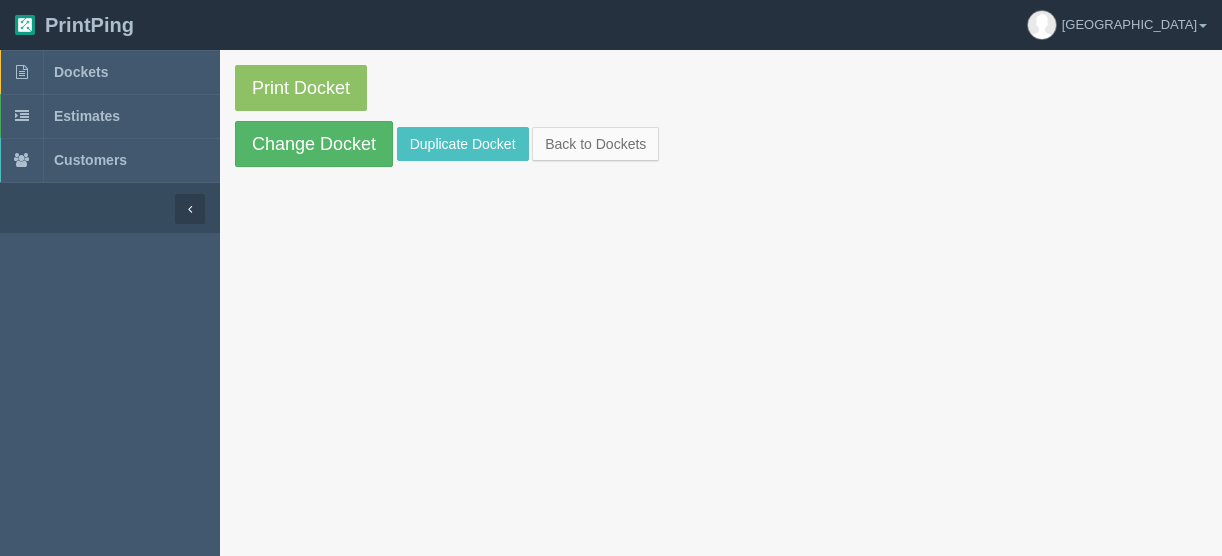 scroll, scrollTop: 0, scrollLeft: 0, axis: both 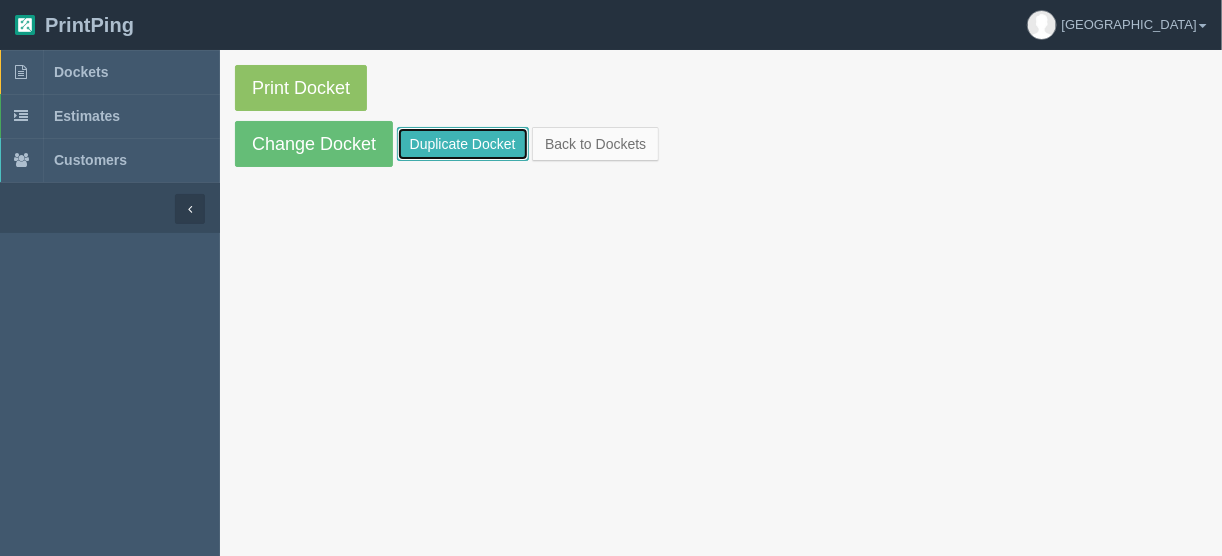 drag, startPoint x: 455, startPoint y: 154, endPoint x: 449, endPoint y: 140, distance: 15.231546 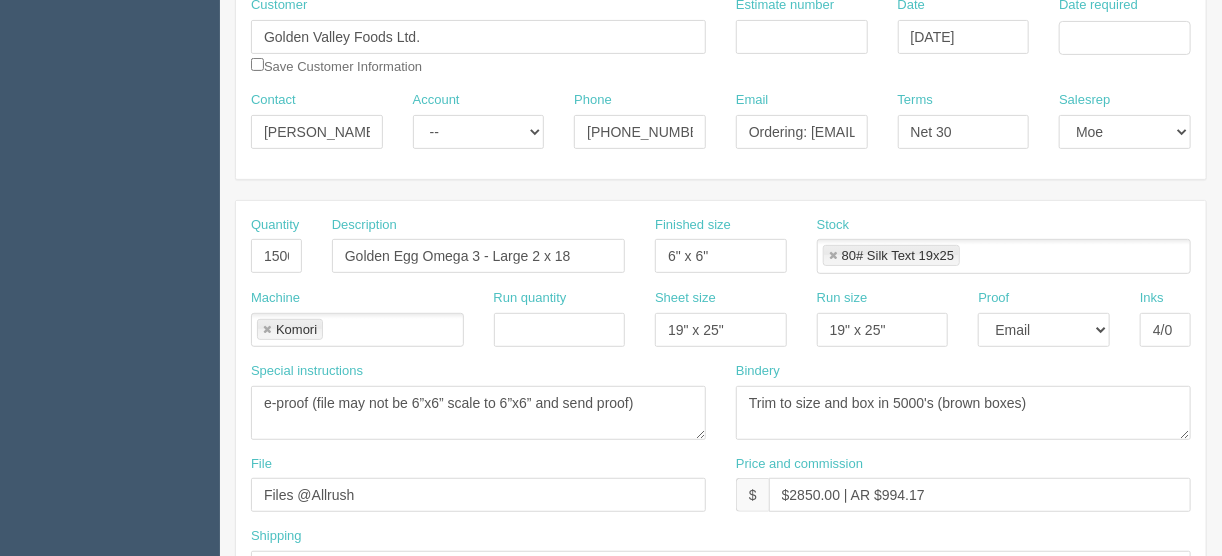scroll, scrollTop: 209, scrollLeft: 0, axis: vertical 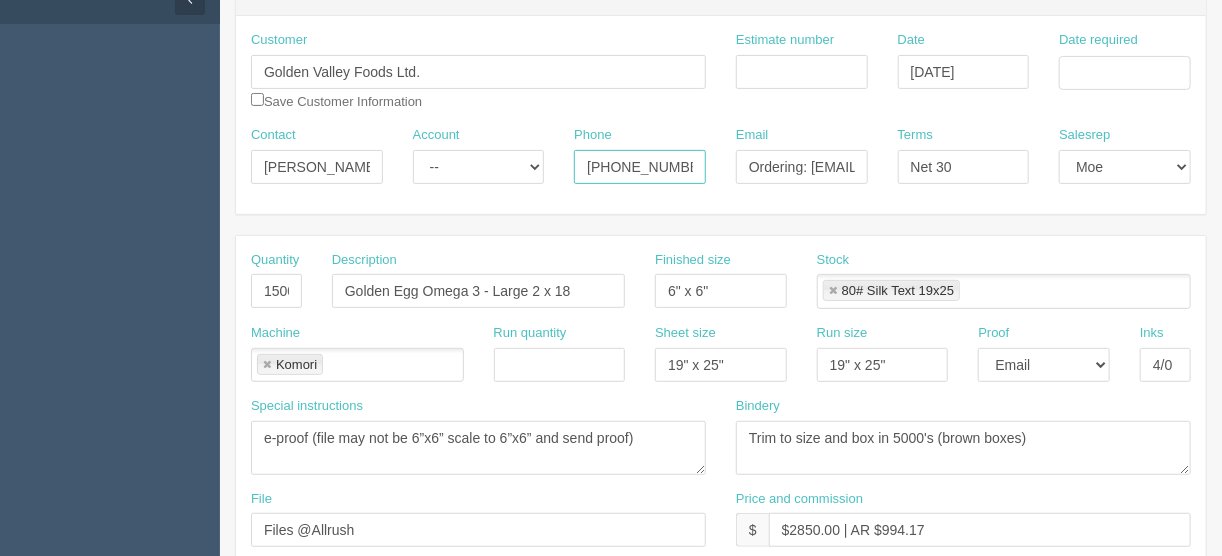 click on "604-857-0704 ext 255" at bounding box center (640, 167) 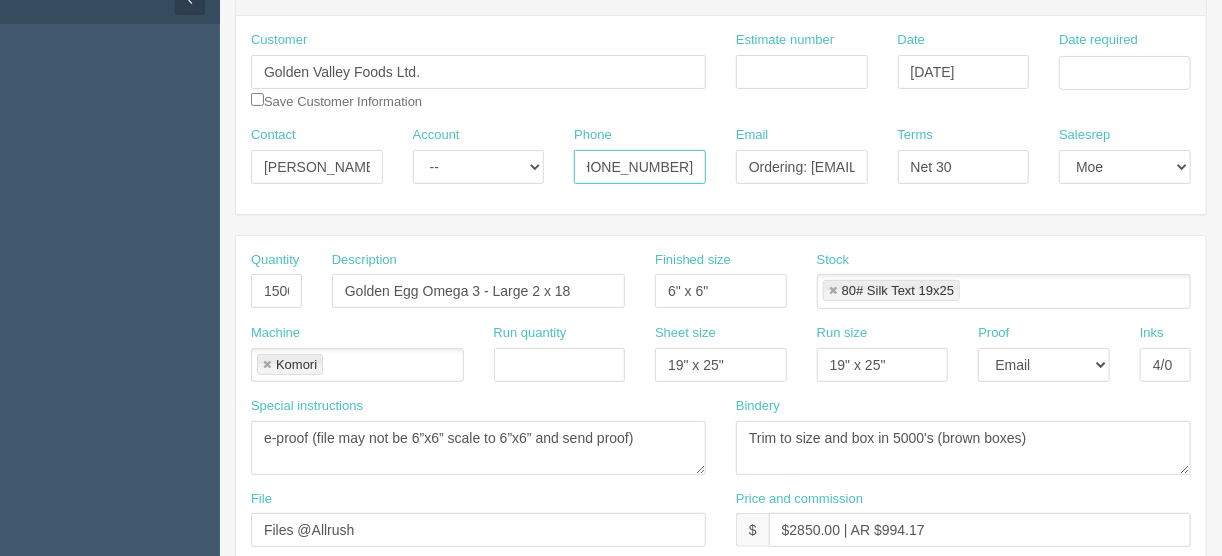 scroll, scrollTop: 0, scrollLeft: 30, axis: horizontal 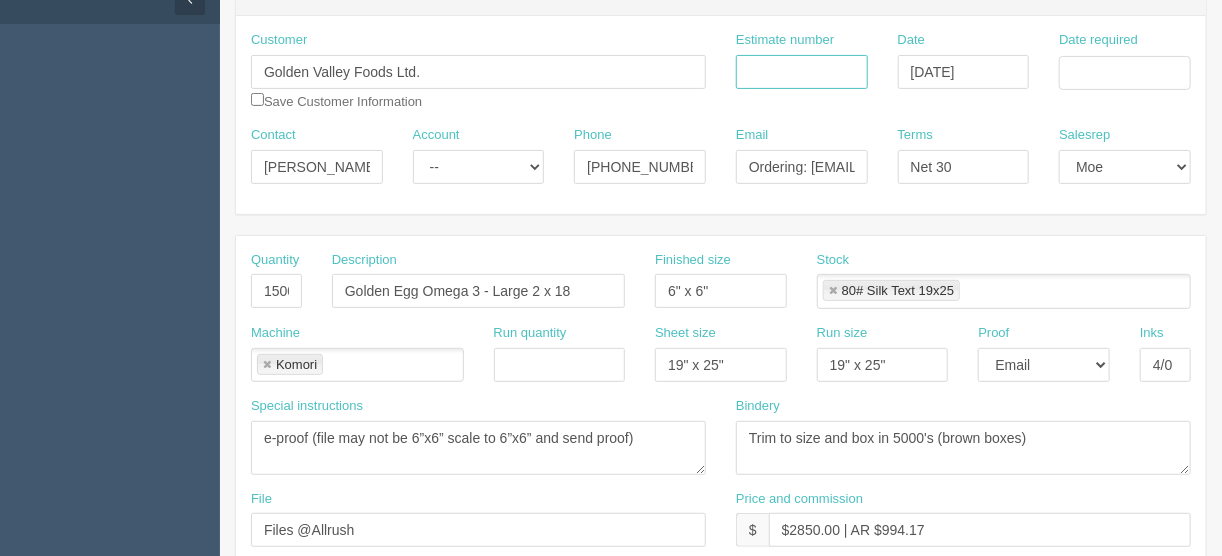 click on "Estimate number" at bounding box center [802, 72] 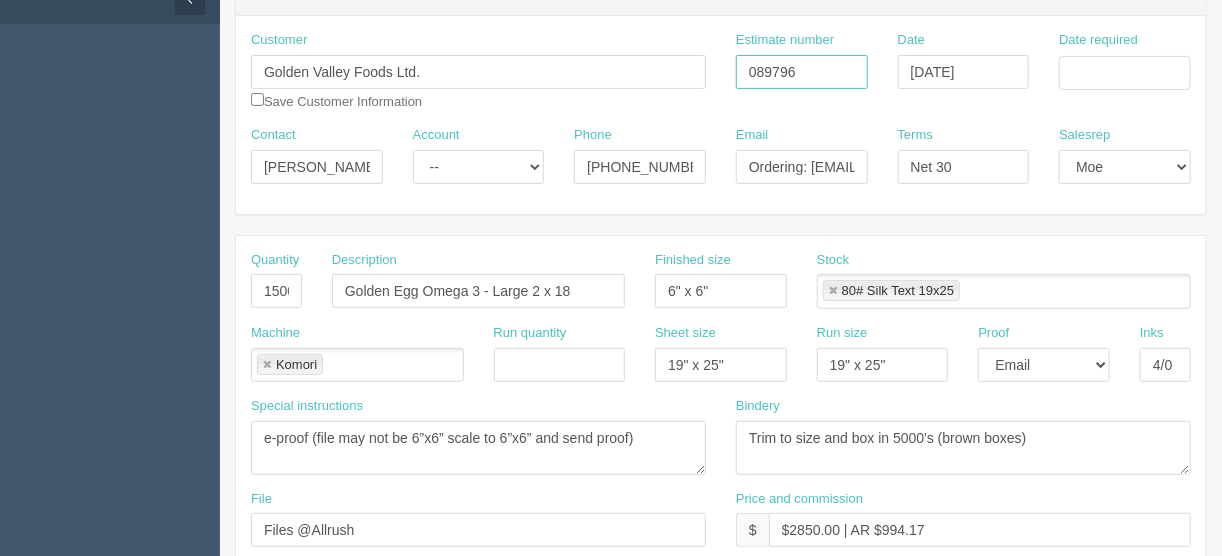 type on "089796" 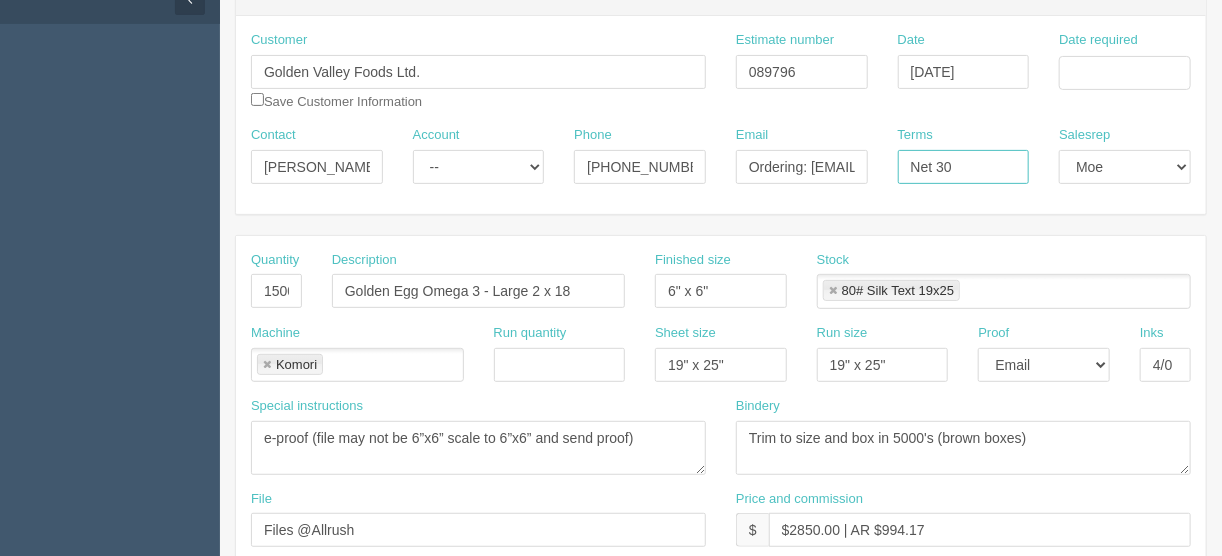 drag, startPoint x: 971, startPoint y: 166, endPoint x: 1000, endPoint y: 241, distance: 80.411446 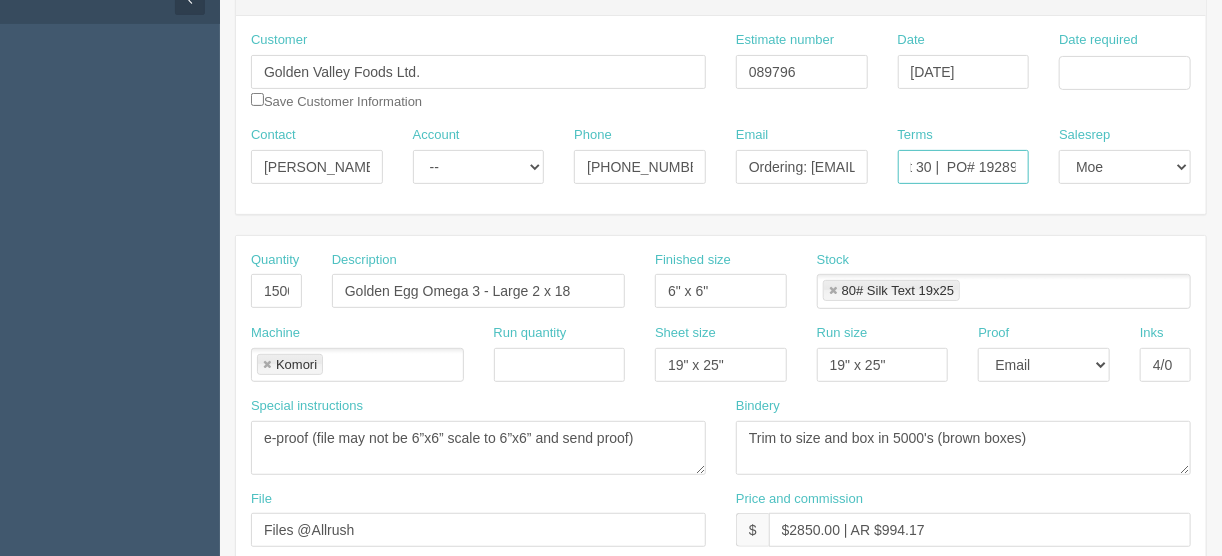 scroll, scrollTop: 0, scrollLeft: 28, axis: horizontal 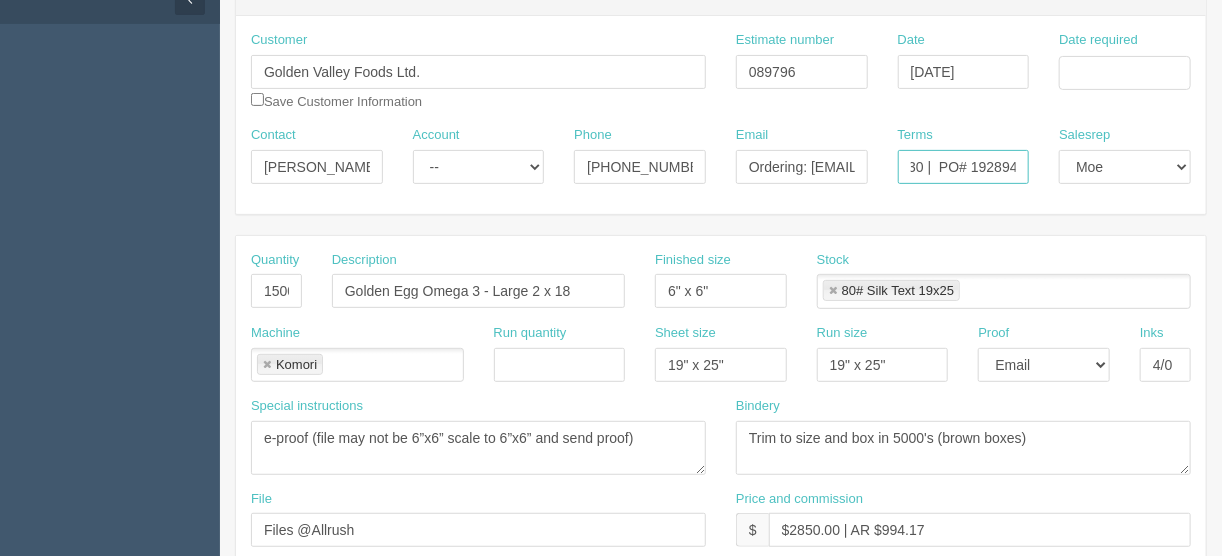 type on "Net 30 |  PO# 192894" 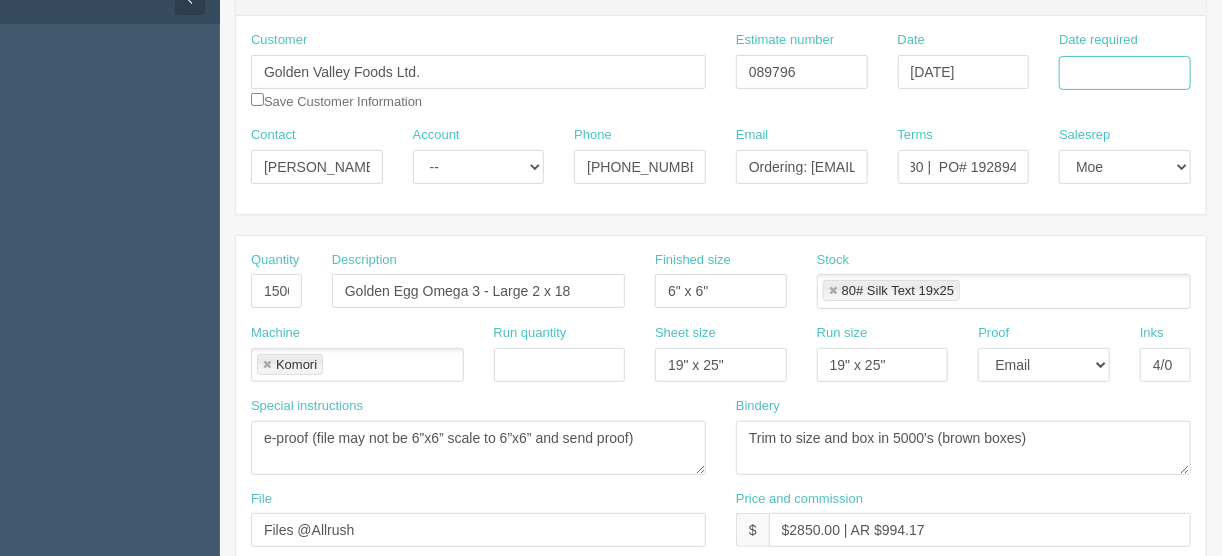 click on "Date required" at bounding box center [1125, 73] 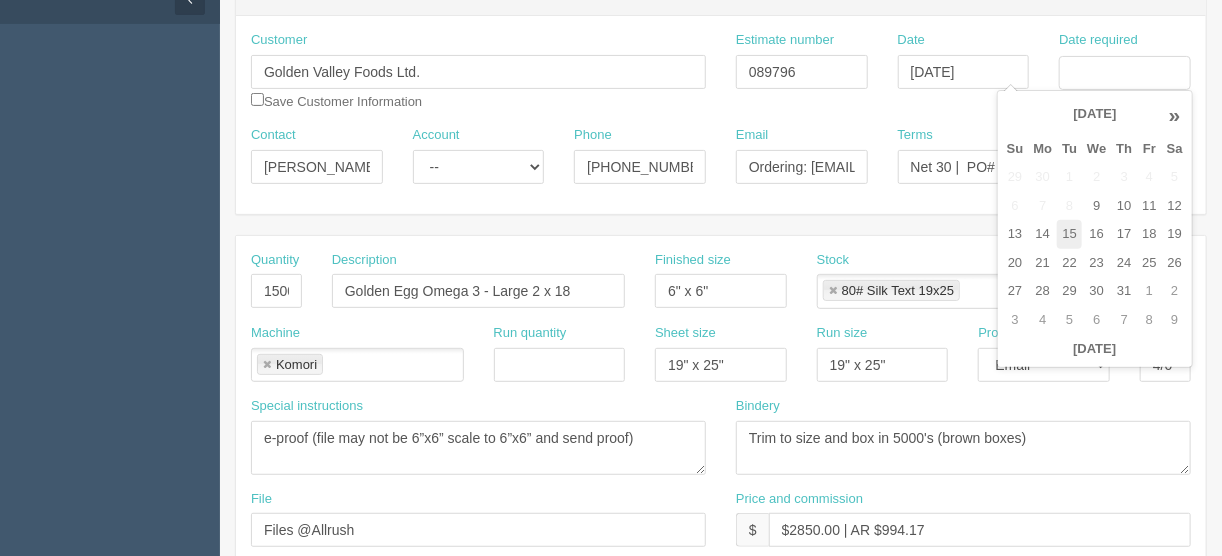 click on "15" at bounding box center [1069, 234] 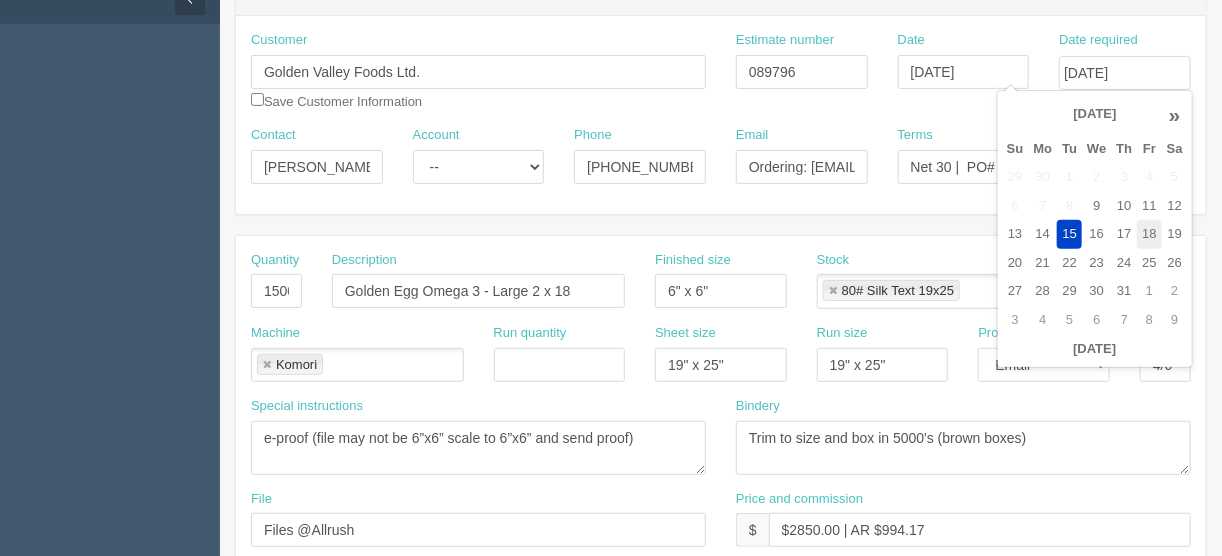 click on "18" at bounding box center (1149, 234) 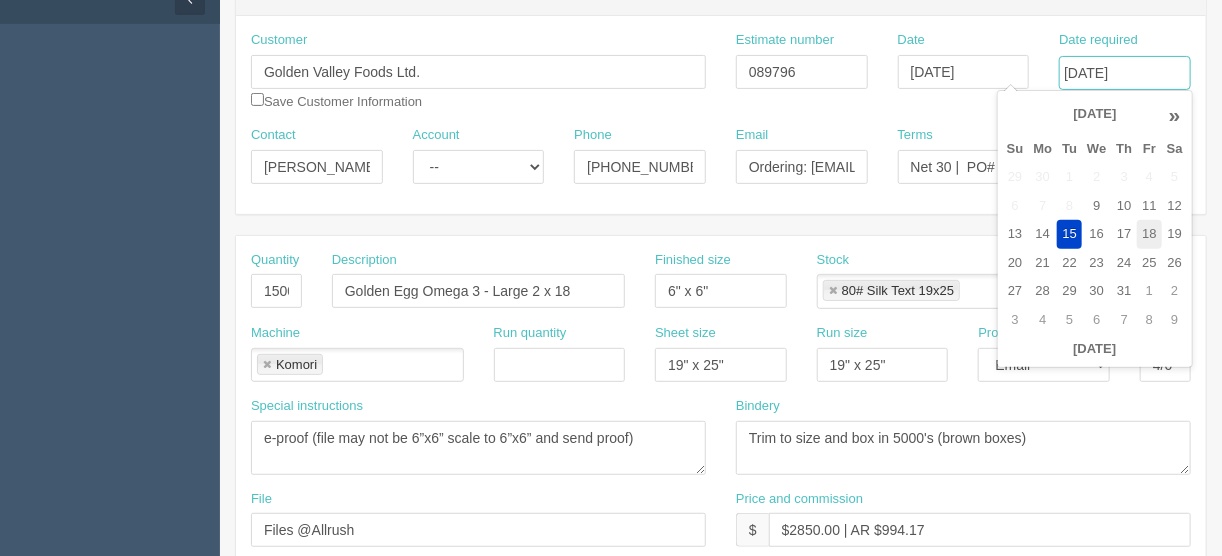 type on "[DATE]" 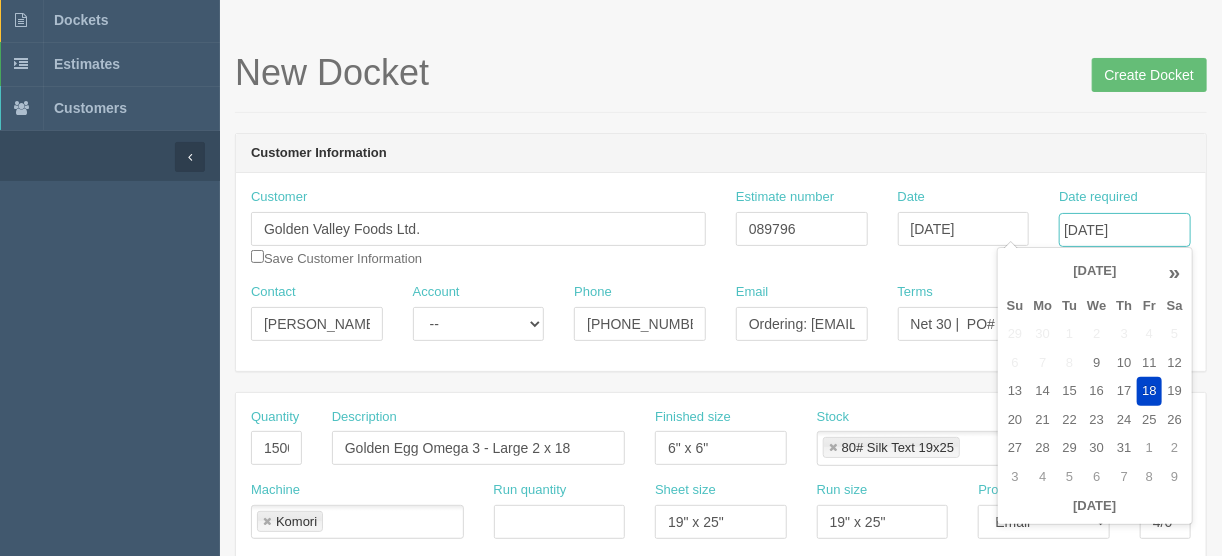 scroll, scrollTop: 49, scrollLeft: 0, axis: vertical 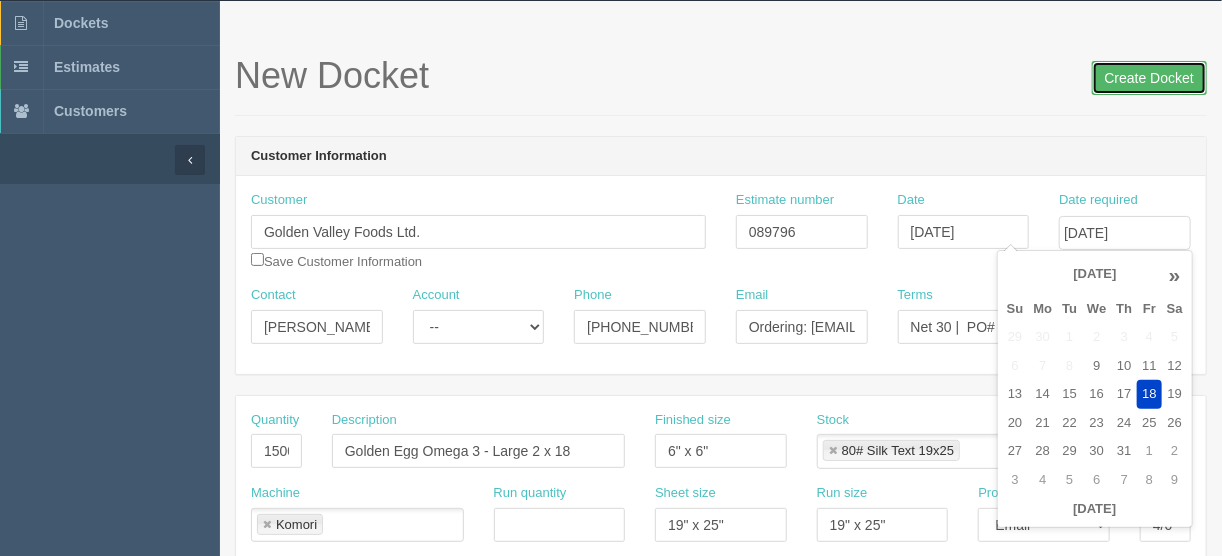 click on "Create Docket" at bounding box center (1149, 78) 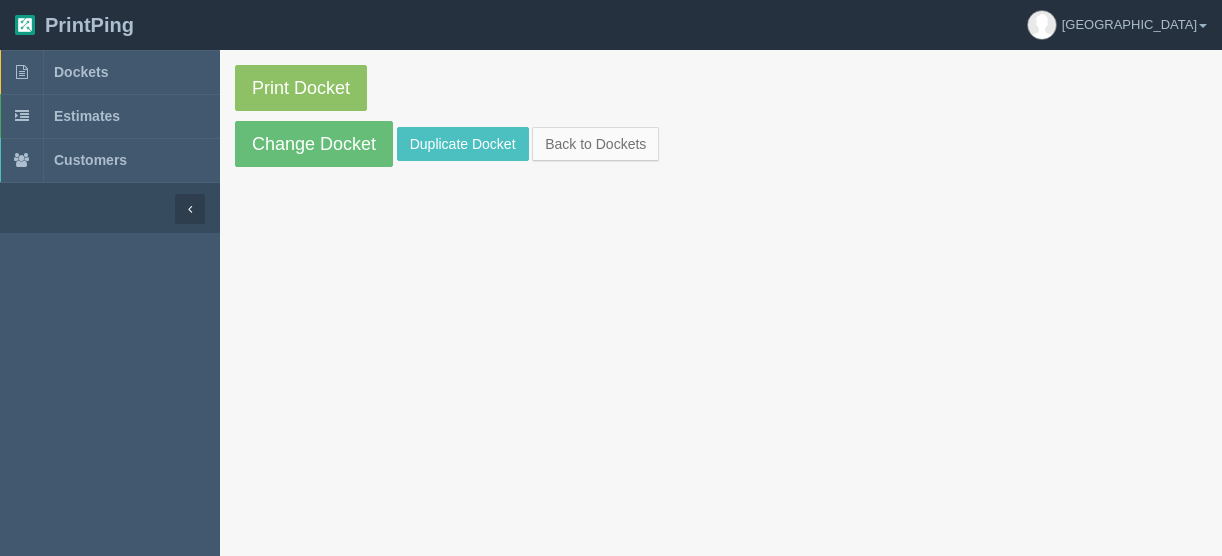 scroll, scrollTop: 0, scrollLeft: 0, axis: both 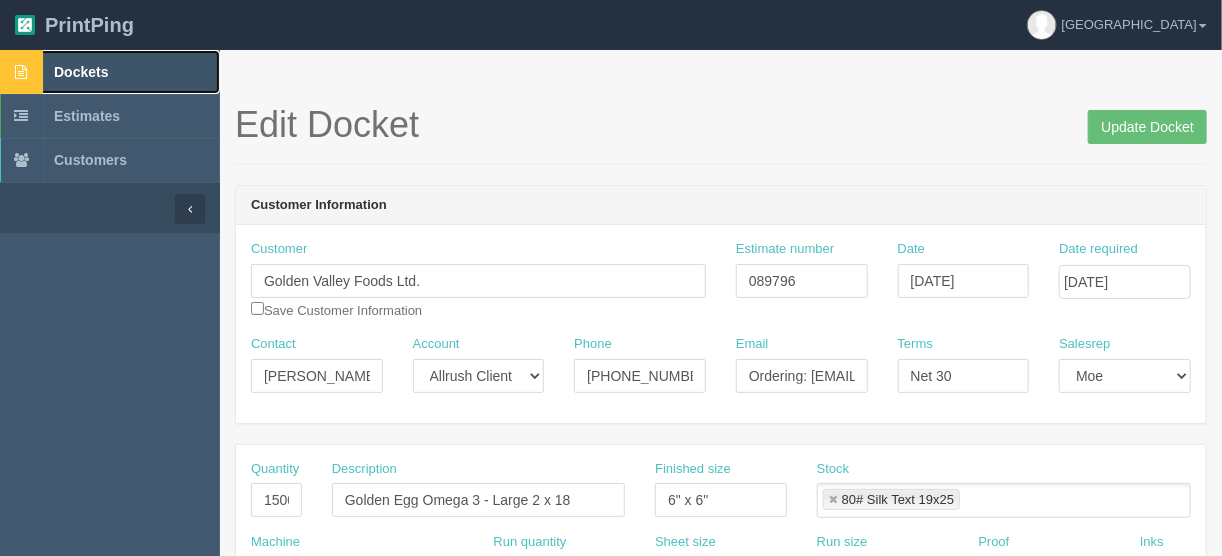 click on "Dockets" at bounding box center [81, 72] 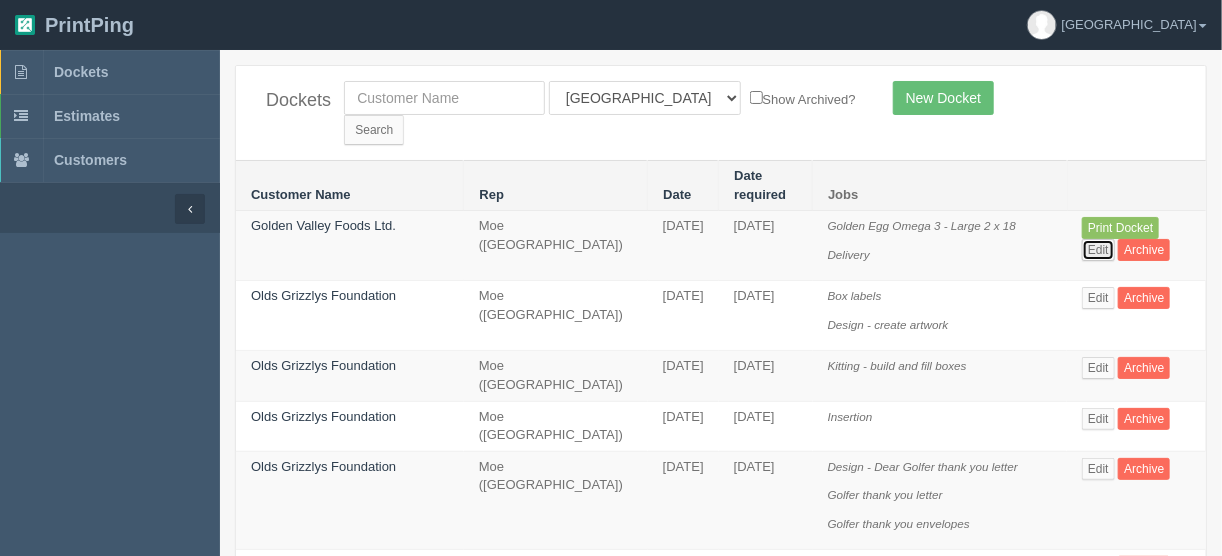 click on "Edit" at bounding box center (1098, 250) 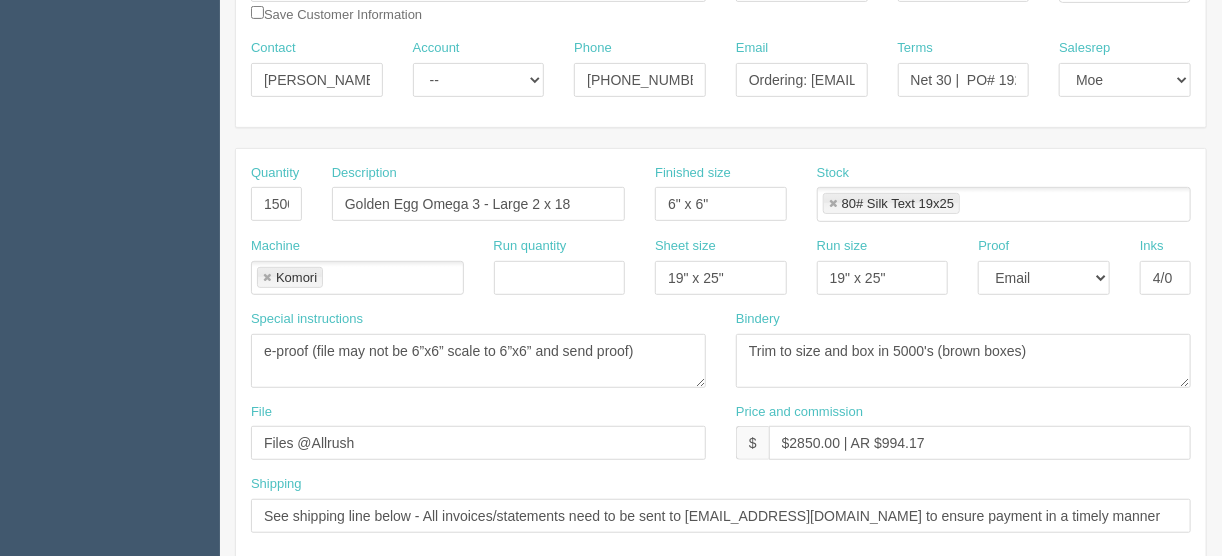 scroll, scrollTop: 320, scrollLeft: 0, axis: vertical 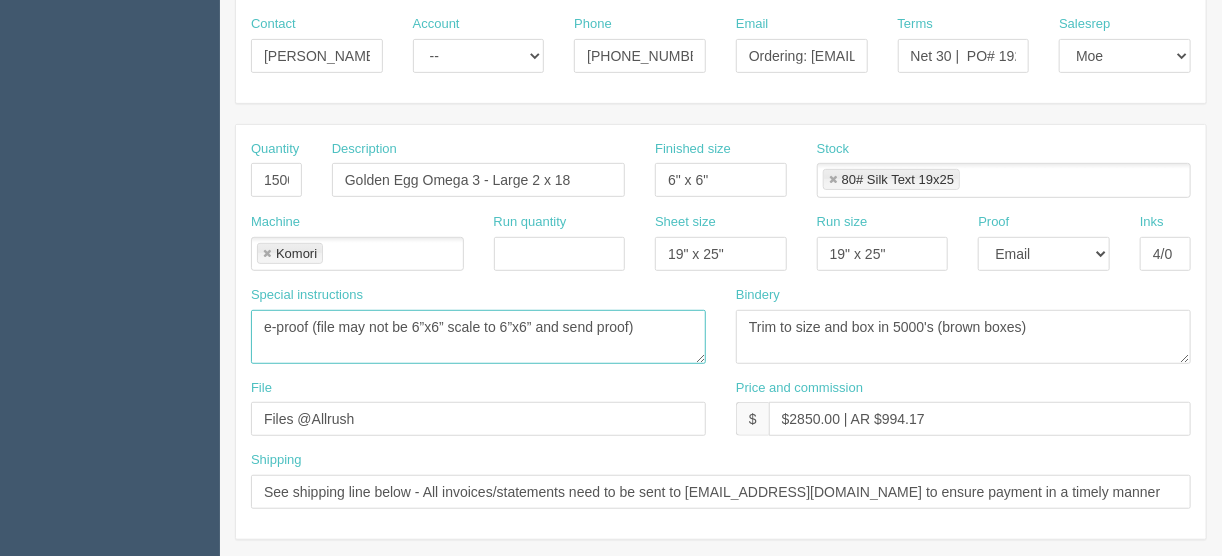 drag, startPoint x: 647, startPoint y: 319, endPoint x: 154, endPoint y: 333, distance: 493.19873 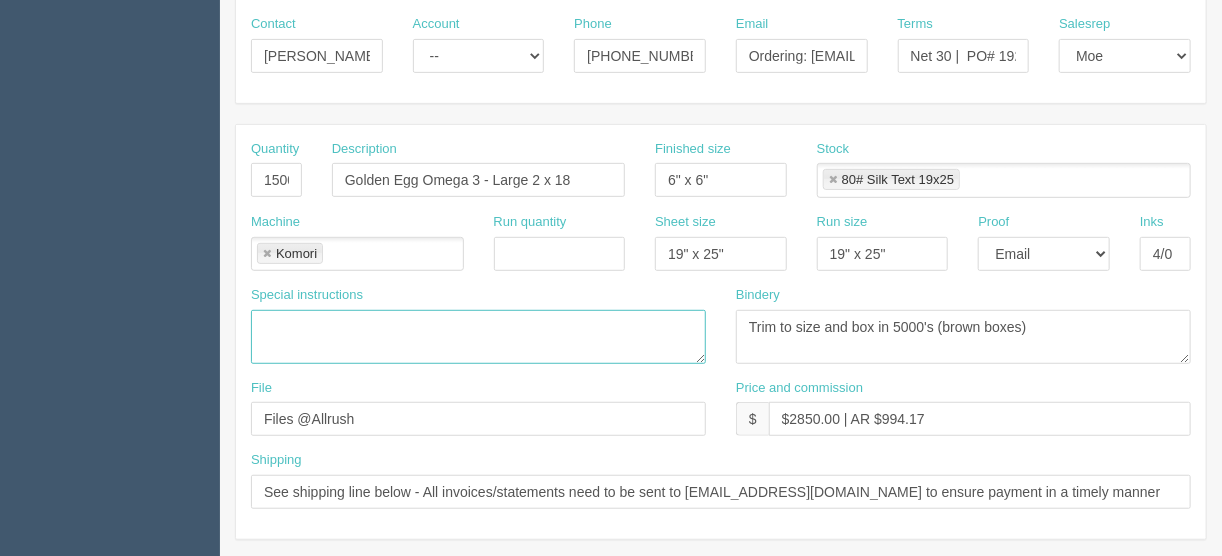 type 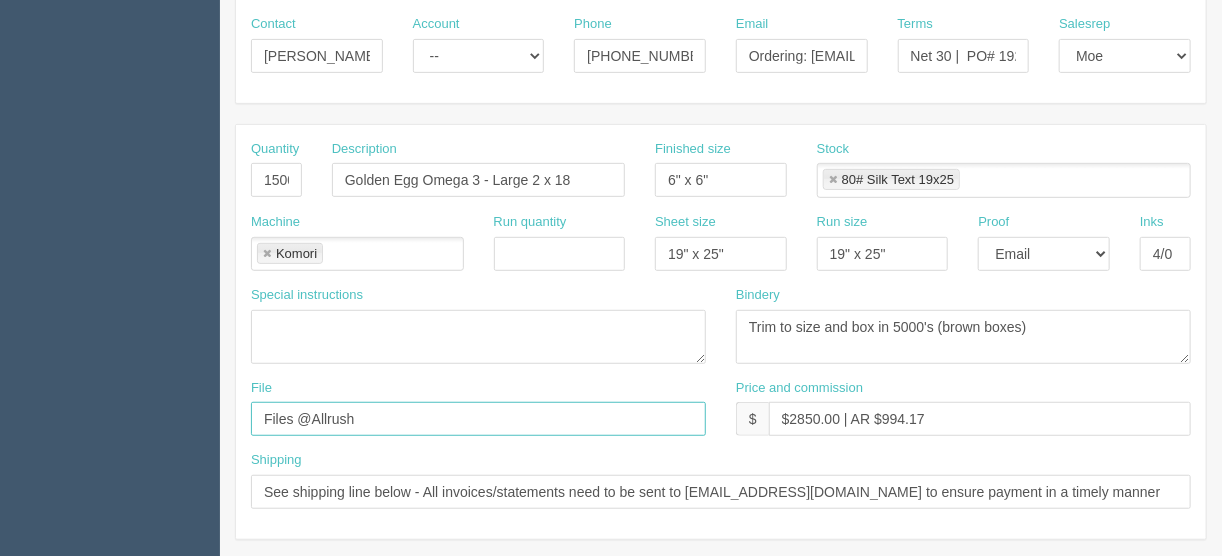 drag, startPoint x: 369, startPoint y: 405, endPoint x: 194, endPoint y: 428, distance: 176.50496 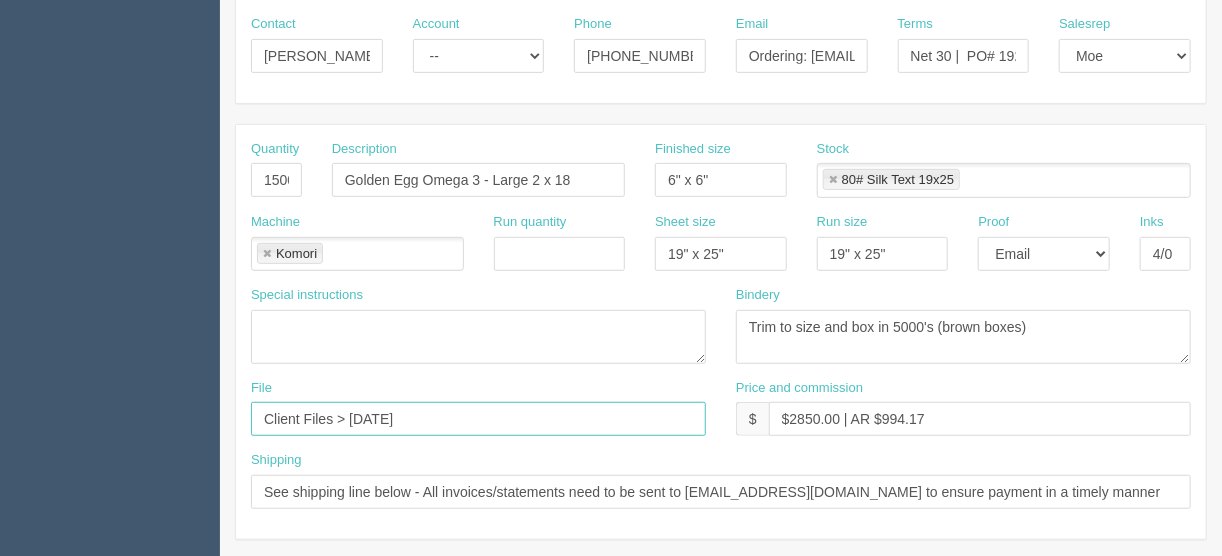 drag, startPoint x: 377, startPoint y: 410, endPoint x: 384, endPoint y: 421, distance: 13.038404 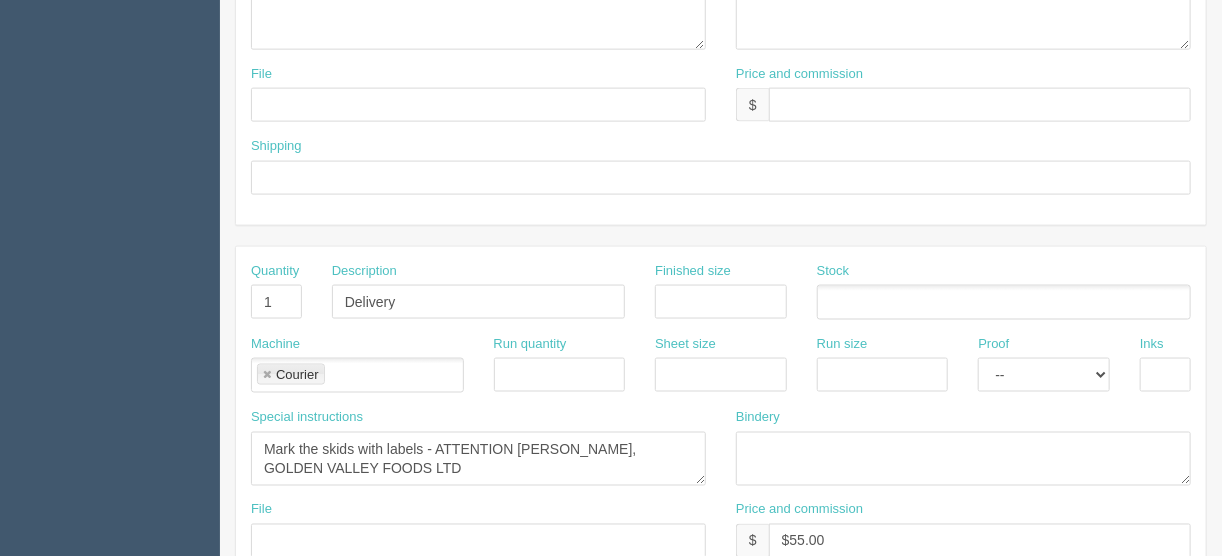 scroll, scrollTop: 1200, scrollLeft: 0, axis: vertical 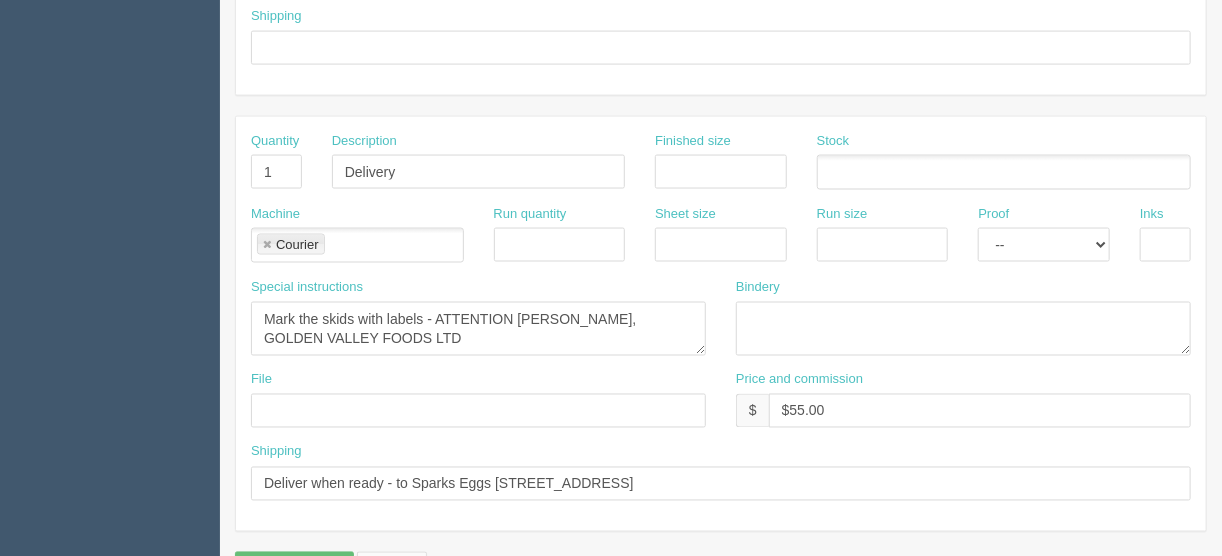 type on "Client Files > May 2025" 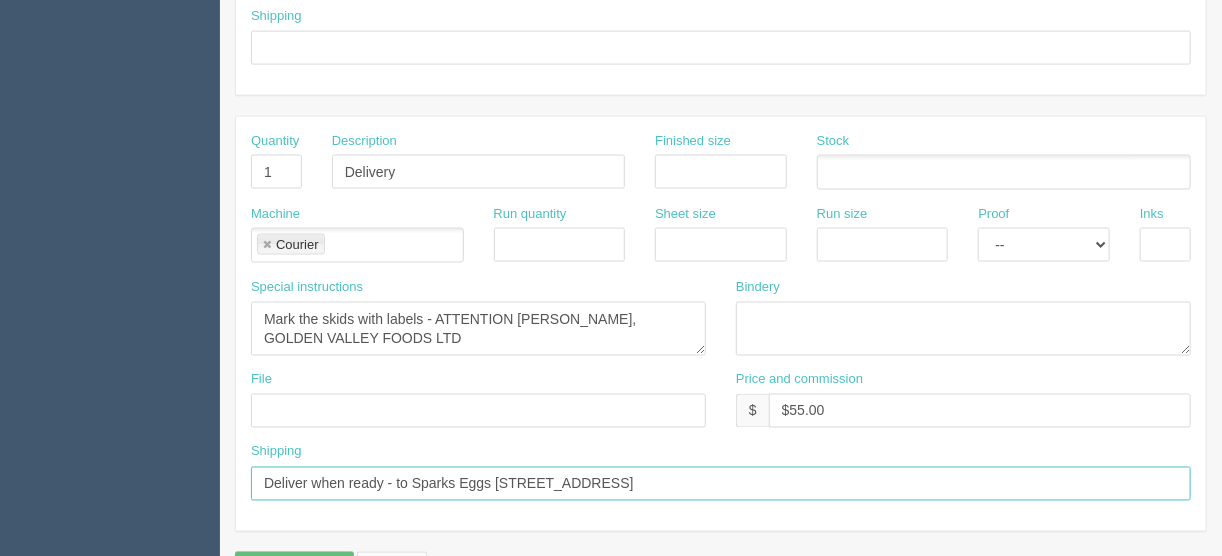 drag, startPoint x: 789, startPoint y: 477, endPoint x: 396, endPoint y: 495, distance: 393.412 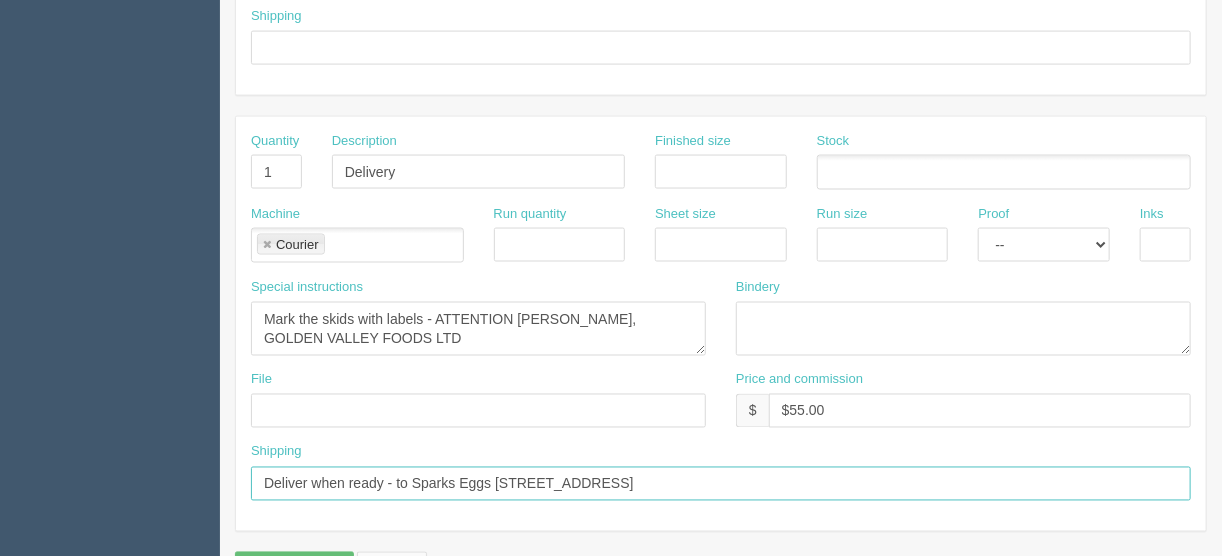 click on "Shipping
Deliver when ready - to Sparks Eggs 10690, 42 Street NE Calgary, AB    T3N 1A7" at bounding box center [721, 479] 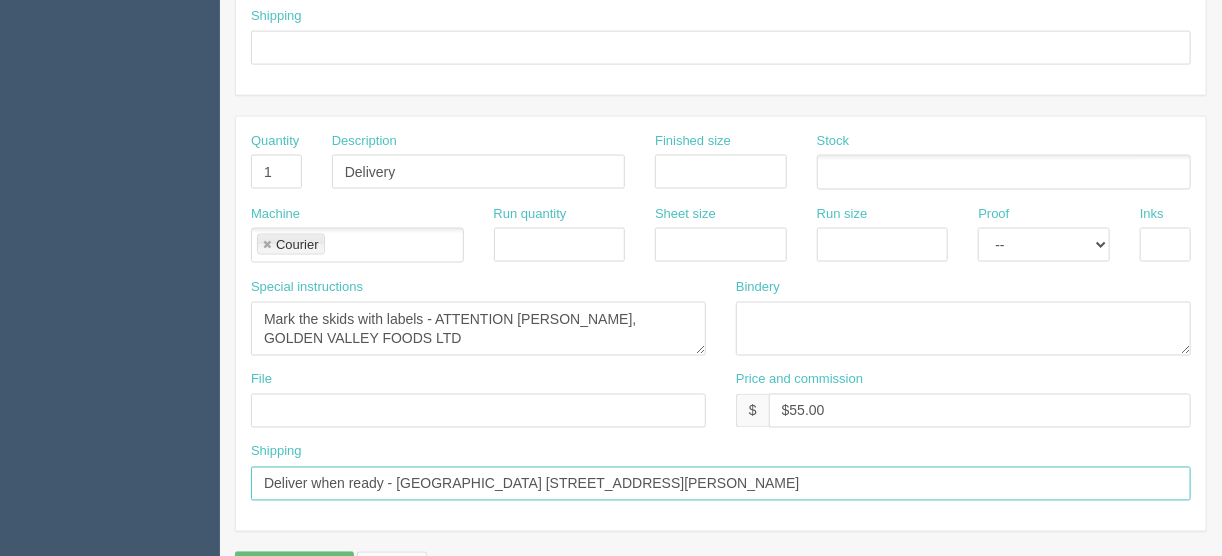 type on "Deliver when ready - Golden Valley Warehouse 3841 Vanderpol Court Abbotsford, BC  V2T 5W5" 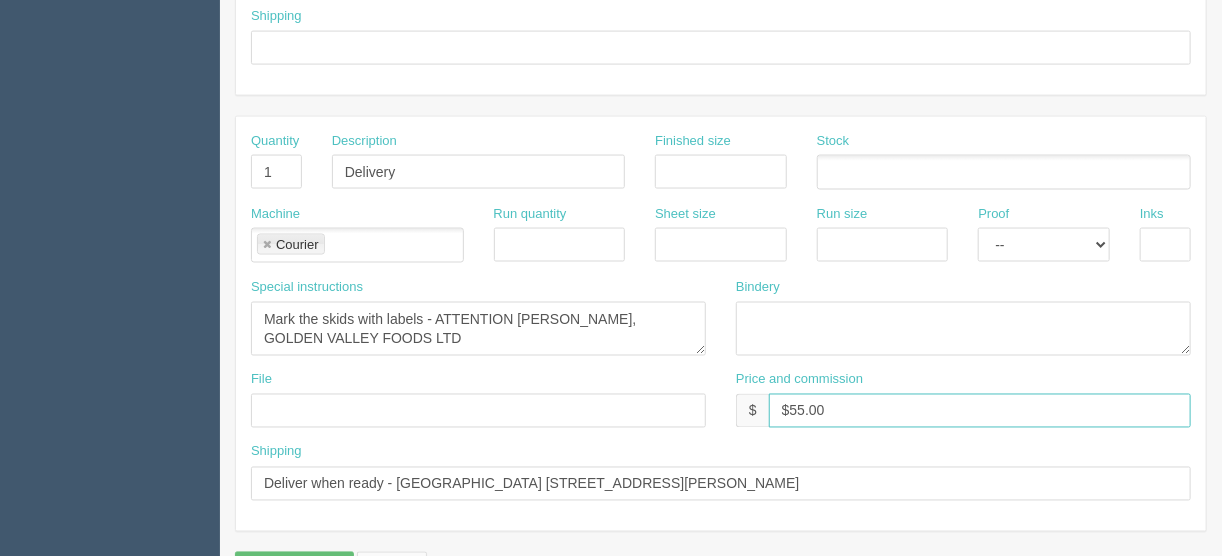 drag, startPoint x: 836, startPoint y: 399, endPoint x: 789, endPoint y: 404, distance: 47.26521 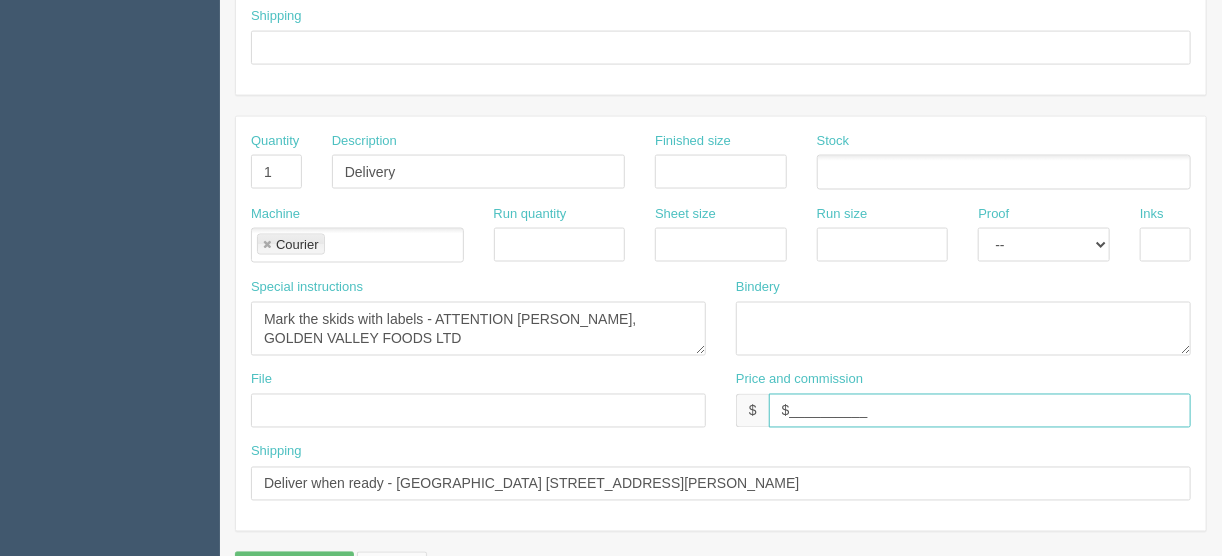 type on "$___________________________" 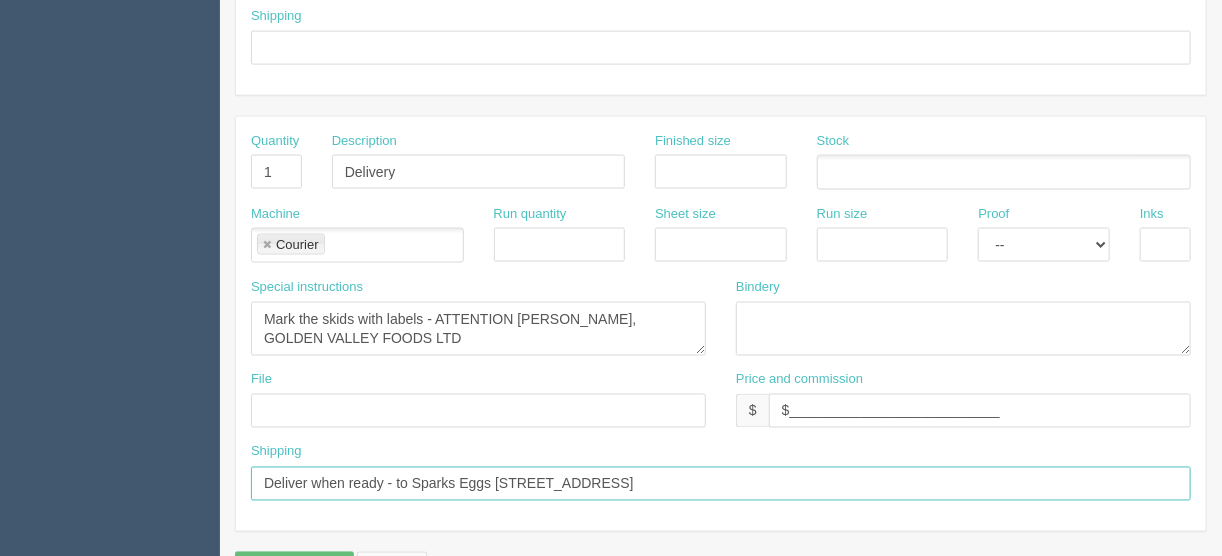 click on "Deliver when ready - to Sparks Eggs 10690, 42 Street NE Calgary, AB    T3N 1A7" at bounding box center [721, 484] 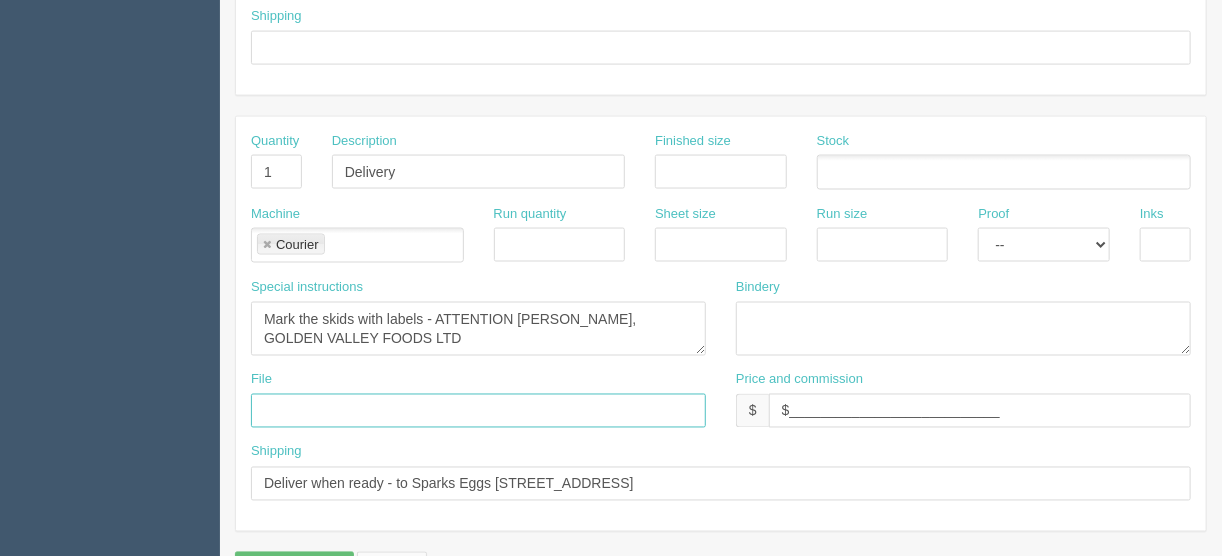 click at bounding box center (478, 411) 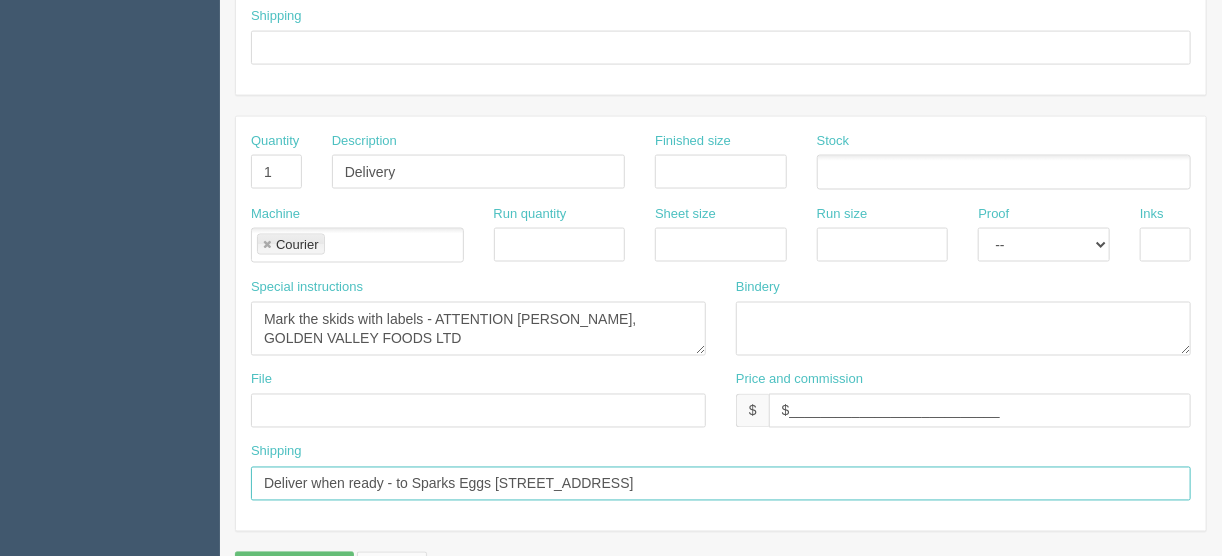 drag, startPoint x: 796, startPoint y: 477, endPoint x: 245, endPoint y: 456, distance: 551.4 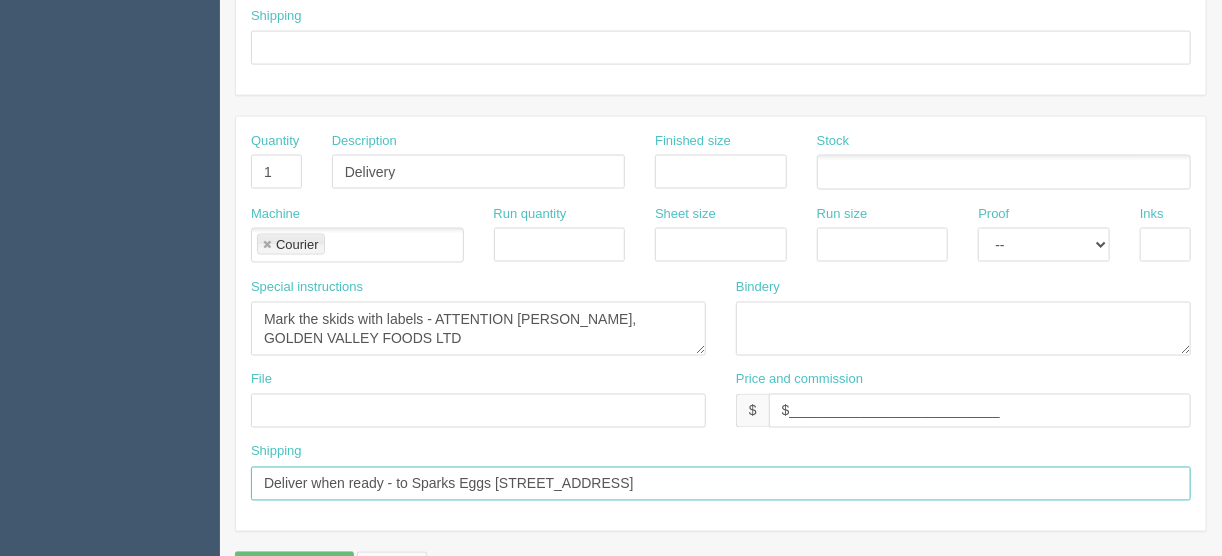 click on "Shipping
Deliver when ready - to Sparks Eggs 10690, 42 Street NE Calgary, AB    T3N 1A7" at bounding box center [721, 479] 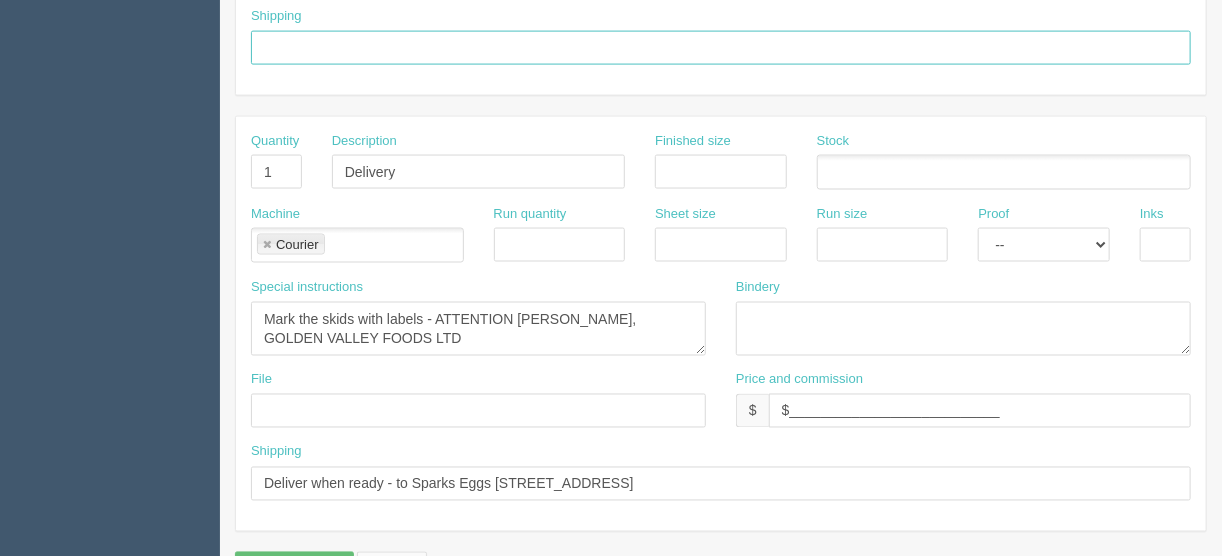 click at bounding box center (721, 48) 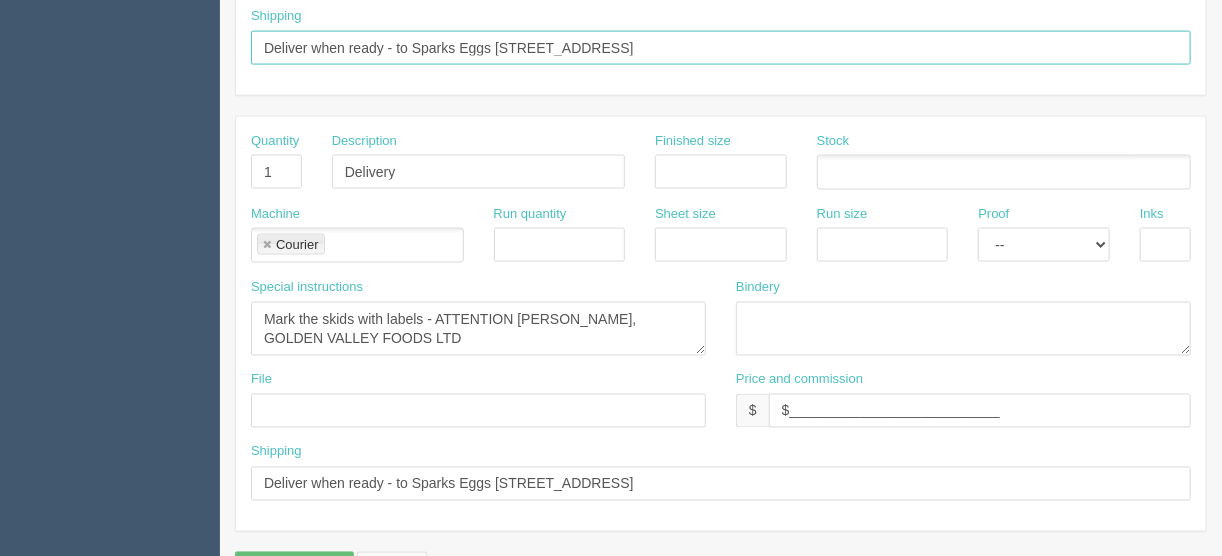type on "Deliver when ready - to Sparks Eggs 10690, 42 Street NE Calgary, AB    T3N 1A7" 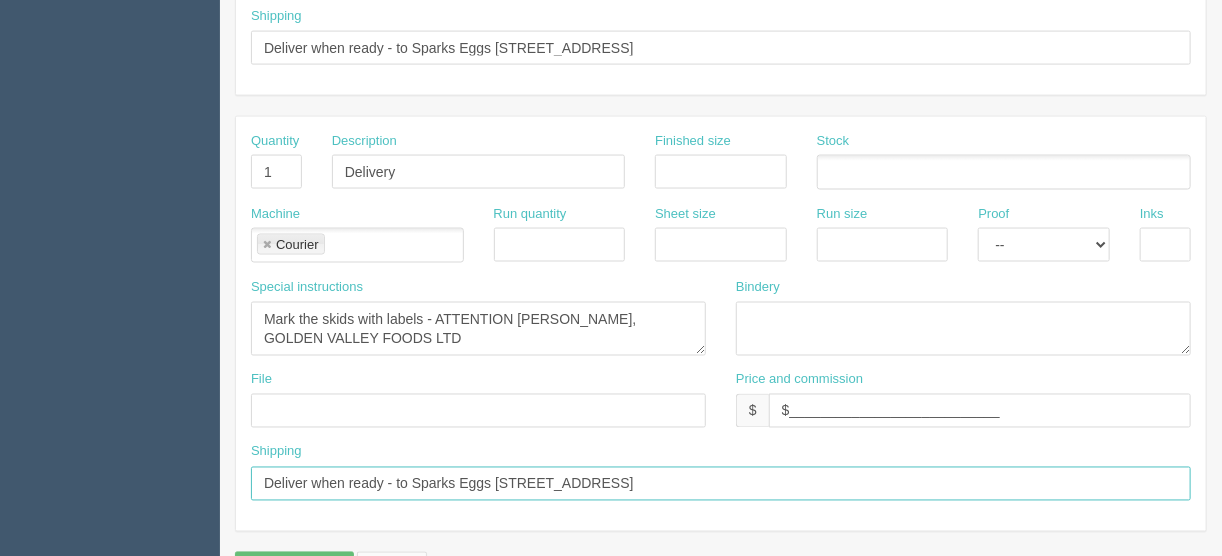 drag, startPoint x: 778, startPoint y: 472, endPoint x: 494, endPoint y: 478, distance: 284.0634 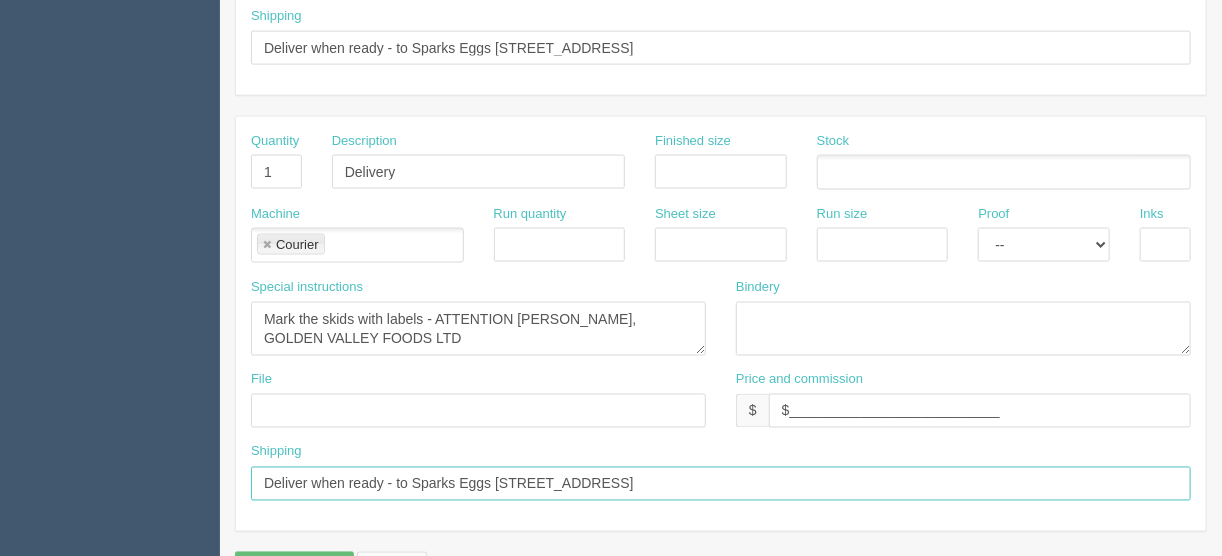 click on "Deliver when ready - to Sparks Eggs 10690, 42 Street NE Calgary, AB    T3N 1A7" at bounding box center [721, 484] 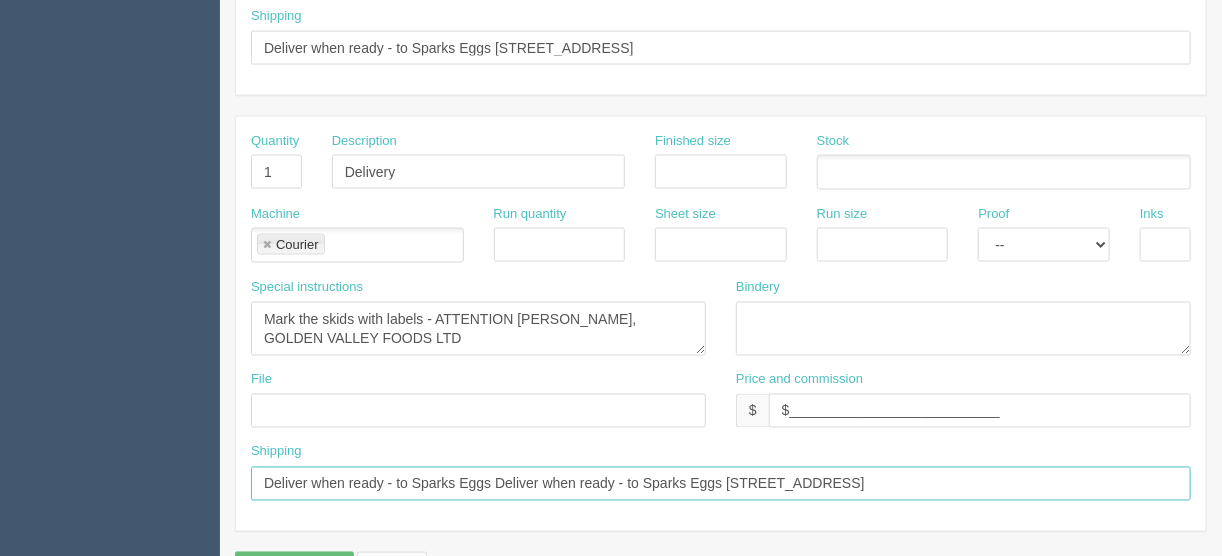 drag, startPoint x: 1013, startPoint y: 468, endPoint x: 396, endPoint y: 472, distance: 617.01294 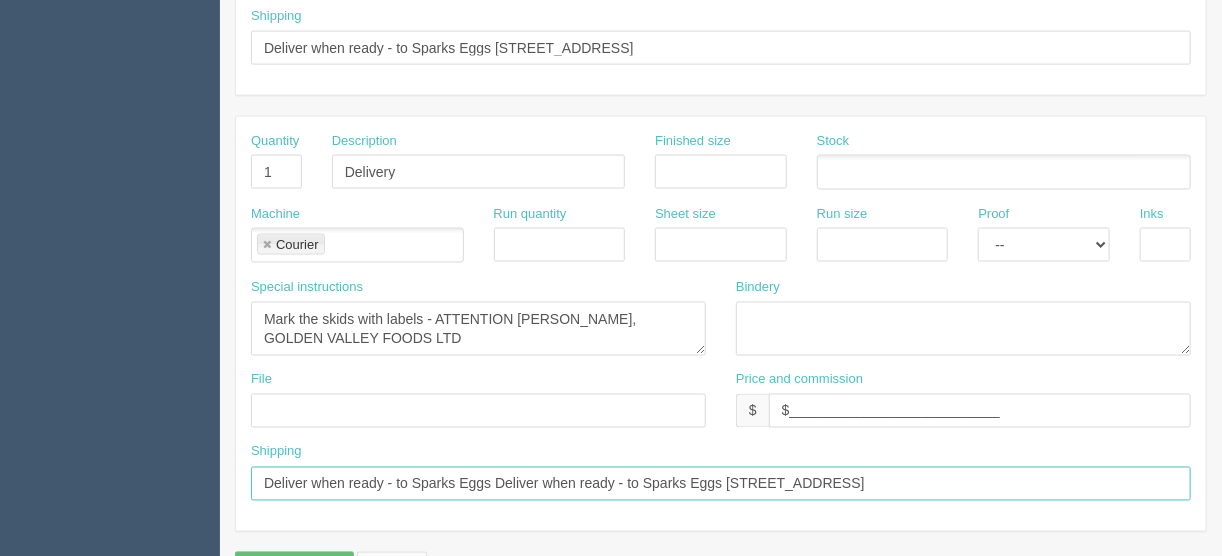 click on "Deliver when ready - to Sparks Eggs Deliver when ready - to Sparks Eggs 10690, 42 Street NE Calgary, AB    T3N 1A7" at bounding box center (721, 484) 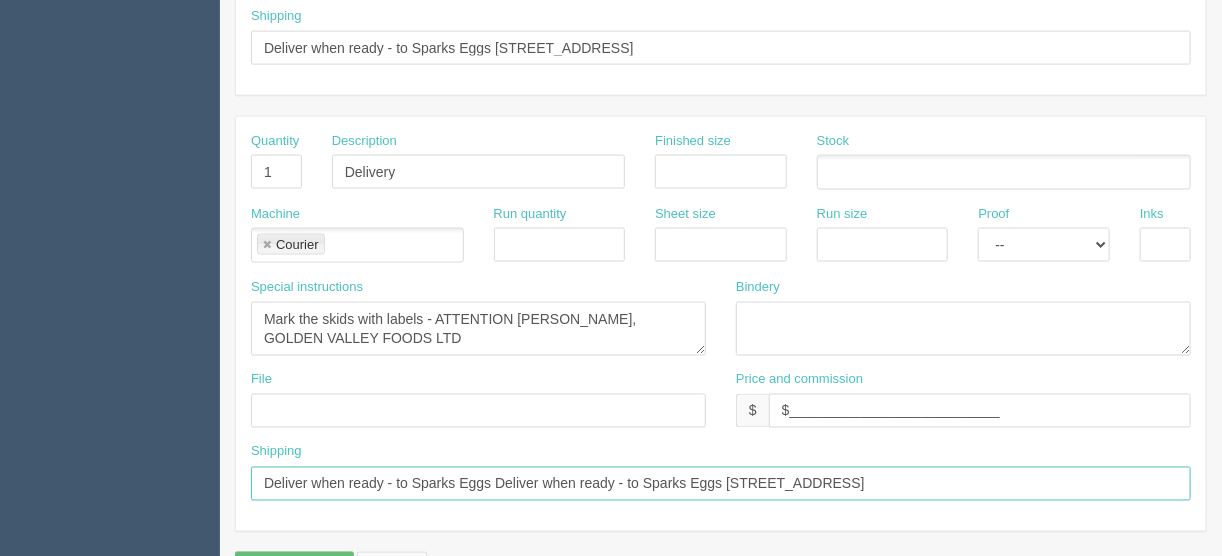 paste on "Golden Valley Warehouse 3841 Vanderpol Court Abbotsford, BC  V2T 5W5" 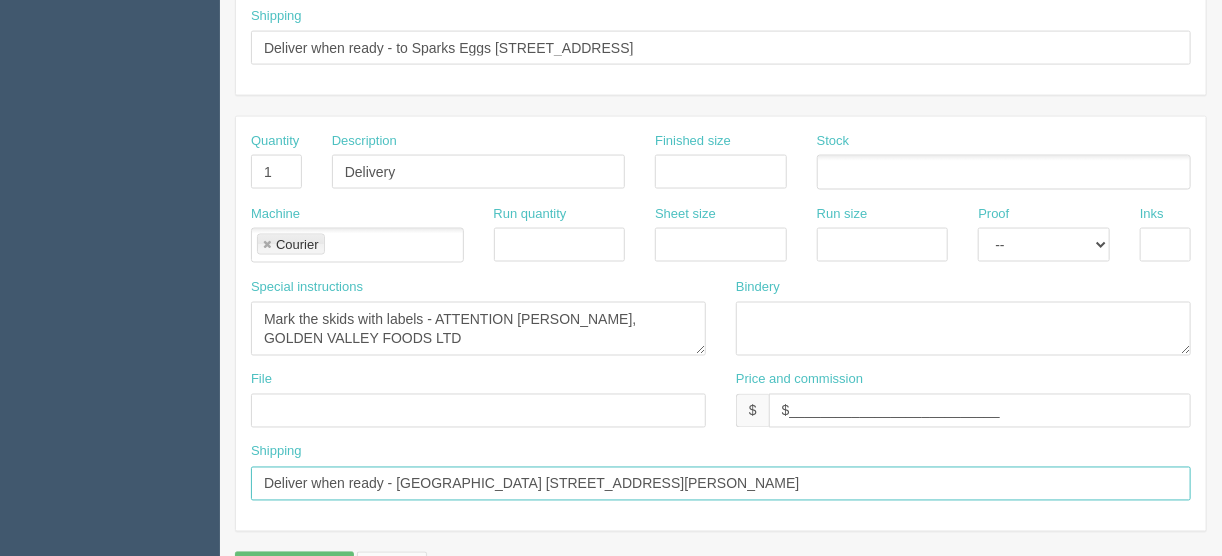 type on "Deliver when ready - Golden Valley Warehouse 3841 Vanderpol Court Abbotsford, BC  V2T 5W5" 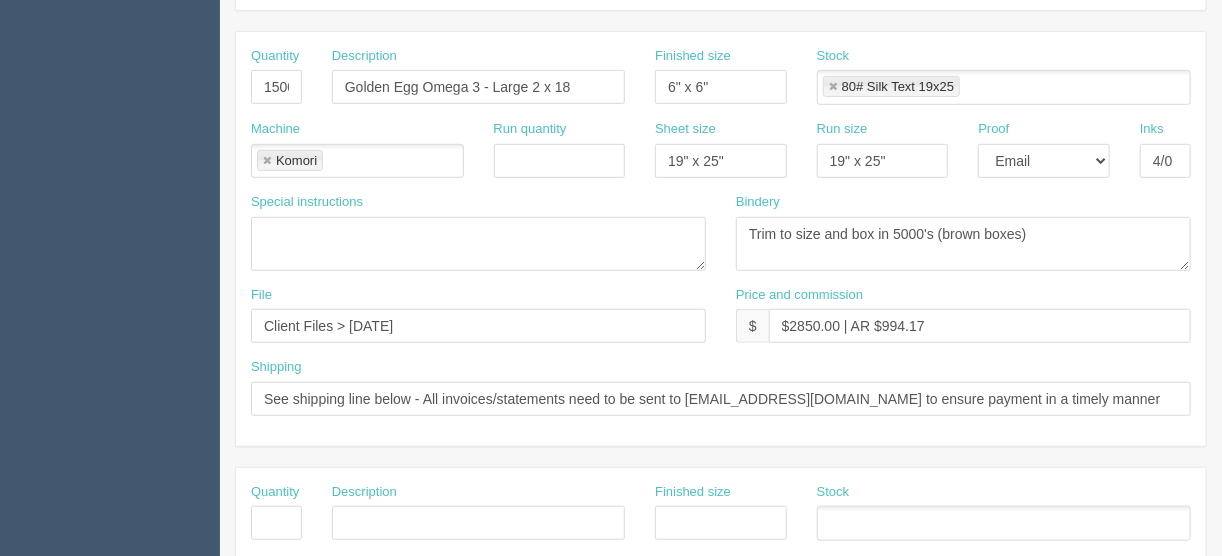 scroll, scrollTop: 320, scrollLeft: 0, axis: vertical 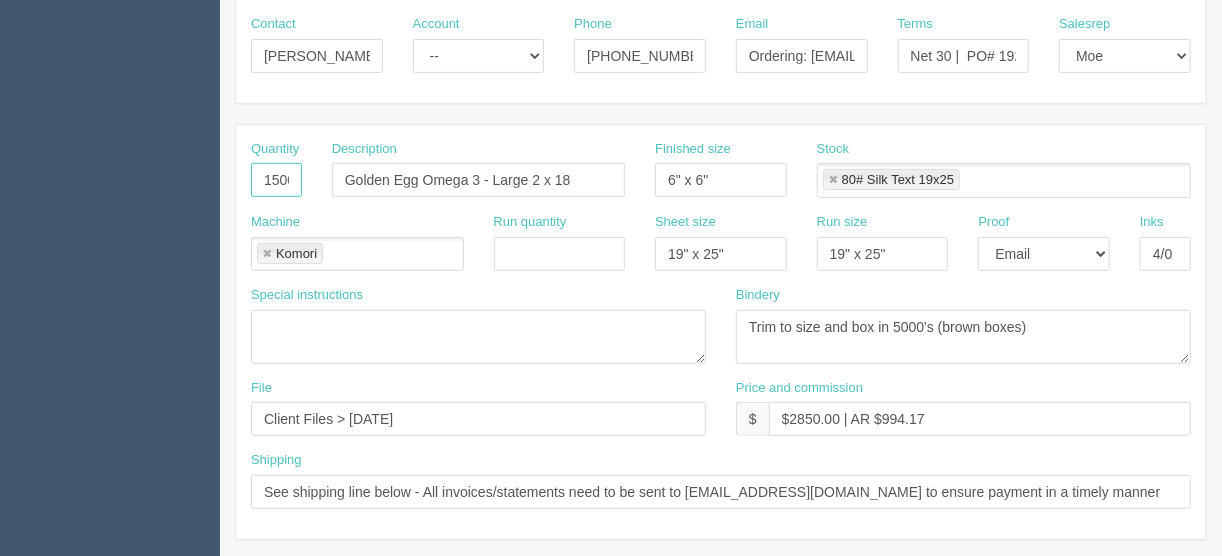 drag, startPoint x: 285, startPoint y: 173, endPoint x: 234, endPoint y: 180, distance: 51.47815 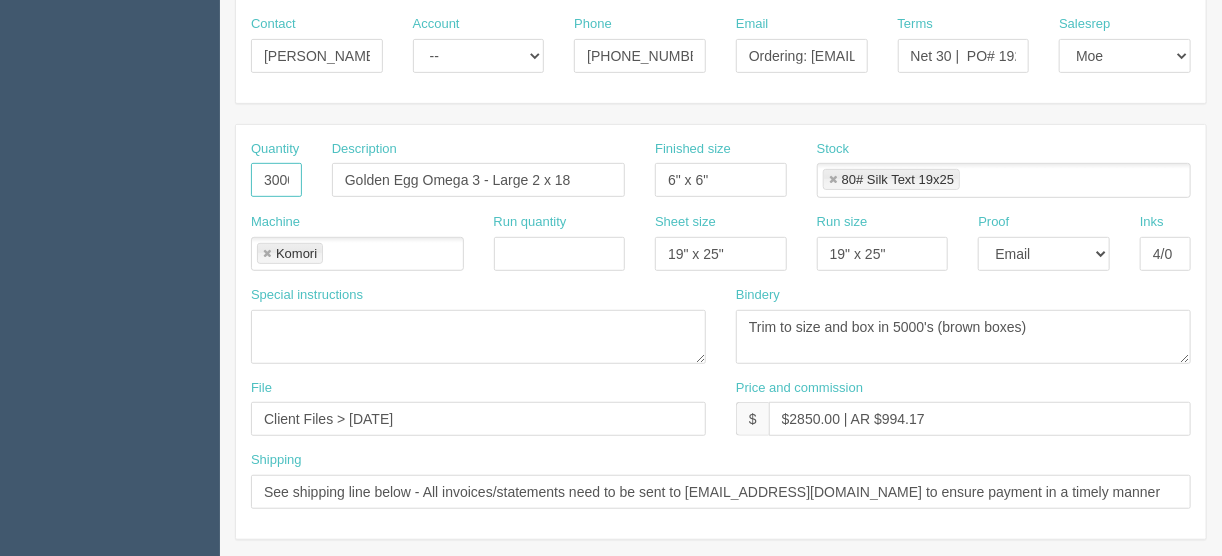 scroll, scrollTop: 0, scrollLeft: 5, axis: horizontal 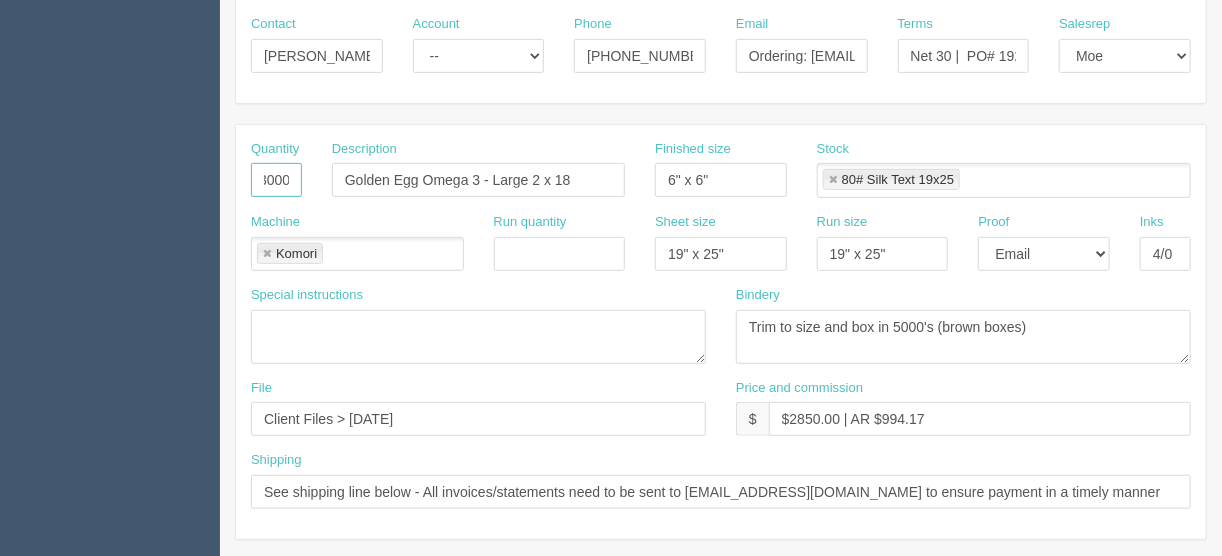 type on "3000" 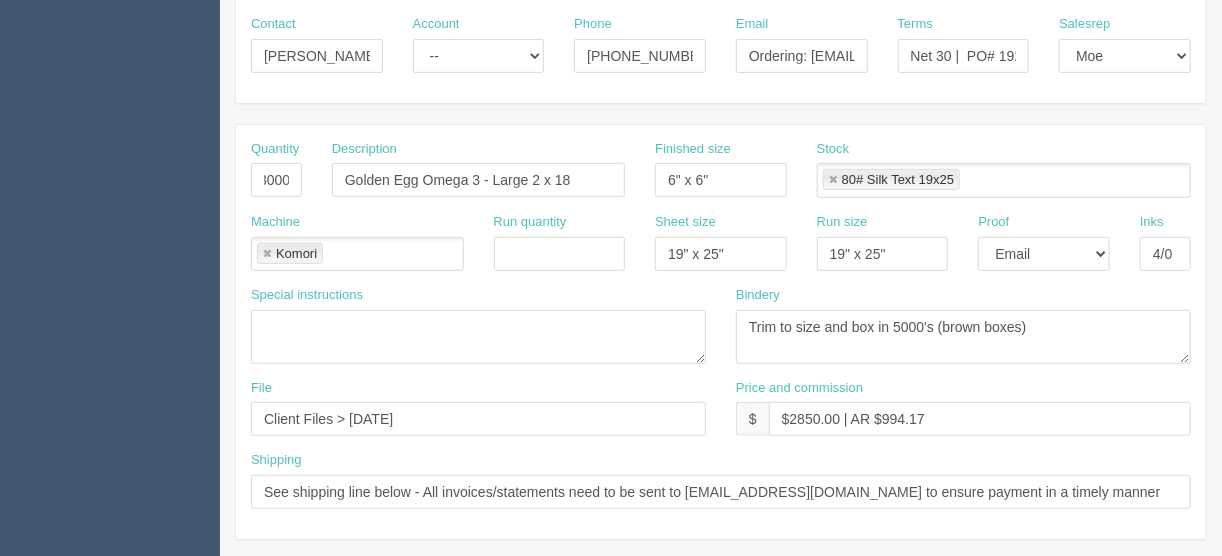 scroll, scrollTop: 0, scrollLeft: 0, axis: both 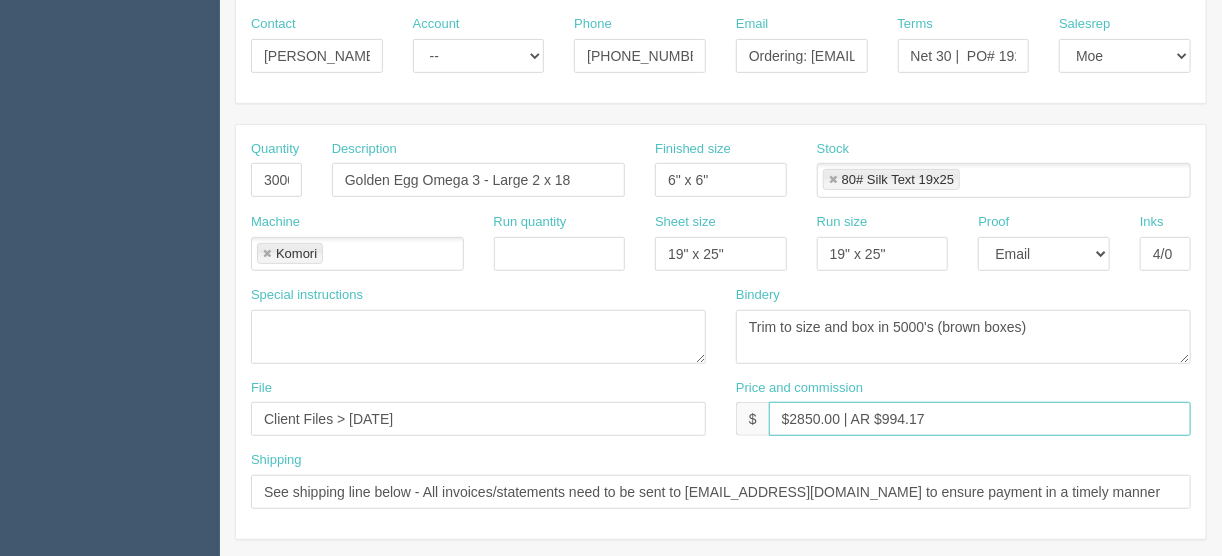 drag, startPoint x: 820, startPoint y: 411, endPoint x: 787, endPoint y: 415, distance: 33.24154 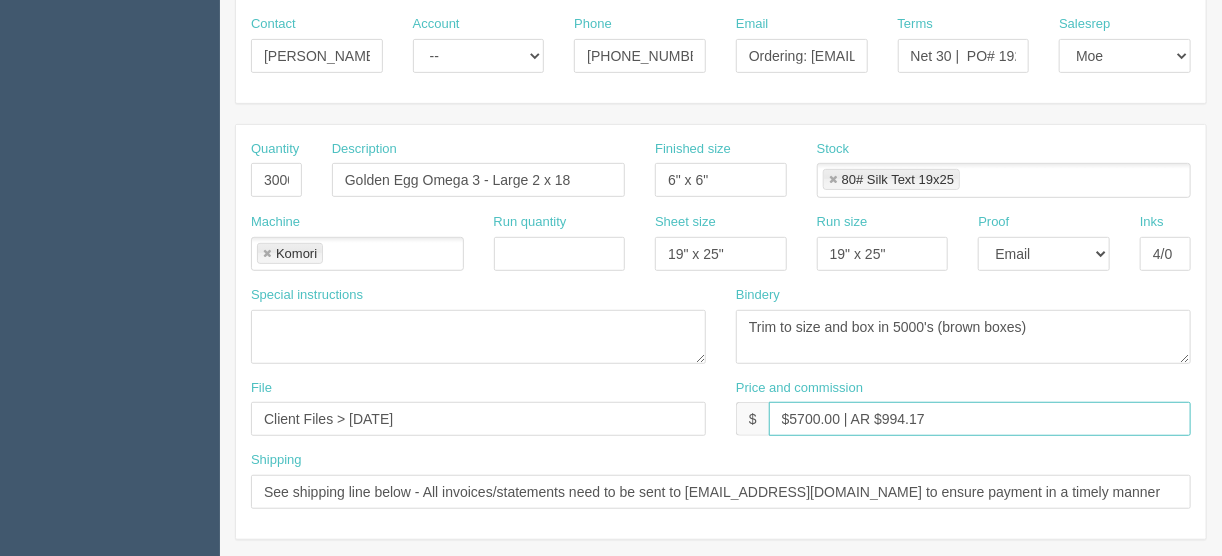 drag, startPoint x: 947, startPoint y: 410, endPoint x: 881, endPoint y: 411, distance: 66.007576 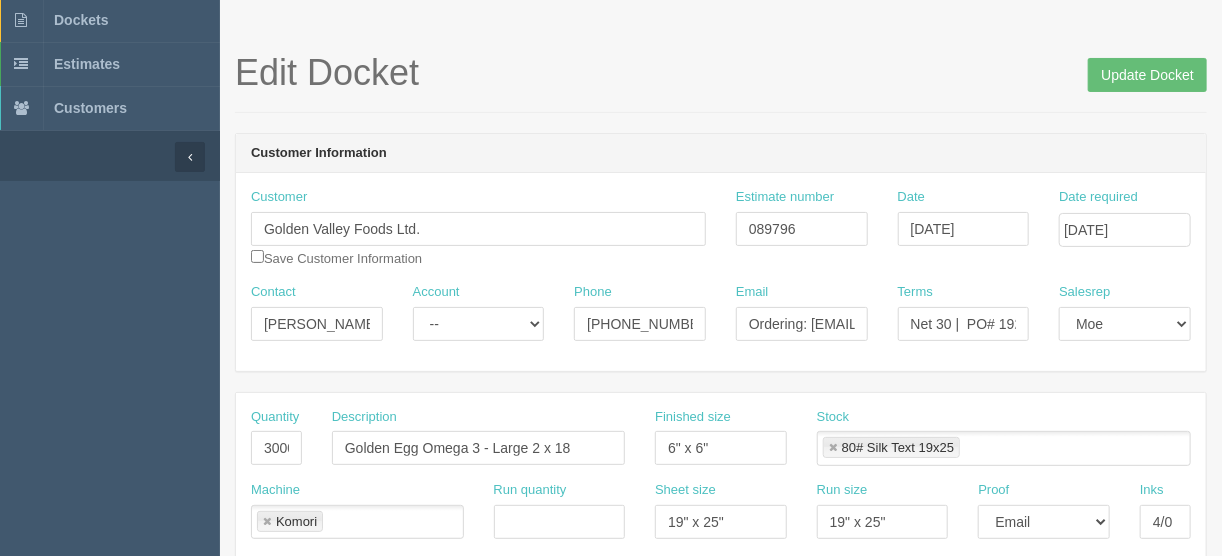 scroll, scrollTop: 0, scrollLeft: 0, axis: both 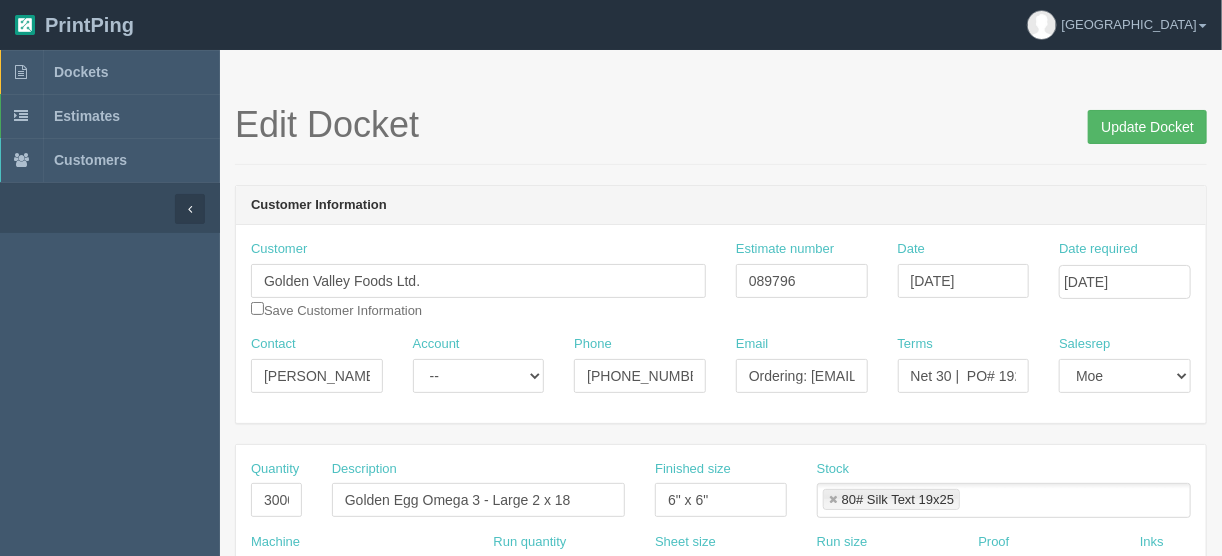 type on "$5700.00 | AR $2364.42" 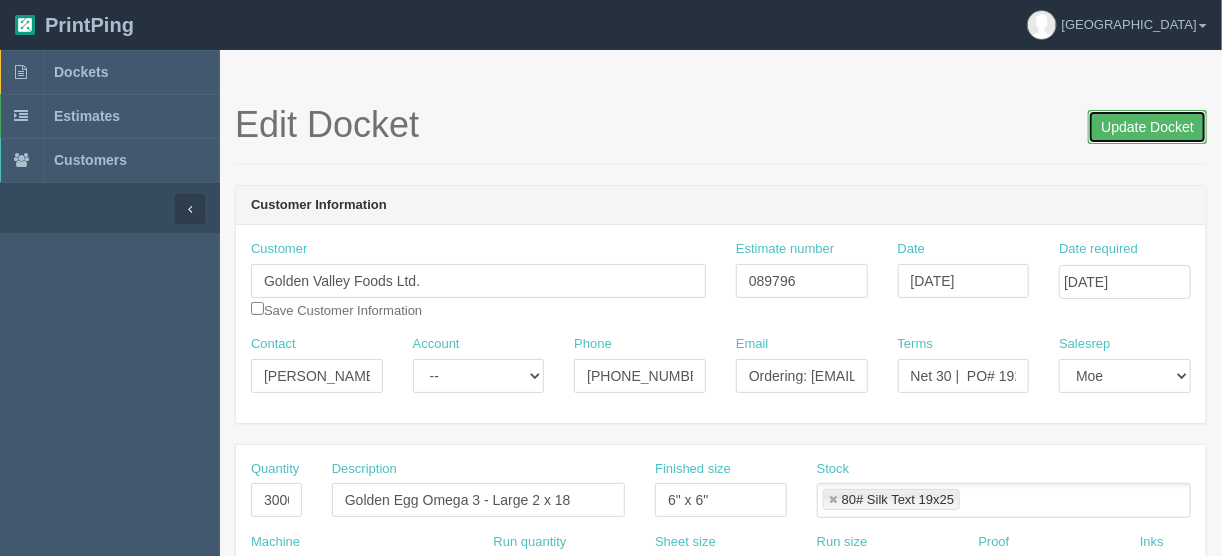 click on "Update Docket" at bounding box center (1147, 127) 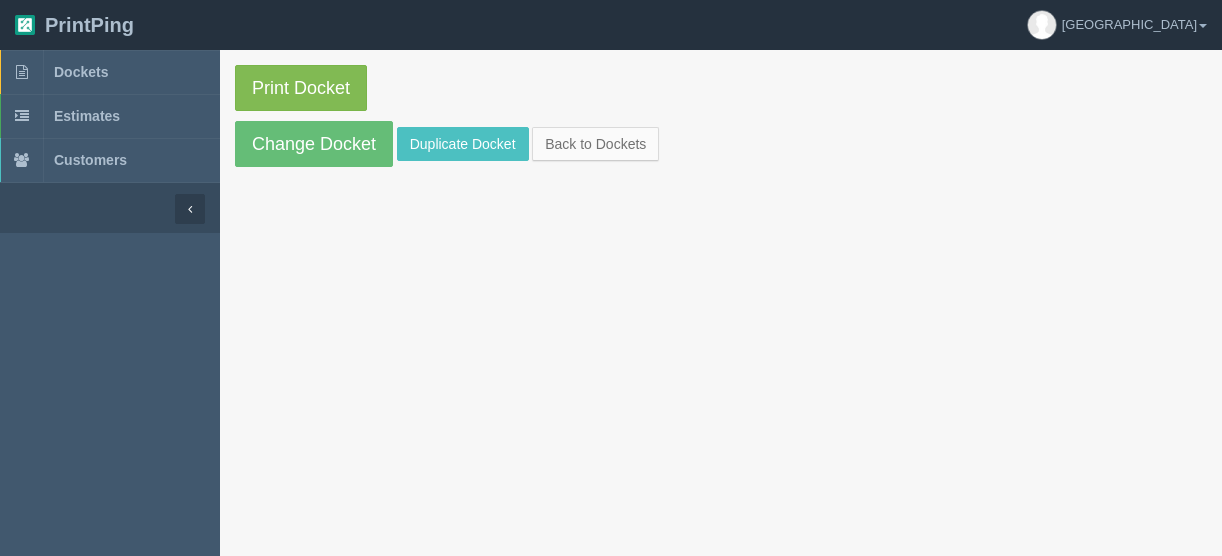 scroll, scrollTop: 0, scrollLeft: 0, axis: both 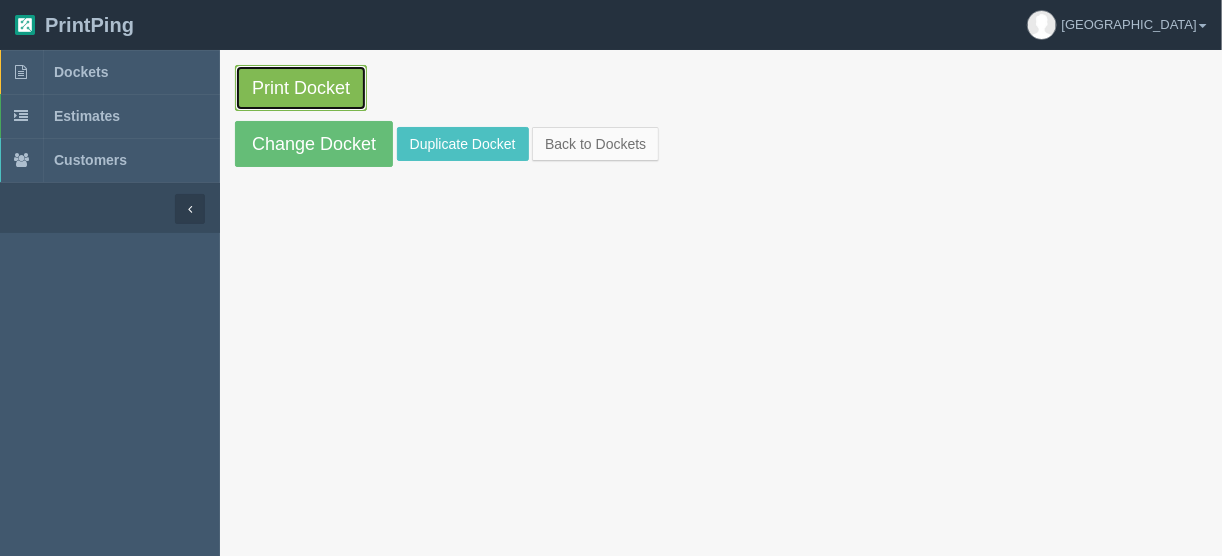 click on "Print Docket" at bounding box center (301, 88) 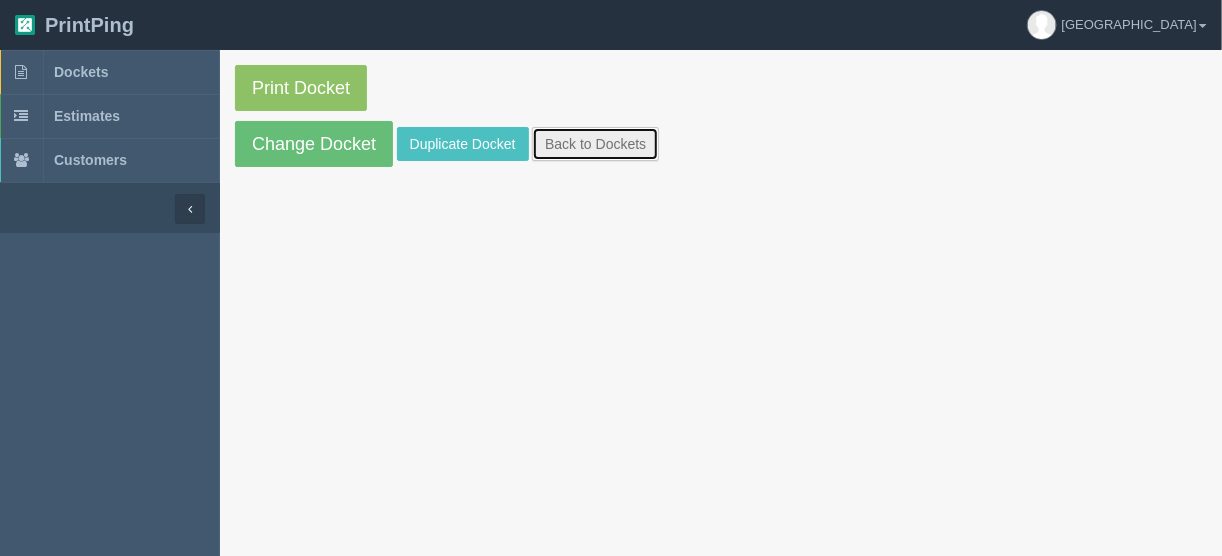 click on "Back to Dockets" at bounding box center [595, 144] 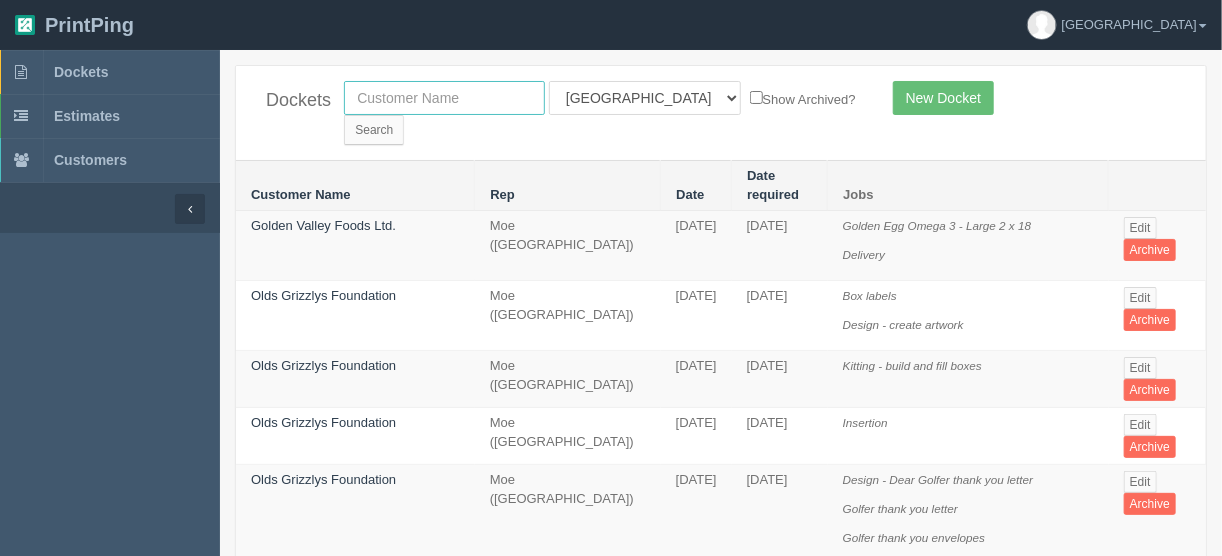 drag, startPoint x: 451, startPoint y: 104, endPoint x: 463, endPoint y: 99, distance: 13 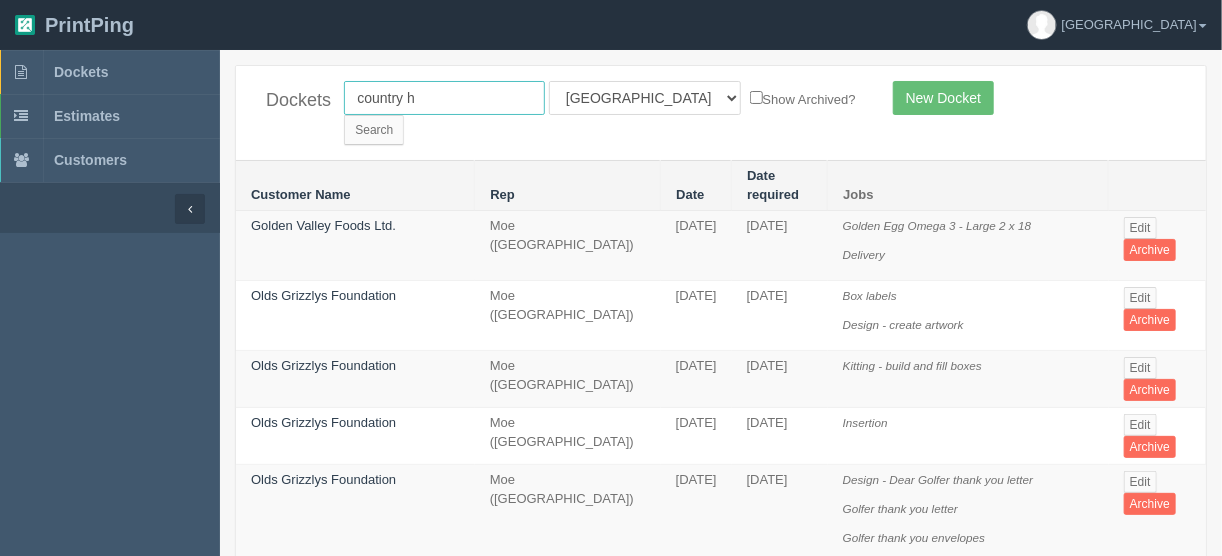 type on "country hills h" 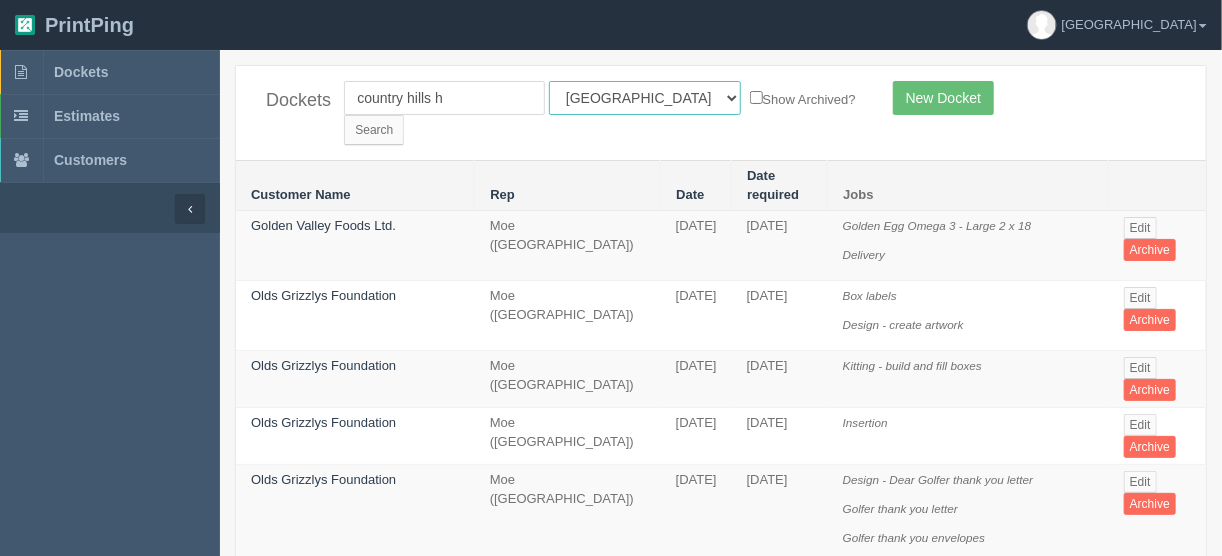 click on "All Users
Ali
Ali Test 1
Aly
Amy
Ankit
Arif
Brandon
Dan
France
Greg
Jim
Mark
Matthew
Mehmud
Mikayla
Moe
Phil
Rebecca
Sam
Stacy
Steve
Viki
Zach
Zack
Zunaid" at bounding box center (645, 98) 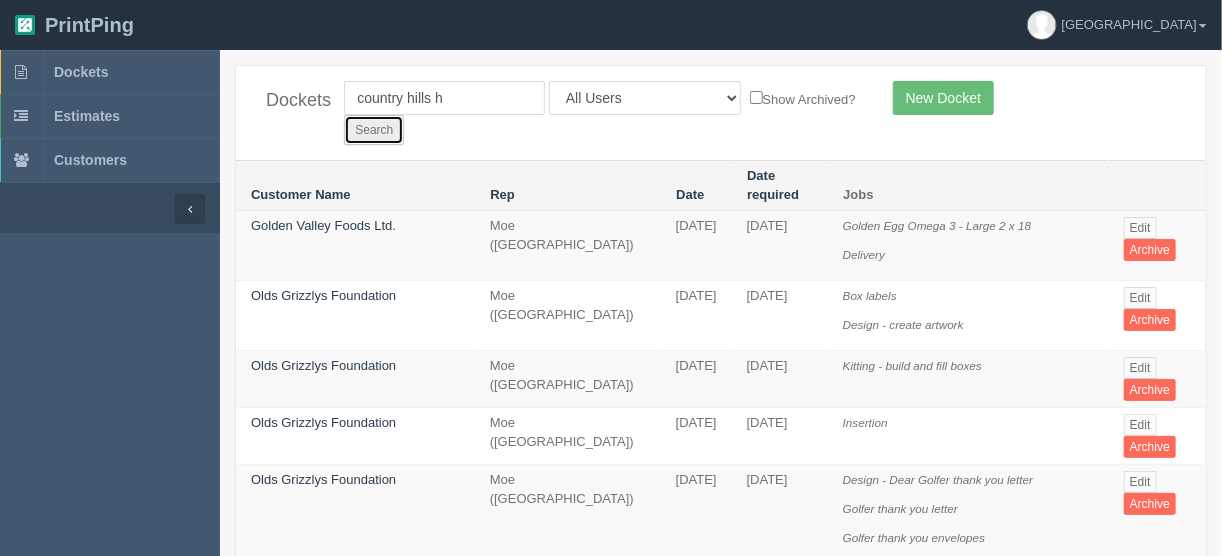 click on "Search" at bounding box center (374, 130) 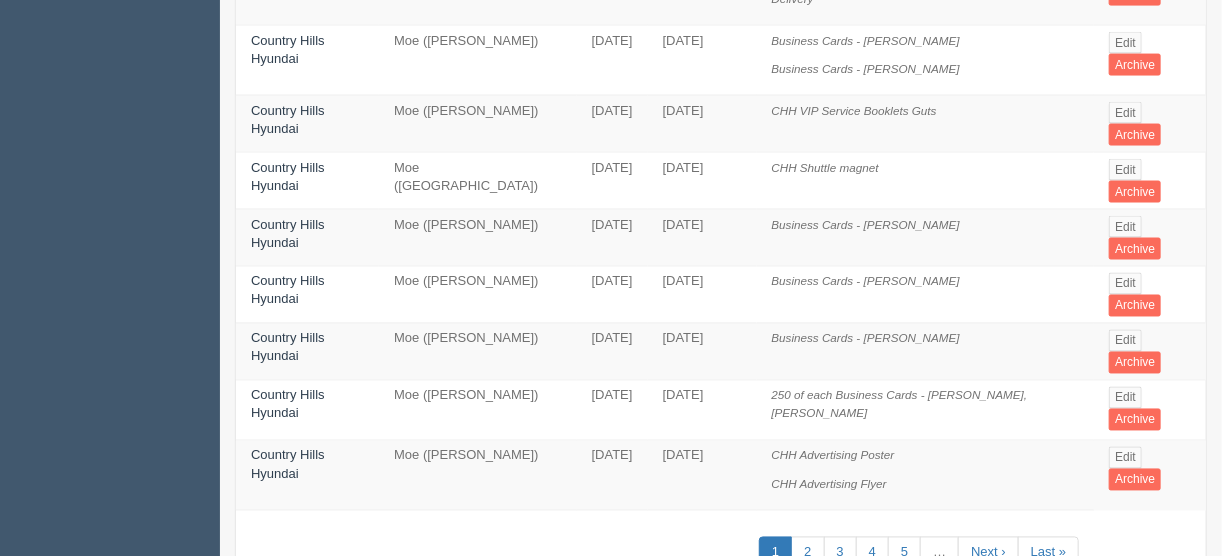 scroll, scrollTop: 1264, scrollLeft: 0, axis: vertical 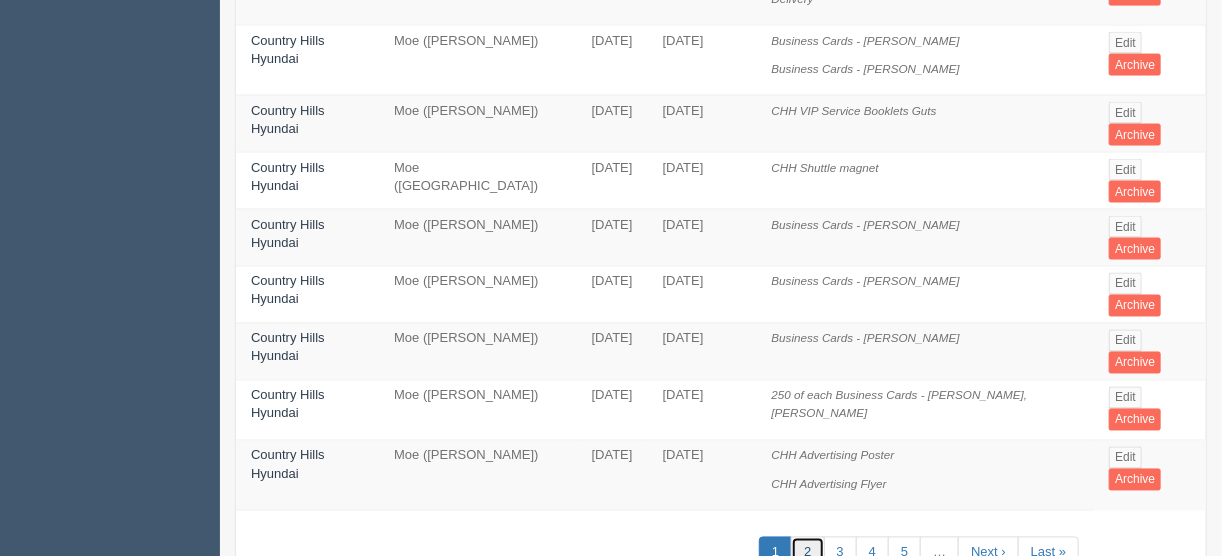 click on "2" at bounding box center (807, 553) 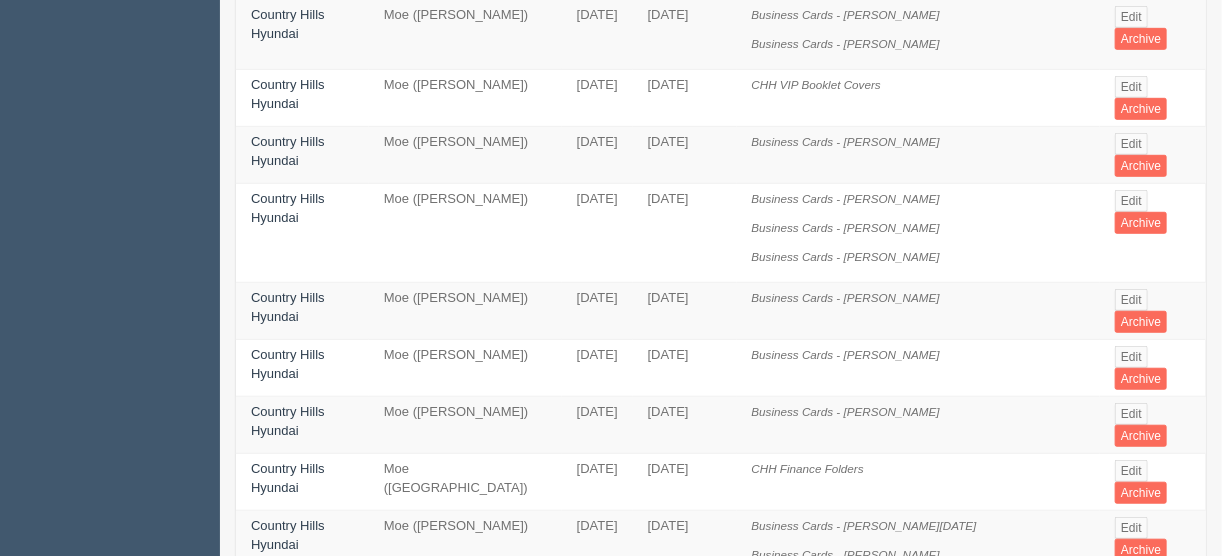 scroll, scrollTop: 480, scrollLeft: 0, axis: vertical 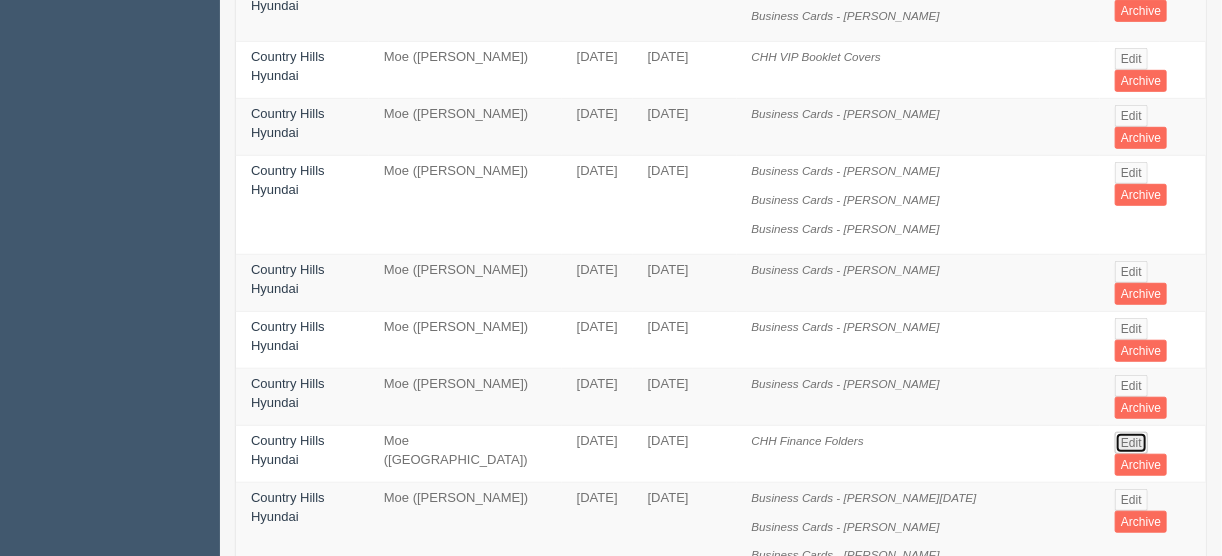 click on "Edit" at bounding box center [1131, 443] 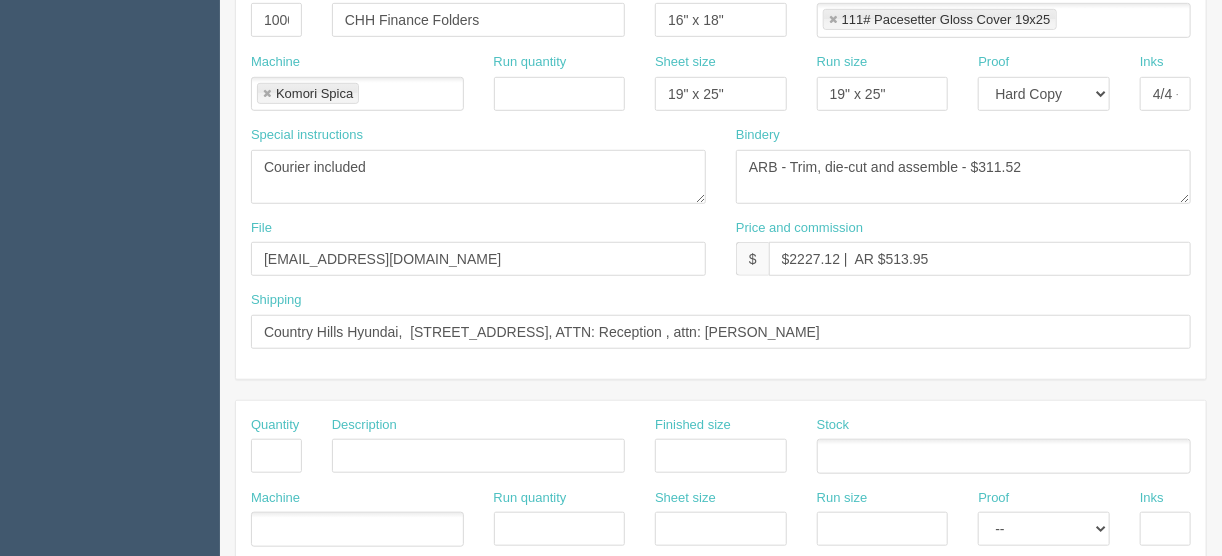 scroll, scrollTop: 0, scrollLeft: 0, axis: both 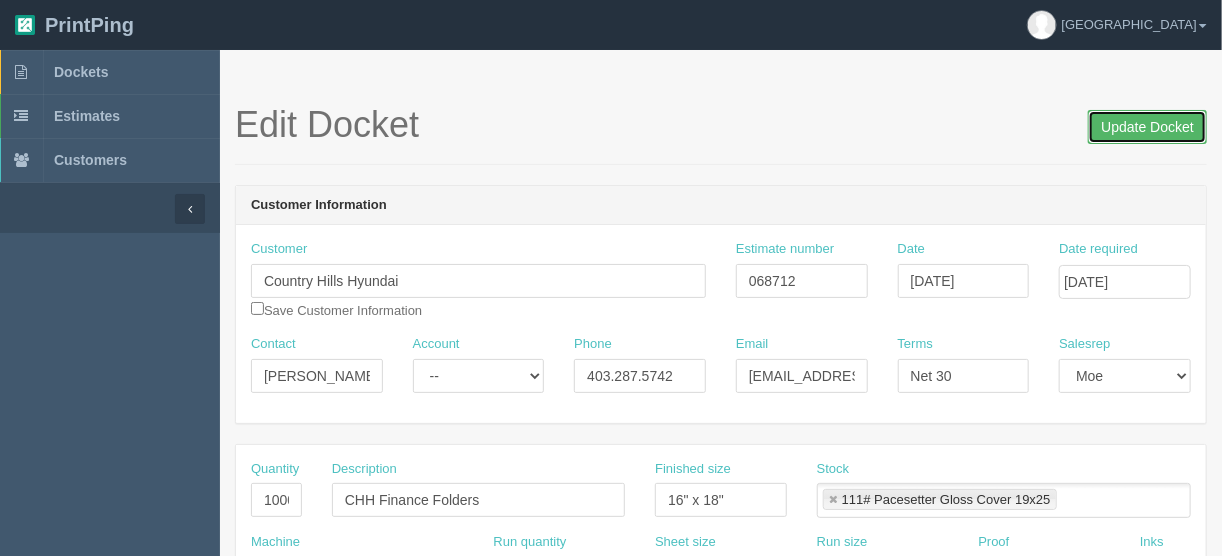 click on "Update Docket" at bounding box center (1147, 127) 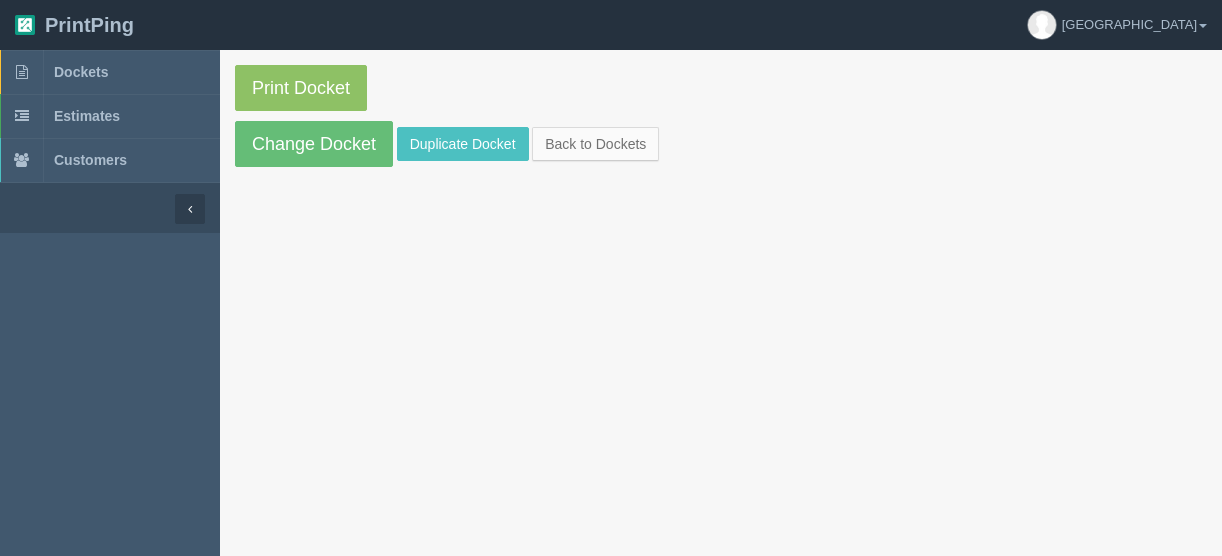 scroll, scrollTop: 0, scrollLeft: 0, axis: both 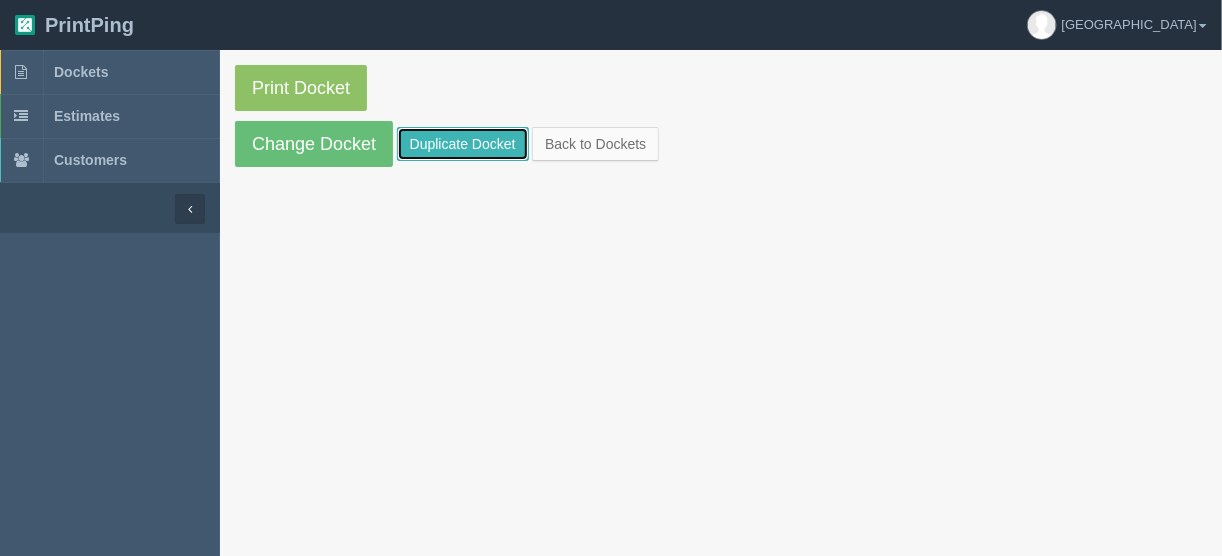 click on "Duplicate Docket" at bounding box center [463, 144] 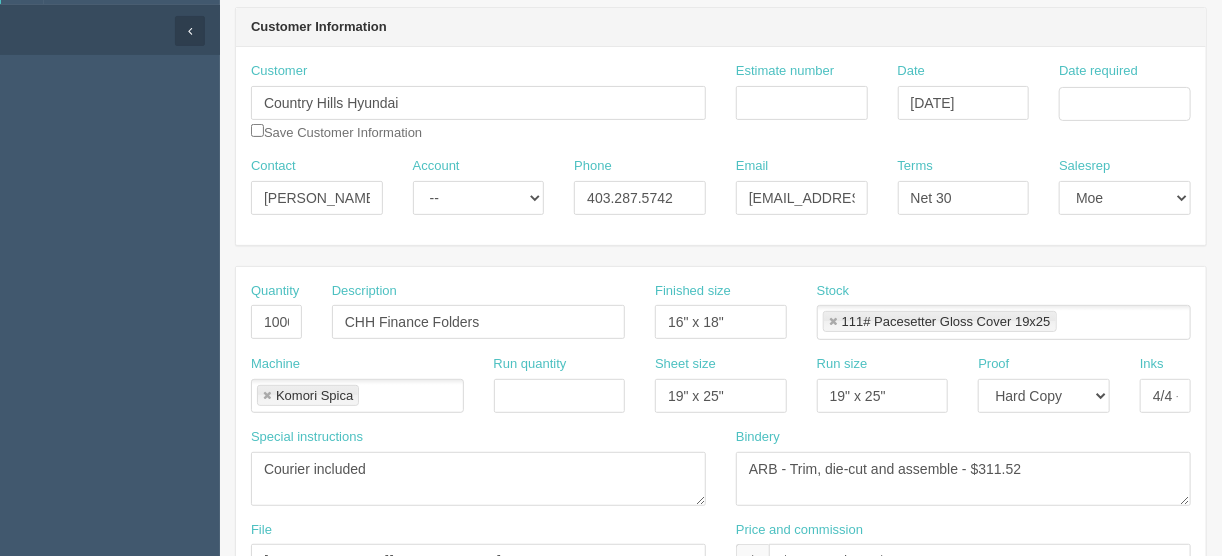 scroll, scrollTop: 400, scrollLeft: 0, axis: vertical 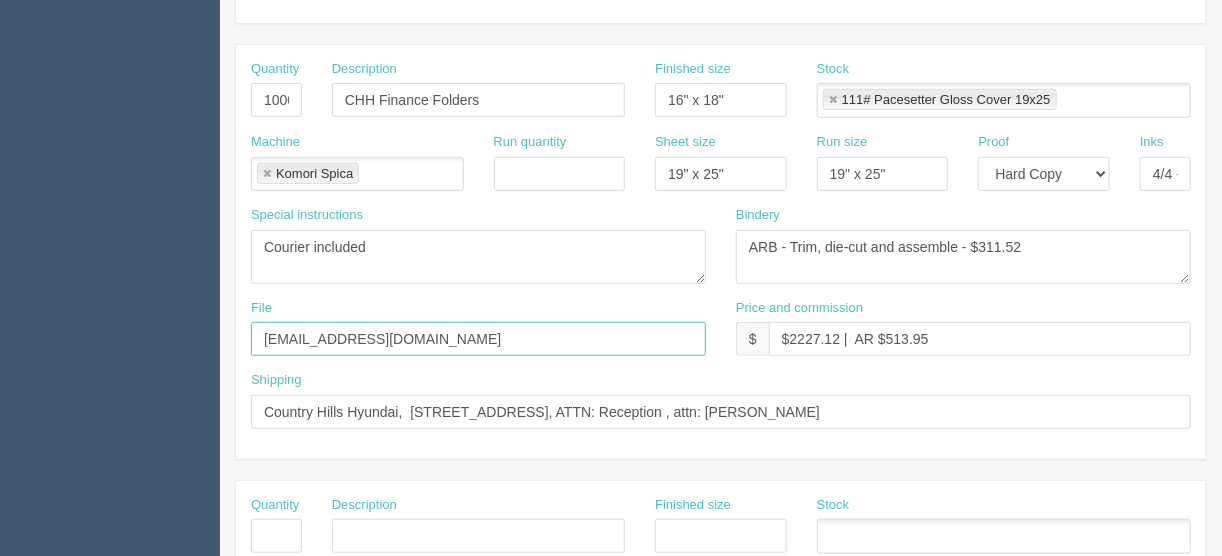 drag, startPoint x: 421, startPoint y: 338, endPoint x: 229, endPoint y: 325, distance: 192.4396 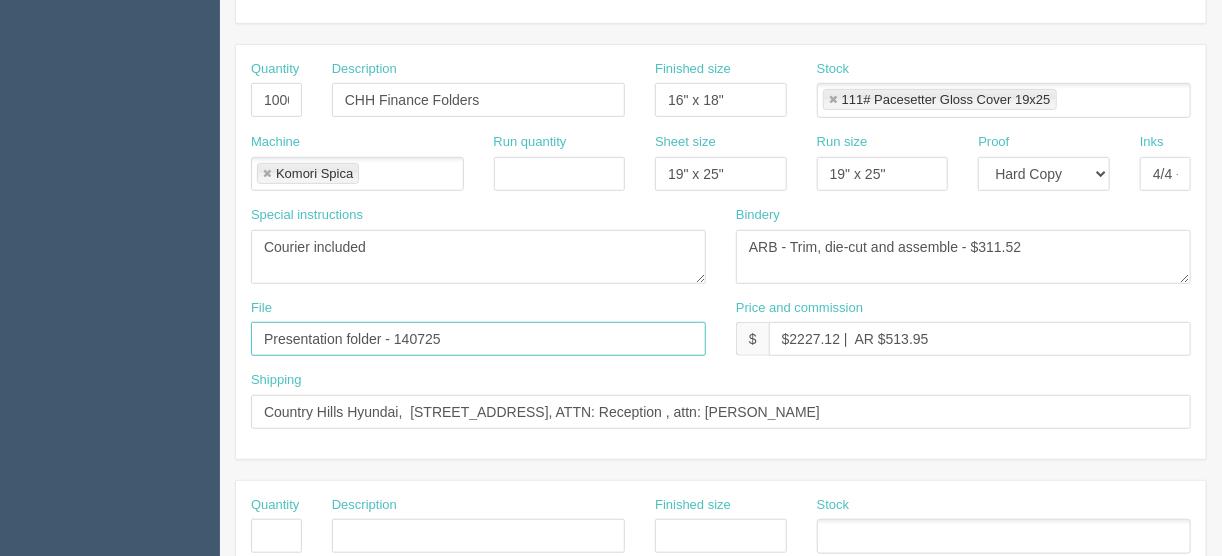 click on "Presentation folder - 140725" at bounding box center (478, 339) 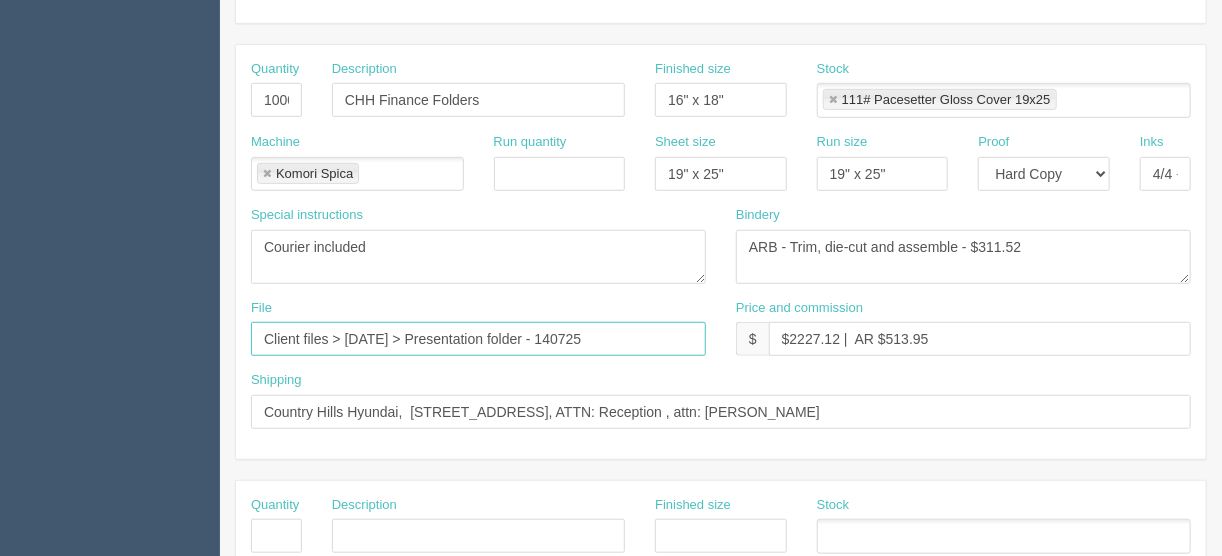 type on "Client files > July 2025 > Presentation folder - 140725" 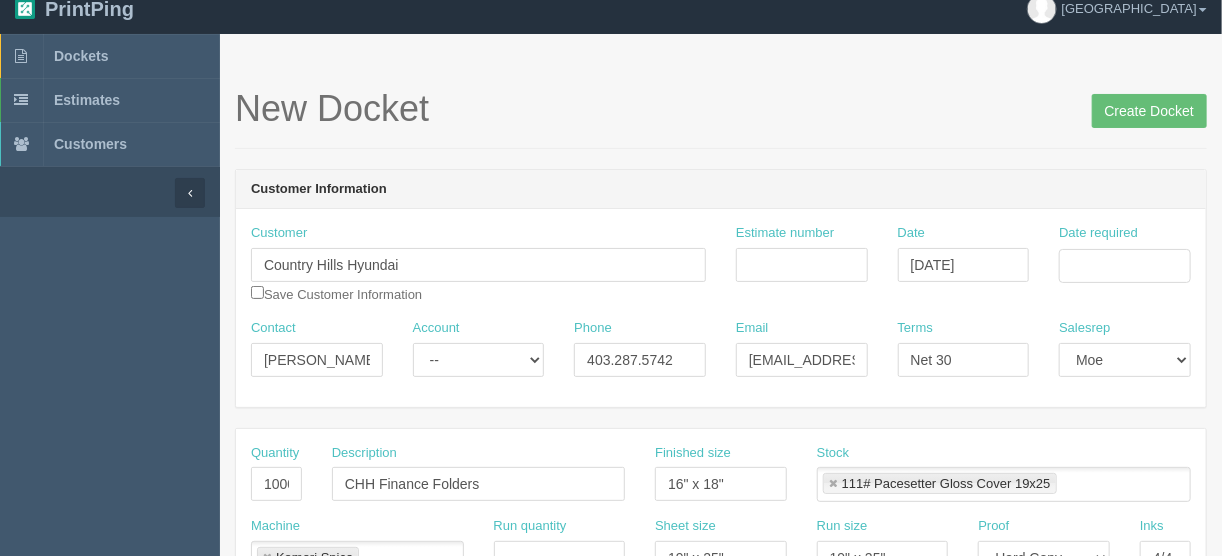 scroll, scrollTop: 0, scrollLeft: 0, axis: both 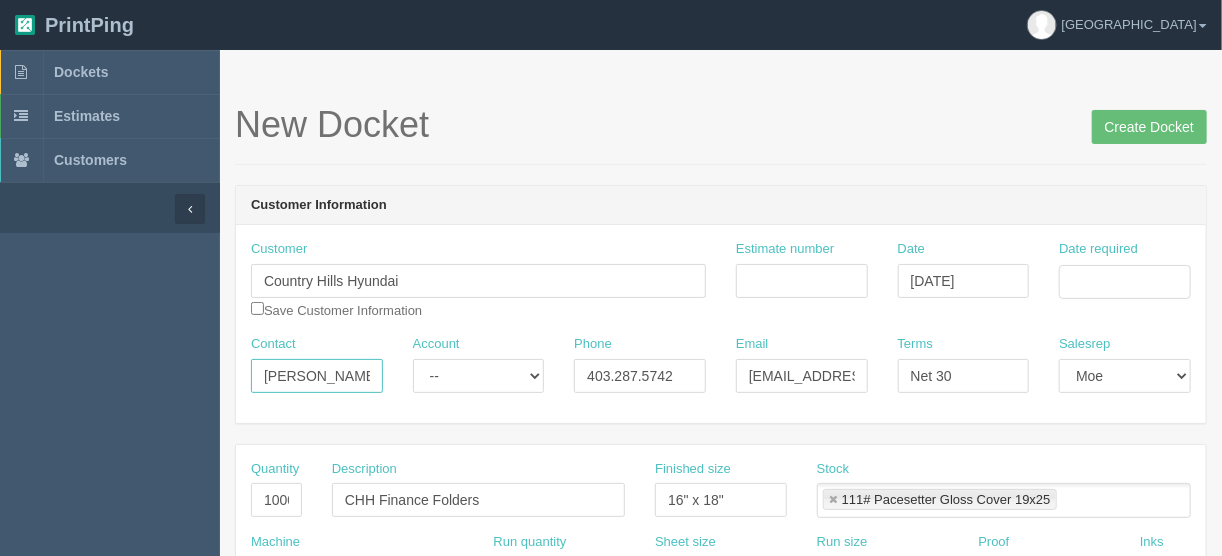 drag, startPoint x: 369, startPoint y: 374, endPoint x: 192, endPoint y: 368, distance: 177.10167 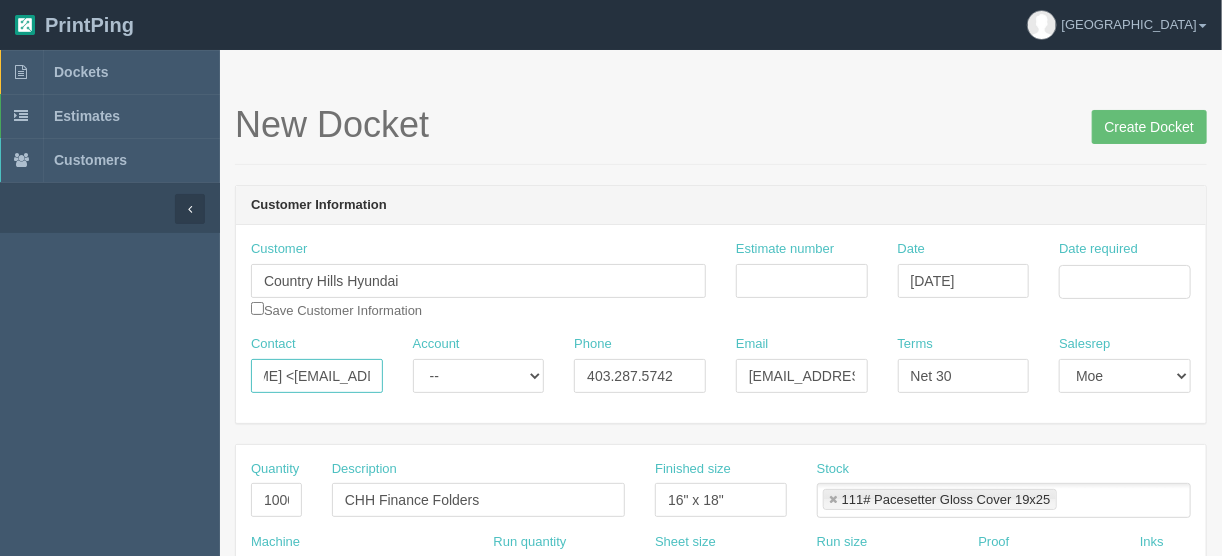 scroll, scrollTop: 0, scrollLeft: 74, axis: horizontal 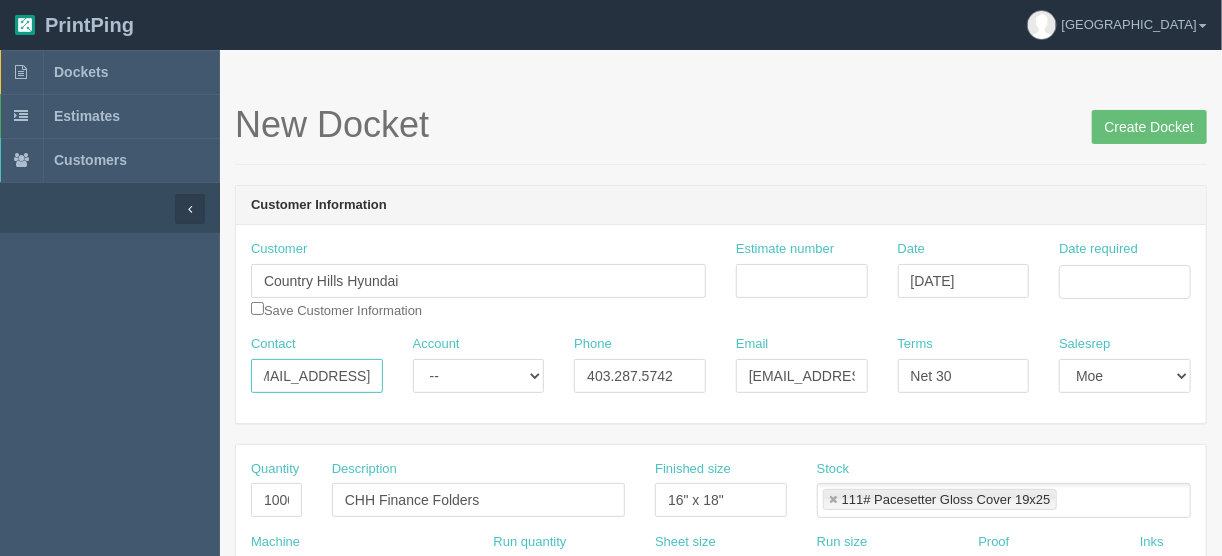 drag, startPoint x: 277, startPoint y: 372, endPoint x: 424, endPoint y: 370, distance: 147.01361 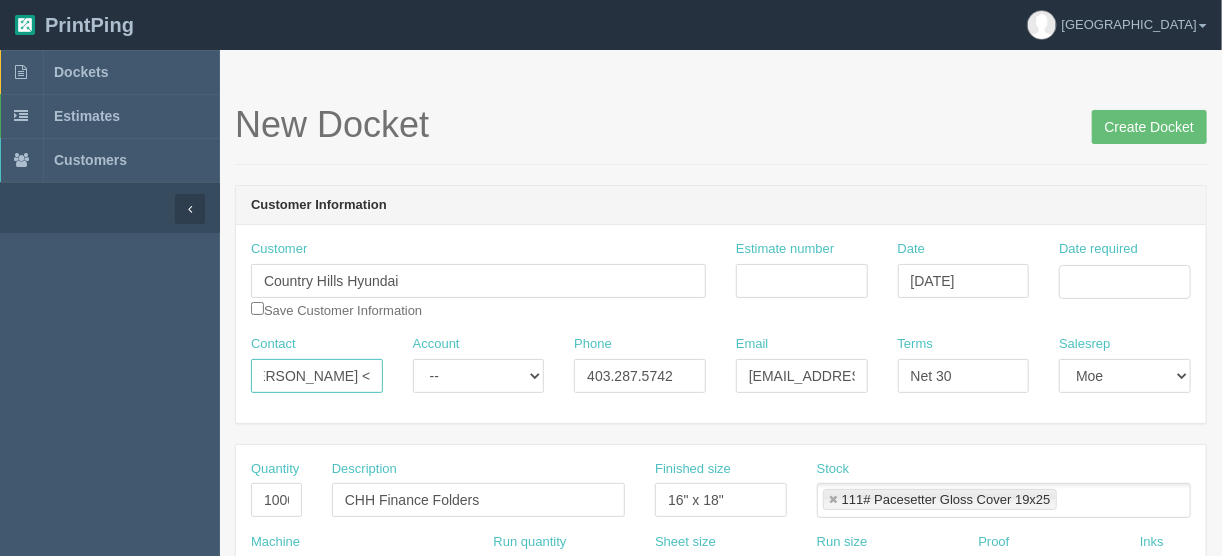 scroll, scrollTop: 0, scrollLeft: 0, axis: both 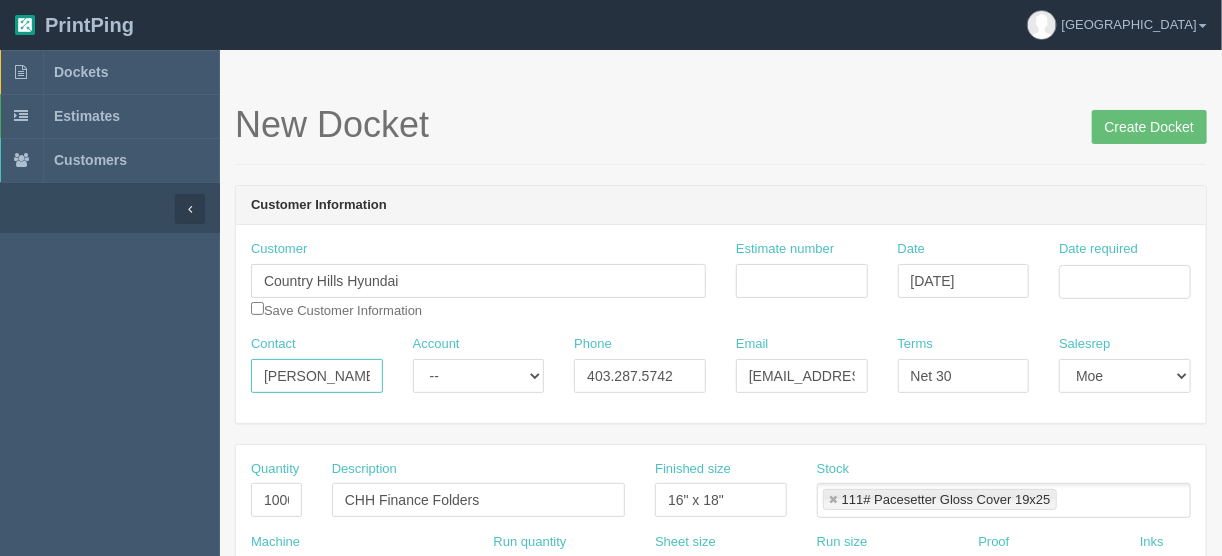 type on "Max Bartlett <" 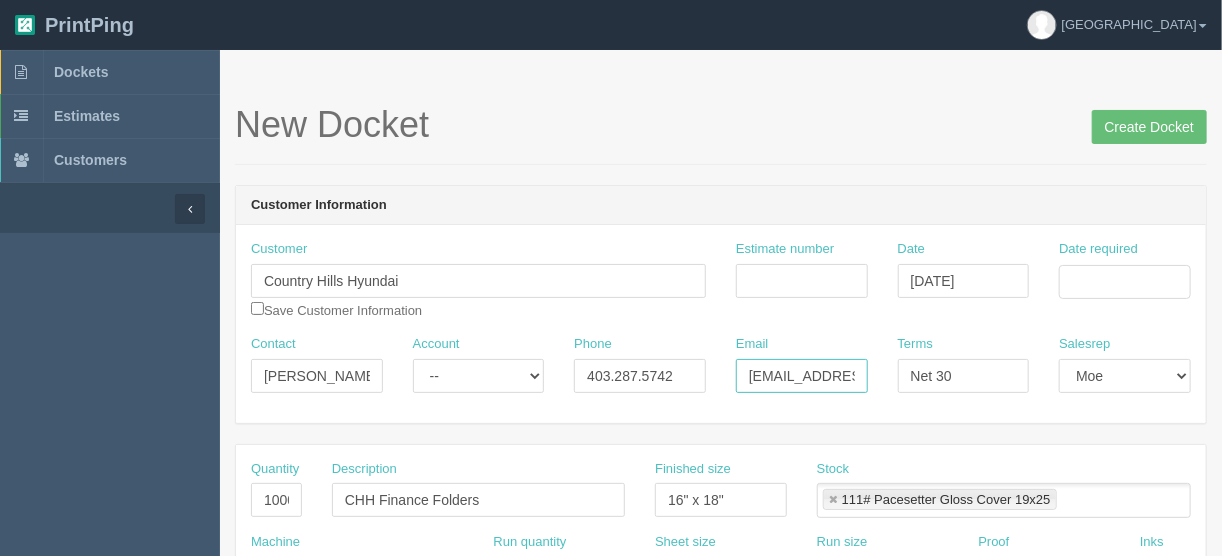 scroll, scrollTop: 0, scrollLeft: 65, axis: horizontal 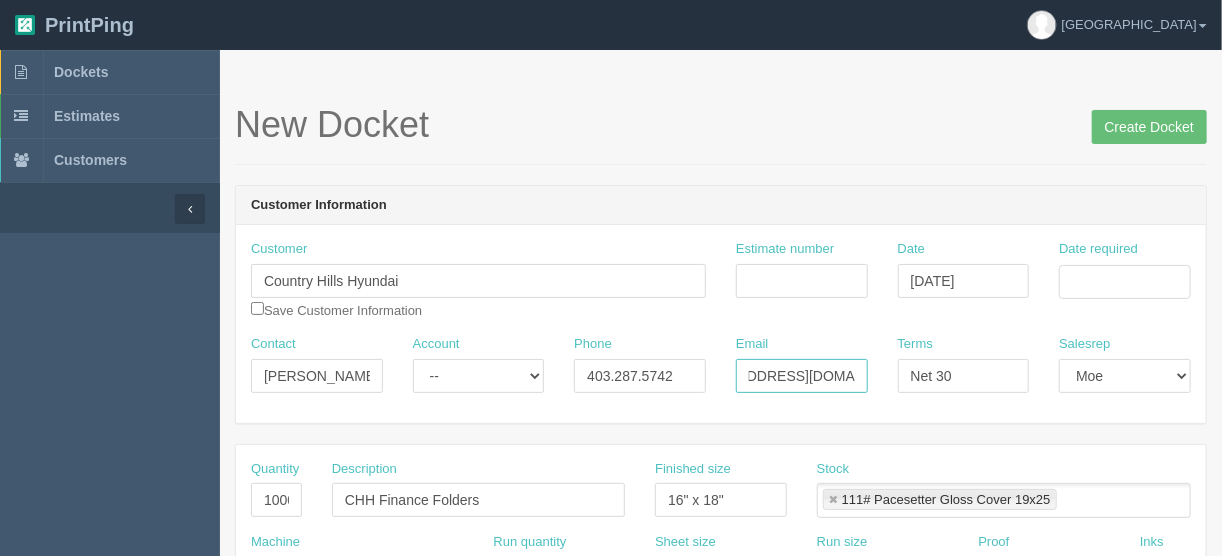 drag, startPoint x: 741, startPoint y: 370, endPoint x: 891, endPoint y: 374, distance: 150.05333 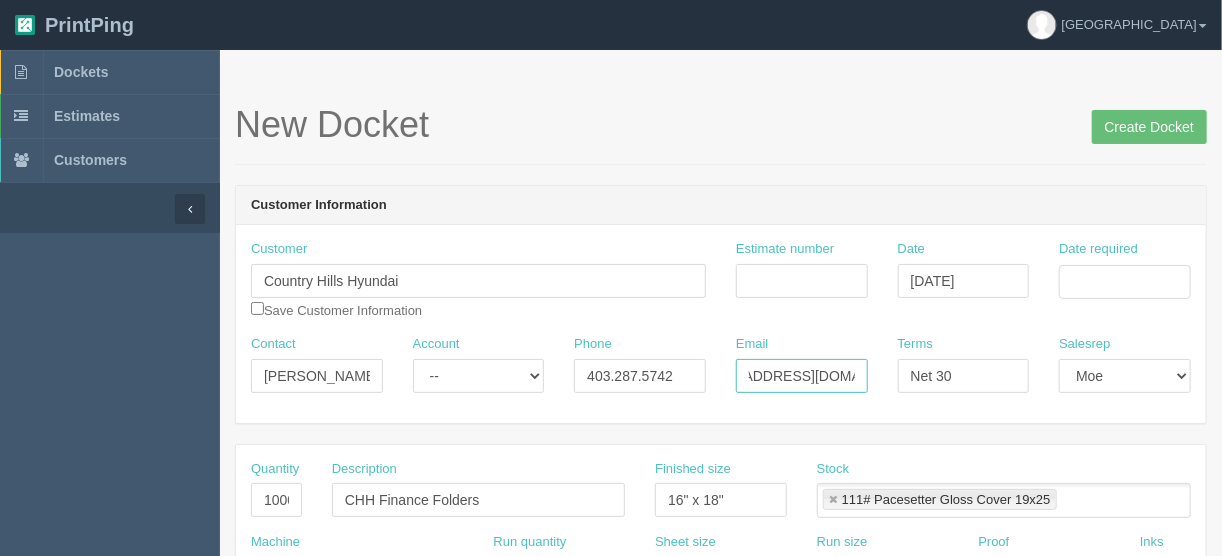 type on "mbartlett@kaizenauto.com" 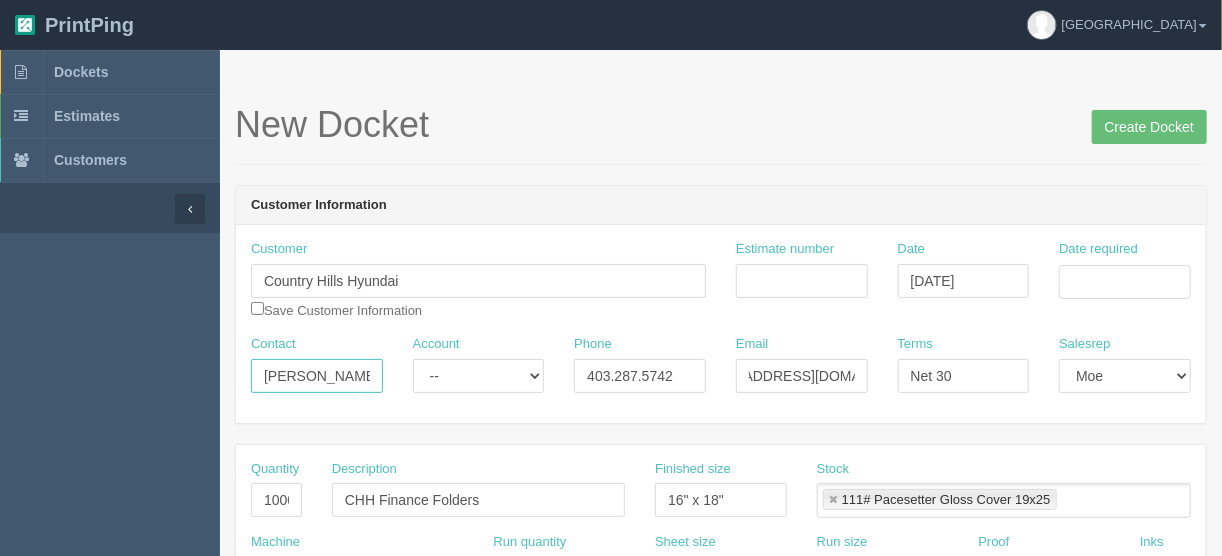 click on "Max Bartlett <" at bounding box center [317, 376] 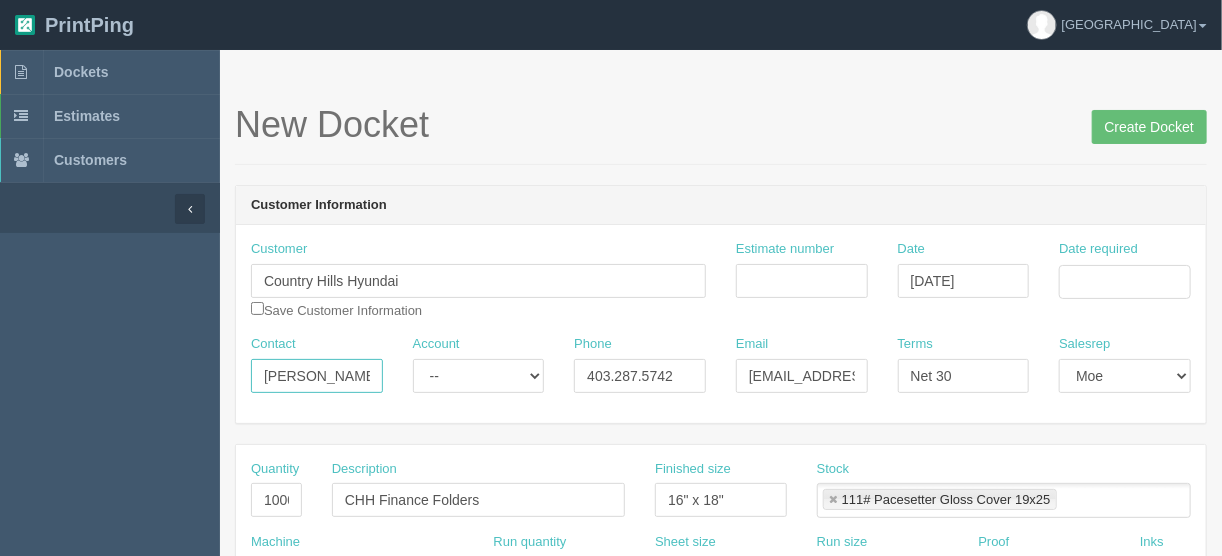 type on "Max Bartlett" 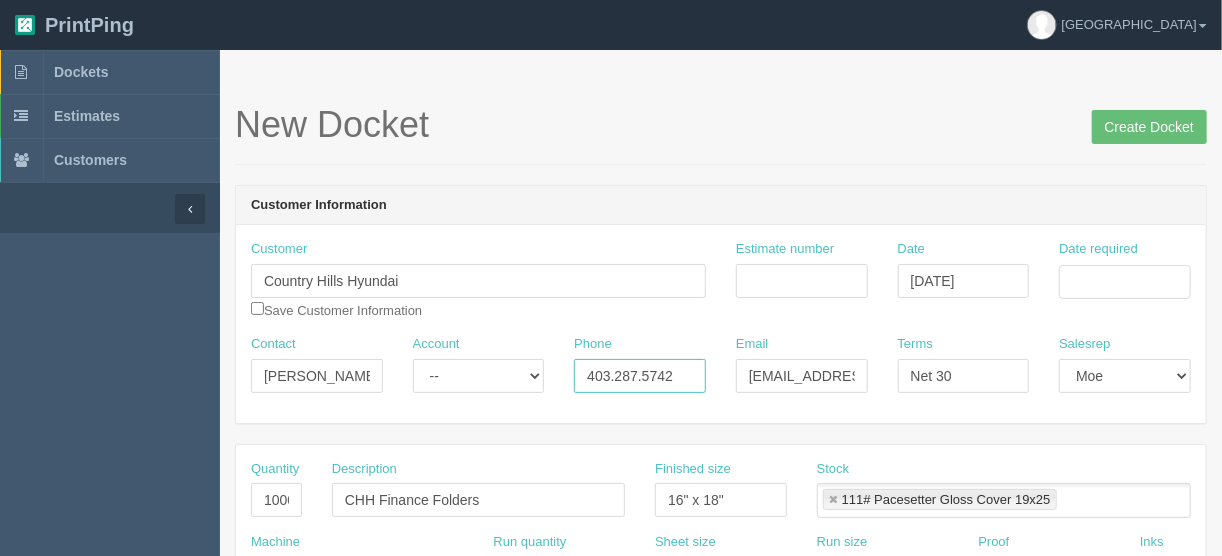 drag, startPoint x: 696, startPoint y: 374, endPoint x: 567, endPoint y: 377, distance: 129.03488 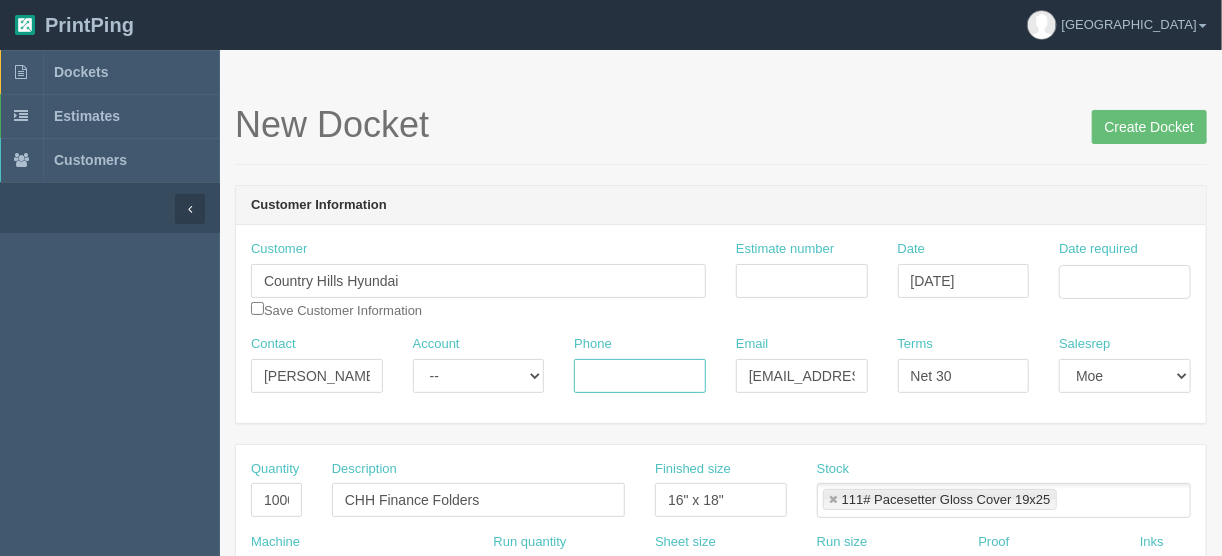 type 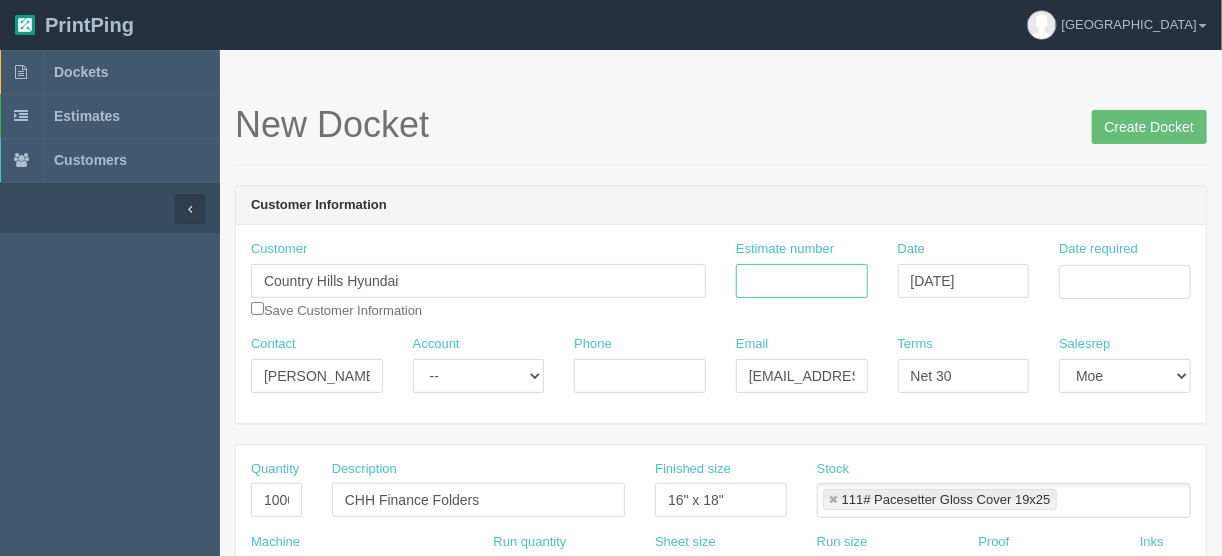 click on "Estimate number" at bounding box center [802, 281] 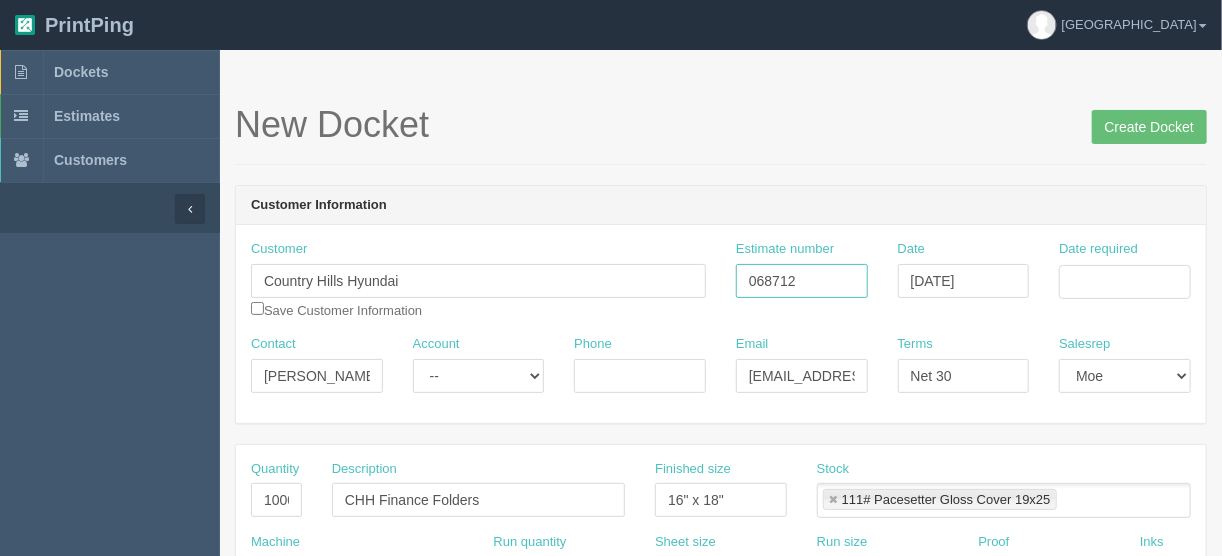 type on "068712" 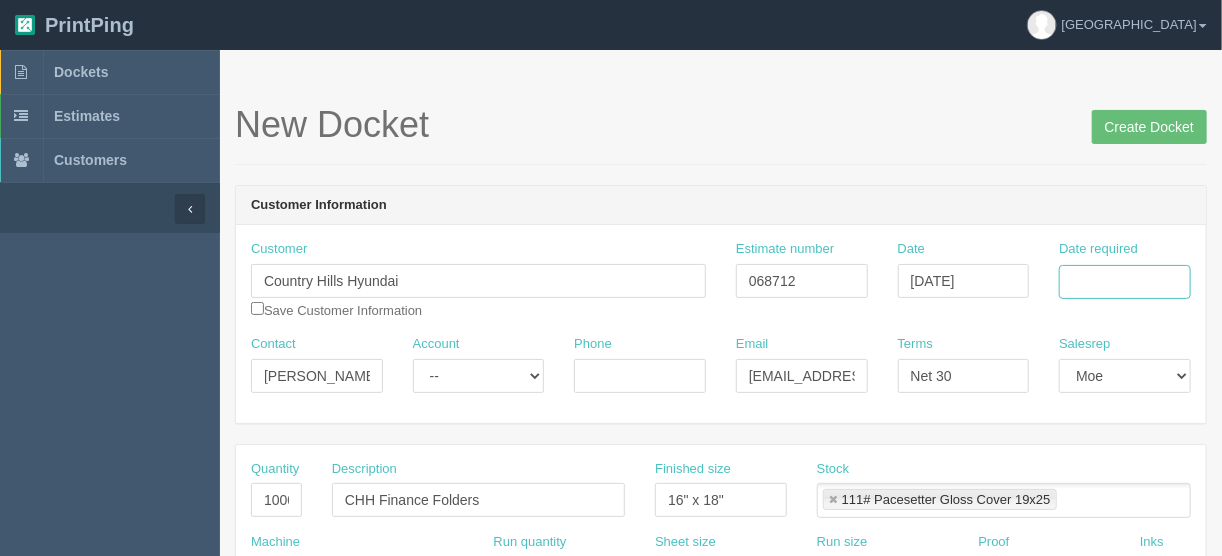 drag, startPoint x: 1100, startPoint y: 281, endPoint x: 1080, endPoint y: 286, distance: 20.615528 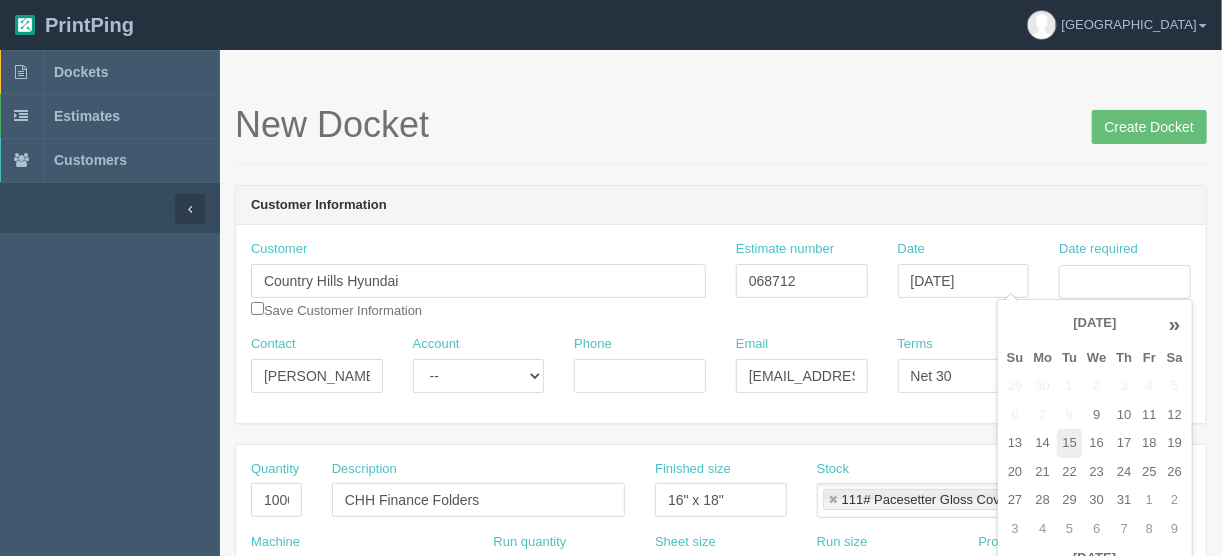 click on "15" at bounding box center (1069, 443) 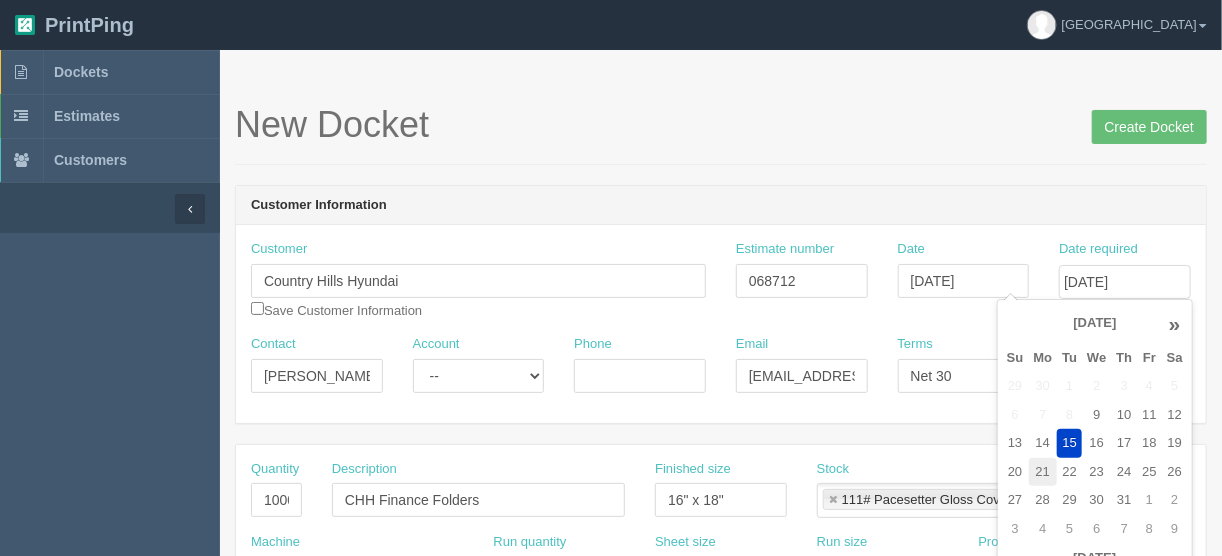 click on "21" at bounding box center (1043, 472) 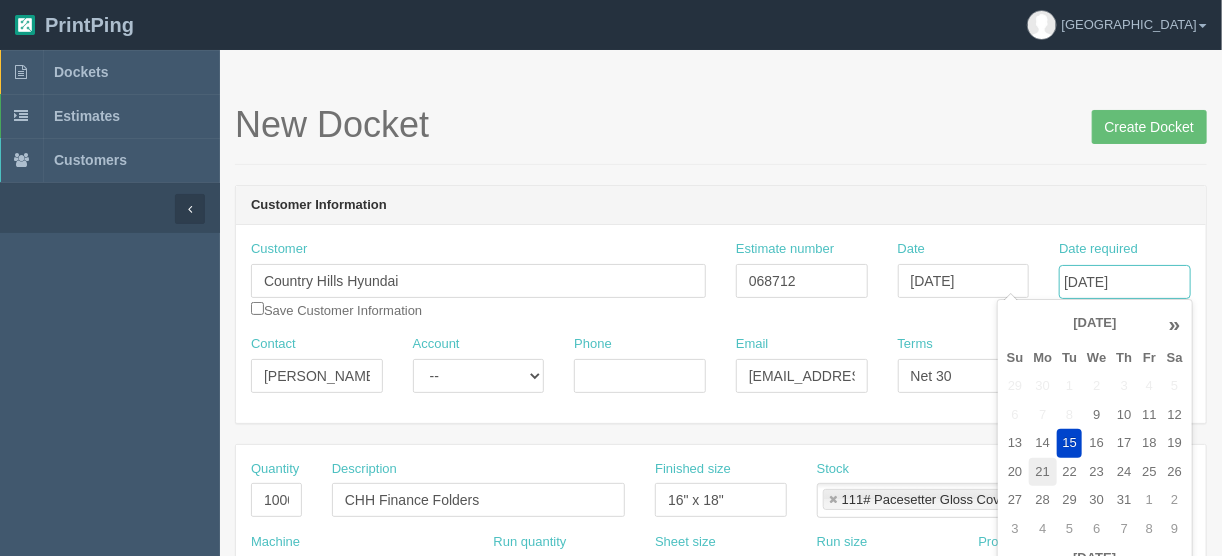 type on "July 21, 2025" 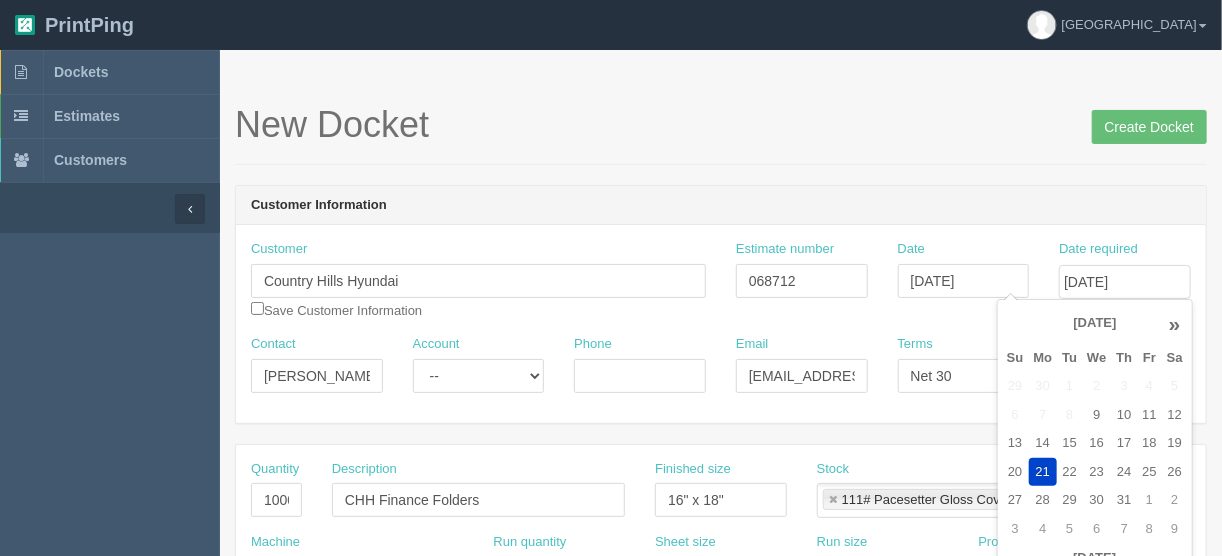 click on "New Docket
Create Docket" at bounding box center (721, 125) 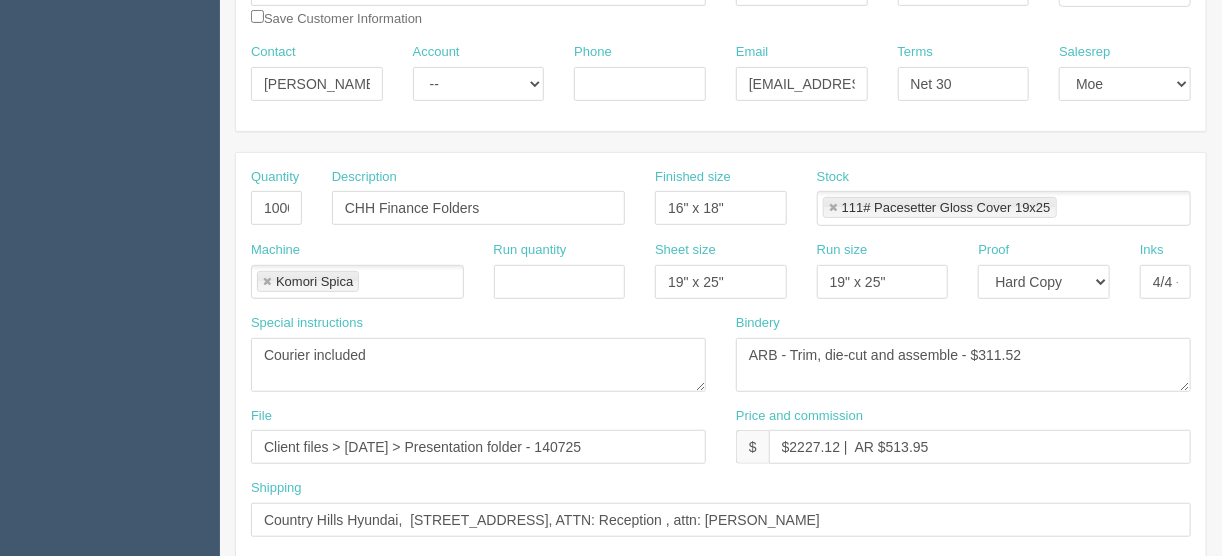 scroll, scrollTop: 320, scrollLeft: 0, axis: vertical 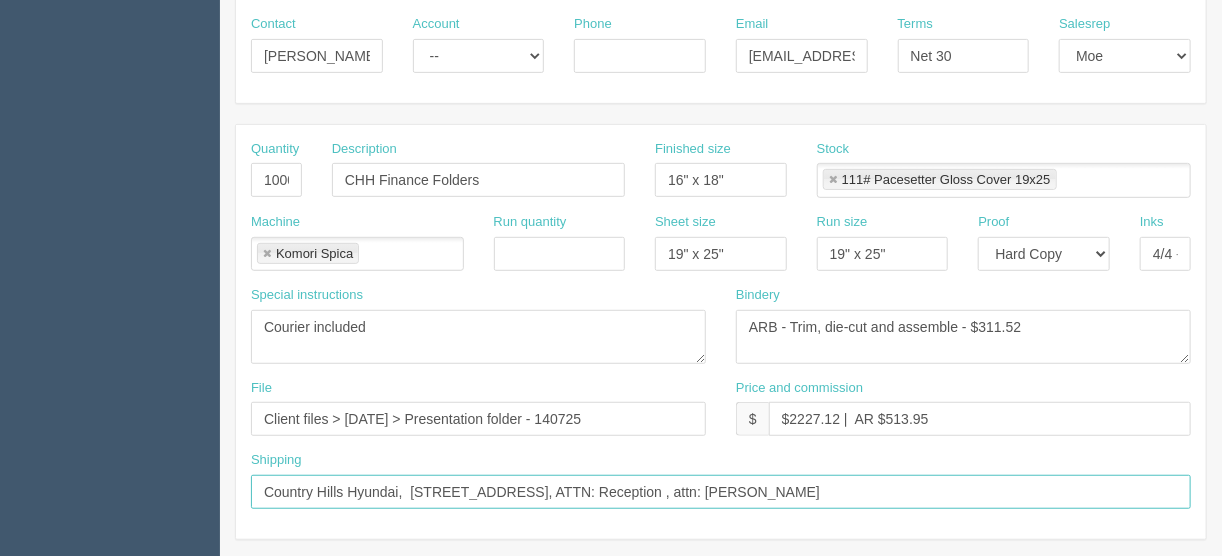 drag, startPoint x: 979, startPoint y: 489, endPoint x: 850, endPoint y: 482, distance: 129.18979 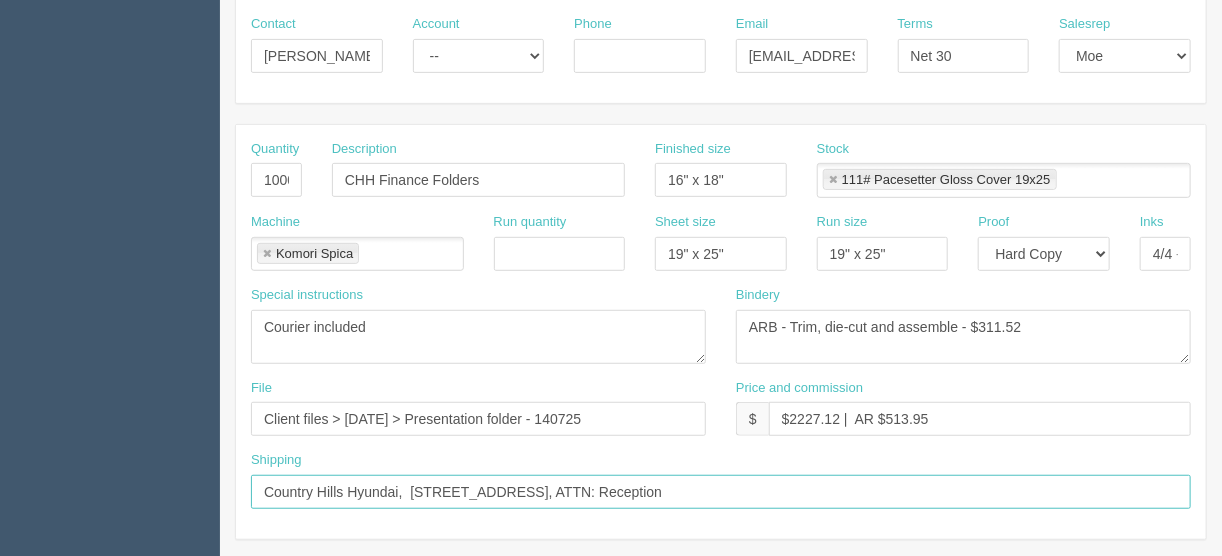 scroll, scrollTop: 240, scrollLeft: 0, axis: vertical 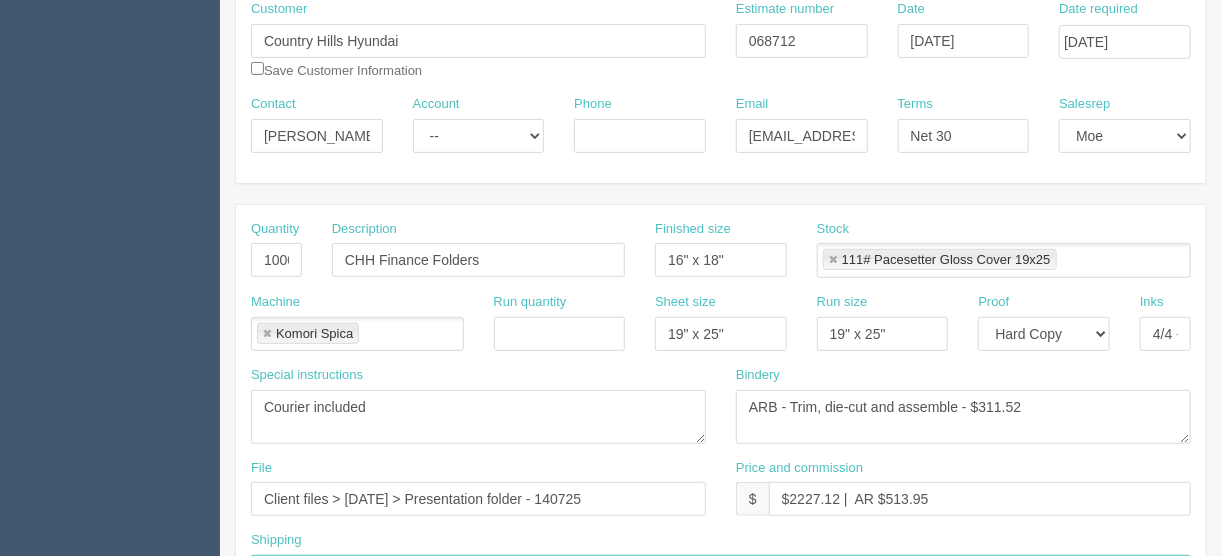 type on "Country Hills Hyundai,  2307 Country Hills Blvd NE  Calgary, AB  T3J 0R4, ATTN: Reception" 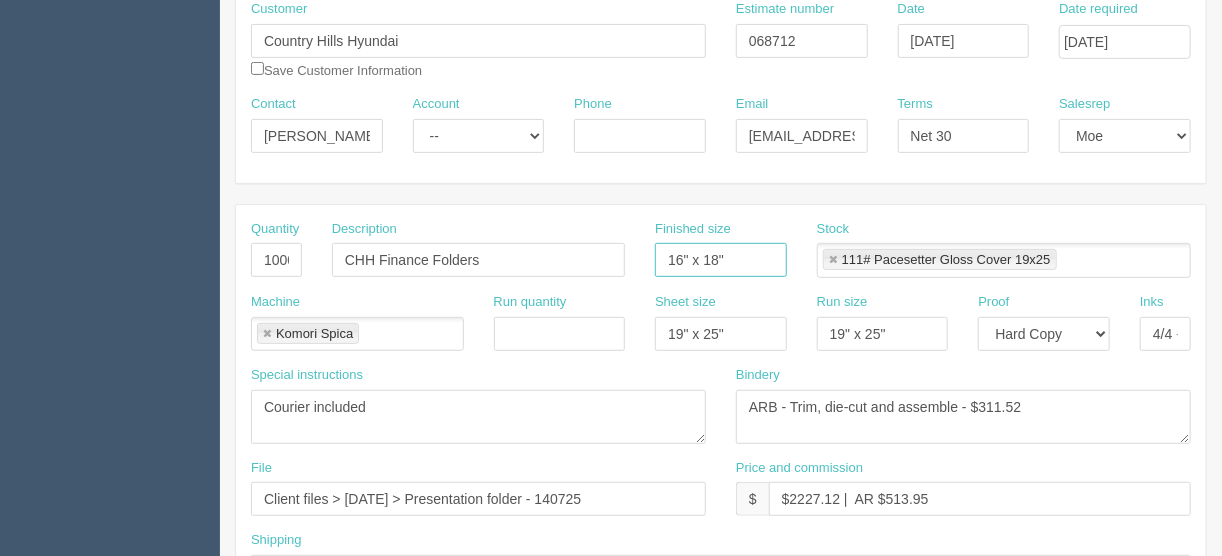 drag, startPoint x: 743, startPoint y: 252, endPoint x: 618, endPoint y: 257, distance: 125.09996 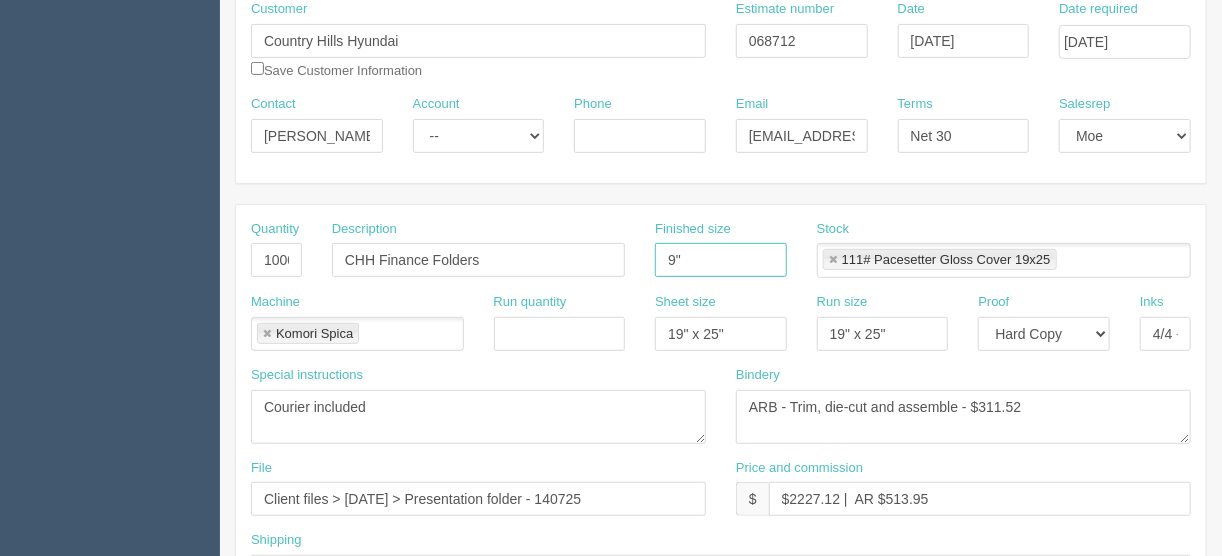 type on "9" x 12"" 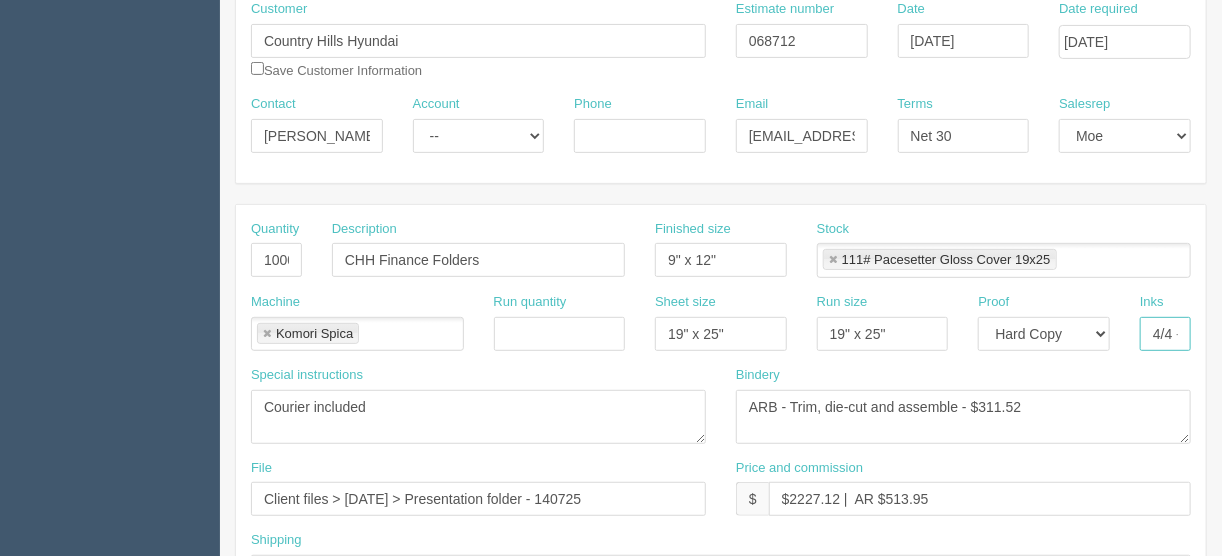 click on "4/4 + Gloss Varnish" at bounding box center [1165, 334] 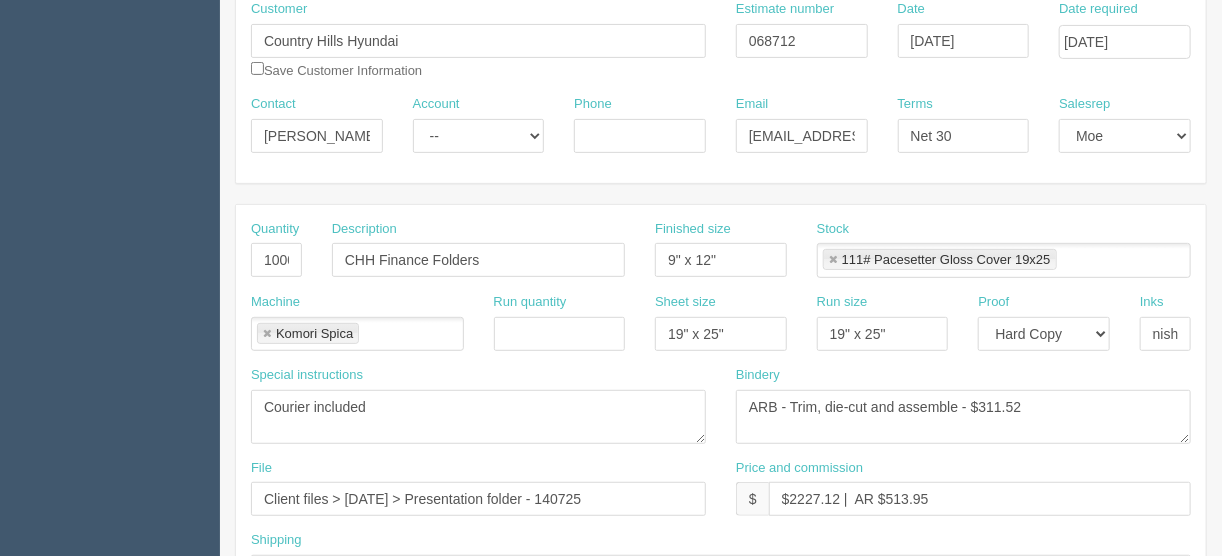 scroll, scrollTop: 0, scrollLeft: 0, axis: both 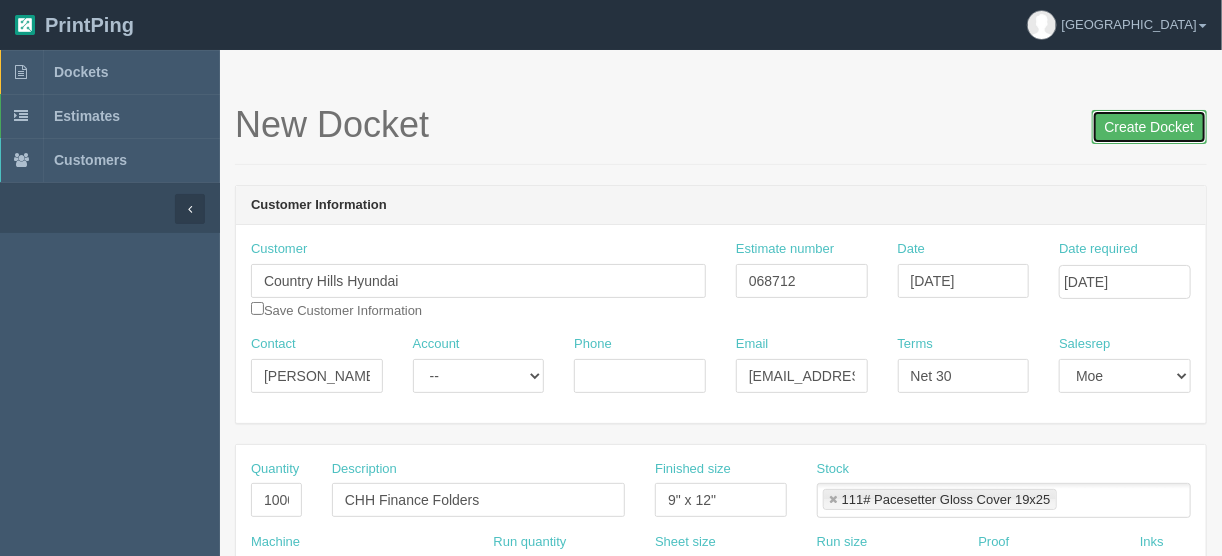 click on "Create Docket" at bounding box center (1149, 127) 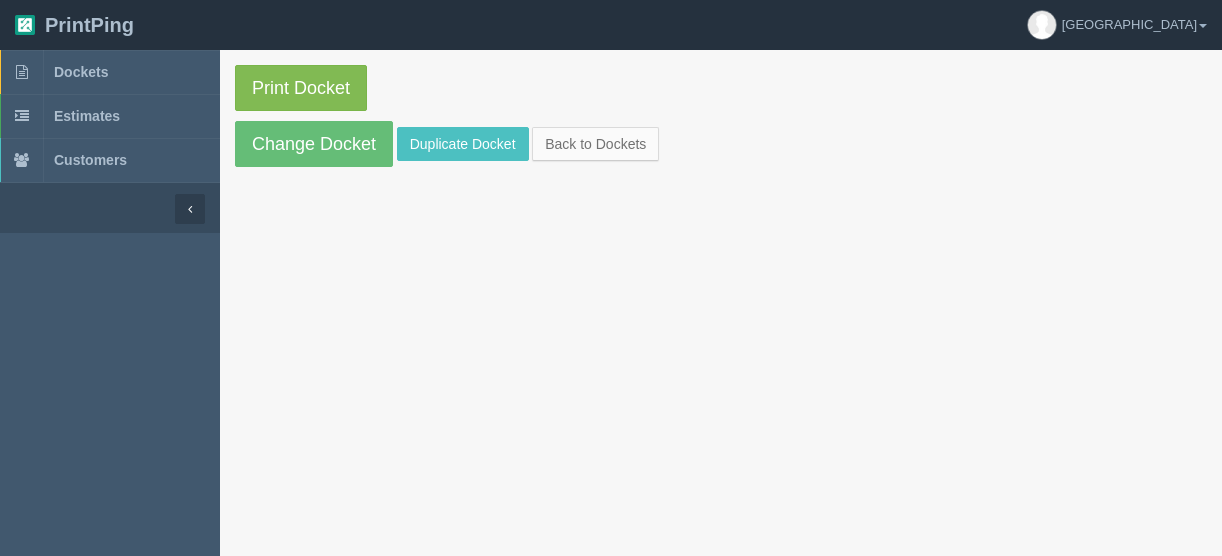 scroll, scrollTop: 0, scrollLeft: 0, axis: both 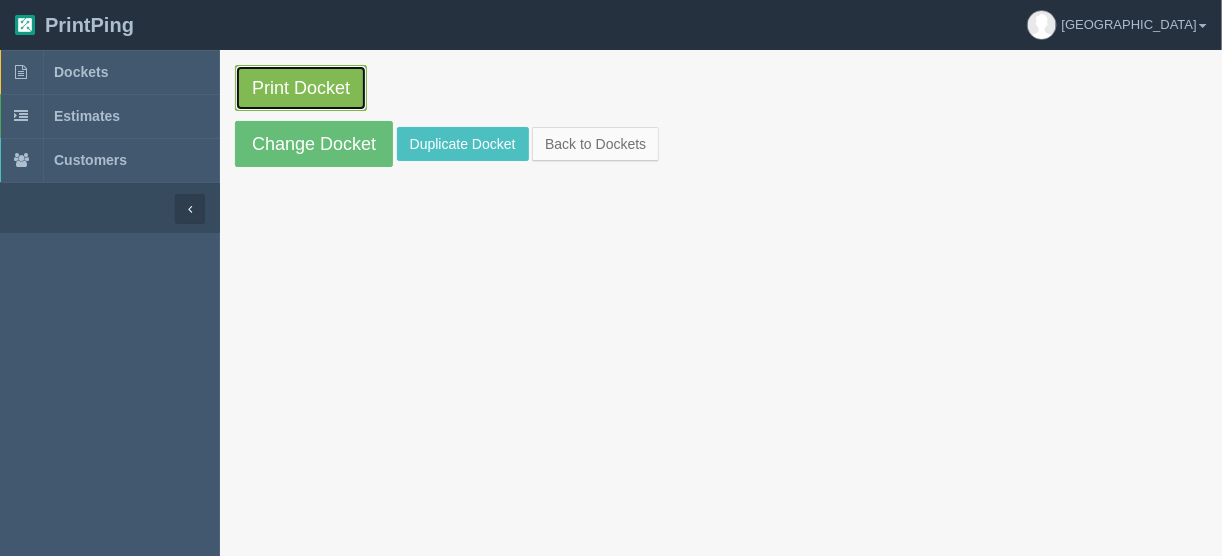 click on "Print Docket" at bounding box center (301, 88) 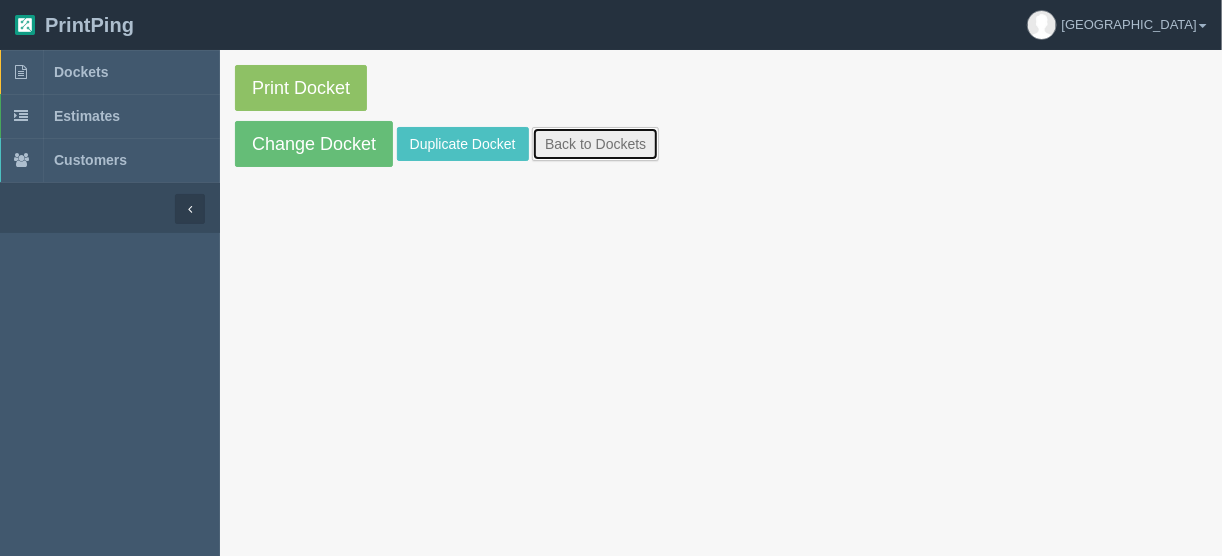 click on "Back to Dockets" at bounding box center (595, 144) 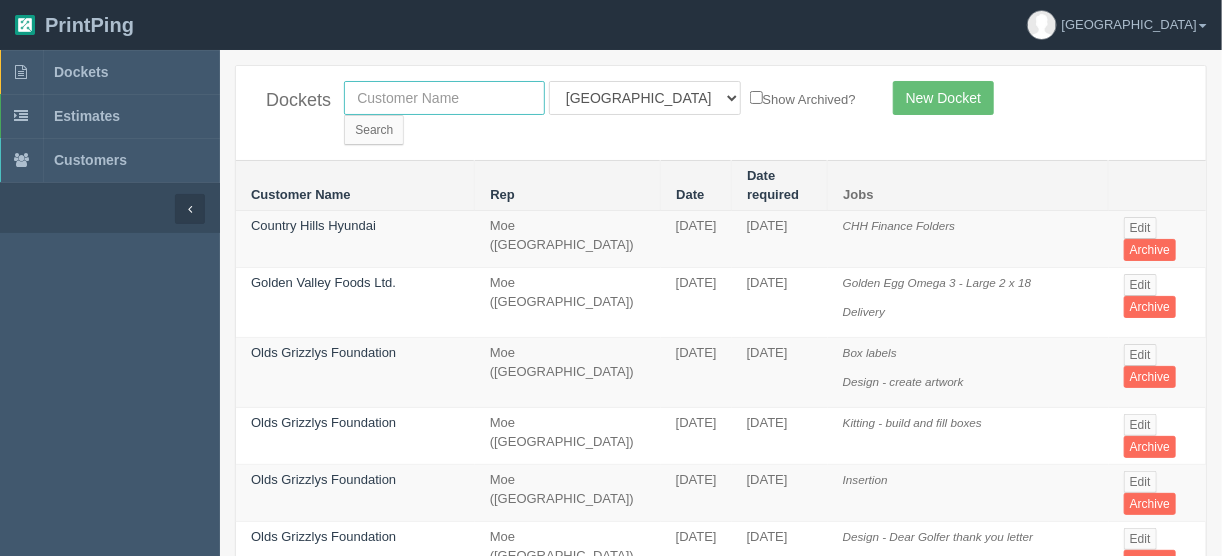 click at bounding box center (444, 98) 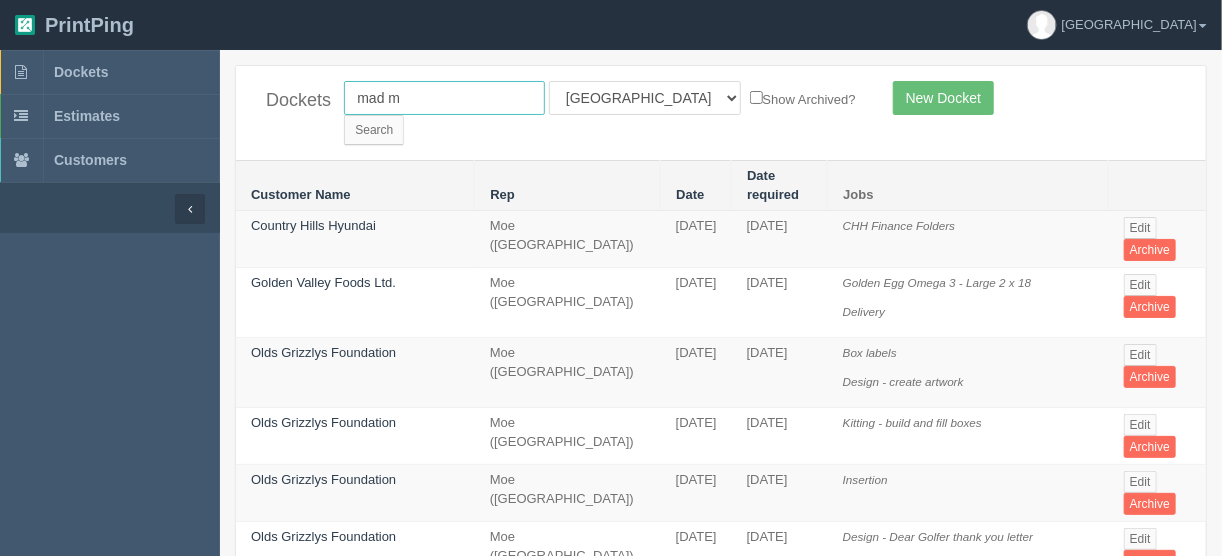 type on "mad monk" 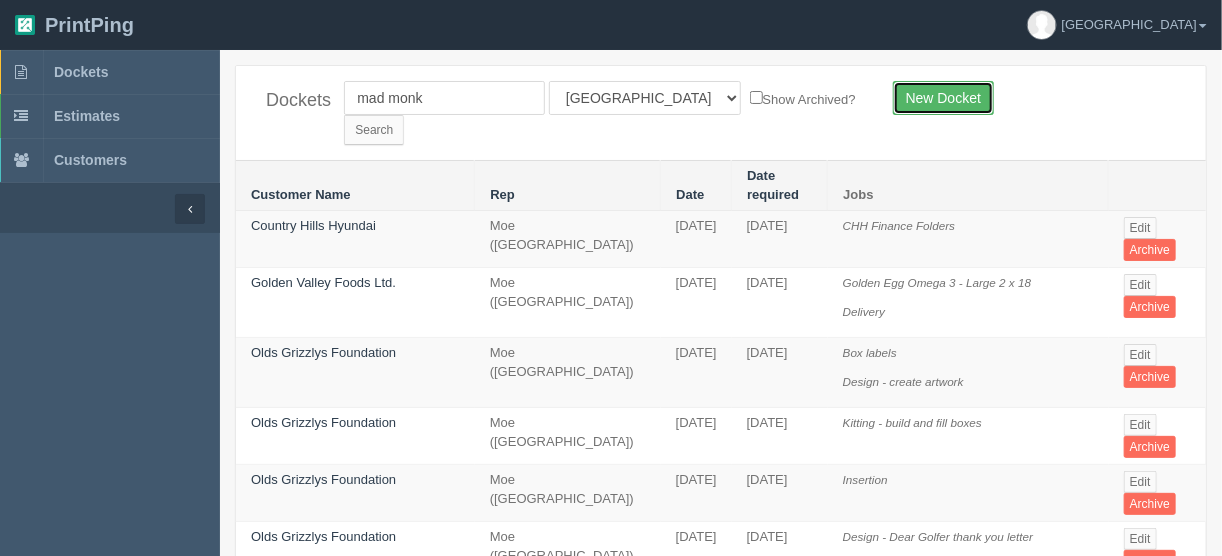 click on "New Docket" at bounding box center [943, 98] 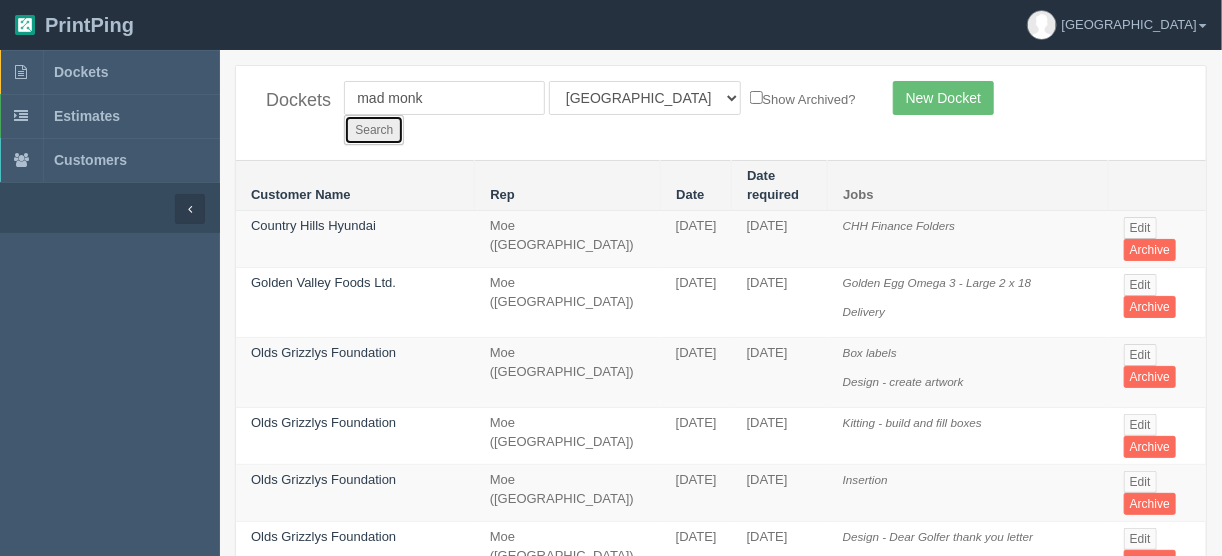 click on "Search" at bounding box center (374, 130) 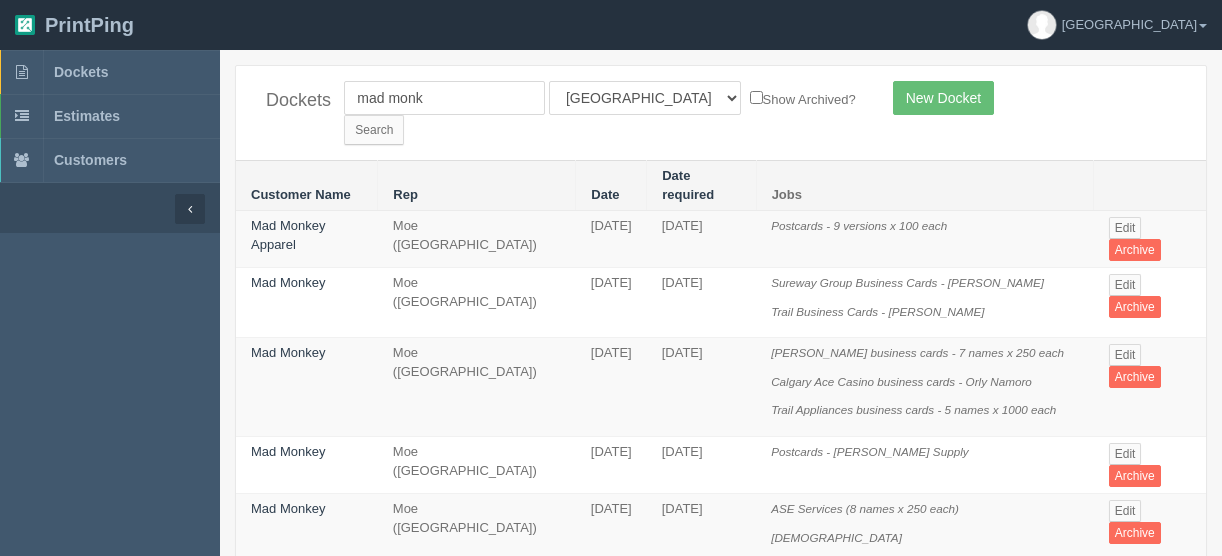 scroll, scrollTop: 0, scrollLeft: 0, axis: both 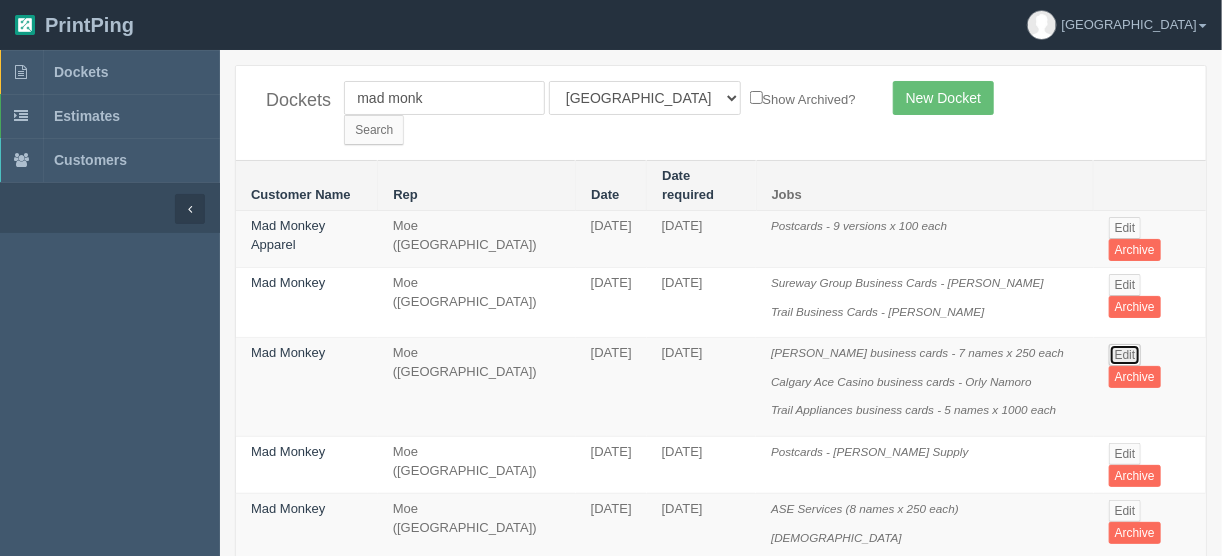 click on "Edit" at bounding box center [1125, 355] 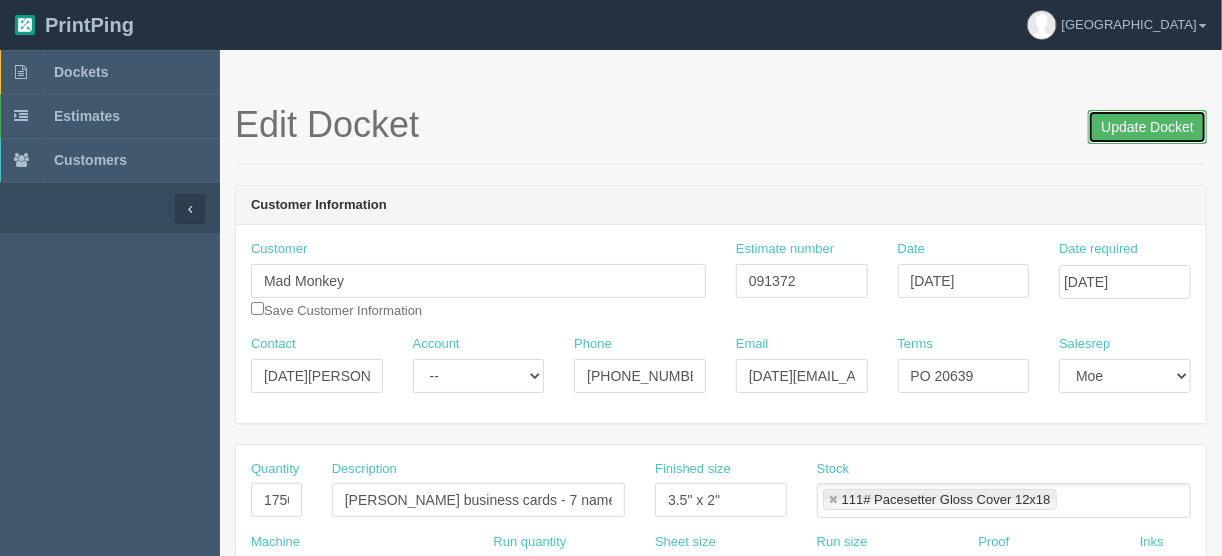 click on "Update Docket" at bounding box center [1147, 127] 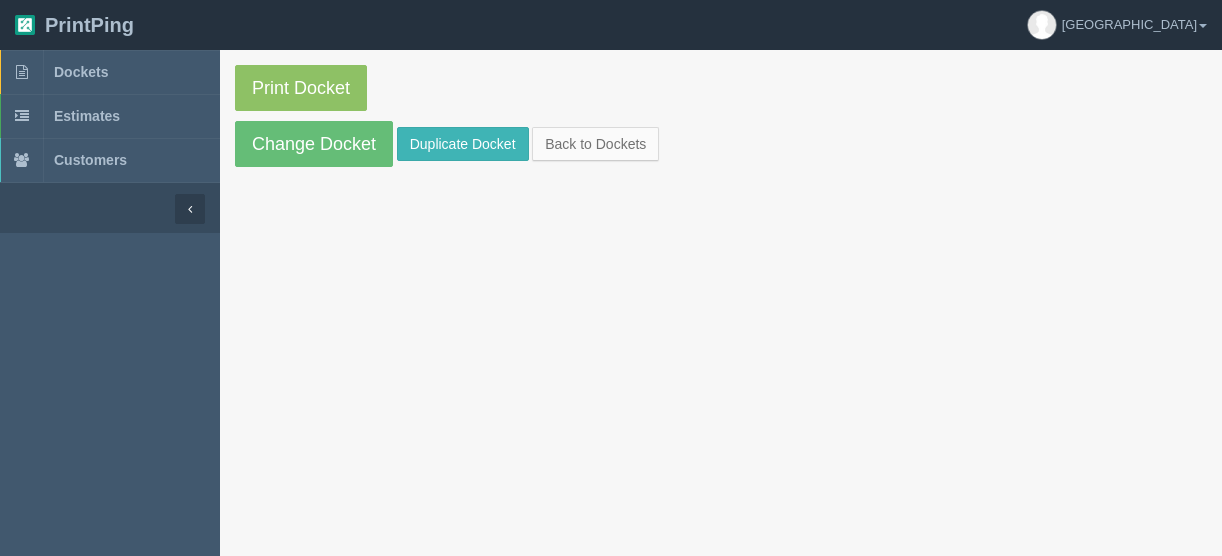 scroll, scrollTop: 0, scrollLeft: 0, axis: both 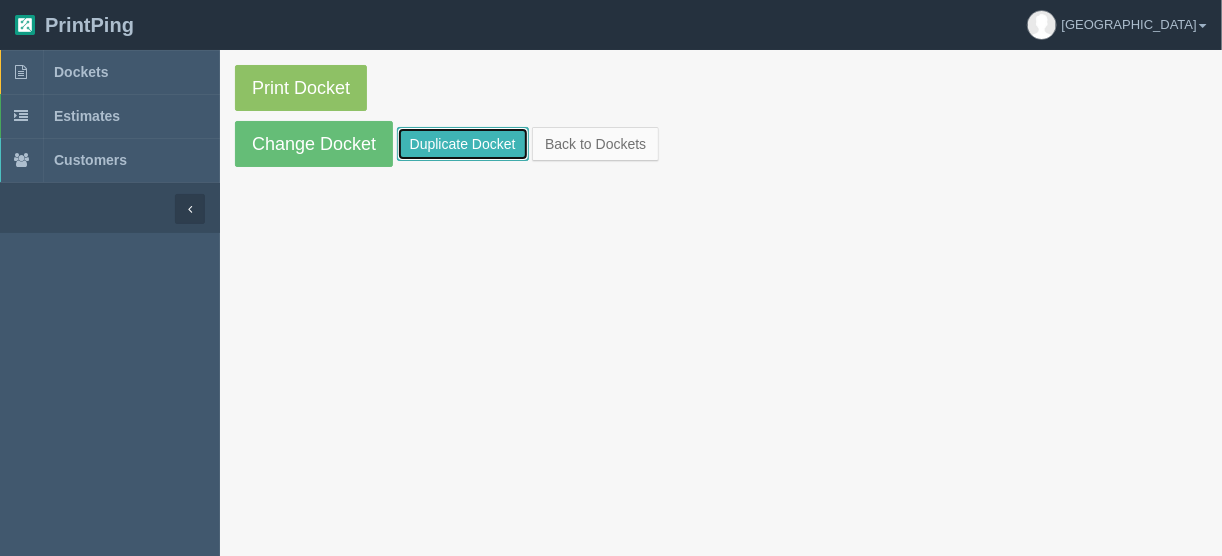 click on "Duplicate Docket" at bounding box center [463, 144] 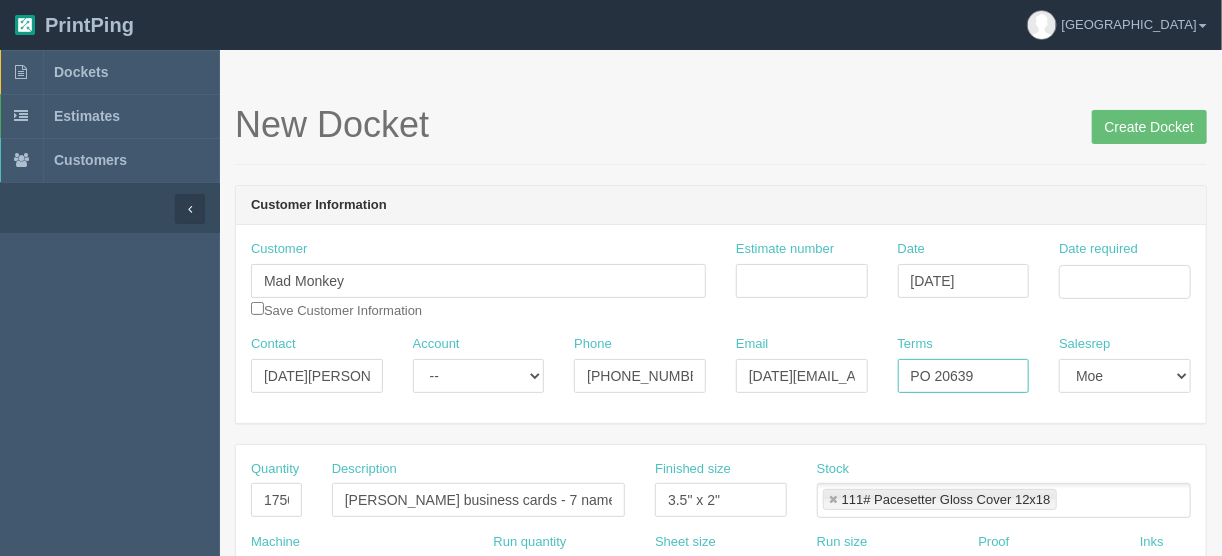 click on "PO 20639" at bounding box center [964, 376] 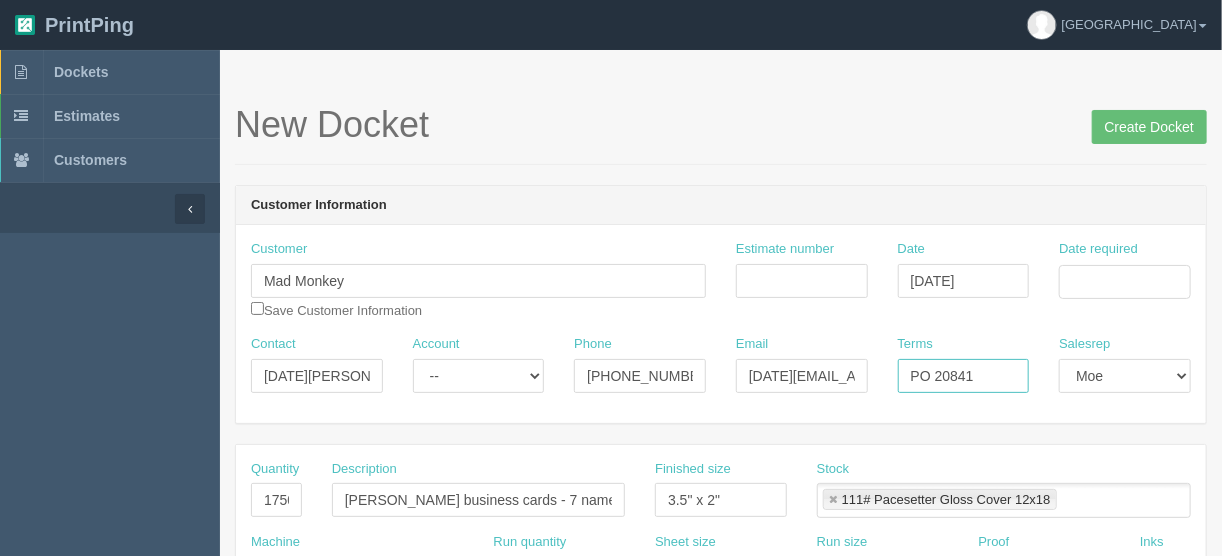 type on "PO 20841" 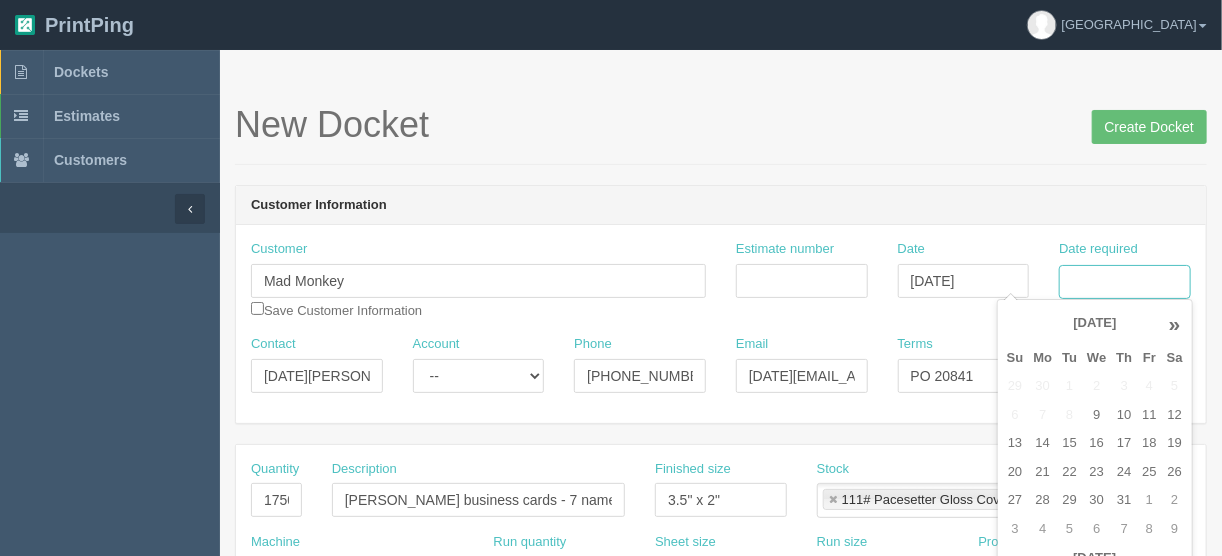 drag, startPoint x: 1104, startPoint y: 282, endPoint x: 1079, endPoint y: 292, distance: 26.925823 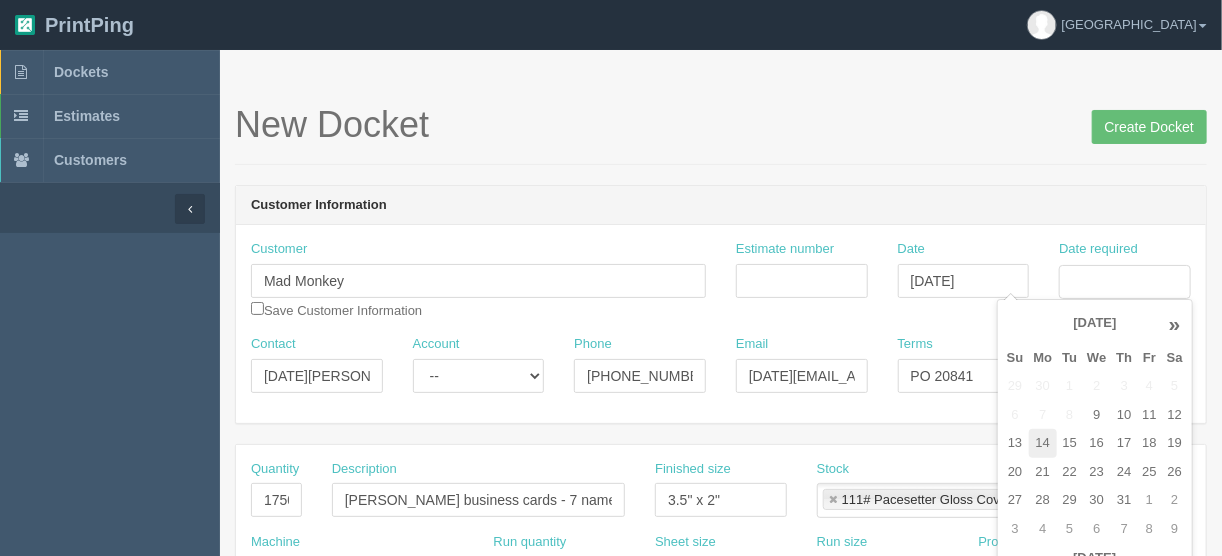 click on "14" at bounding box center (1043, 443) 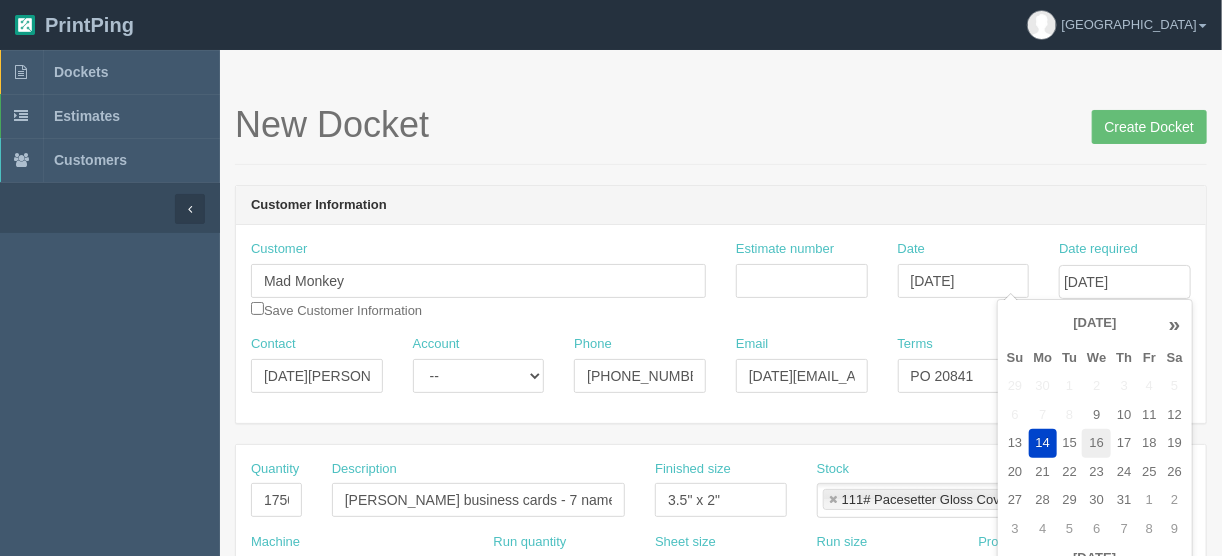 click on "16" at bounding box center [1096, 443] 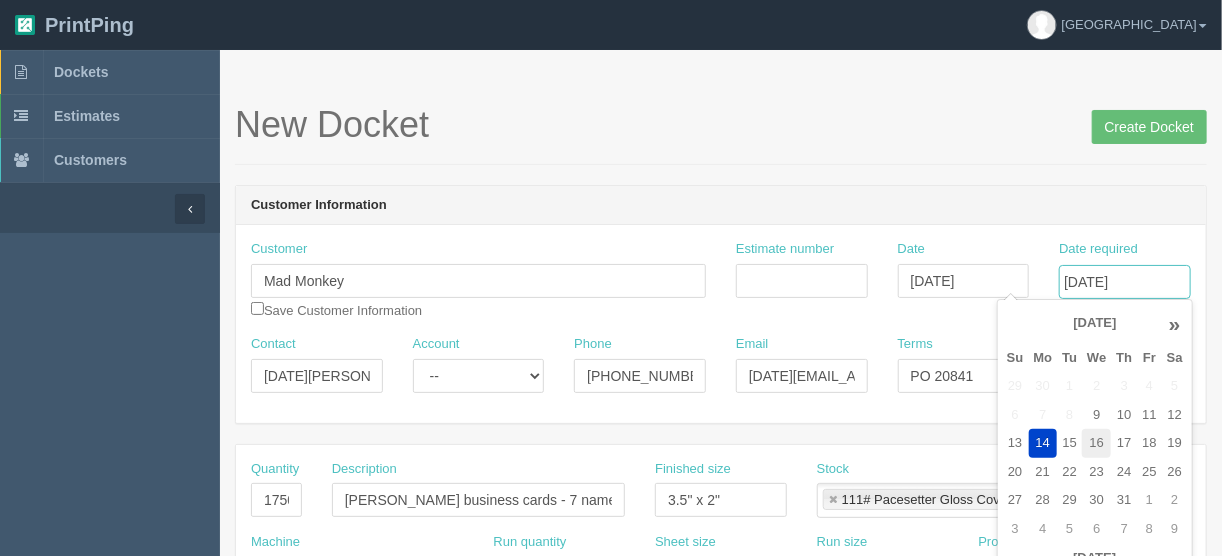 type on "[DATE]" 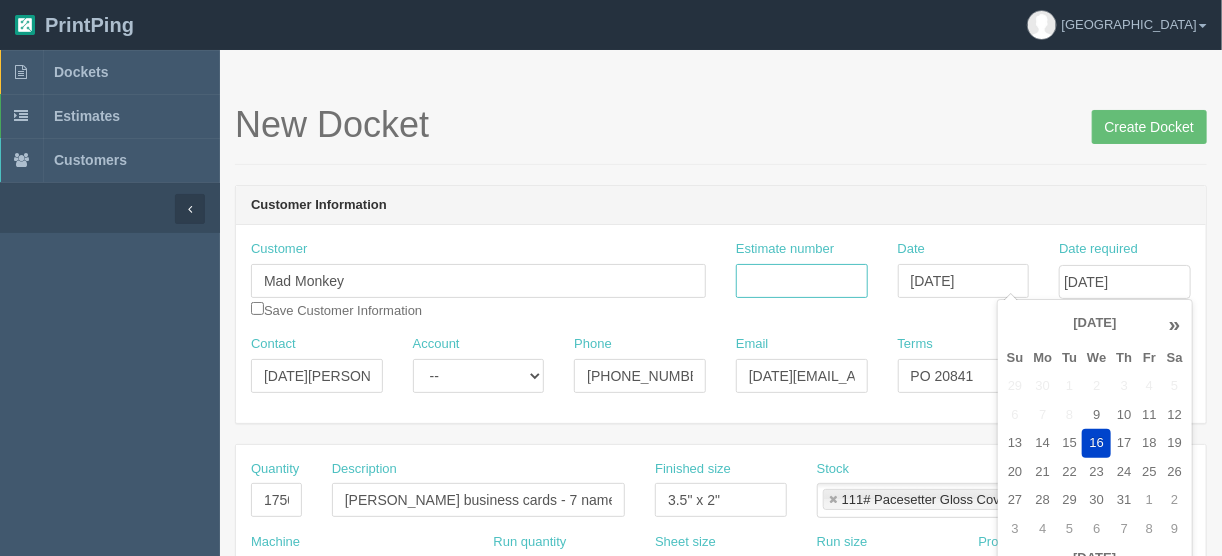 click on "Estimate number" at bounding box center (802, 281) 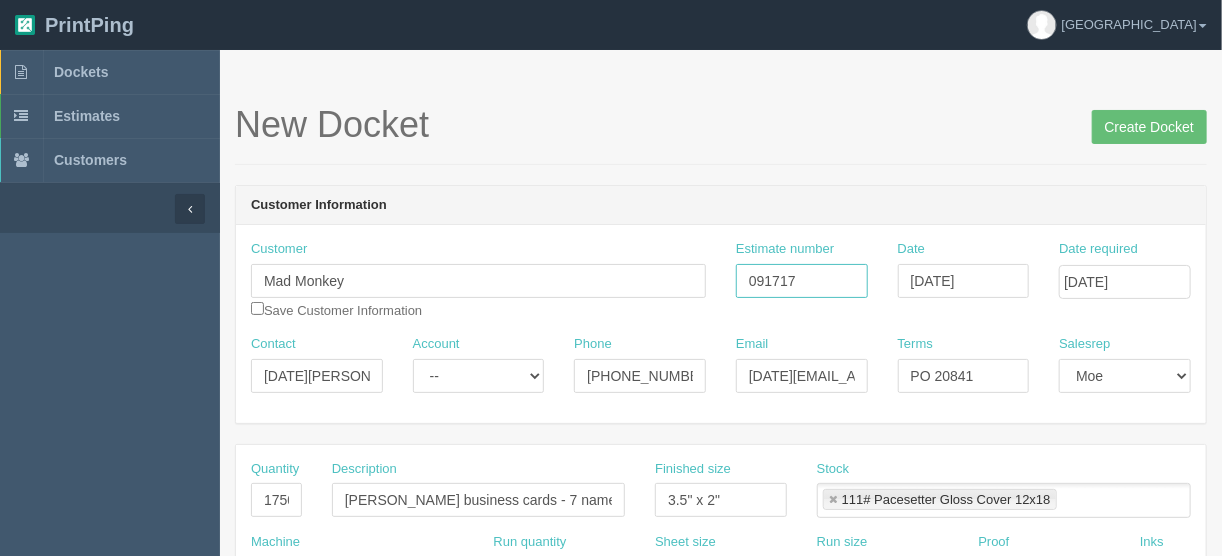 type on "091717" 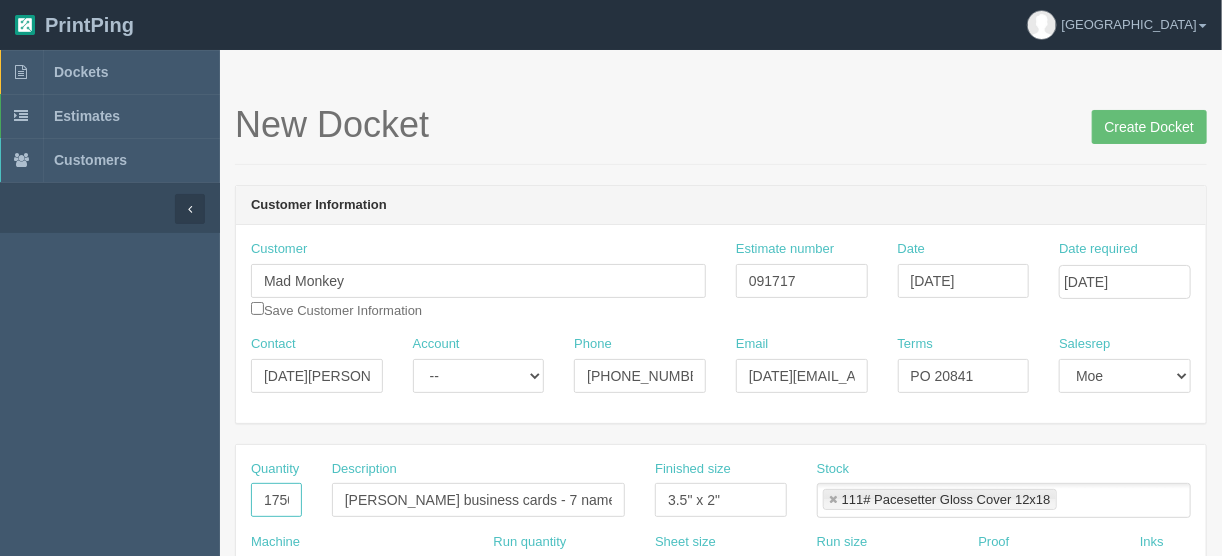 scroll, scrollTop: 0, scrollLeft: 5, axis: horizontal 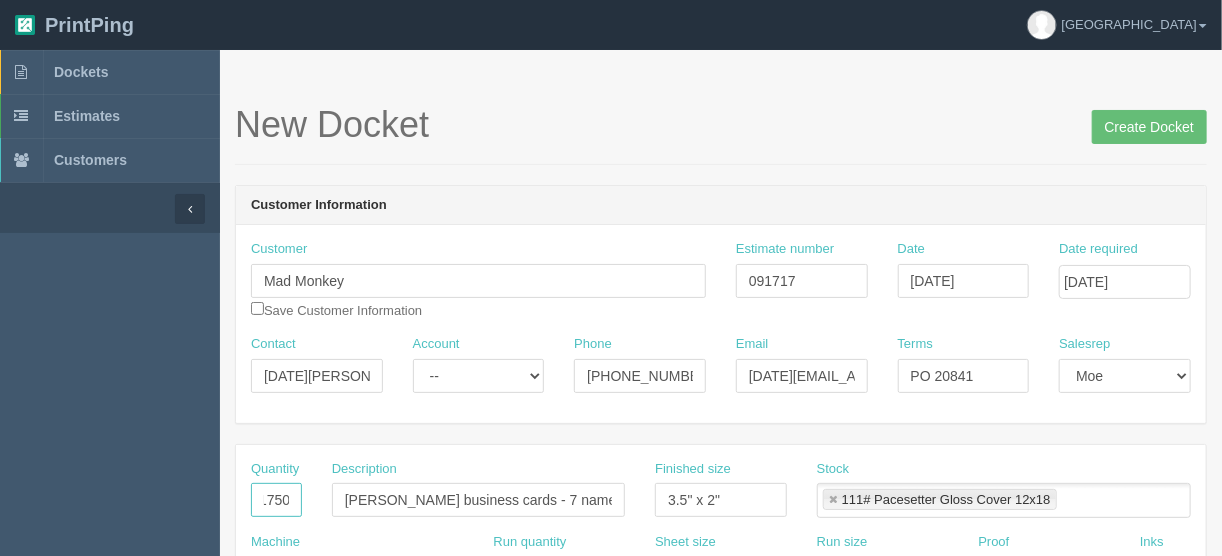 drag, startPoint x: 254, startPoint y: 495, endPoint x: 422, endPoint y: 492, distance: 168.02678 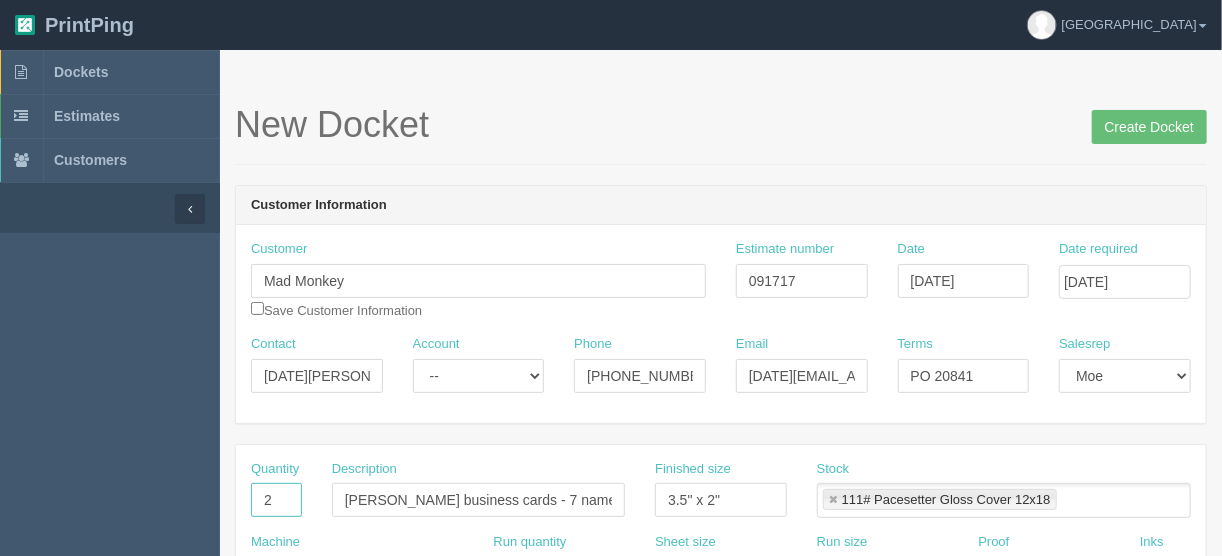 scroll, scrollTop: 0, scrollLeft: 0, axis: both 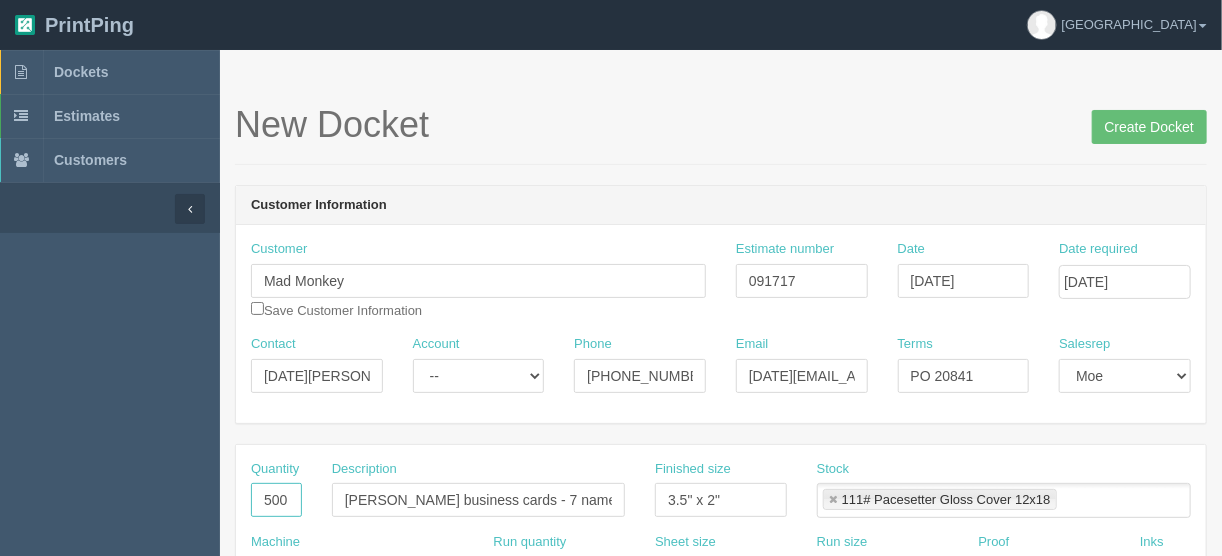 type on "500" 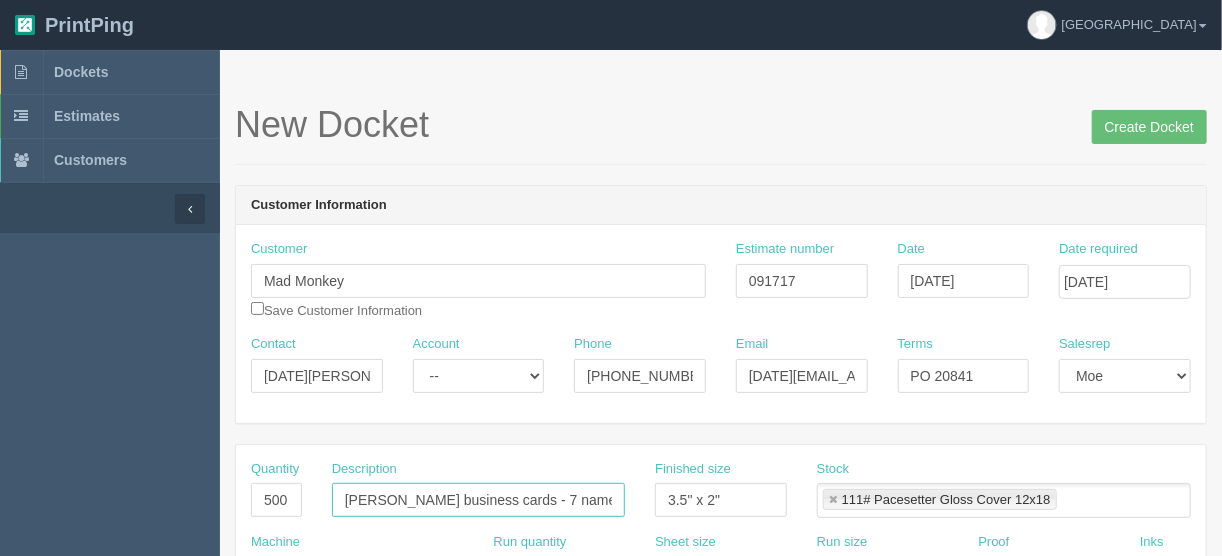 drag, startPoint x: 384, startPoint y: 499, endPoint x: 252, endPoint y: 494, distance: 132.09467 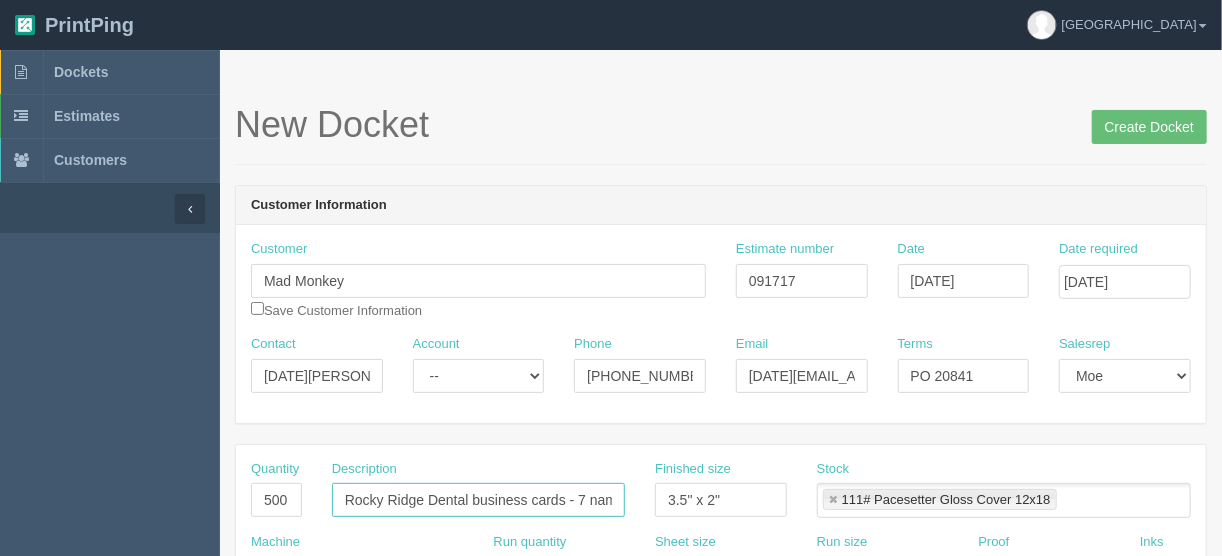 scroll, scrollTop: 0, scrollLeft: 91, axis: horizontal 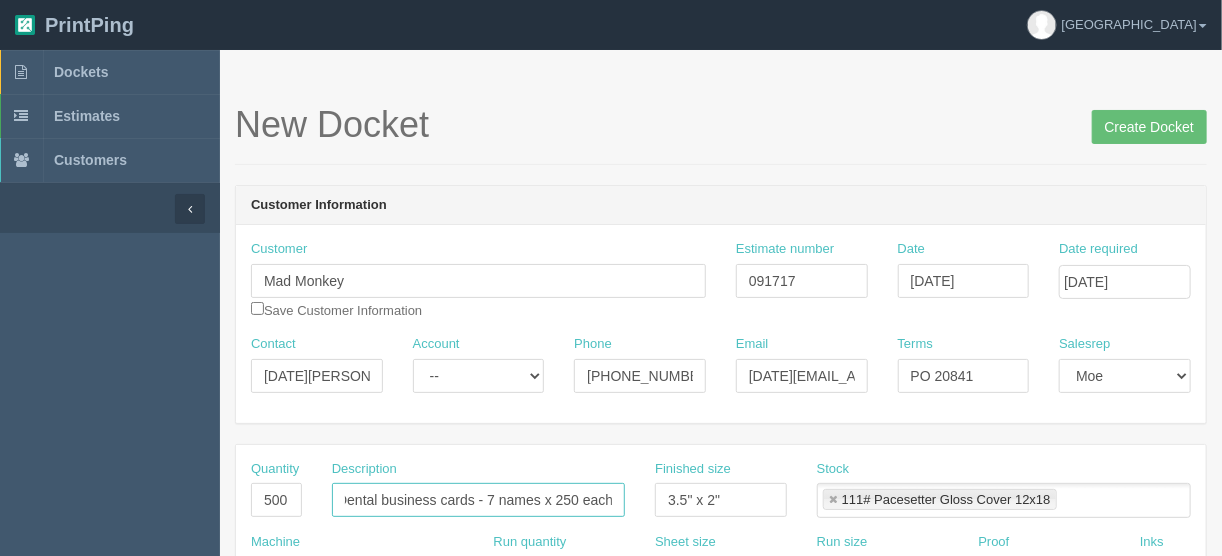 drag, startPoint x: 576, startPoint y: 495, endPoint x: 698, endPoint y: 513, distance: 123.32072 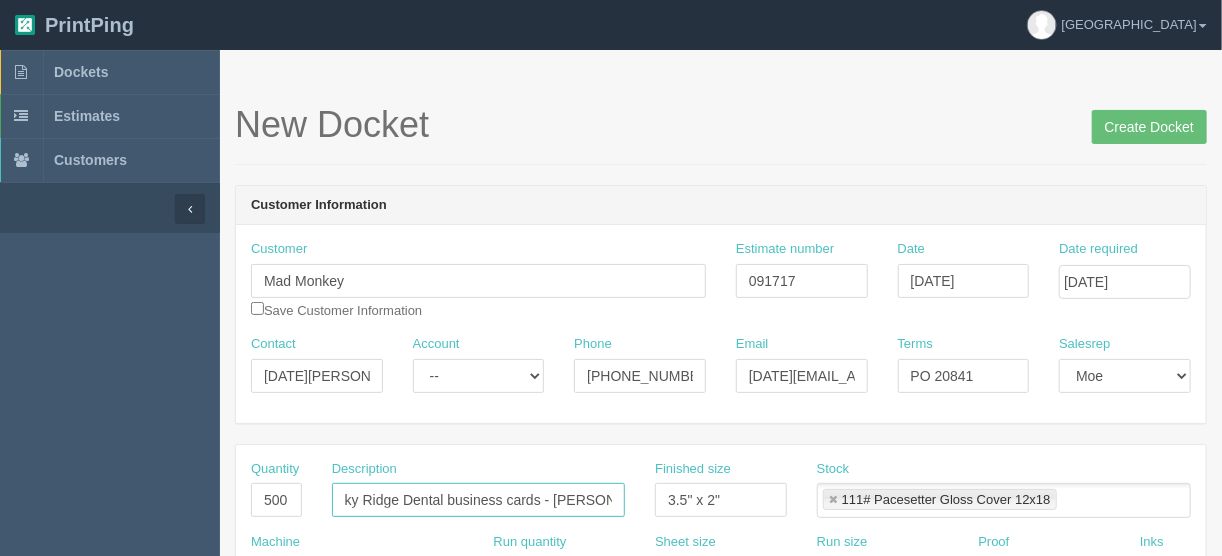 scroll, scrollTop: 0, scrollLeft: 28, axis: horizontal 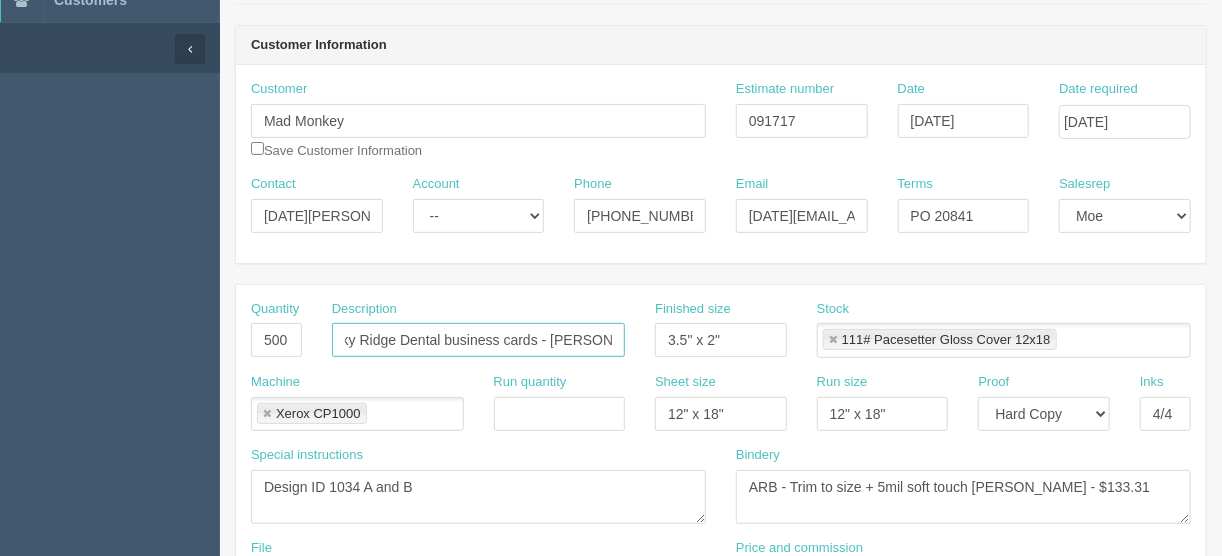 type on "Rocky Ridge Dental business cards - [PERSON_NAME]" 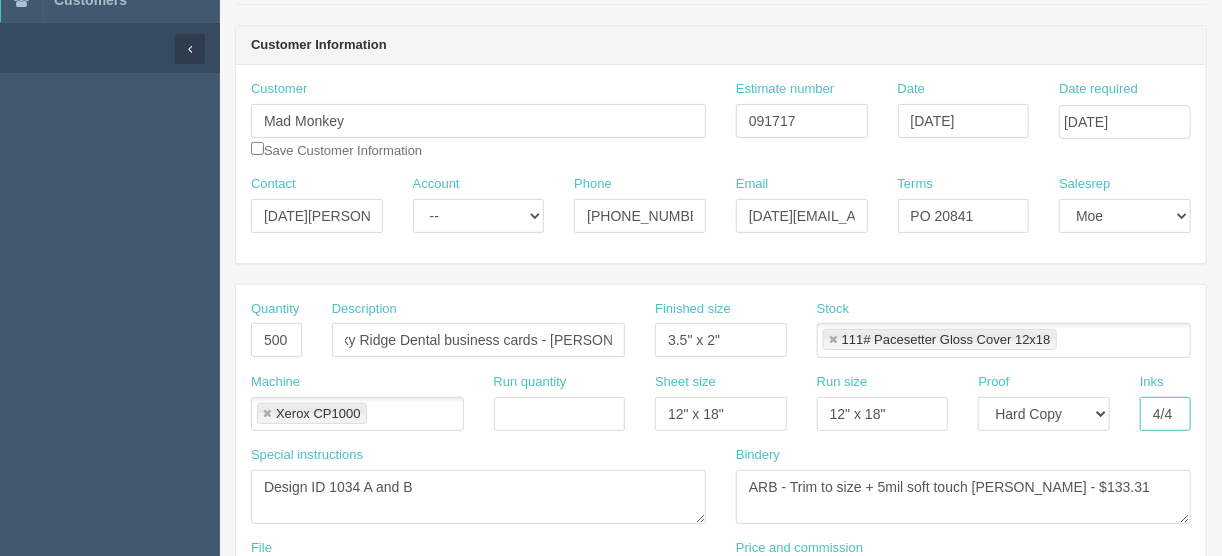 drag, startPoint x: 1181, startPoint y: 411, endPoint x: 1153, endPoint y: 404, distance: 28.86174 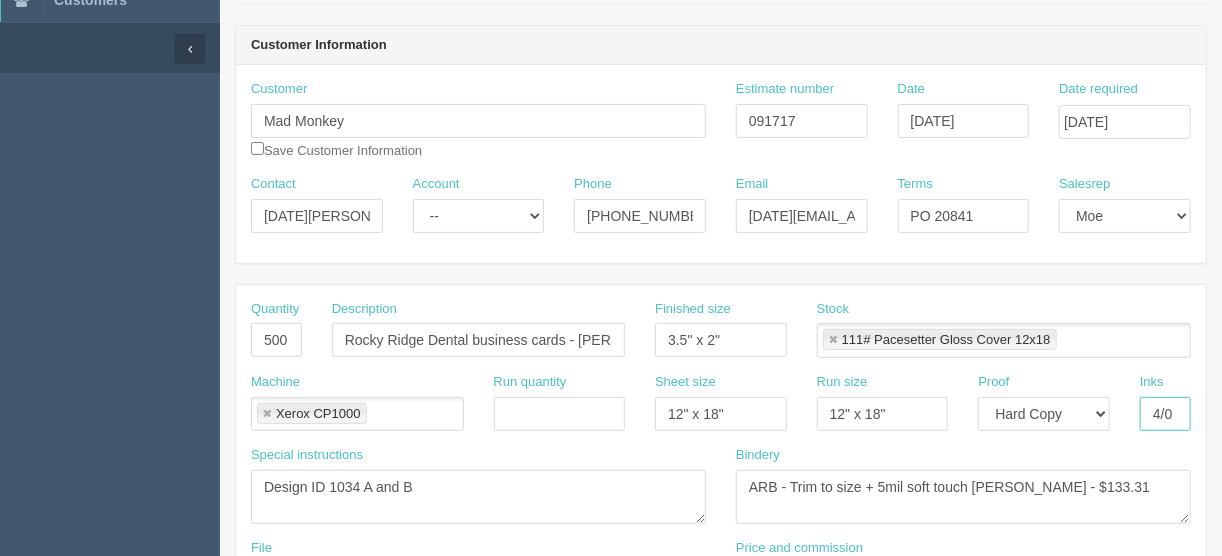 type on "4/0" 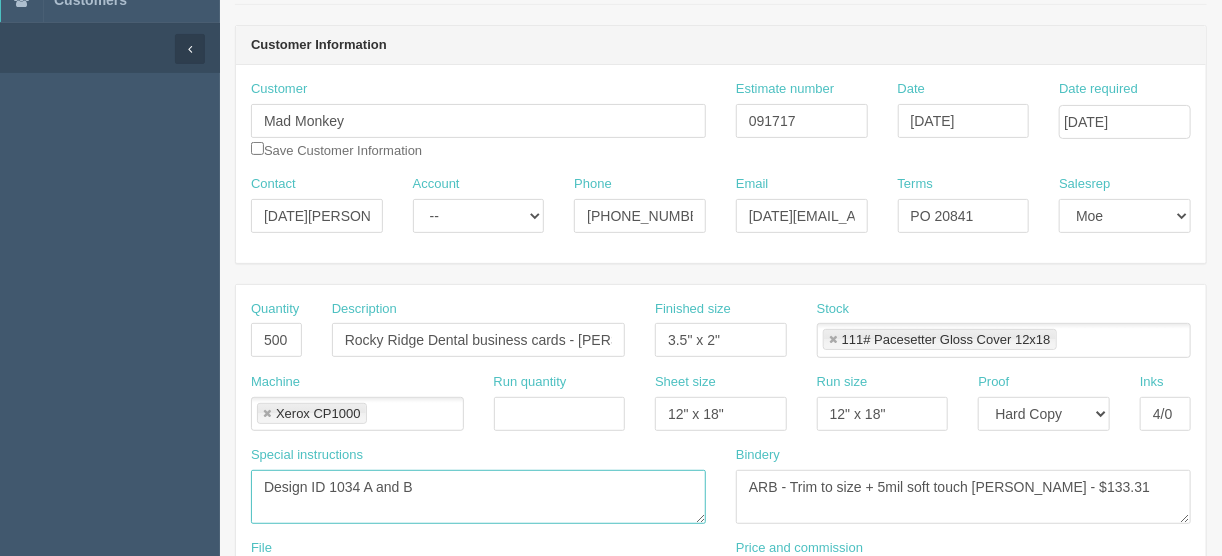 drag, startPoint x: 437, startPoint y: 477, endPoint x: 327, endPoint y: 488, distance: 110.54863 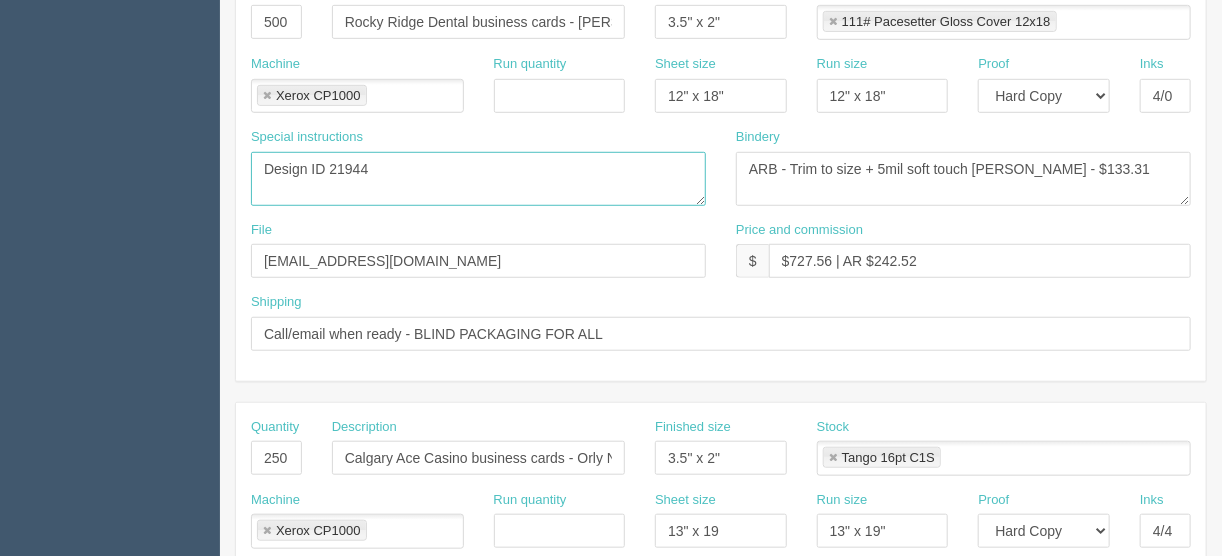 scroll, scrollTop: 480, scrollLeft: 0, axis: vertical 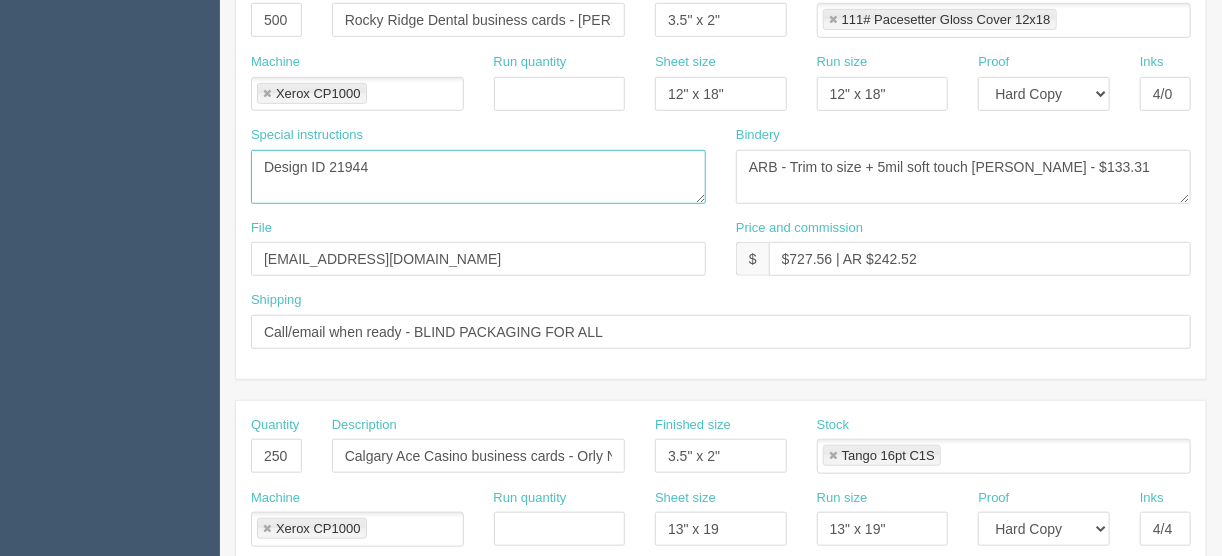 type on "Design ID 21944" 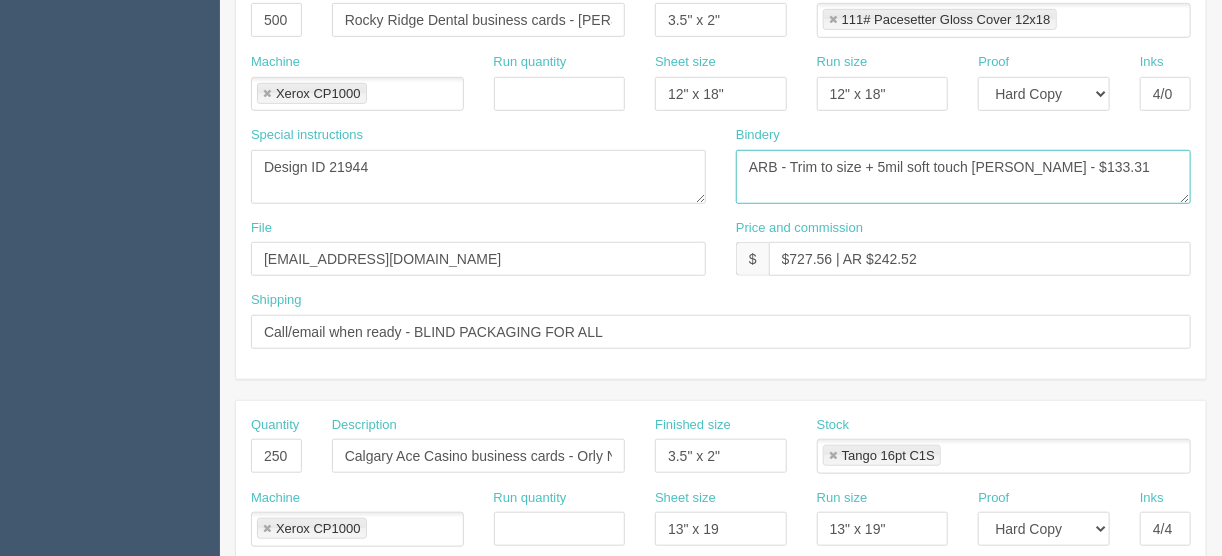 drag, startPoint x: 1072, startPoint y: 162, endPoint x: 865, endPoint y: 154, distance: 207.15453 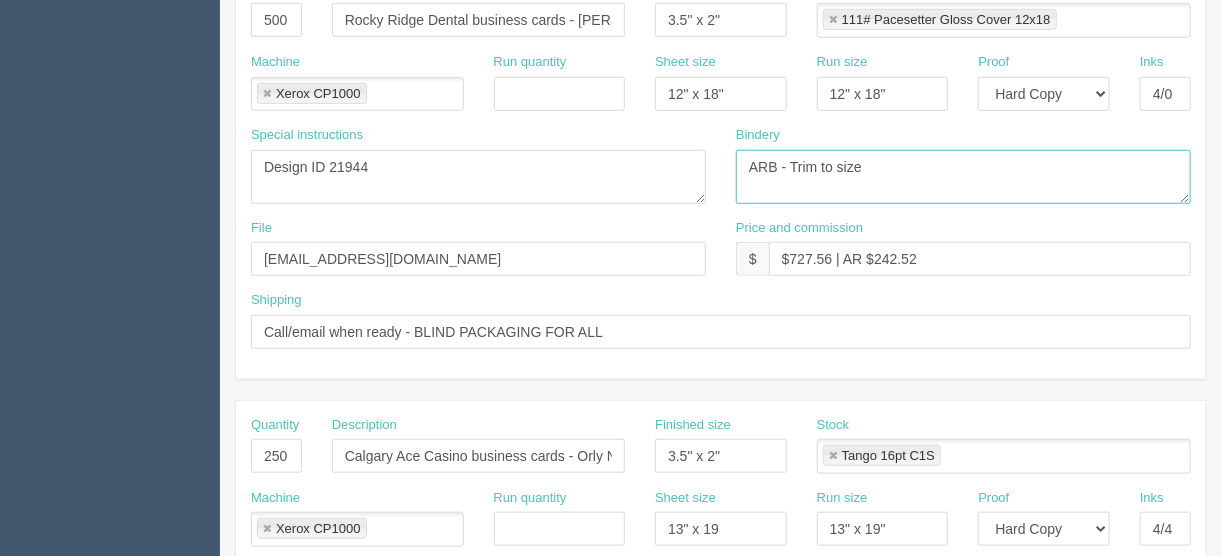 drag, startPoint x: 792, startPoint y: 156, endPoint x: 685, endPoint y: 164, distance: 107.298645 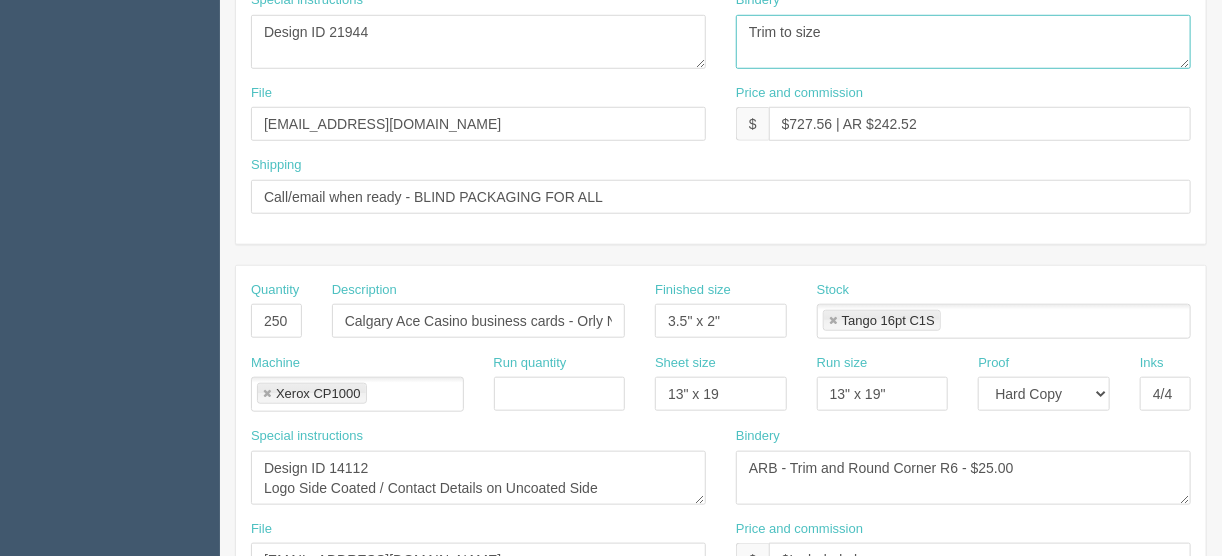 scroll, scrollTop: 640, scrollLeft: 0, axis: vertical 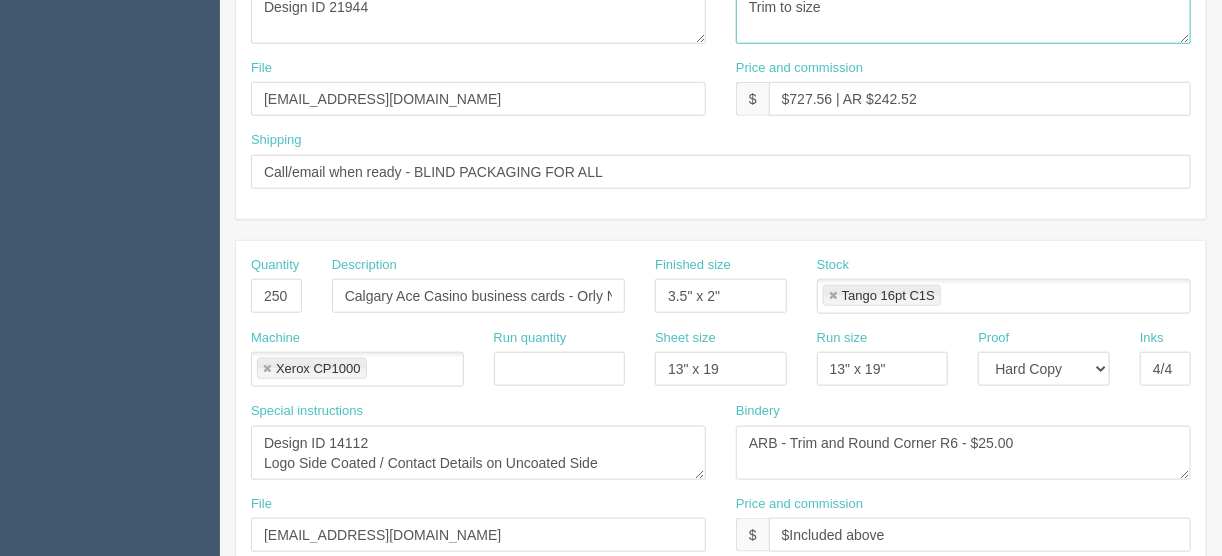 type on "Trim to size" 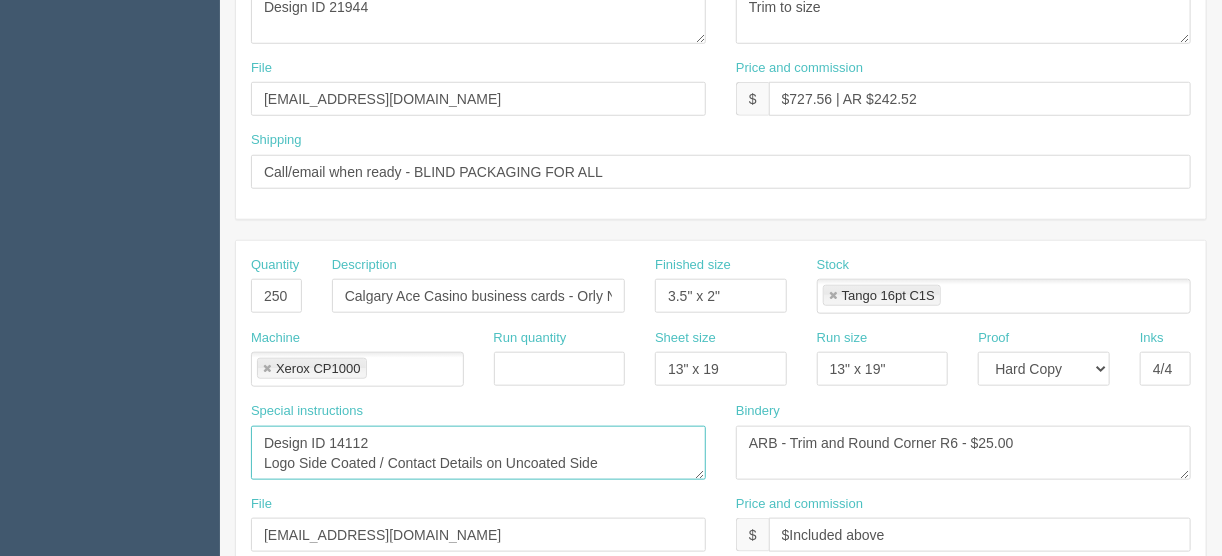 drag, startPoint x: 629, startPoint y: 455, endPoint x: 243, endPoint y: 458, distance: 386.01166 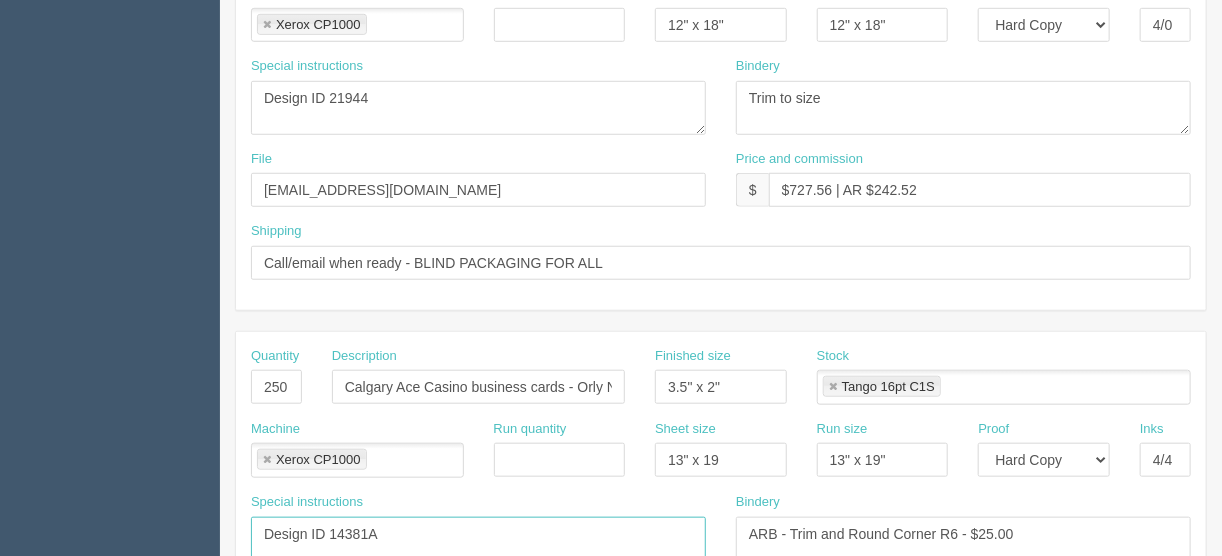 scroll, scrollTop: 480, scrollLeft: 0, axis: vertical 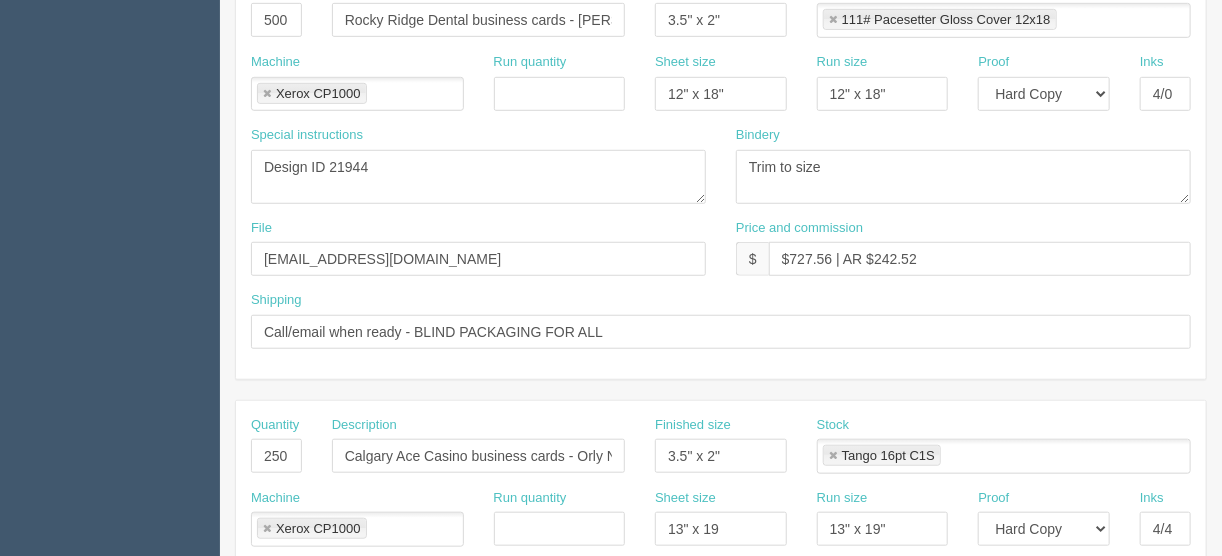 type on "Design ID 14381A" 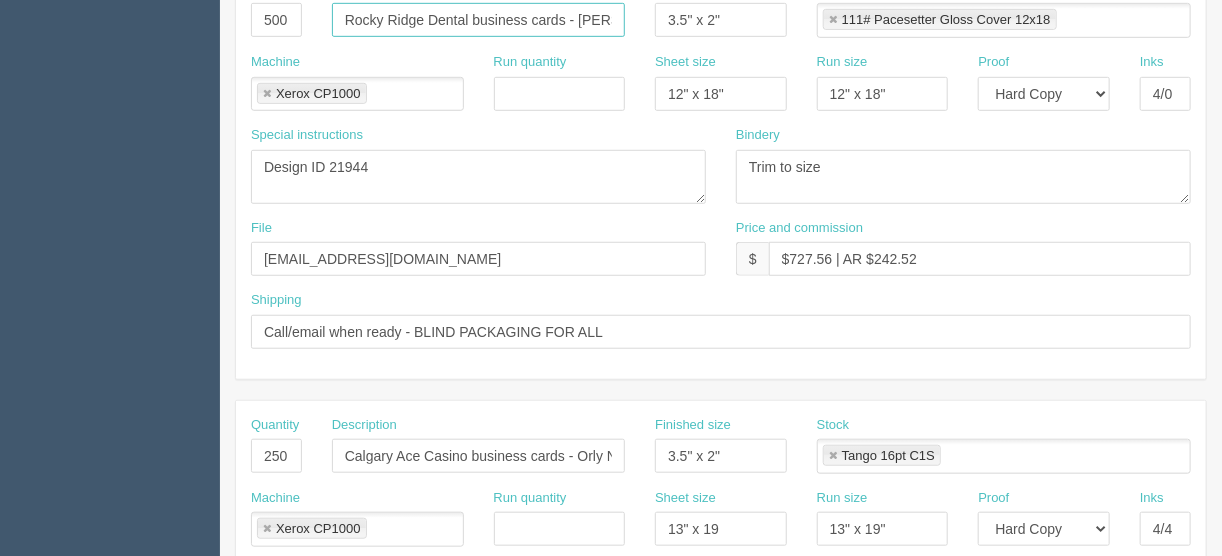 scroll, scrollTop: 0, scrollLeft: 28, axis: horizontal 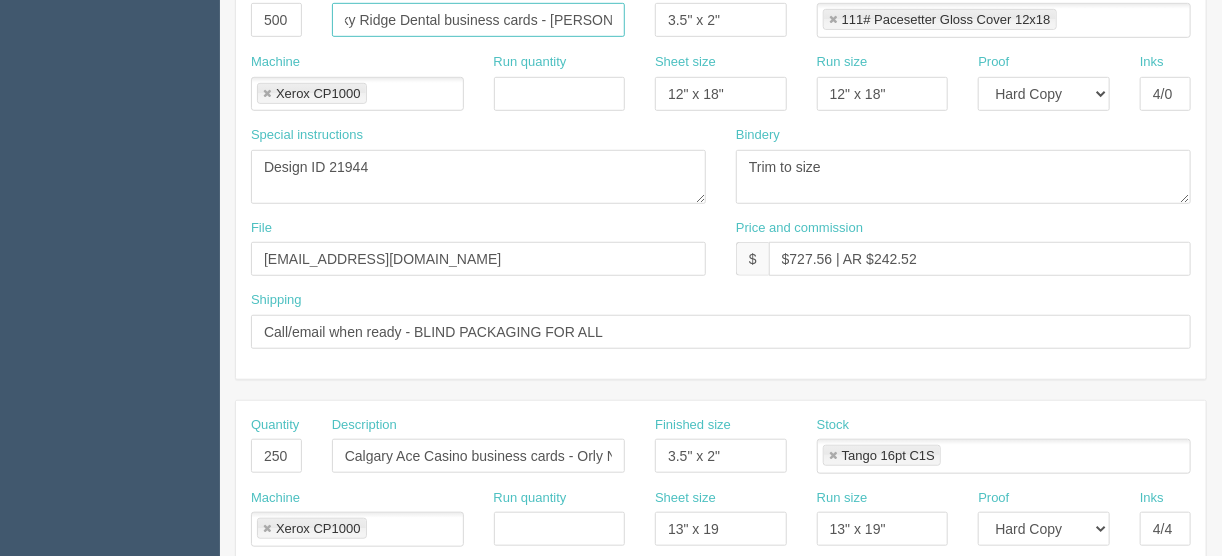 drag, startPoint x: 335, startPoint y: 13, endPoint x: 679, endPoint y: 15, distance: 344.00583 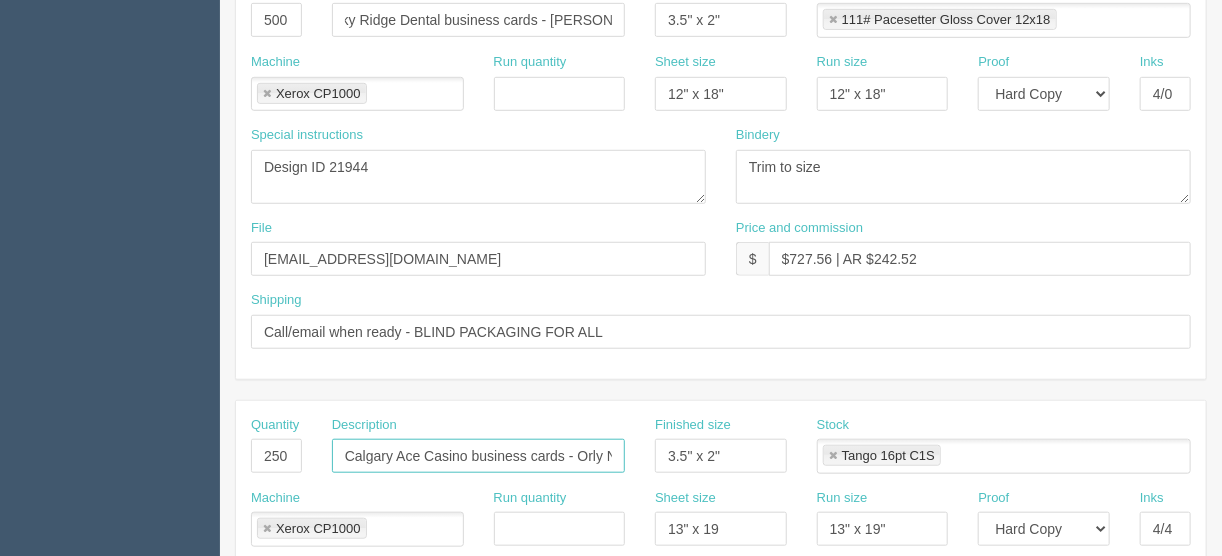 scroll, scrollTop: 0, scrollLeft: 0, axis: both 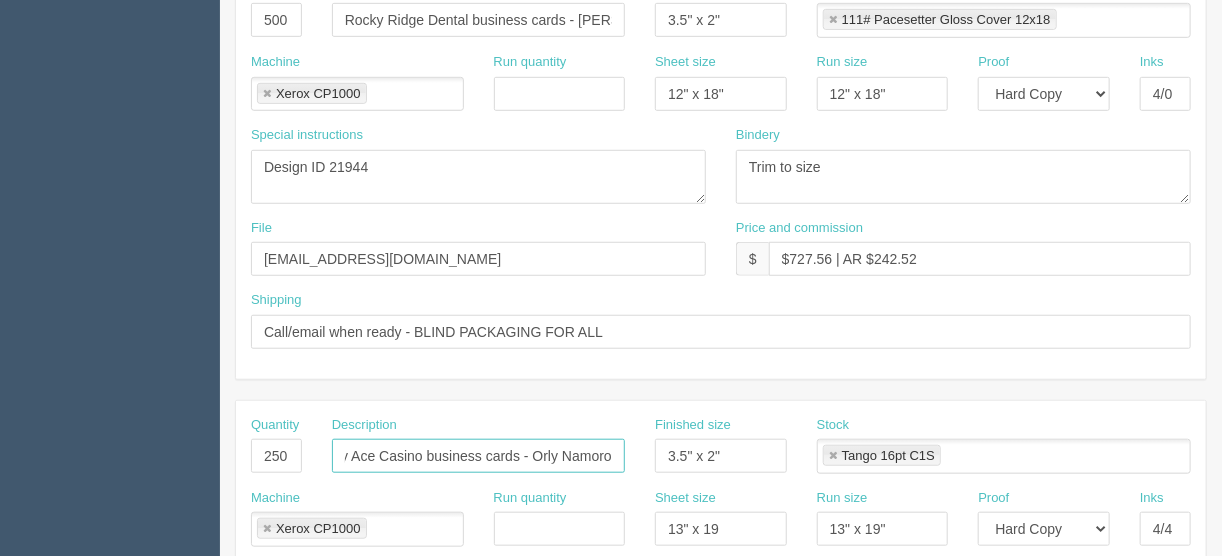 drag, startPoint x: 341, startPoint y: 449, endPoint x: 705, endPoint y: 452, distance: 364.01236 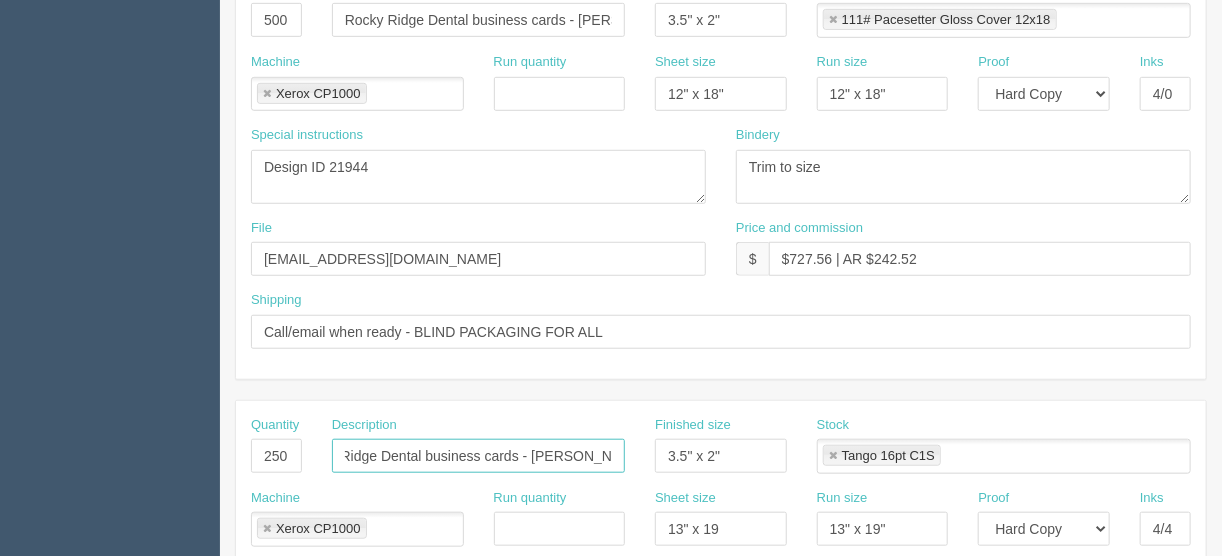 scroll, scrollTop: 0, scrollLeft: 28, axis: horizontal 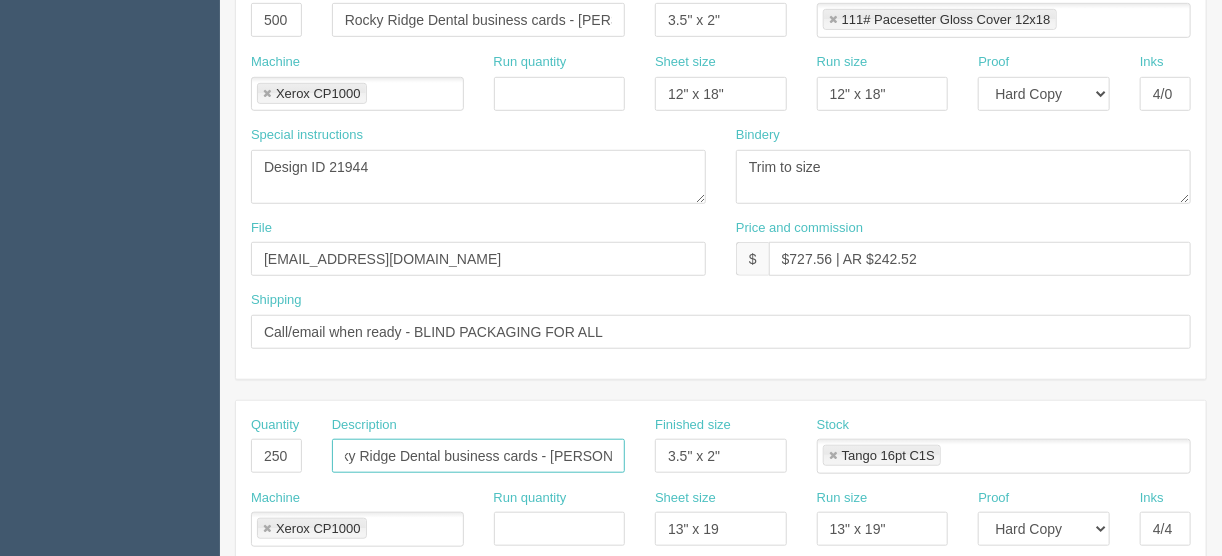drag, startPoint x: 497, startPoint y: 449, endPoint x: 446, endPoint y: 451, distance: 51.0392 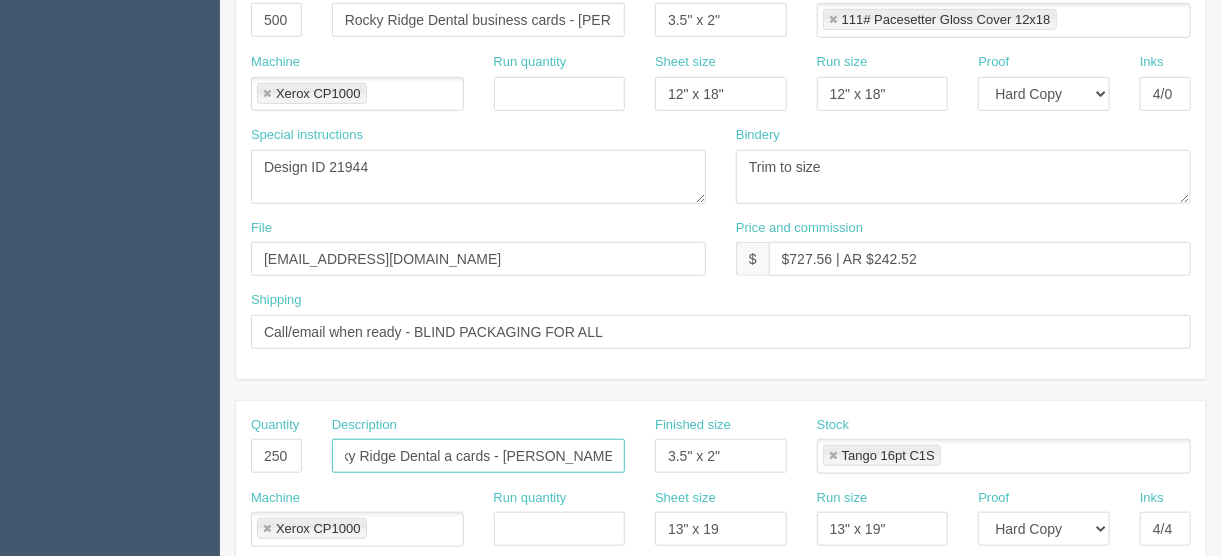 scroll, scrollTop: 0, scrollLeft: 0, axis: both 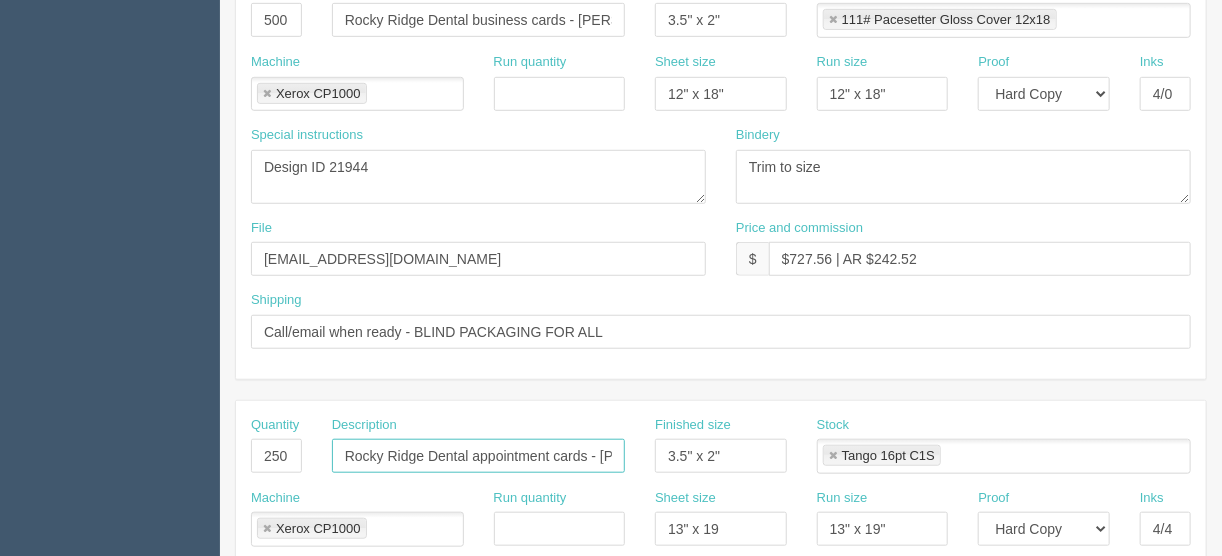 type on "Rocky Ridge Dental appointment cards - [PERSON_NAME]" 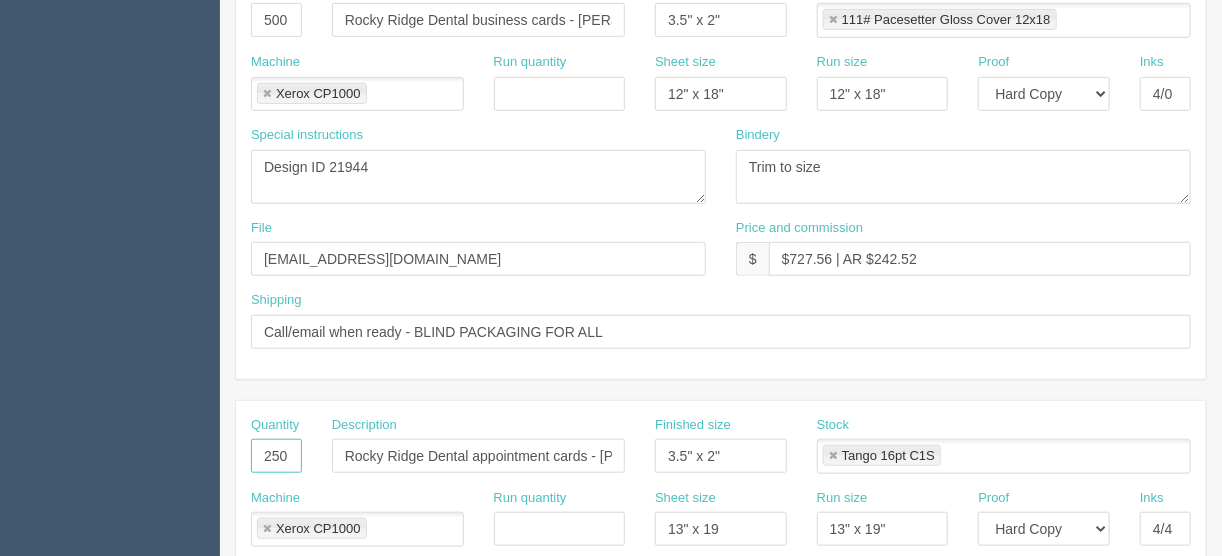 drag, startPoint x: 254, startPoint y: 448, endPoint x: 508, endPoint y: 401, distance: 258.31183 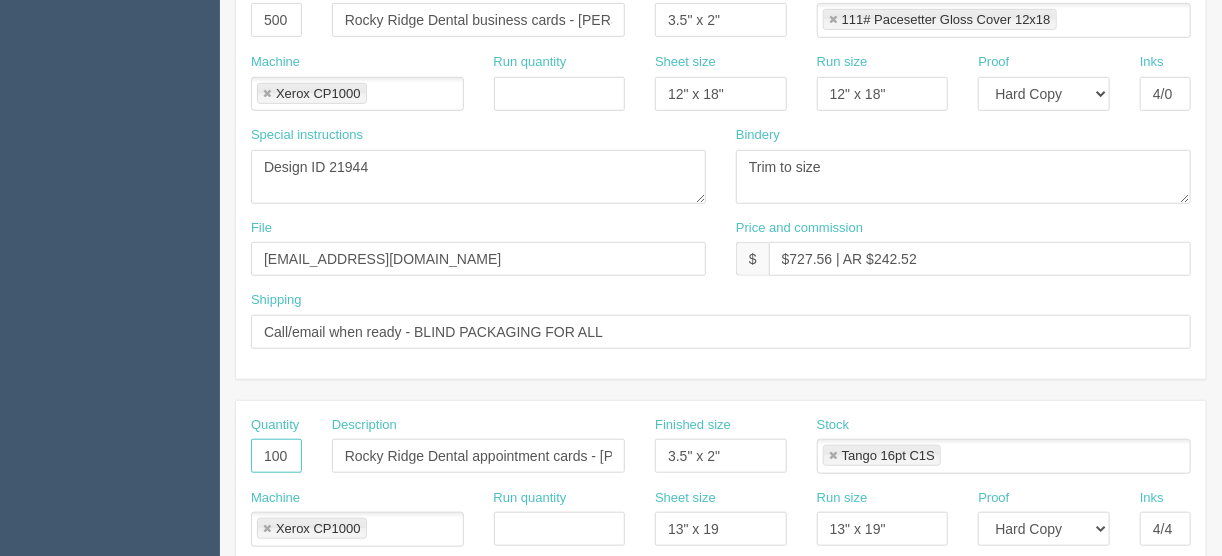 type on "1000" 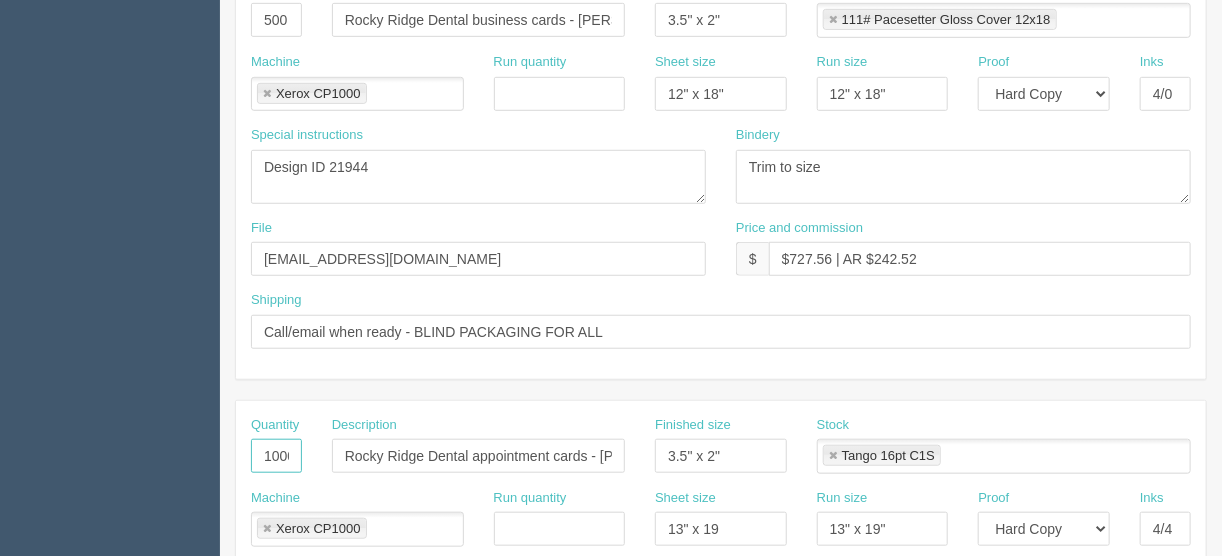 scroll, scrollTop: 0, scrollLeft: 5, axis: horizontal 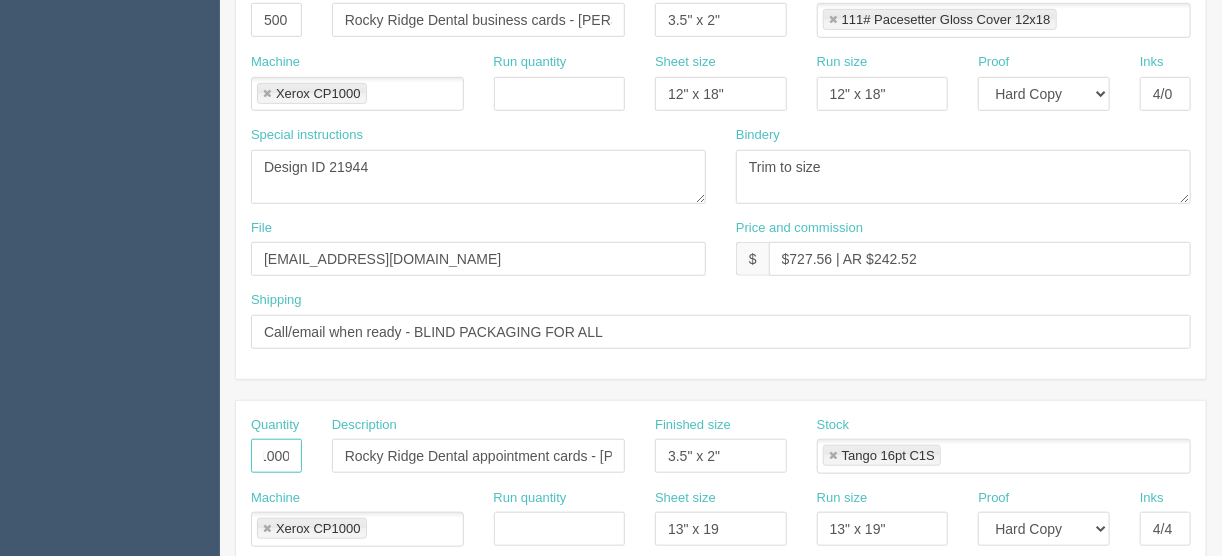click at bounding box center (833, 456) 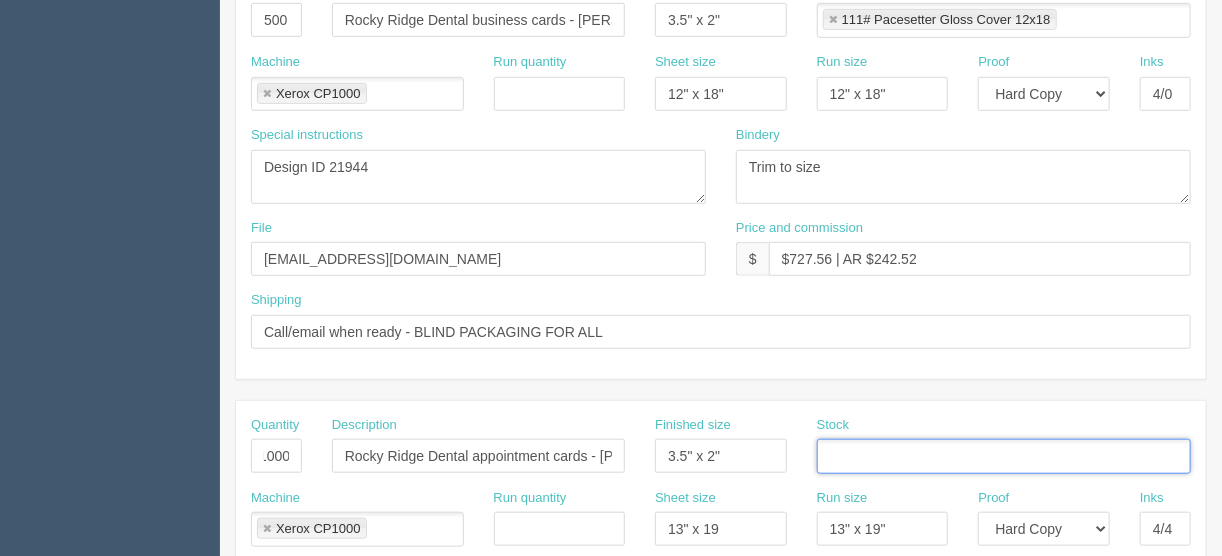 scroll, scrollTop: 0, scrollLeft: 0, axis: both 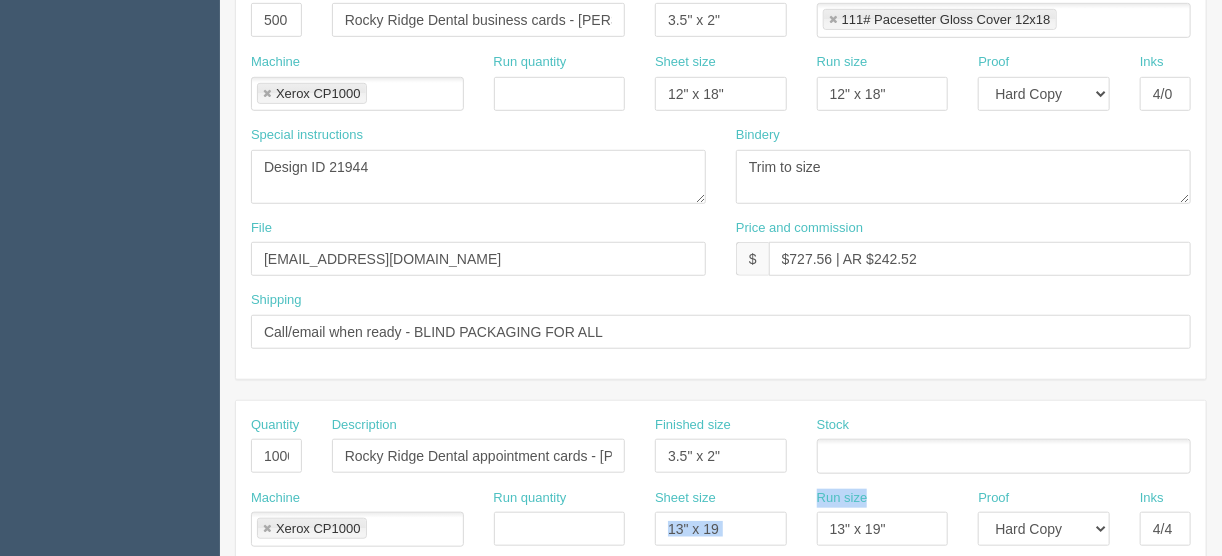 drag, startPoint x: 902, startPoint y: 506, endPoint x: 794, endPoint y: 532, distance: 111.085556 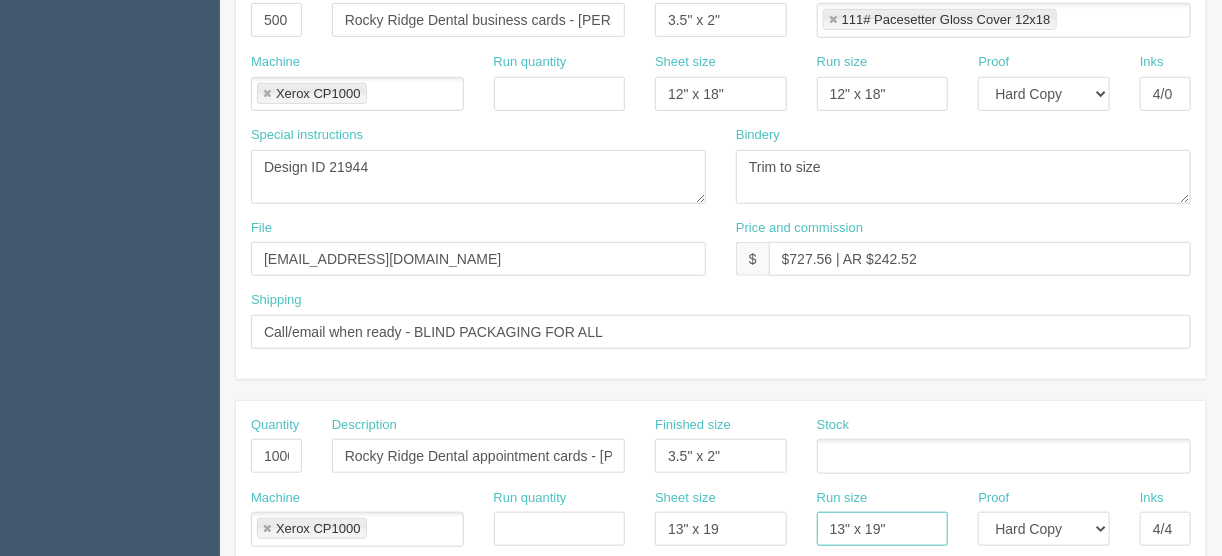 drag, startPoint x: 836, startPoint y: 532, endPoint x: 729, endPoint y: 519, distance: 107.78683 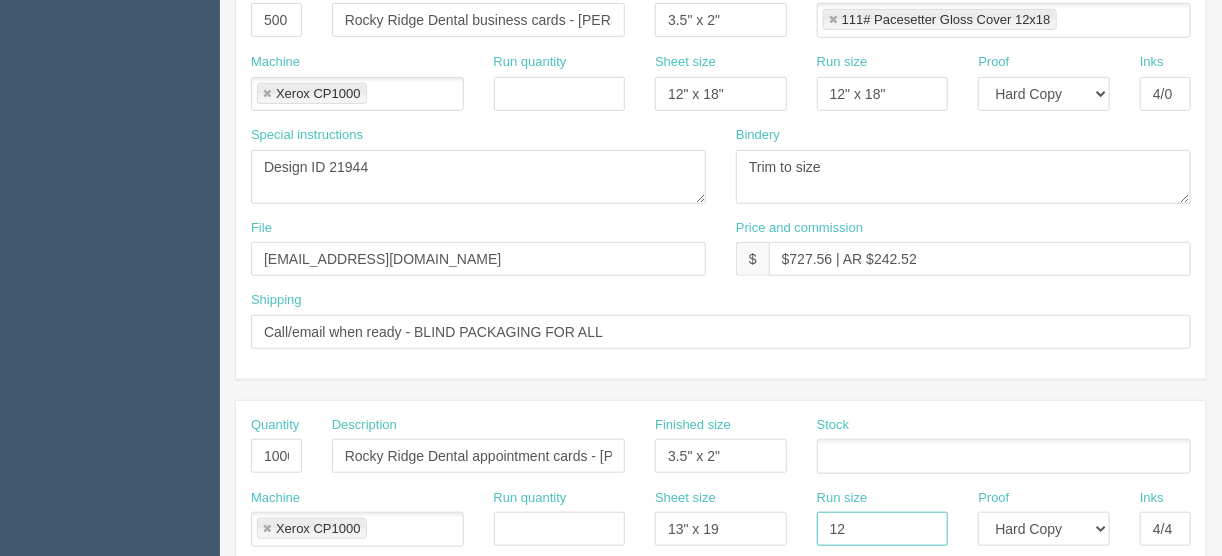 type on "12" x 18"" 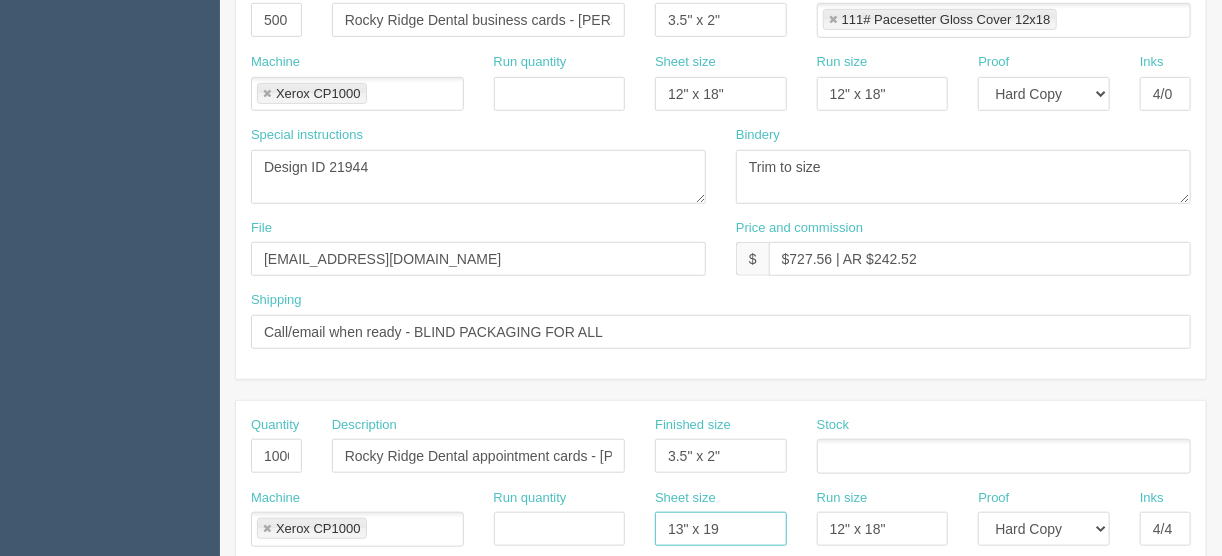 drag, startPoint x: 739, startPoint y: 519, endPoint x: 599, endPoint y: 532, distance: 140.60228 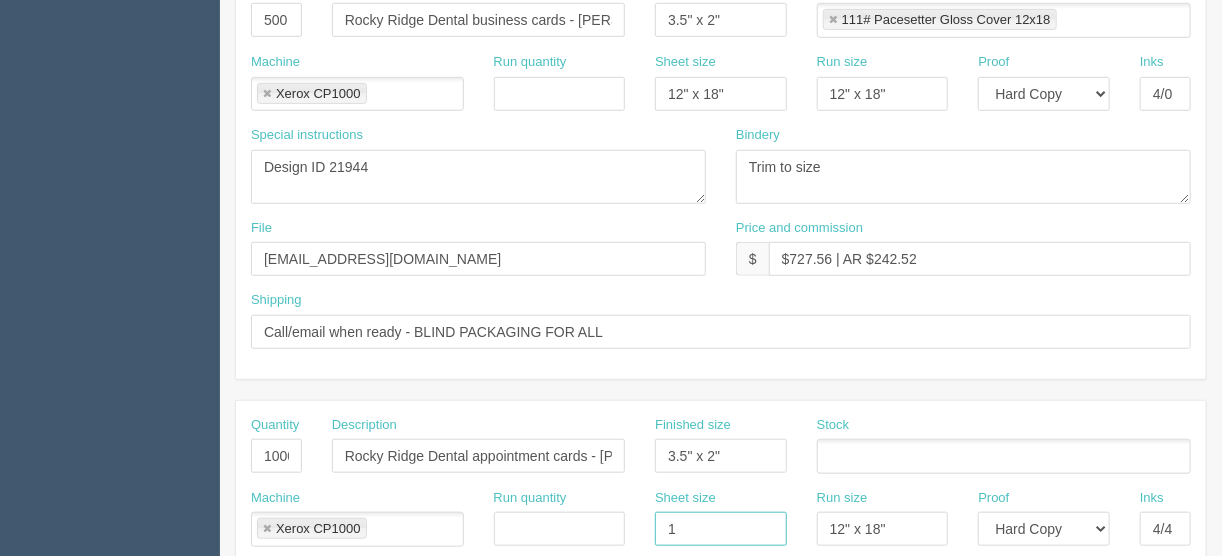 type on "12" x 18"" 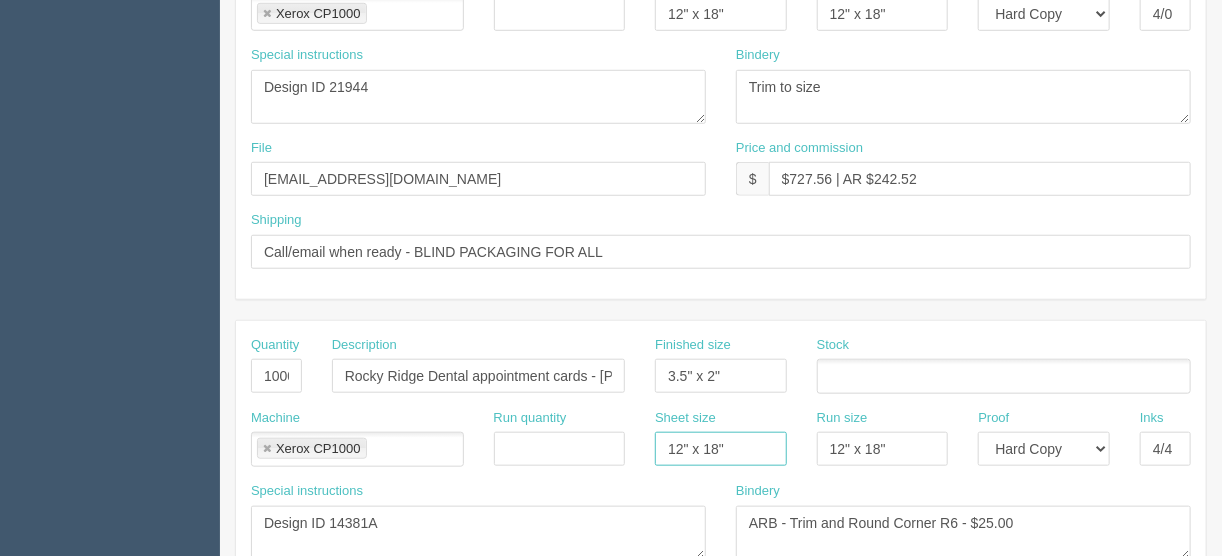 scroll, scrollTop: 880, scrollLeft: 0, axis: vertical 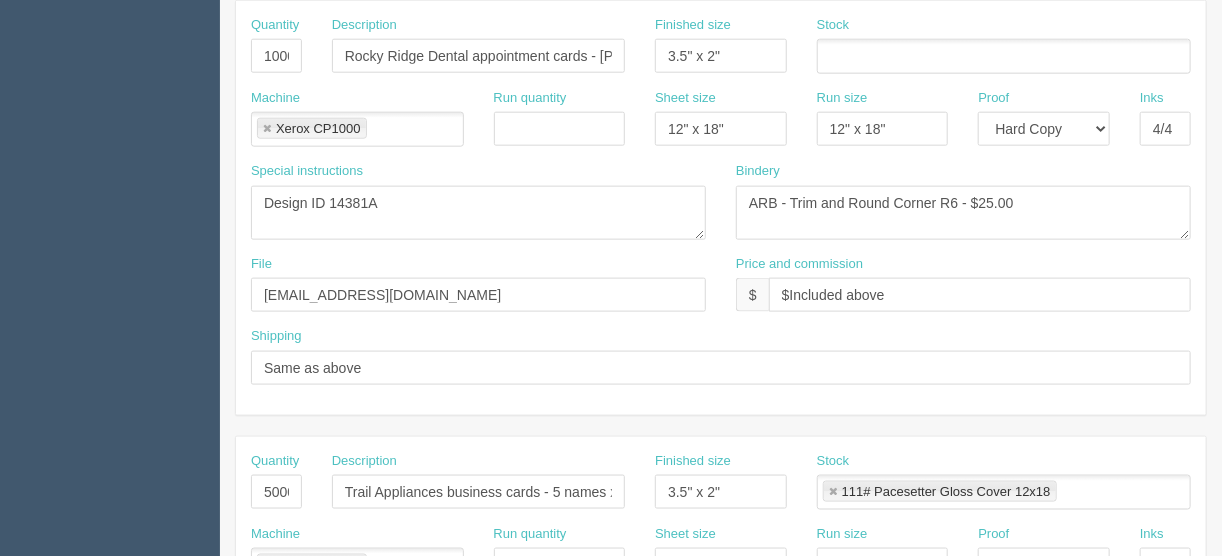 click at bounding box center (828, 57) 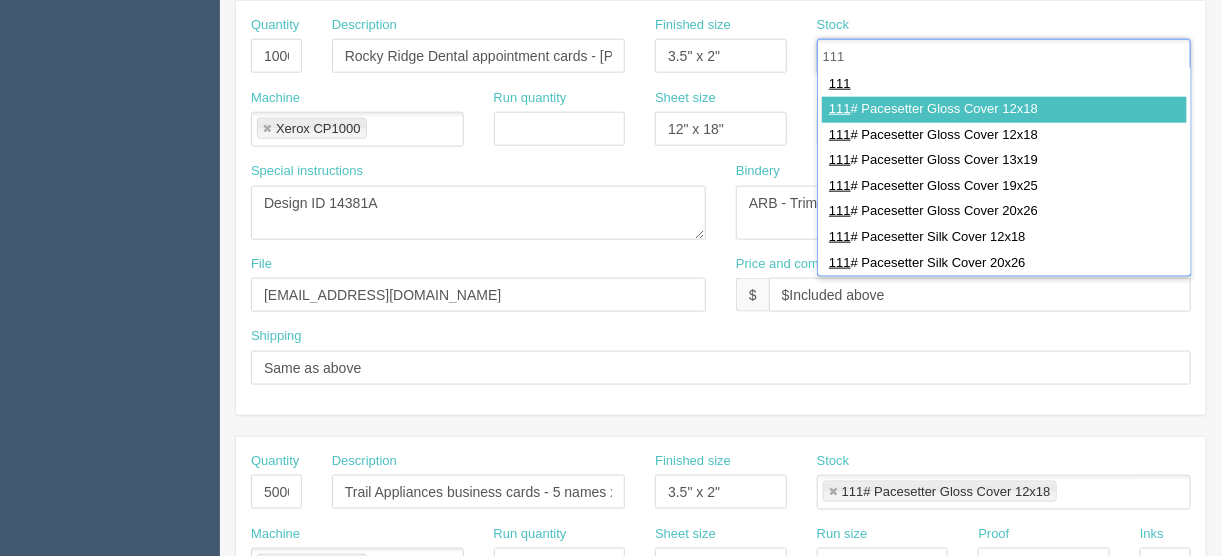 type on "111" 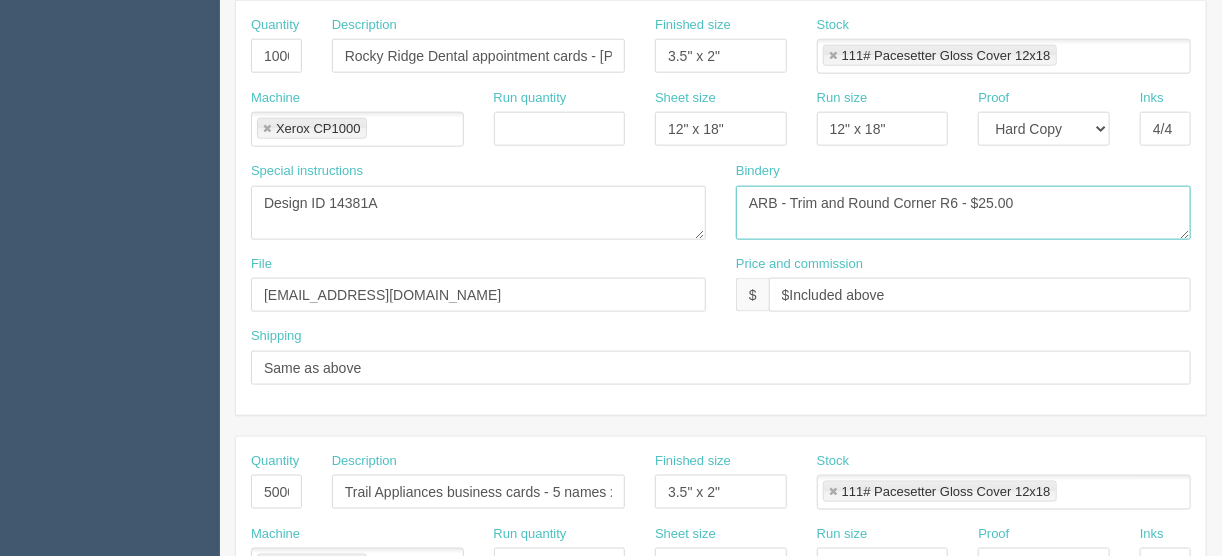 drag, startPoint x: 957, startPoint y: 195, endPoint x: 910, endPoint y: 198, distance: 47.095646 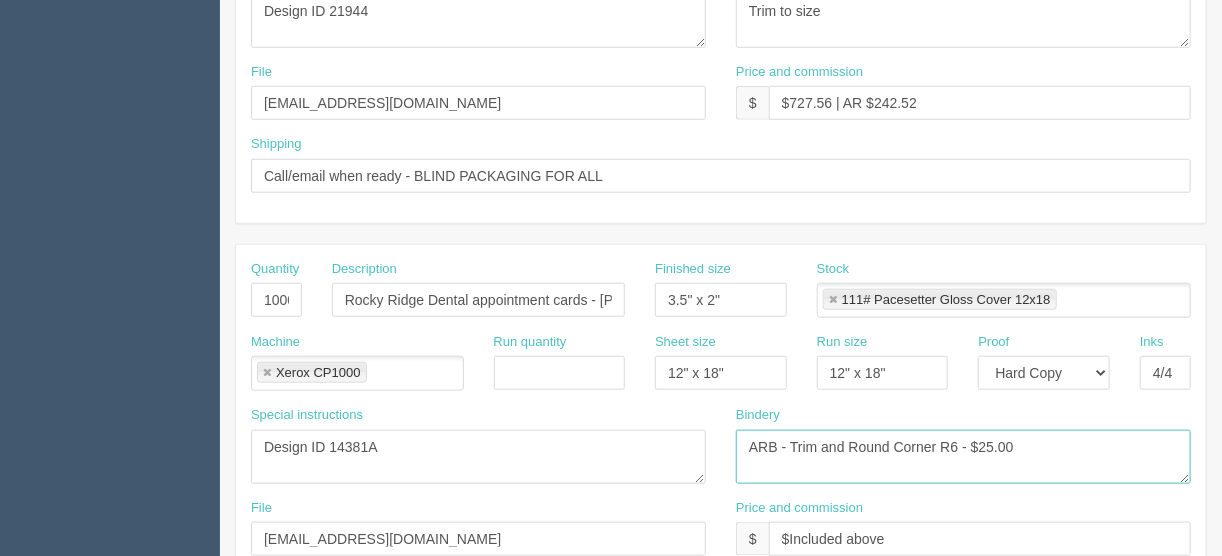 scroll, scrollTop: 560, scrollLeft: 0, axis: vertical 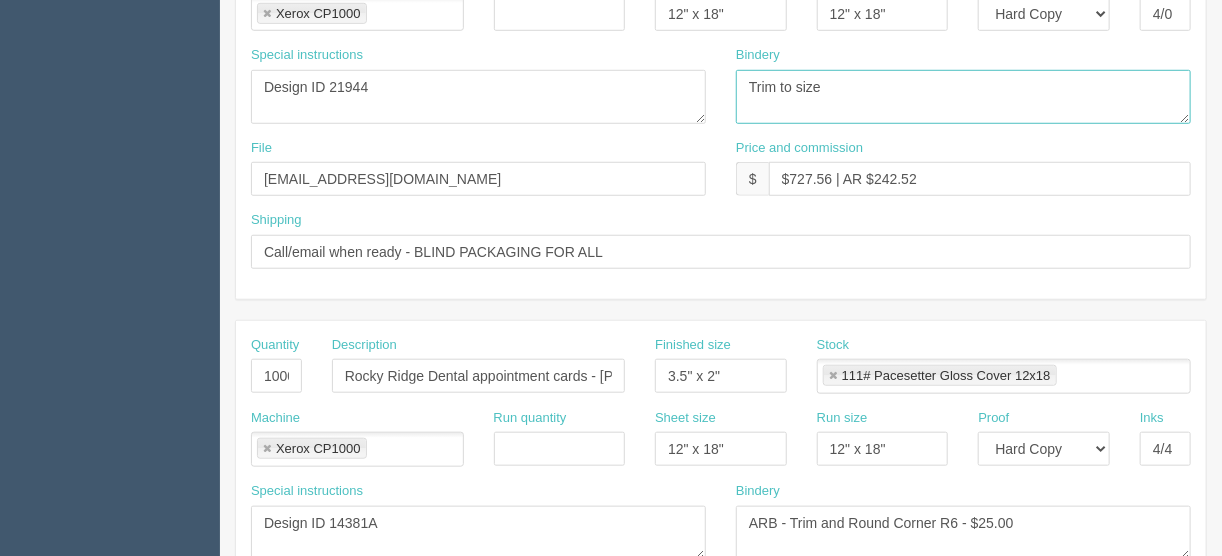 drag, startPoint x: 856, startPoint y: 78, endPoint x: 682, endPoint y: 88, distance: 174.28712 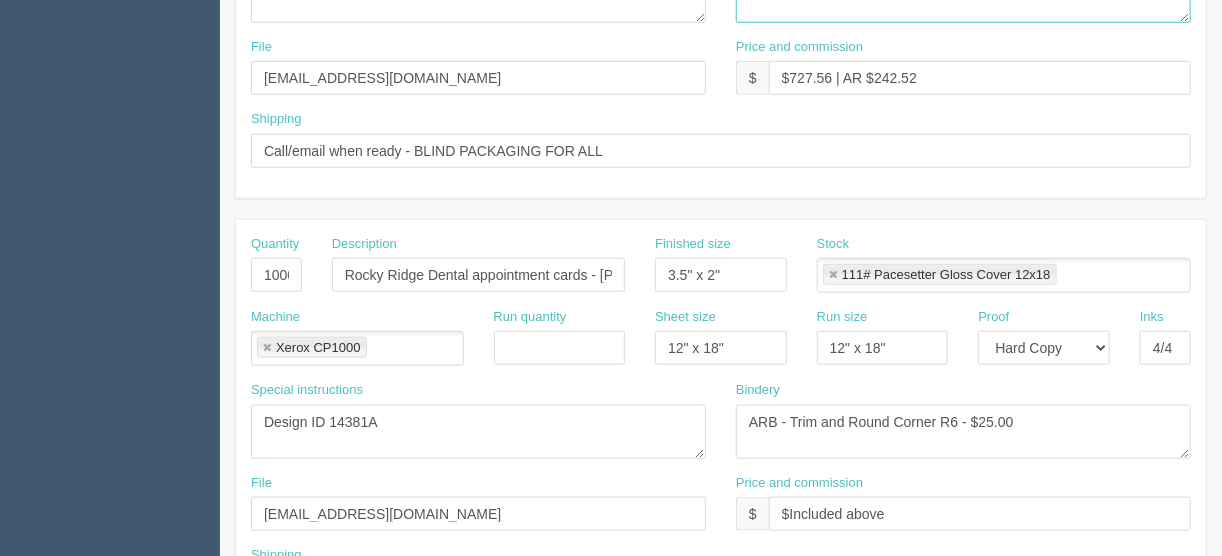 scroll, scrollTop: 880, scrollLeft: 0, axis: vertical 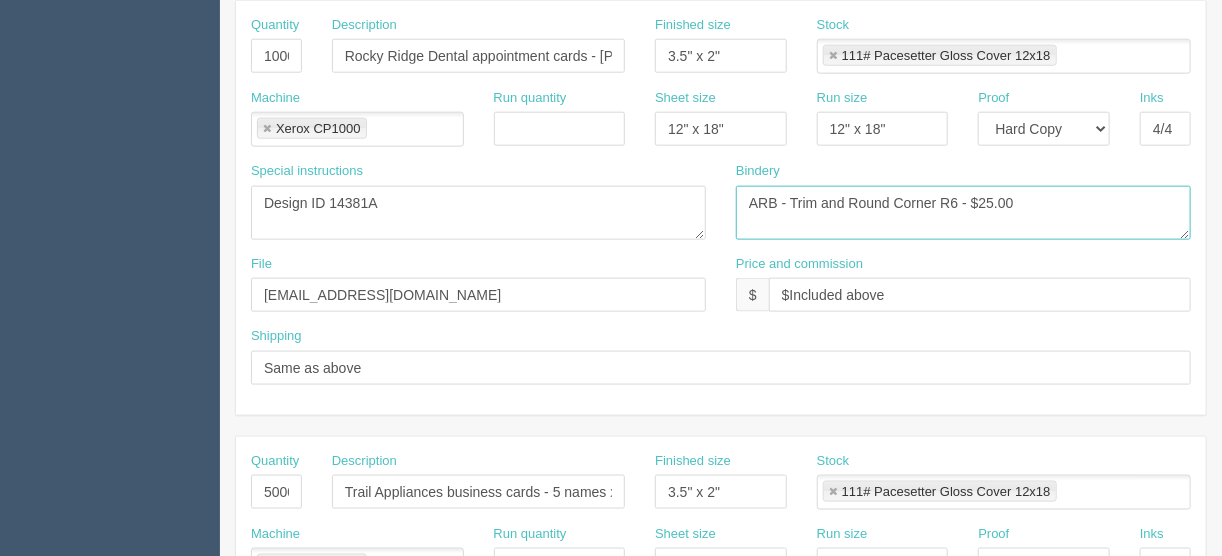 drag, startPoint x: 1024, startPoint y: 186, endPoint x: 614, endPoint y: 188, distance: 410.00488 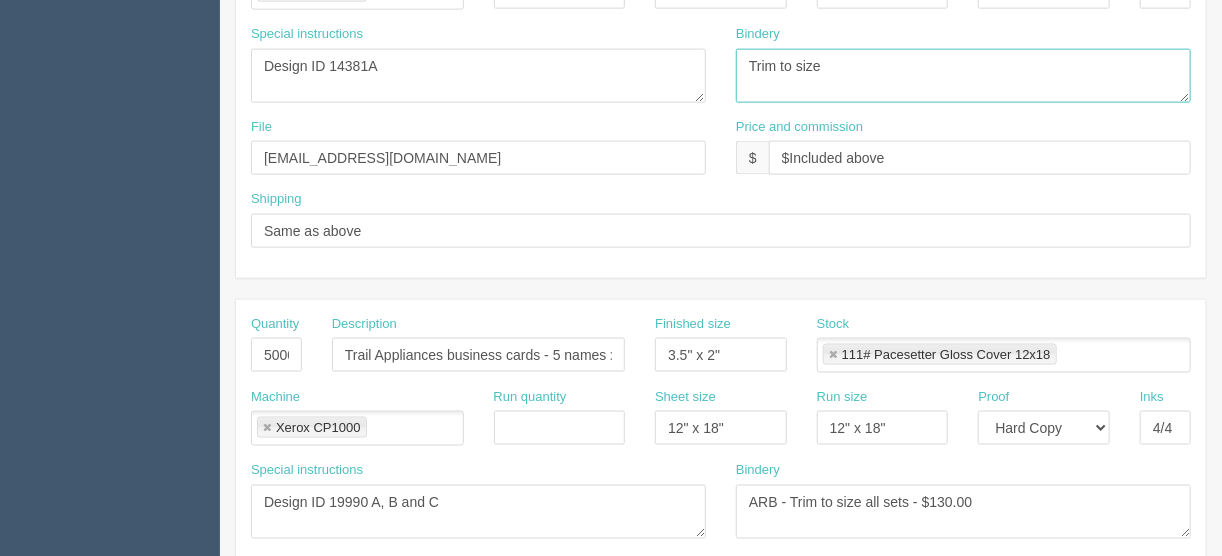scroll, scrollTop: 1120, scrollLeft: 0, axis: vertical 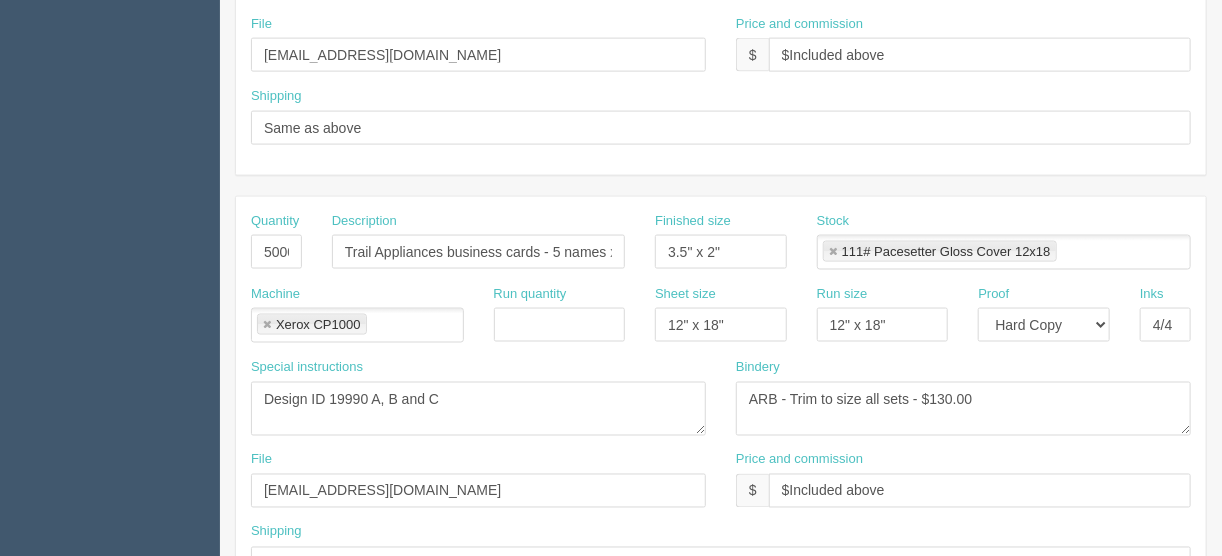 type on "Trim to size" 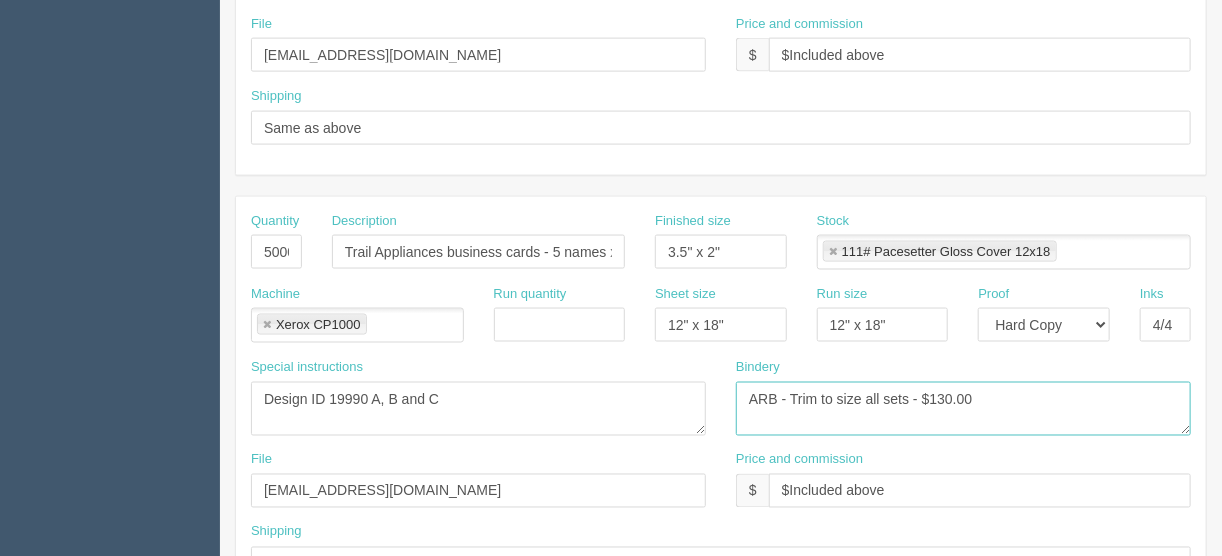 click on "ARB - Trim to size all sets - $130.00" at bounding box center [963, 409] 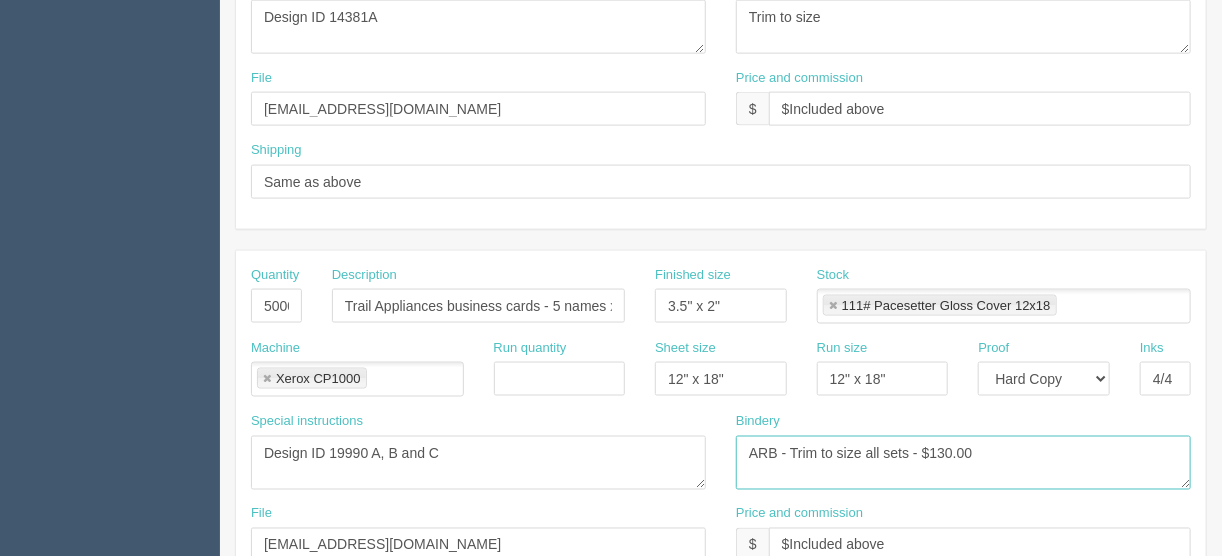 scroll, scrollTop: 960, scrollLeft: 0, axis: vertical 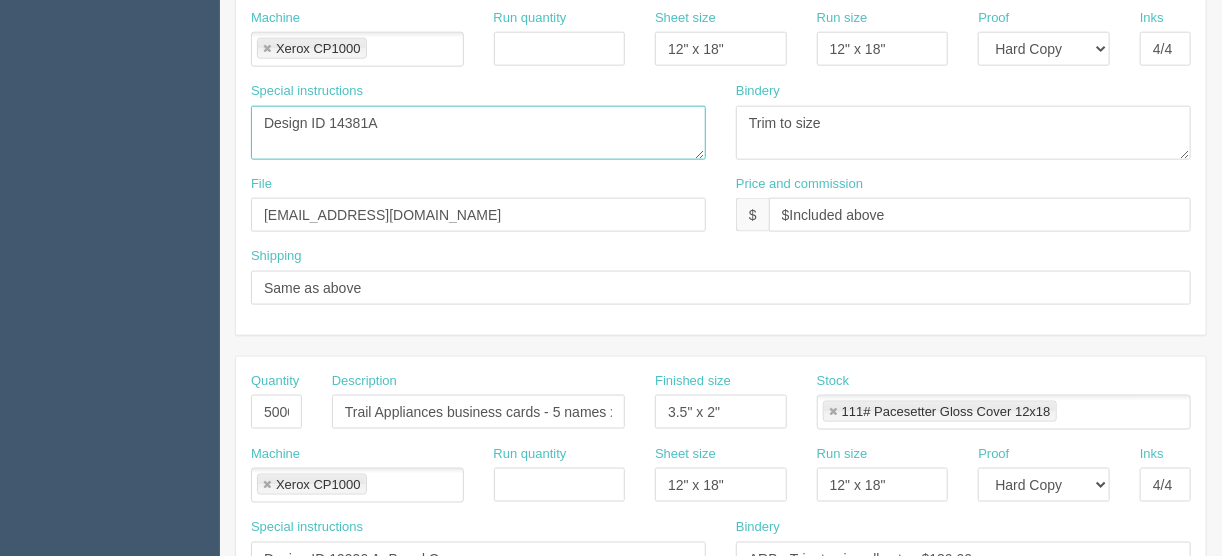 drag, startPoint x: 398, startPoint y: 115, endPoint x: 172, endPoint y: 101, distance: 226.43321 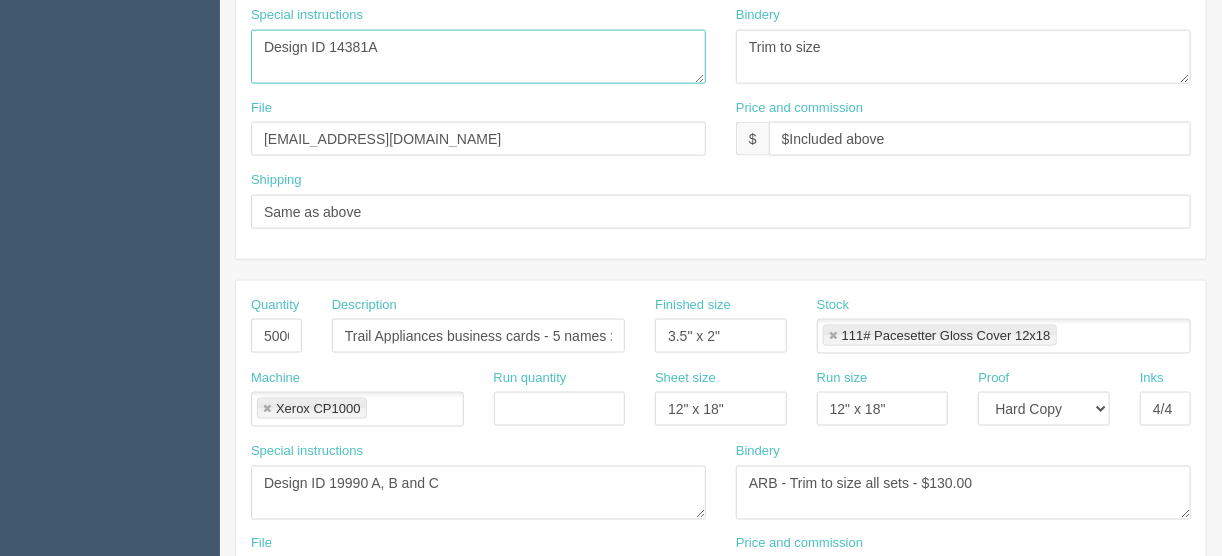 scroll, scrollTop: 1120, scrollLeft: 0, axis: vertical 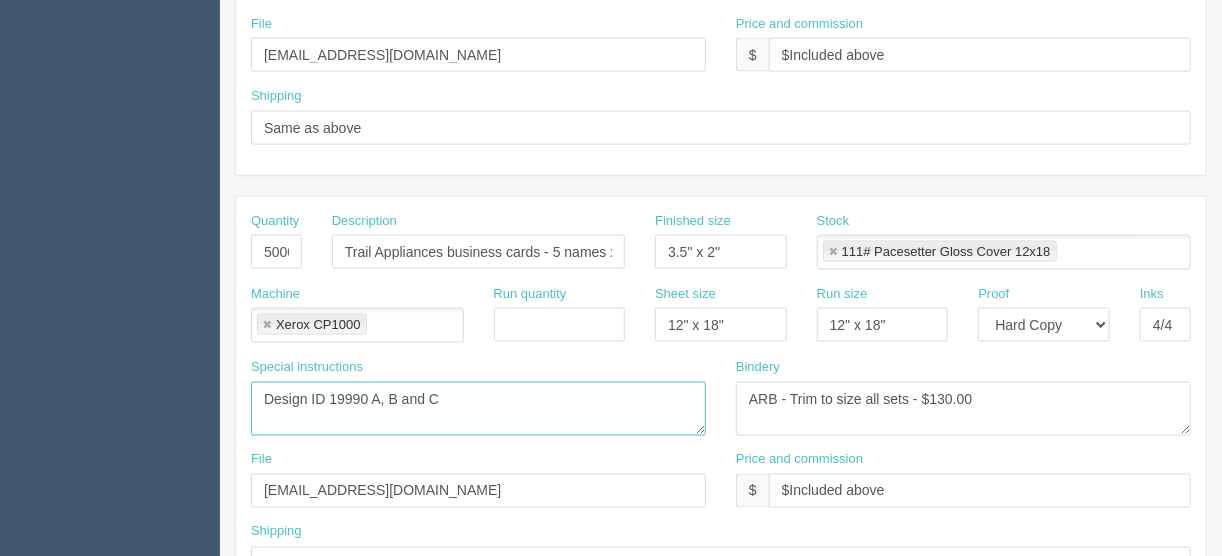 drag, startPoint x: 457, startPoint y: 391, endPoint x: 133, endPoint y: 393, distance: 324.00616 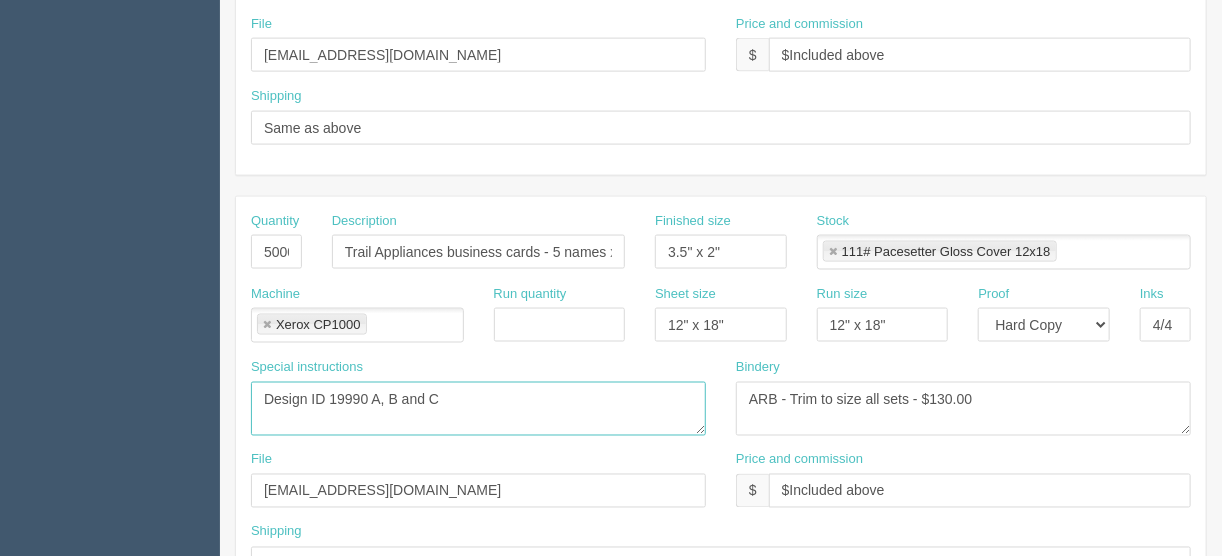 click on "Dockets
Estimates
Customers" at bounding box center [611, -187] 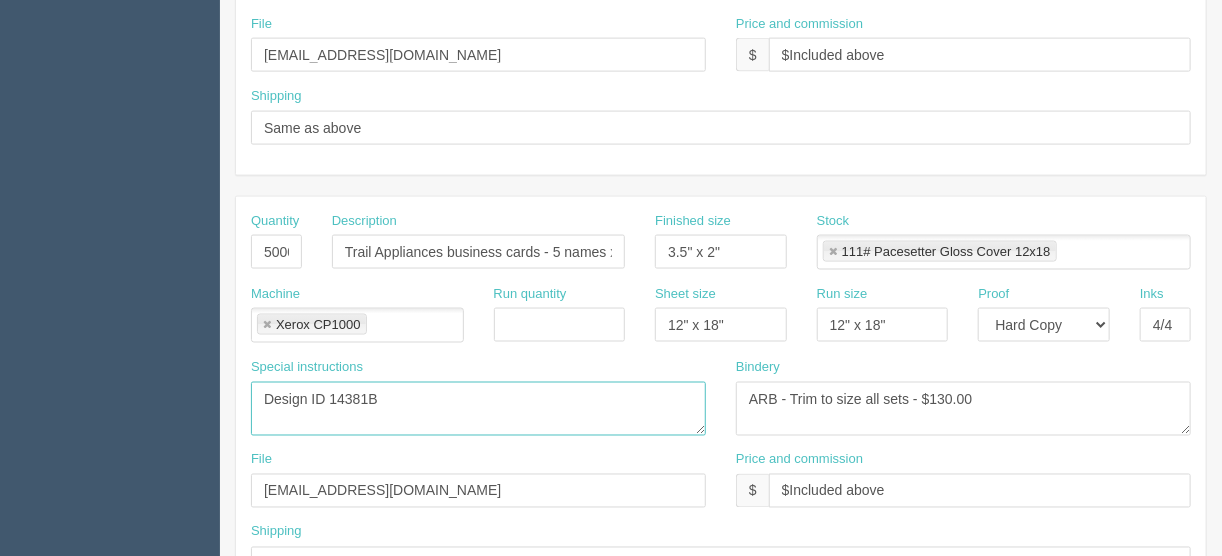 type on "Design ID 14381B" 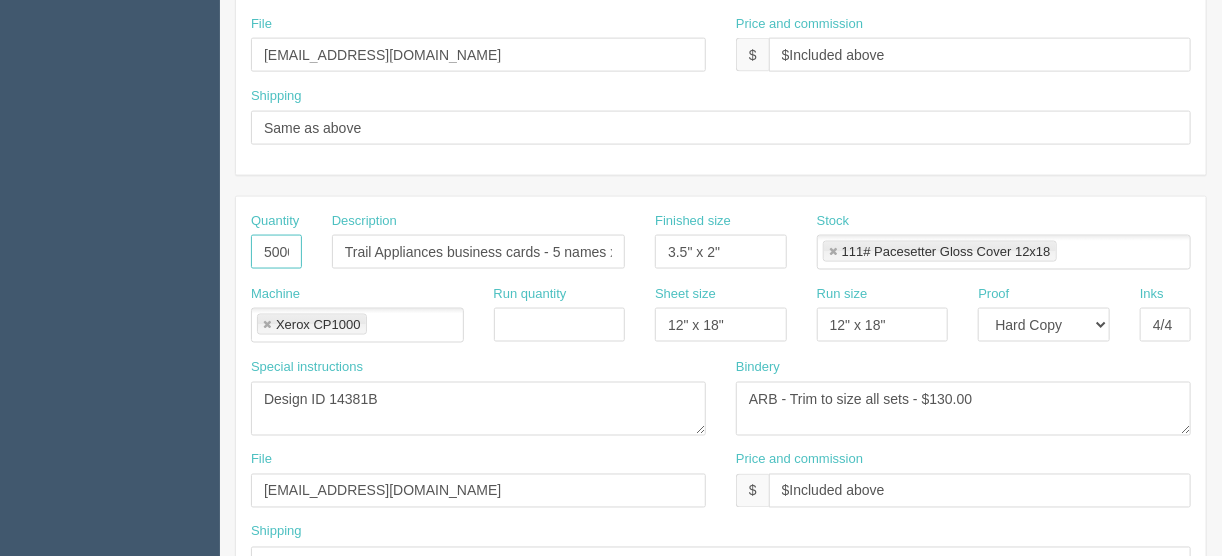 scroll, scrollTop: 0, scrollLeft: 5, axis: horizontal 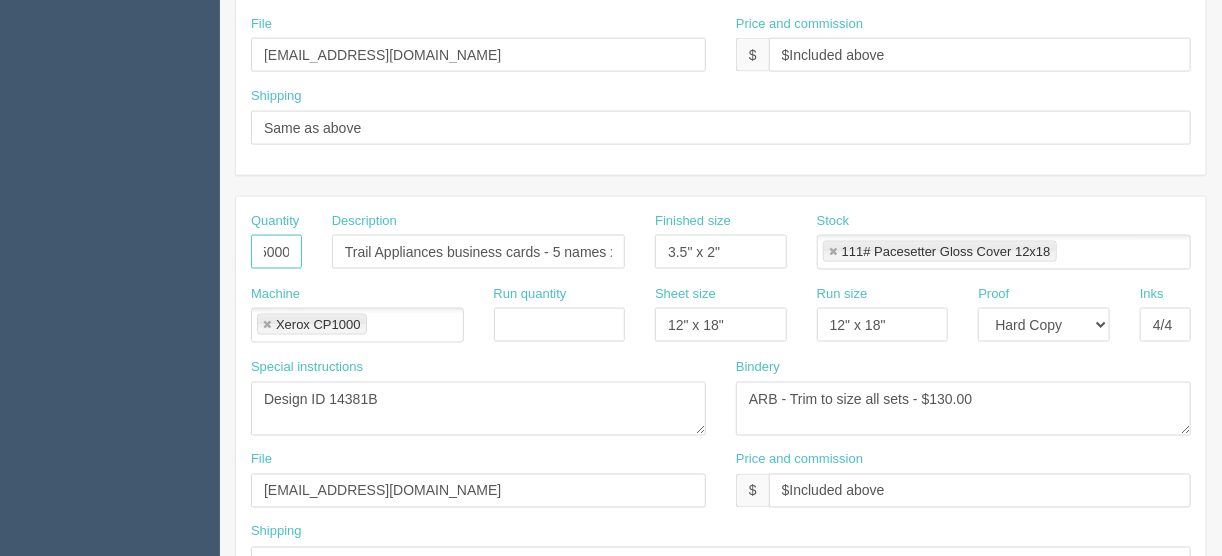 drag, startPoint x: 252, startPoint y: 249, endPoint x: 615, endPoint y: 185, distance: 368.5987 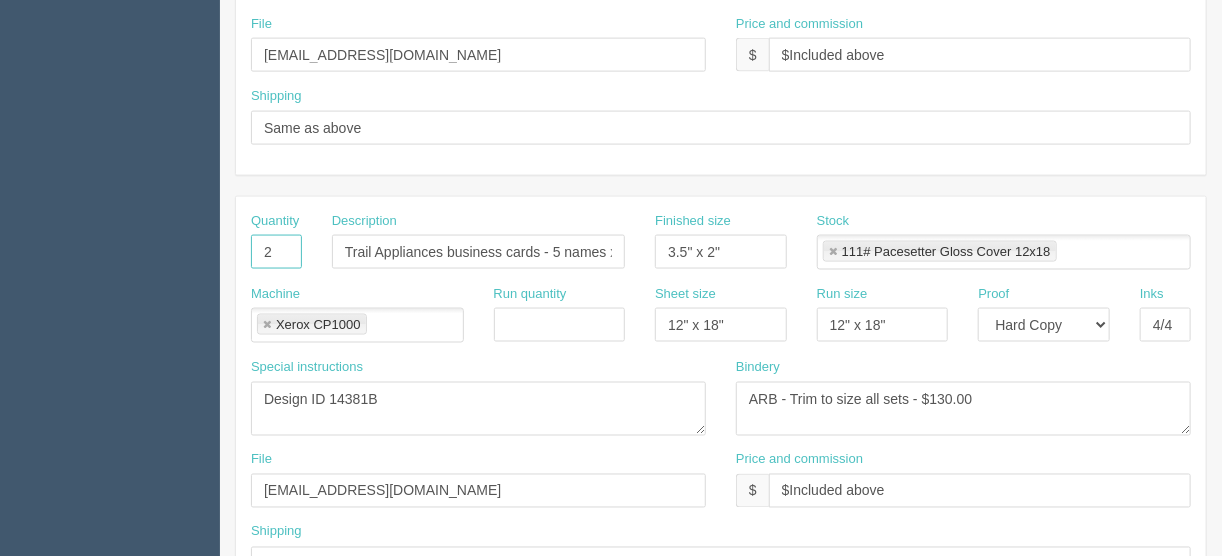 scroll, scrollTop: 0, scrollLeft: 0, axis: both 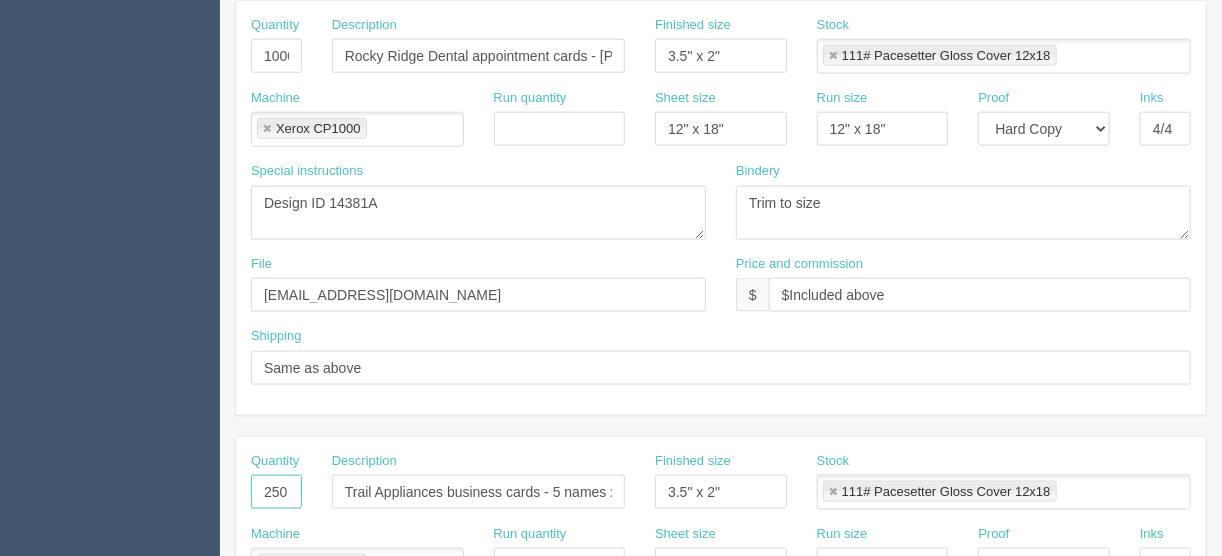 type on "250" 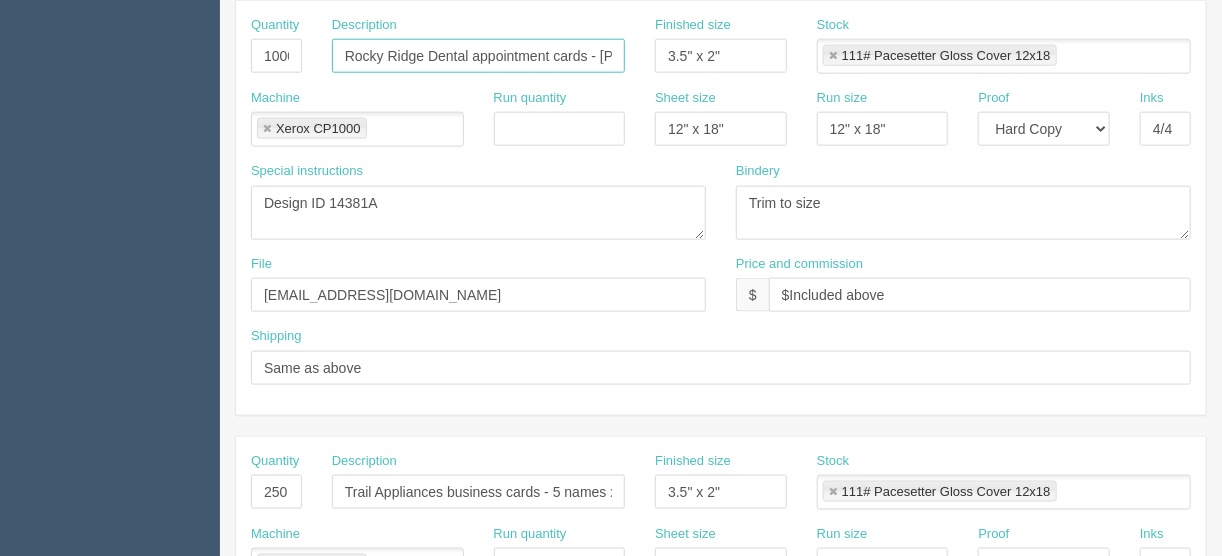 scroll, scrollTop: 0, scrollLeft: 50, axis: horizontal 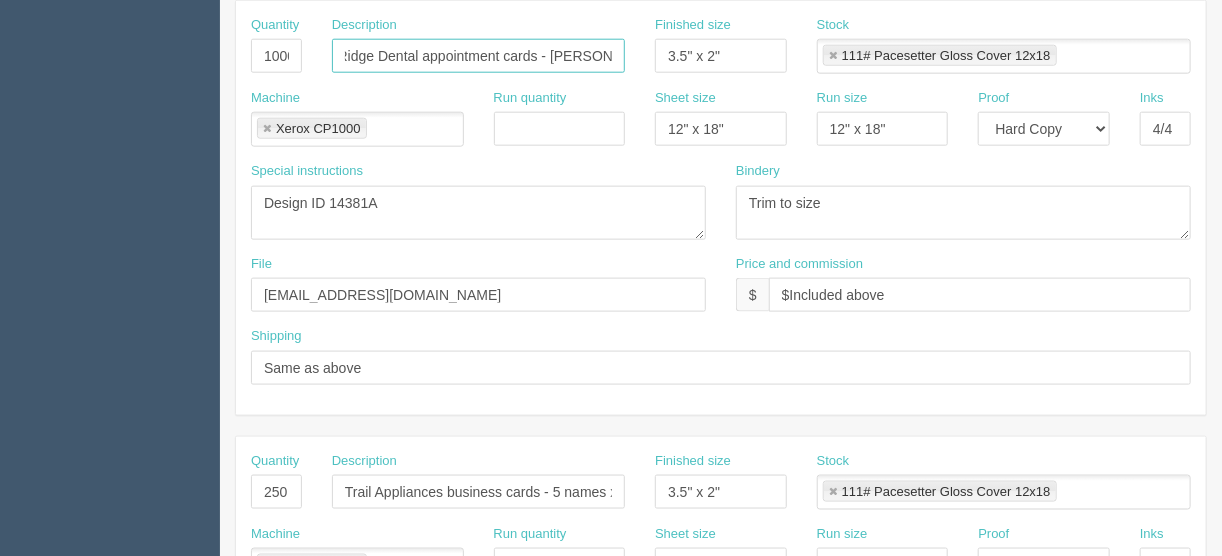 drag, startPoint x: 337, startPoint y: 55, endPoint x: 744, endPoint y: 45, distance: 407.12283 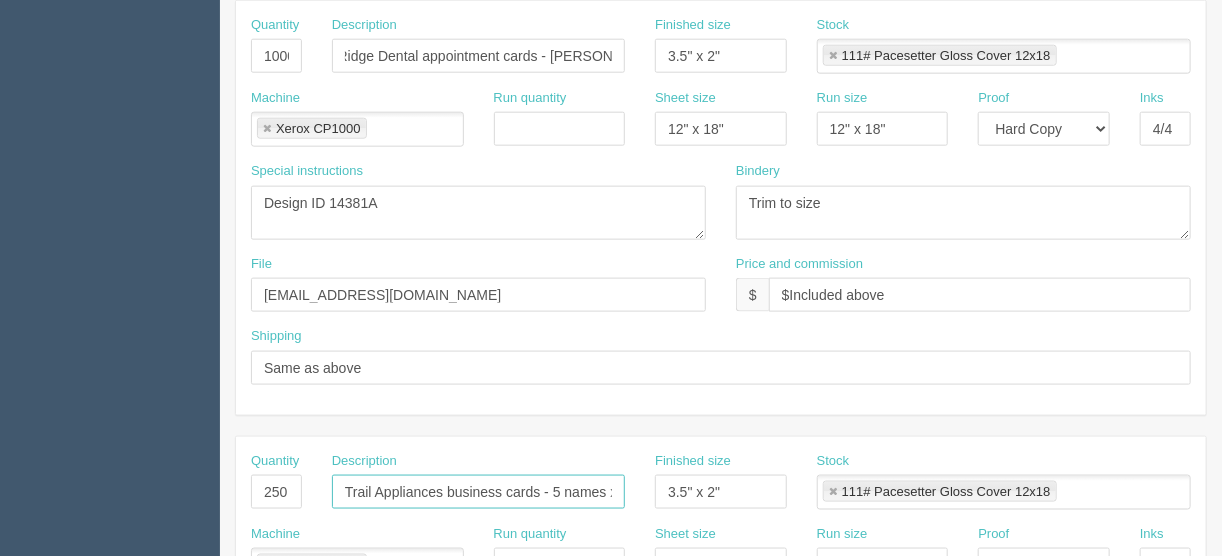 scroll, scrollTop: 0, scrollLeft: 0, axis: both 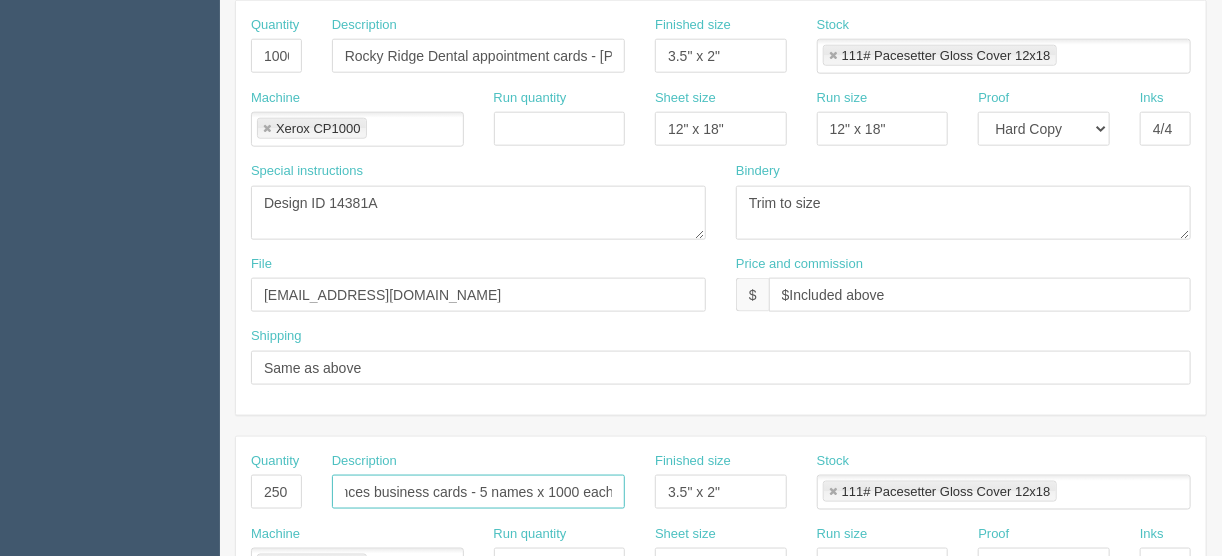 drag, startPoint x: 334, startPoint y: 483, endPoint x: 688, endPoint y: 483, distance: 354 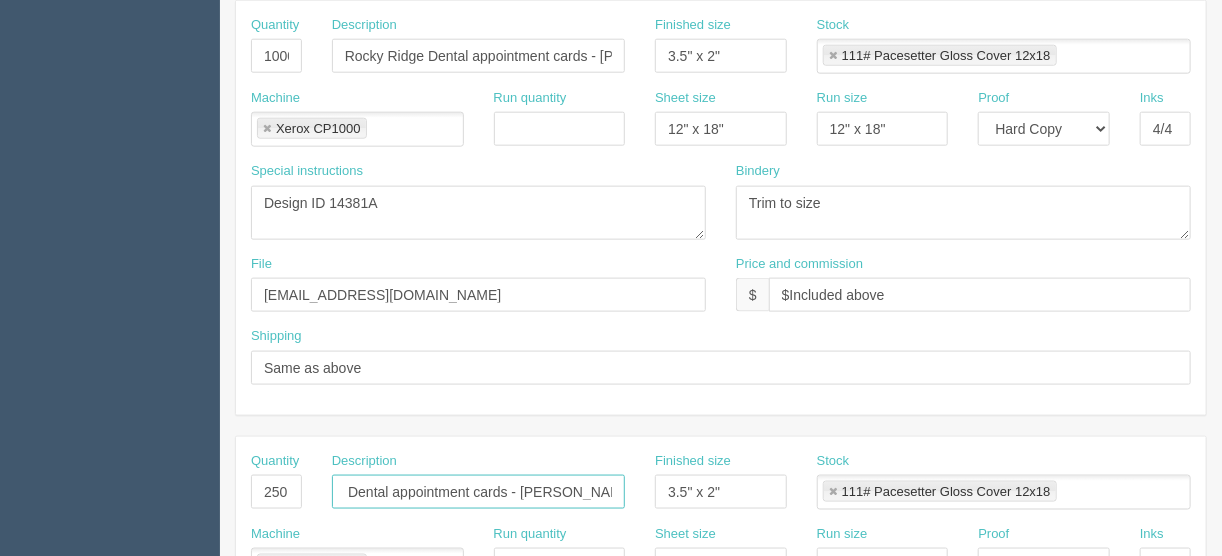 scroll, scrollTop: 0, scrollLeft: 88, axis: horizontal 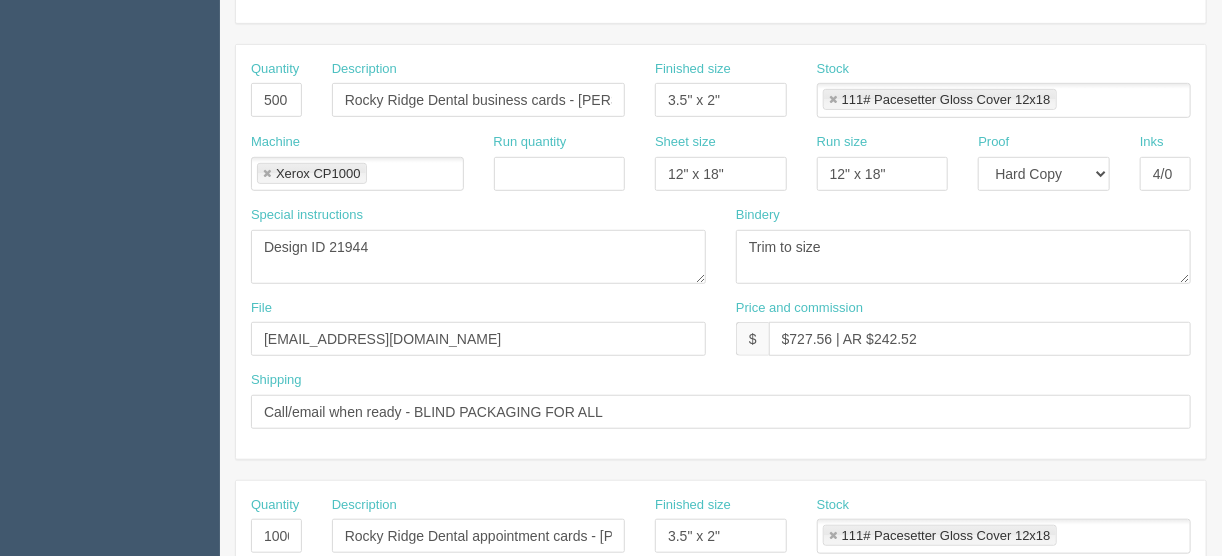 type on "Rocky Ridge Dental appointment cards - Andrea Iwamoto" 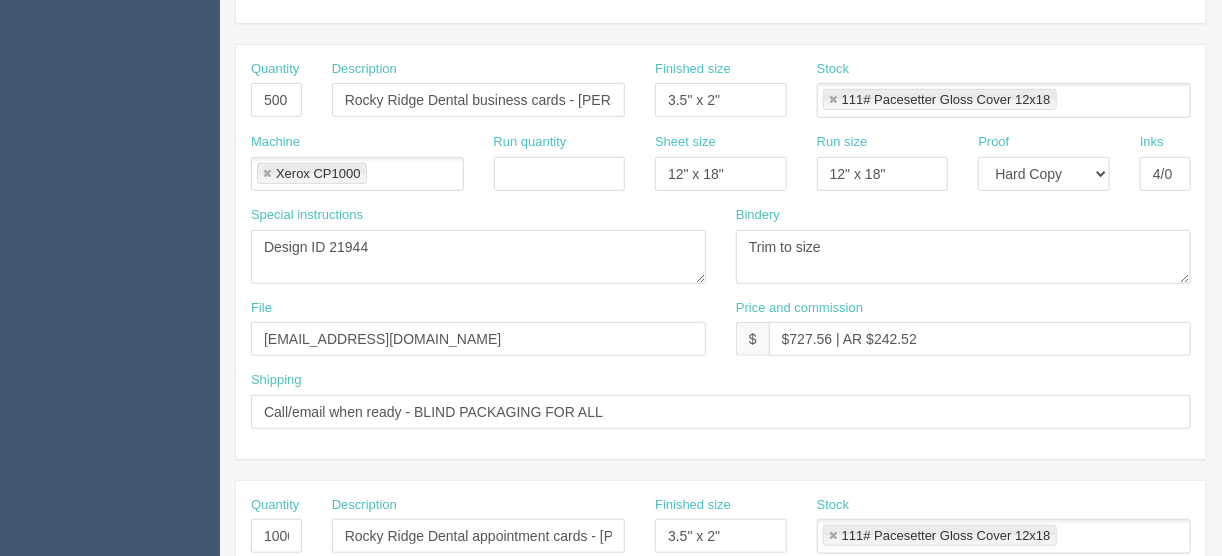 scroll, scrollTop: 0, scrollLeft: 0, axis: both 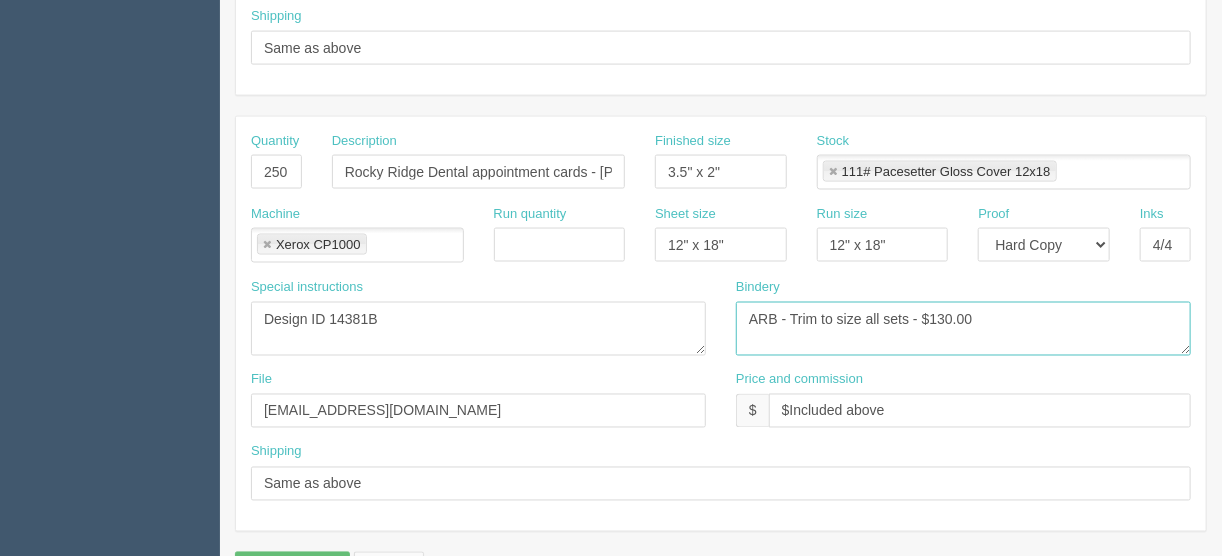 drag, startPoint x: 996, startPoint y: 307, endPoint x: 668, endPoint y: 308, distance: 328.00153 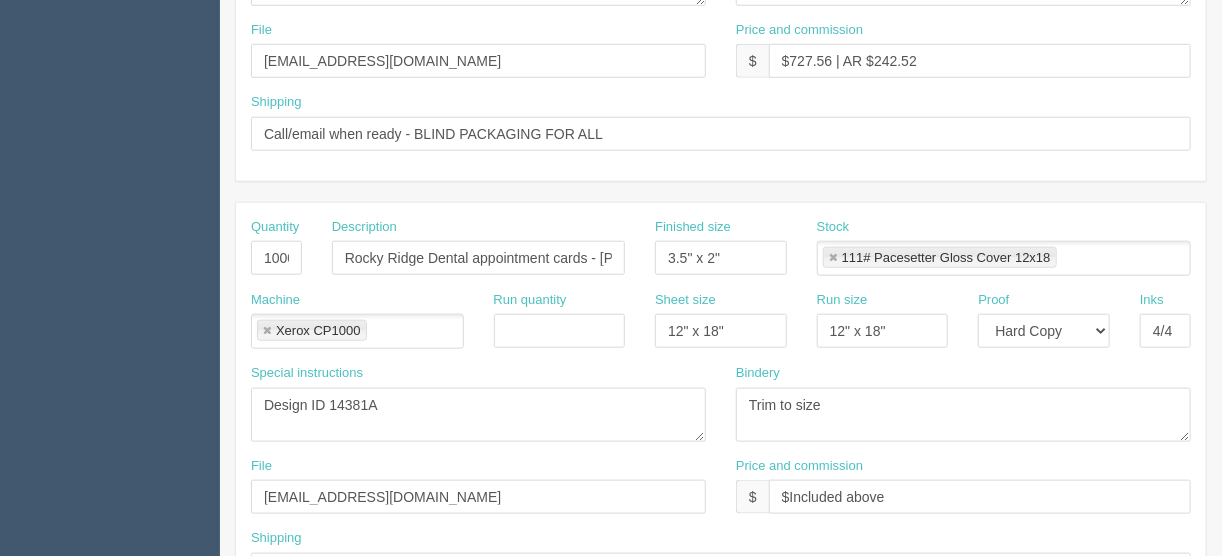 scroll, scrollTop: 560, scrollLeft: 0, axis: vertical 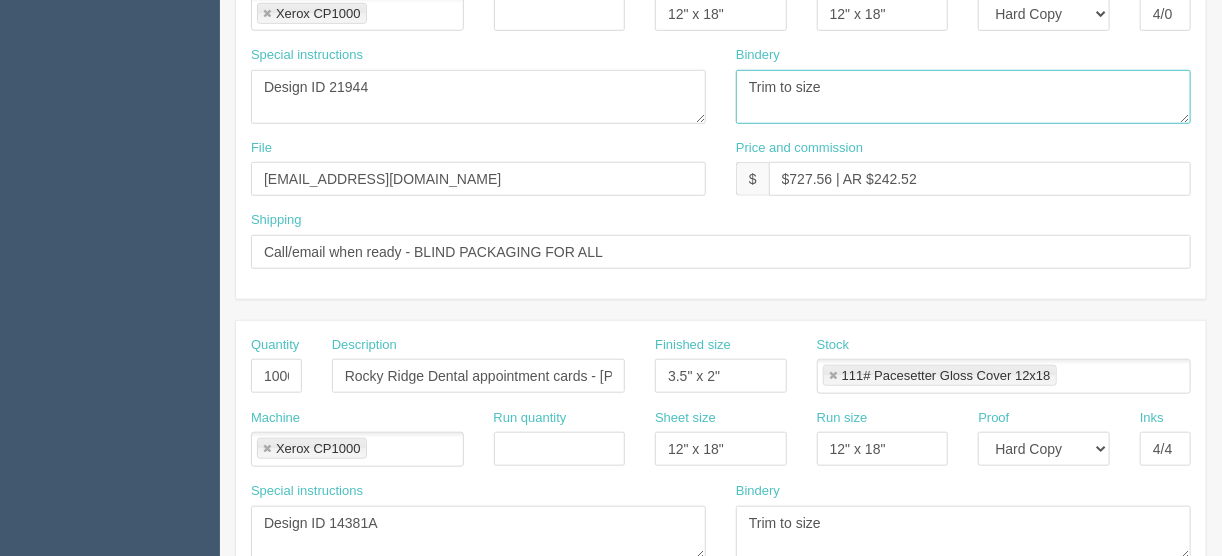 drag, startPoint x: 872, startPoint y: 80, endPoint x: 657, endPoint y: 77, distance: 215.02094 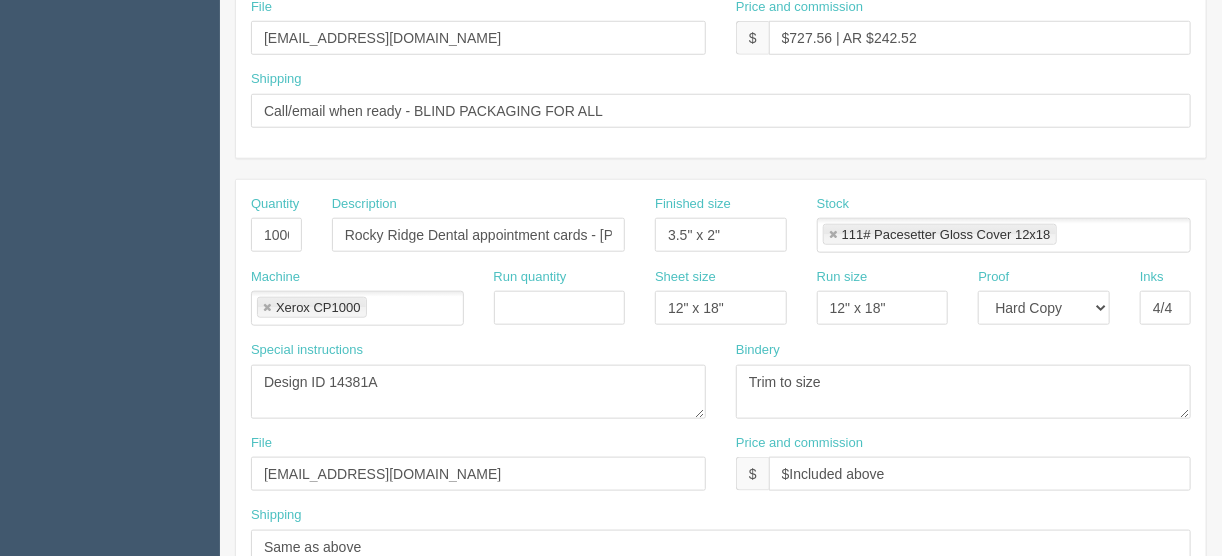 scroll, scrollTop: 720, scrollLeft: 0, axis: vertical 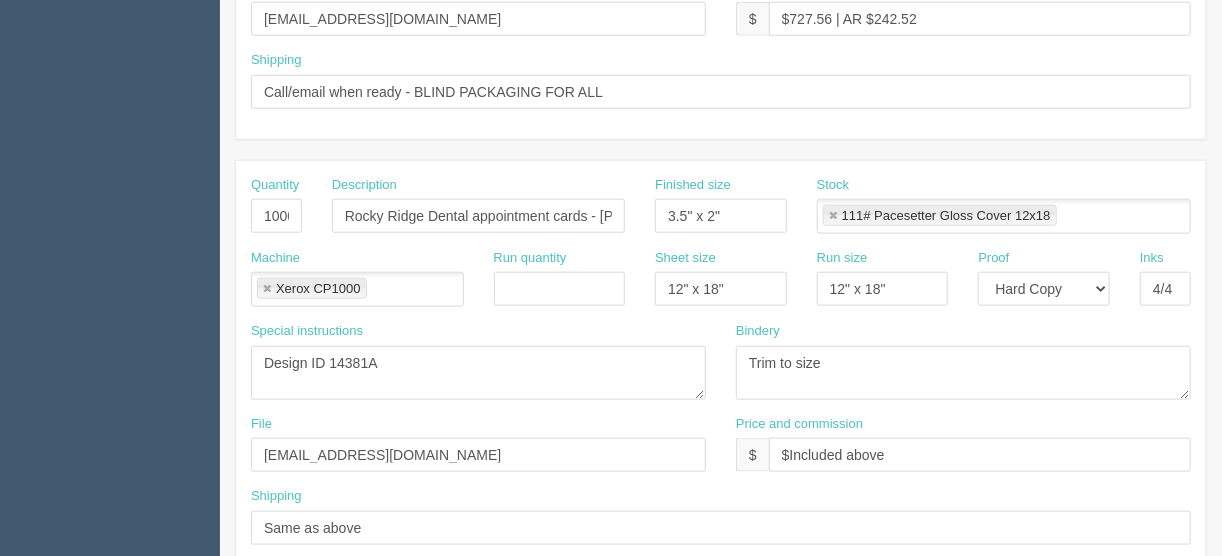 type on "ARB - Trim to size all sets - $130.00" 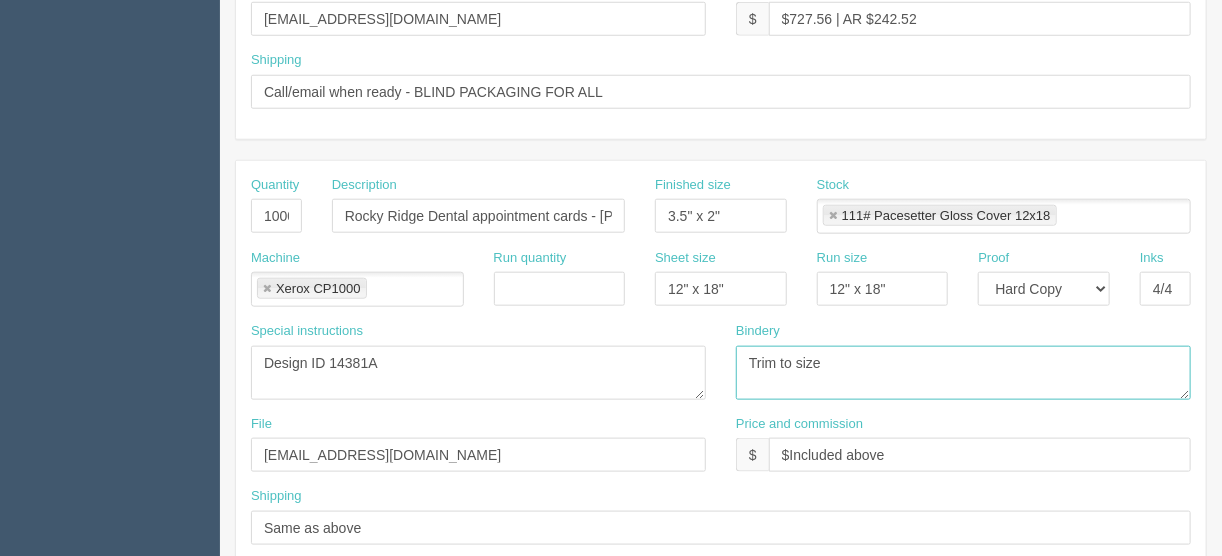drag, startPoint x: 838, startPoint y: 356, endPoint x: 643, endPoint y: 369, distance: 195.43285 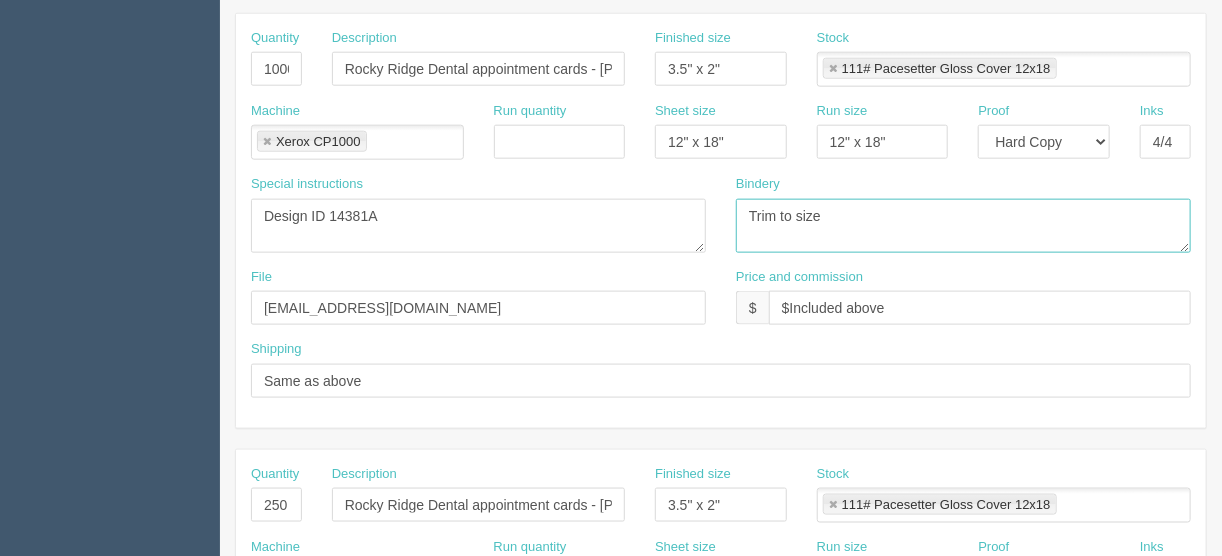 scroll, scrollTop: 1120, scrollLeft: 0, axis: vertical 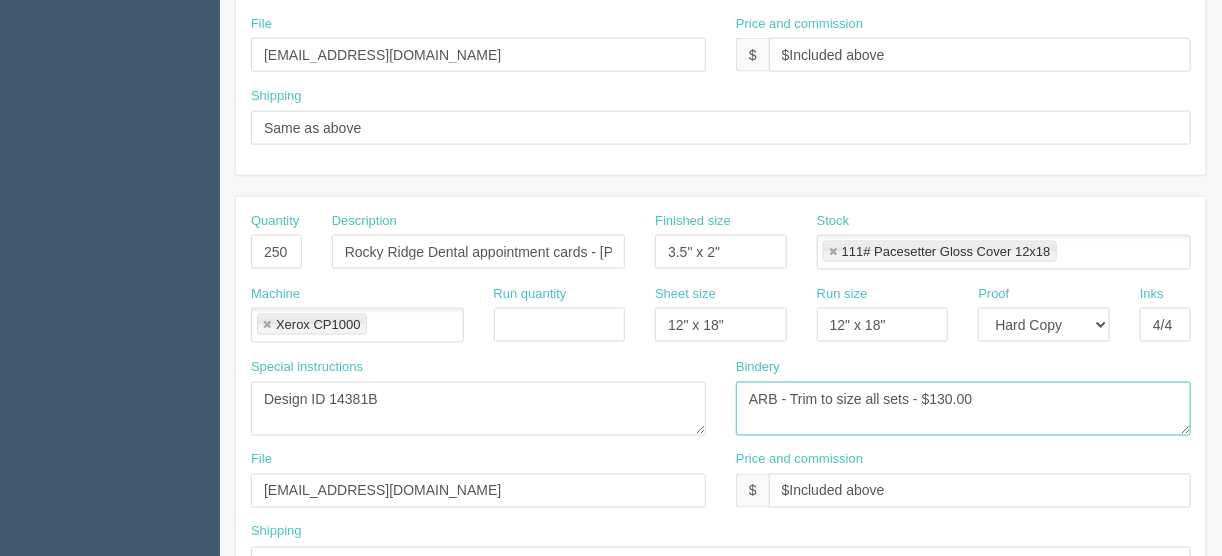drag, startPoint x: 990, startPoint y: 385, endPoint x: 615, endPoint y: 402, distance: 375.38513 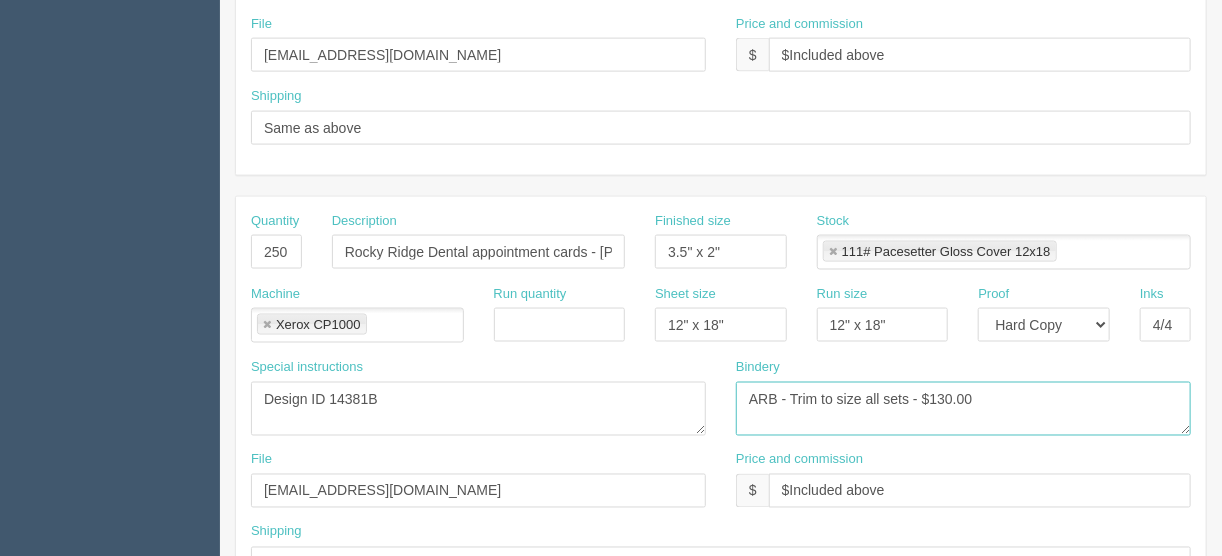 drag, startPoint x: 748, startPoint y: 411, endPoint x: 733, endPoint y: 362, distance: 51.24451 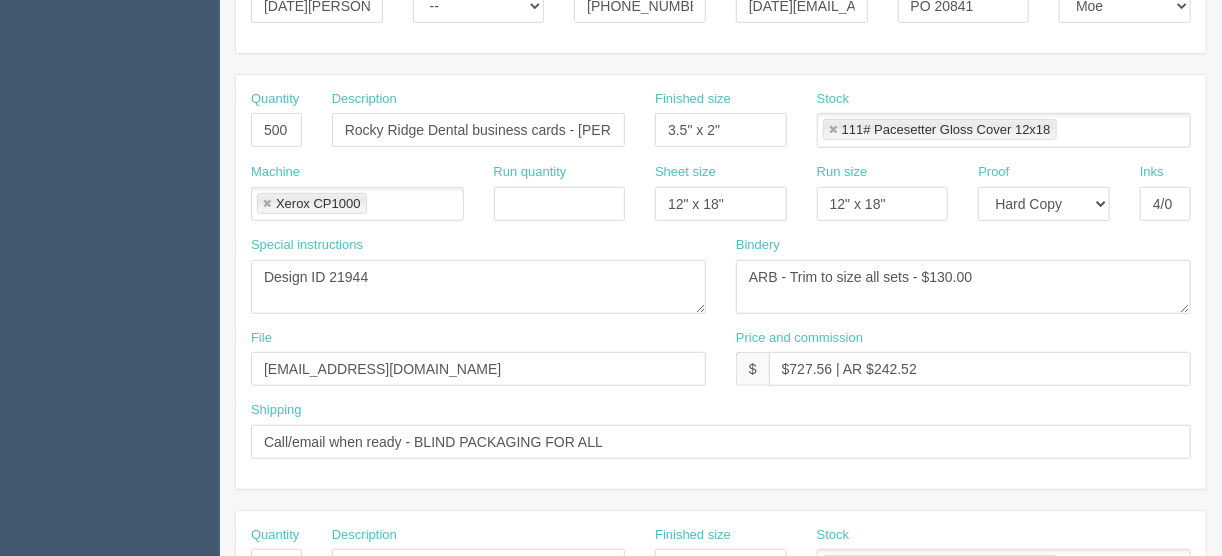 scroll, scrollTop: 369, scrollLeft: 0, axis: vertical 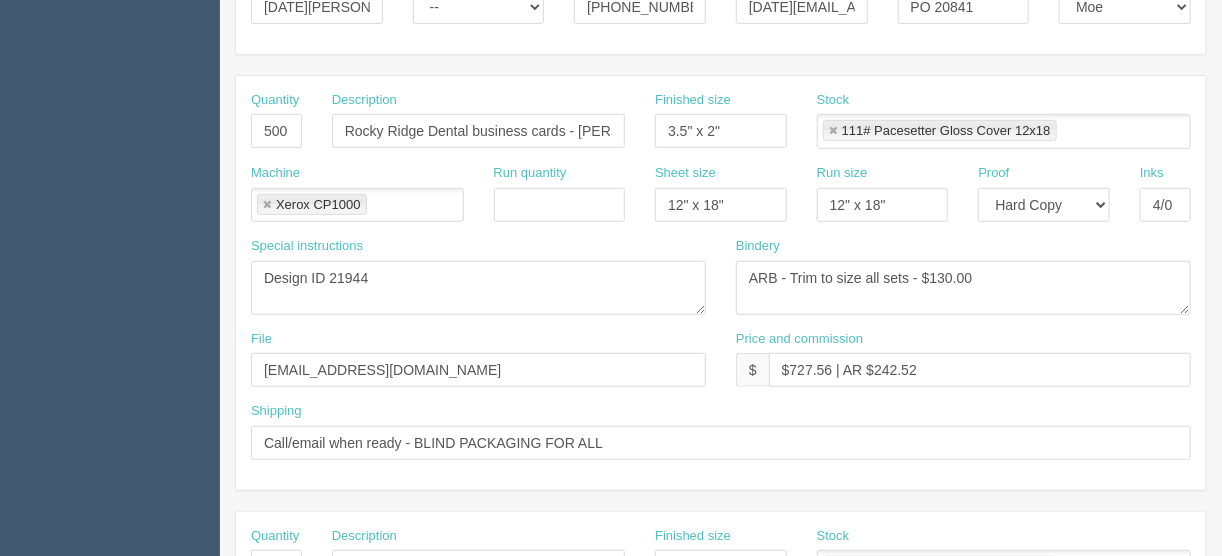 type on "Trim to size" 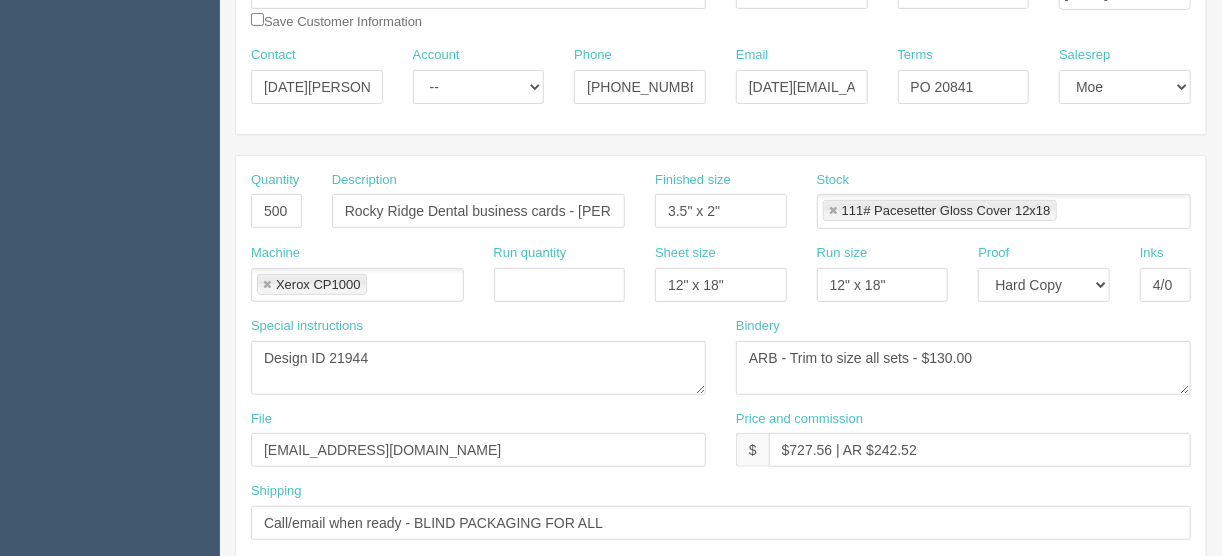scroll, scrollTop: 369, scrollLeft: 0, axis: vertical 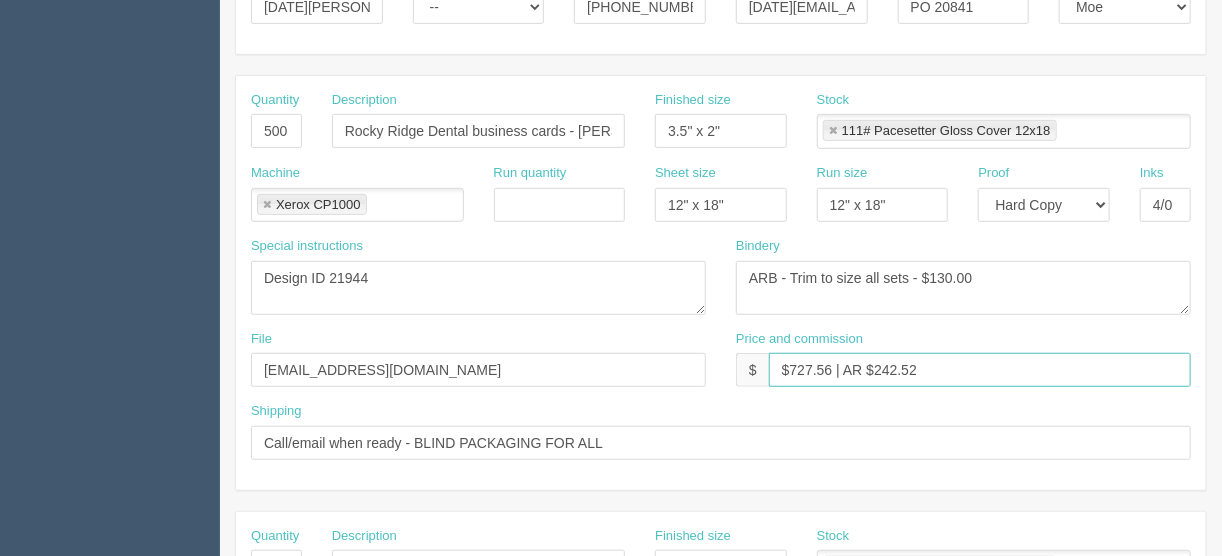 drag, startPoint x: 831, startPoint y: 358, endPoint x: 788, endPoint y: 360, distance: 43.046486 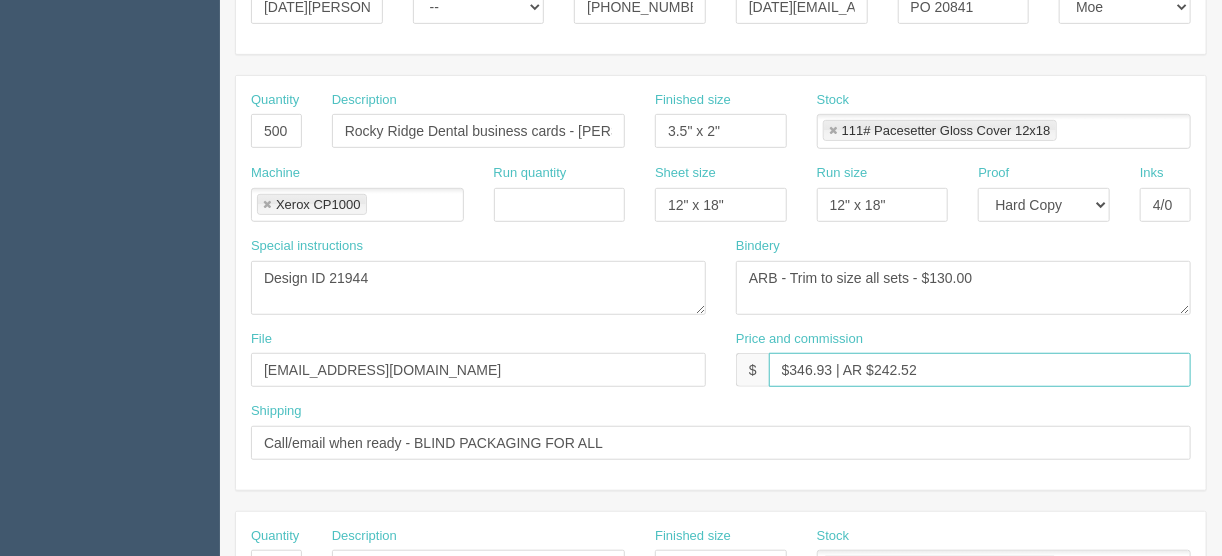 type on "$346.93 | AR $242.52" 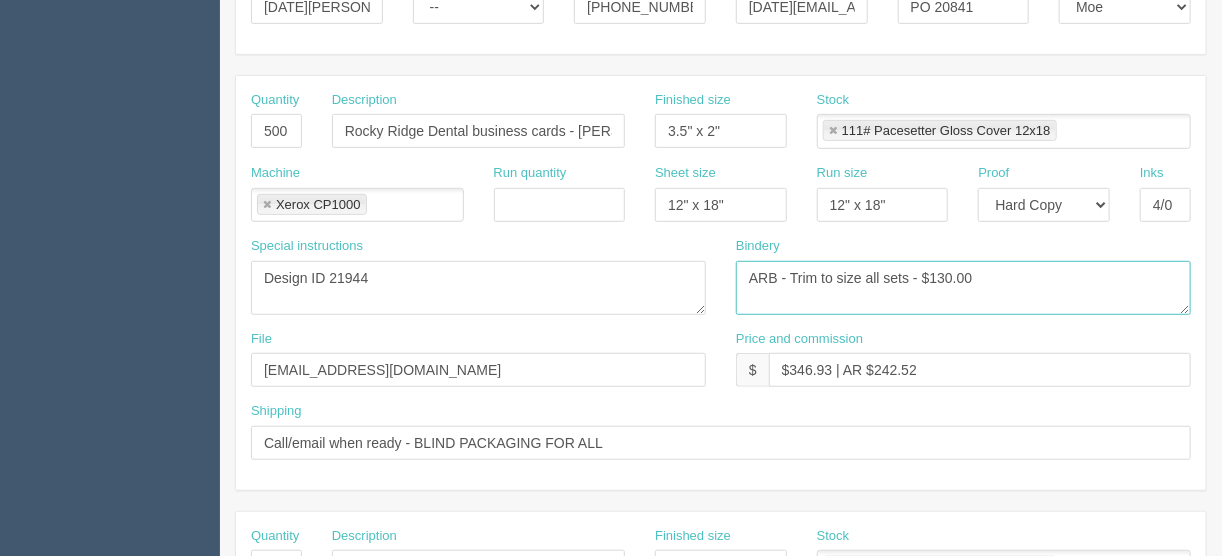 drag, startPoint x: 944, startPoint y: 270, endPoint x: 945, endPoint y: 281, distance: 11.045361 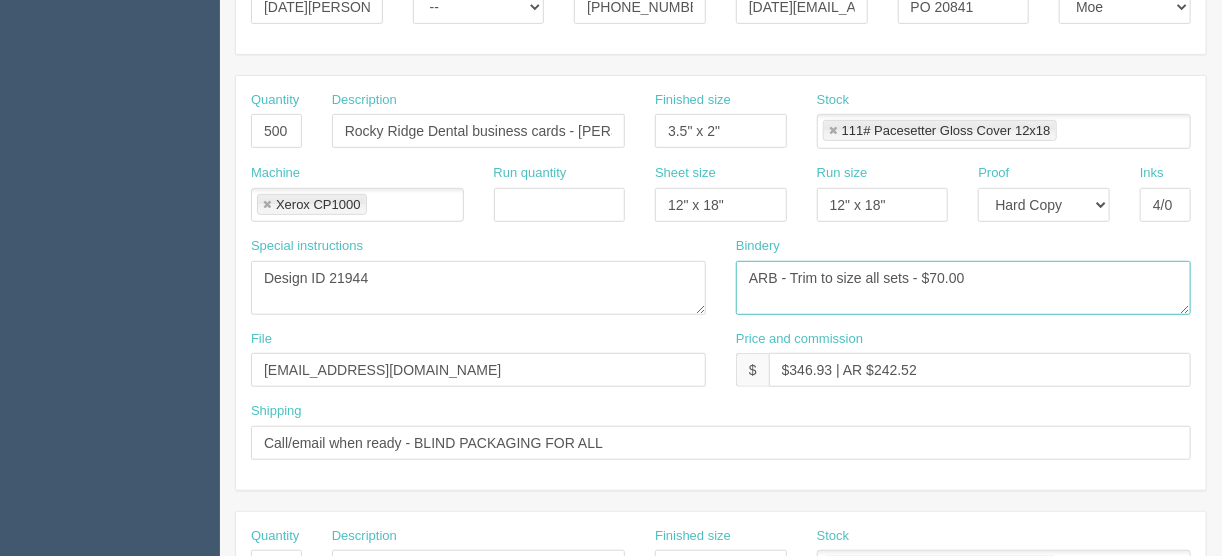 type on "ARB - Trim to size all sets - $70.00" 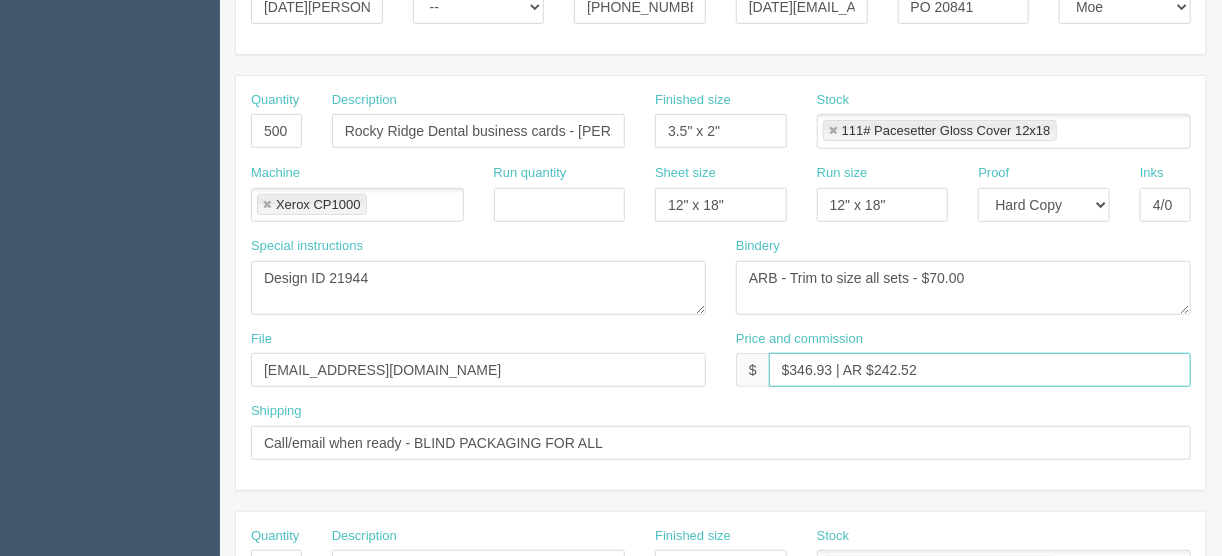 click on "$346.93 | AR $242.52" at bounding box center (980, 370) 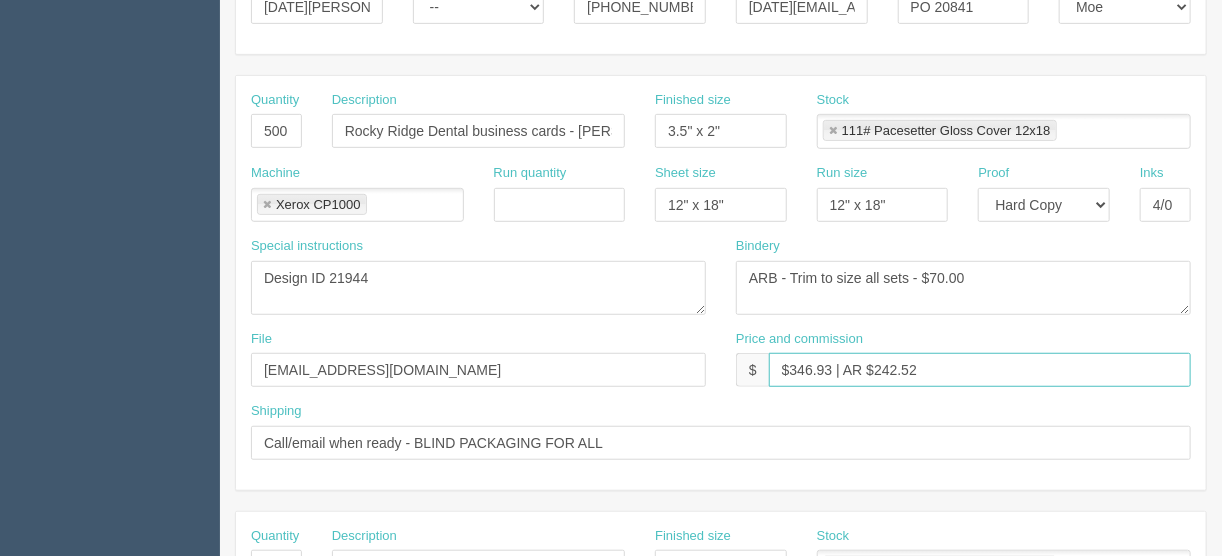 drag, startPoint x: 944, startPoint y: 365, endPoint x: 873, endPoint y: 362, distance: 71.063354 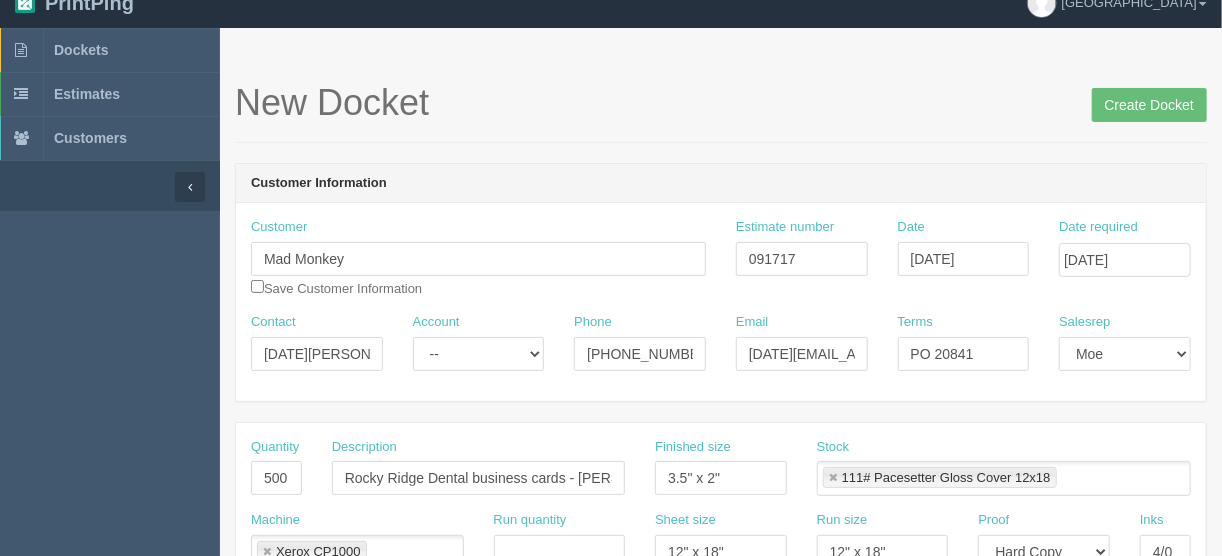 scroll, scrollTop: 0, scrollLeft: 0, axis: both 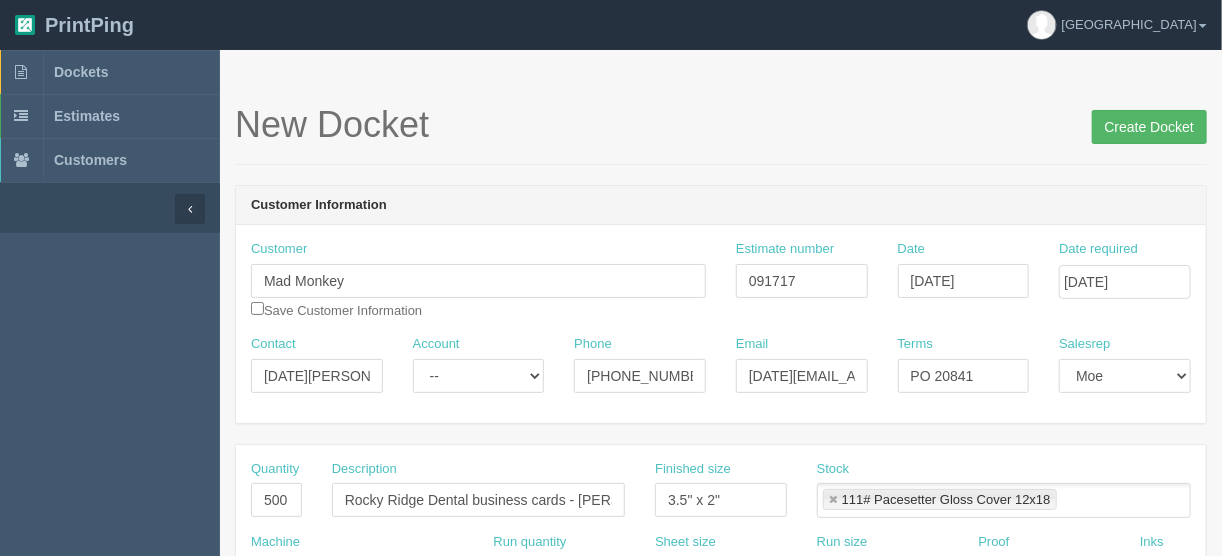 type on "$346.93 | AR $115.65" 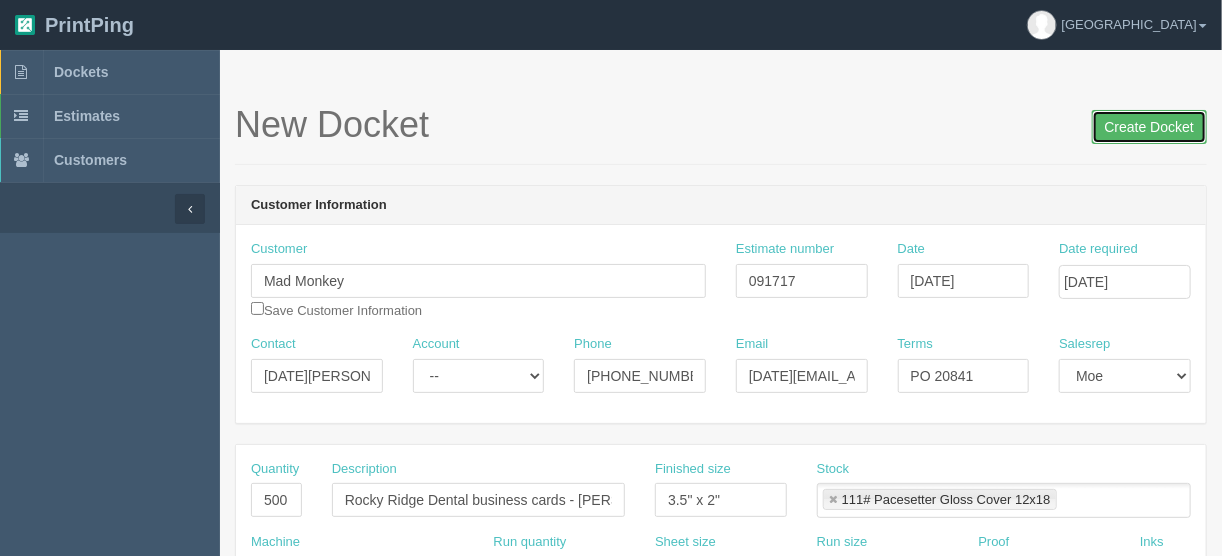 click on "Create Docket" at bounding box center [1149, 127] 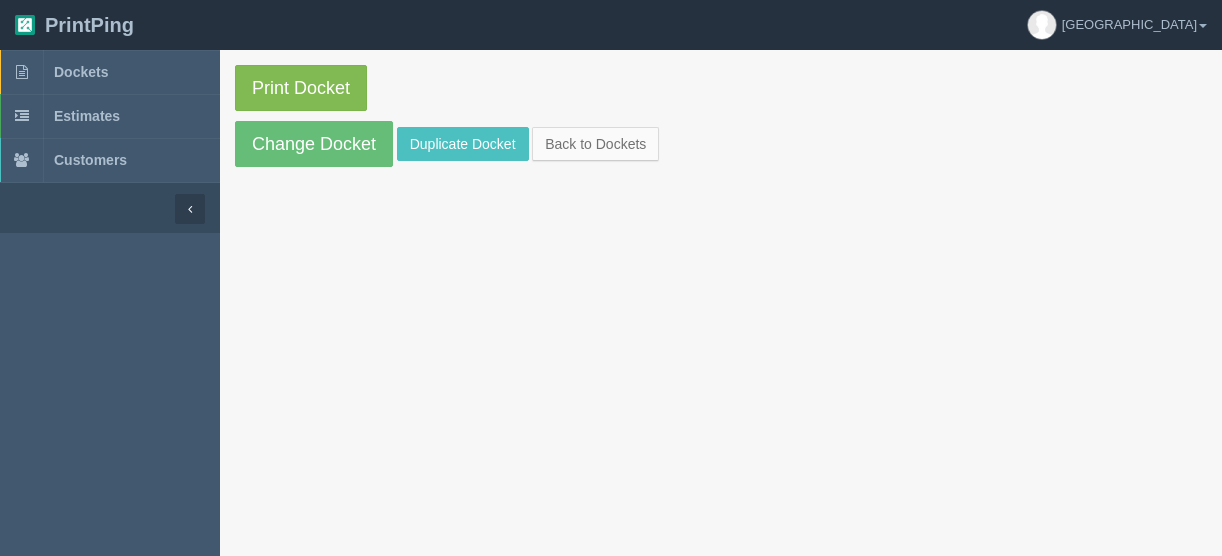 scroll, scrollTop: 0, scrollLeft: 0, axis: both 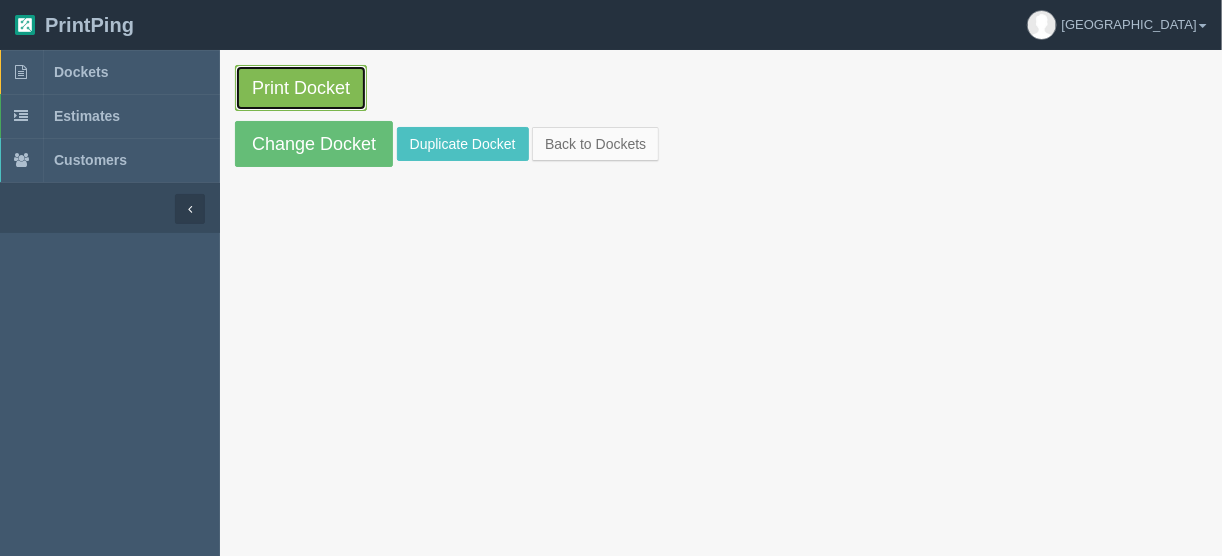 click on "Print Docket" at bounding box center (301, 88) 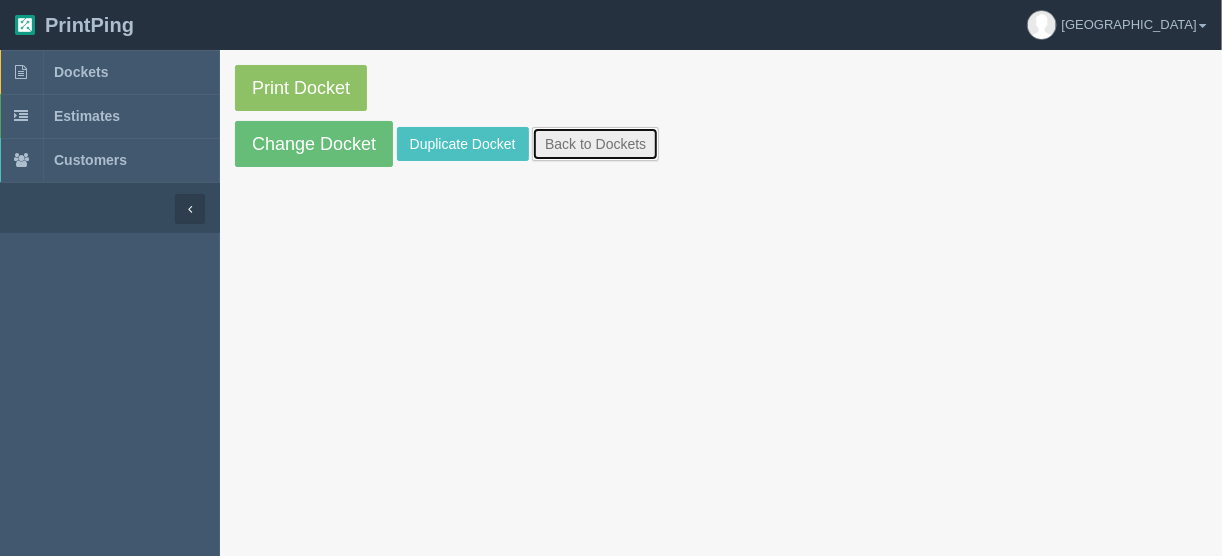 click on "Back to Dockets" at bounding box center (595, 144) 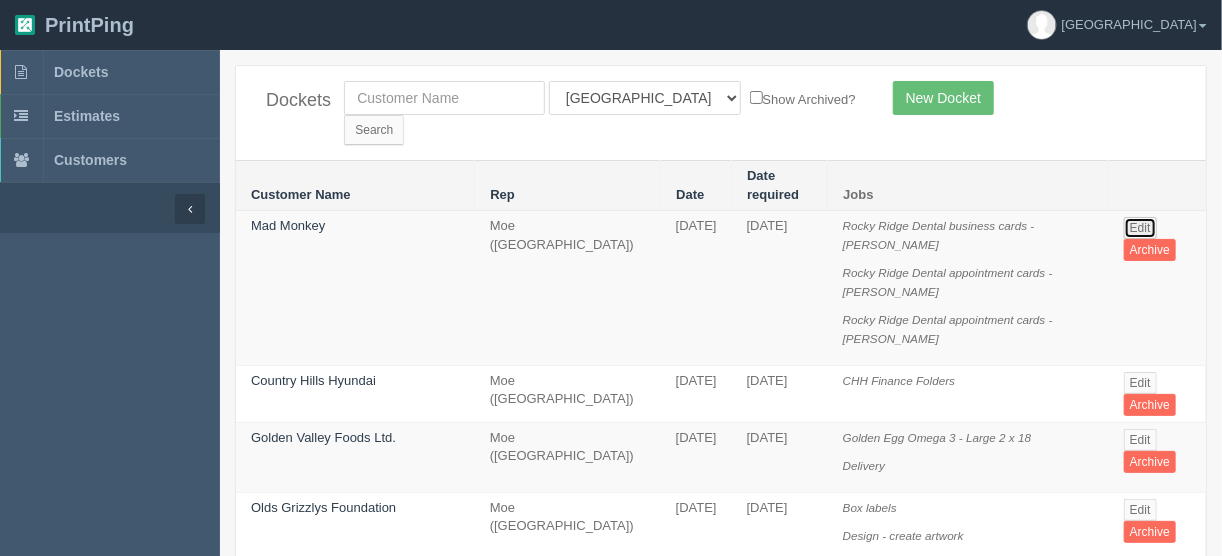 click on "Edit" at bounding box center (1140, 228) 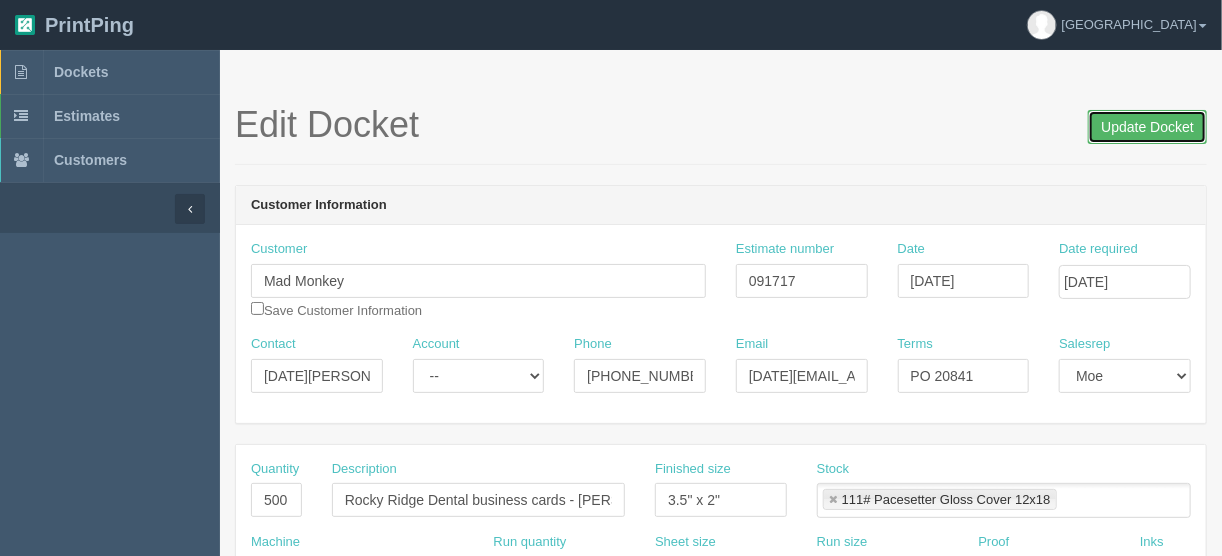 click on "Update Docket" at bounding box center (1147, 127) 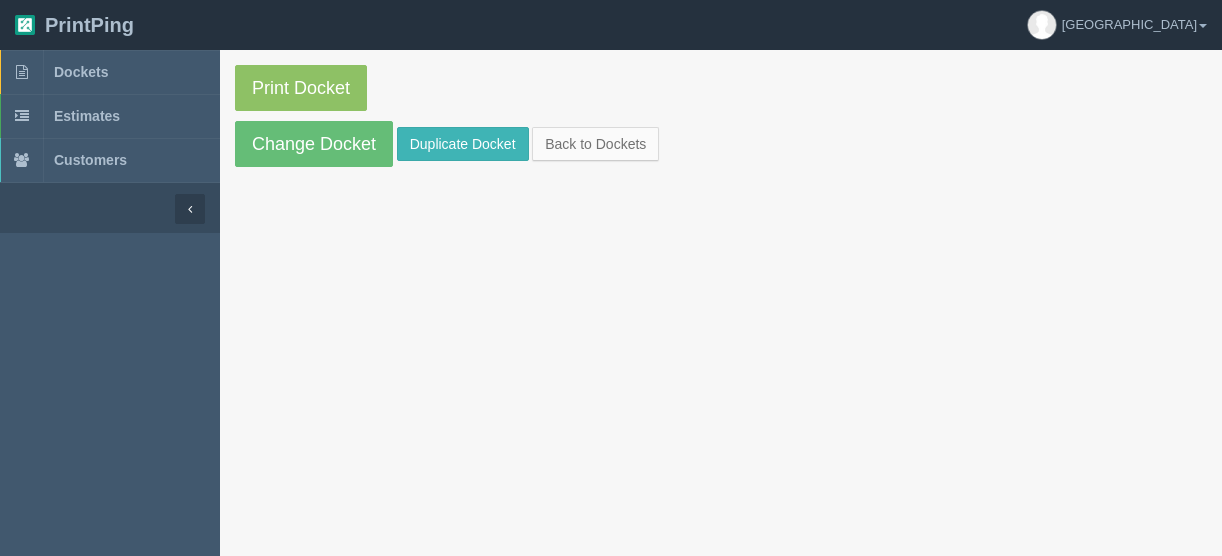 scroll, scrollTop: 0, scrollLeft: 0, axis: both 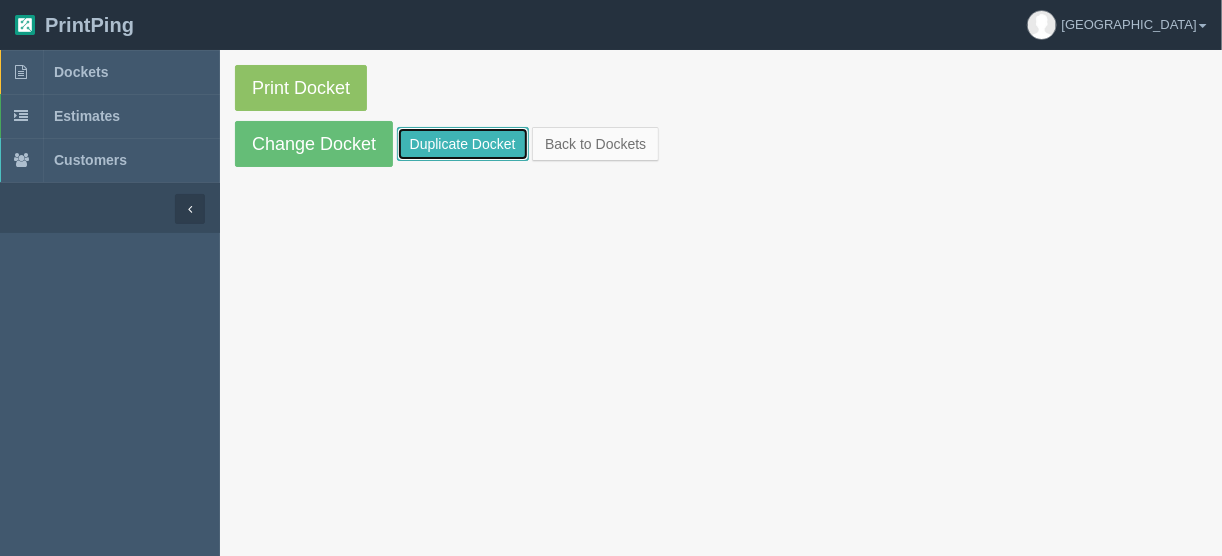 click on "Duplicate Docket" at bounding box center (463, 144) 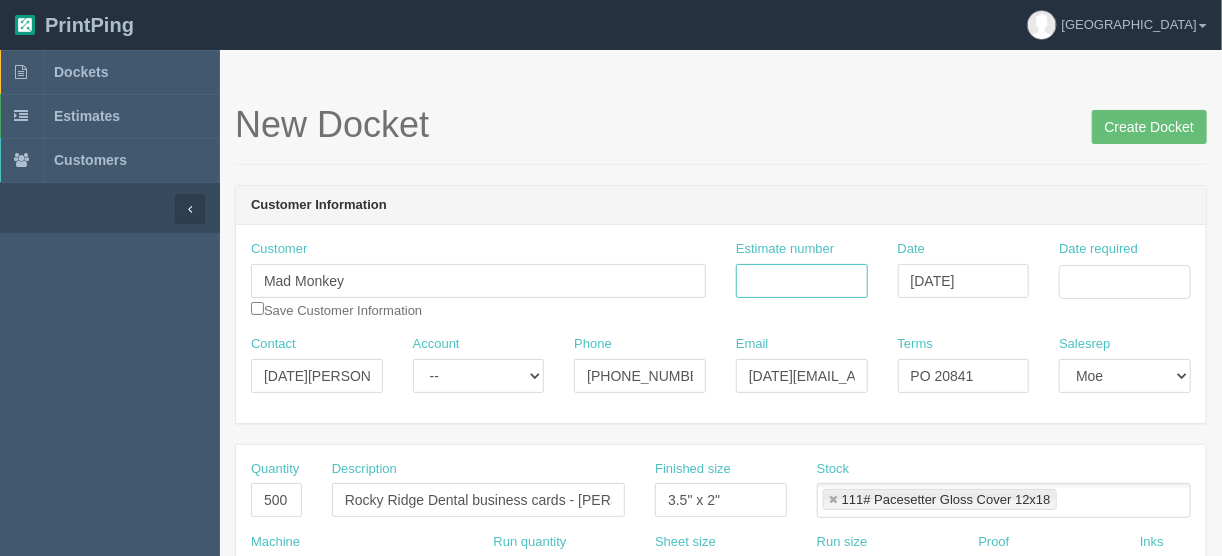 click on "Estimate number" at bounding box center (802, 281) 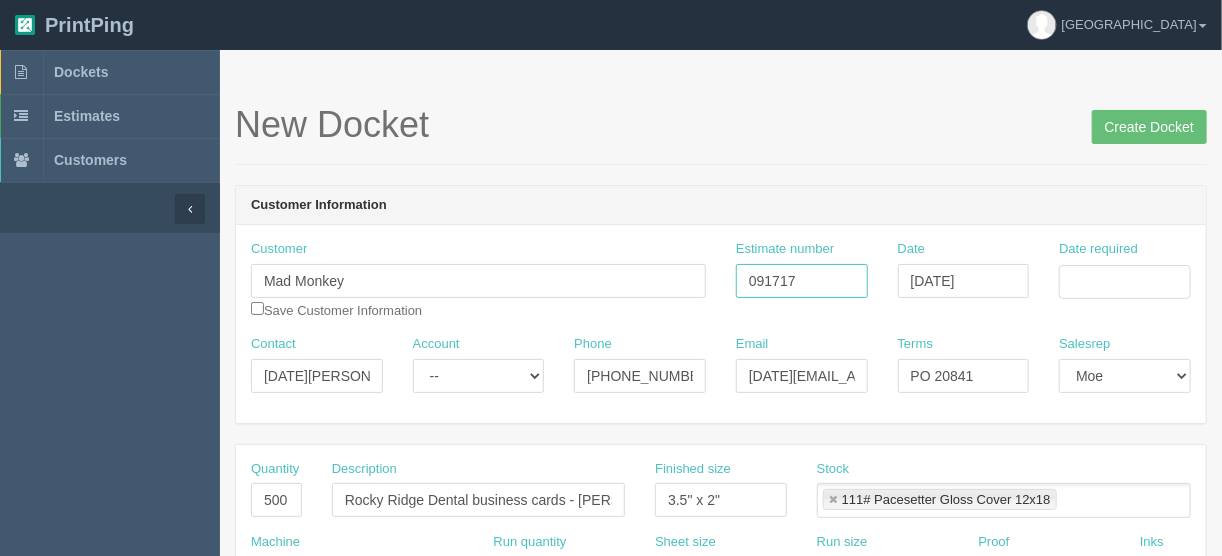 type on "091717" 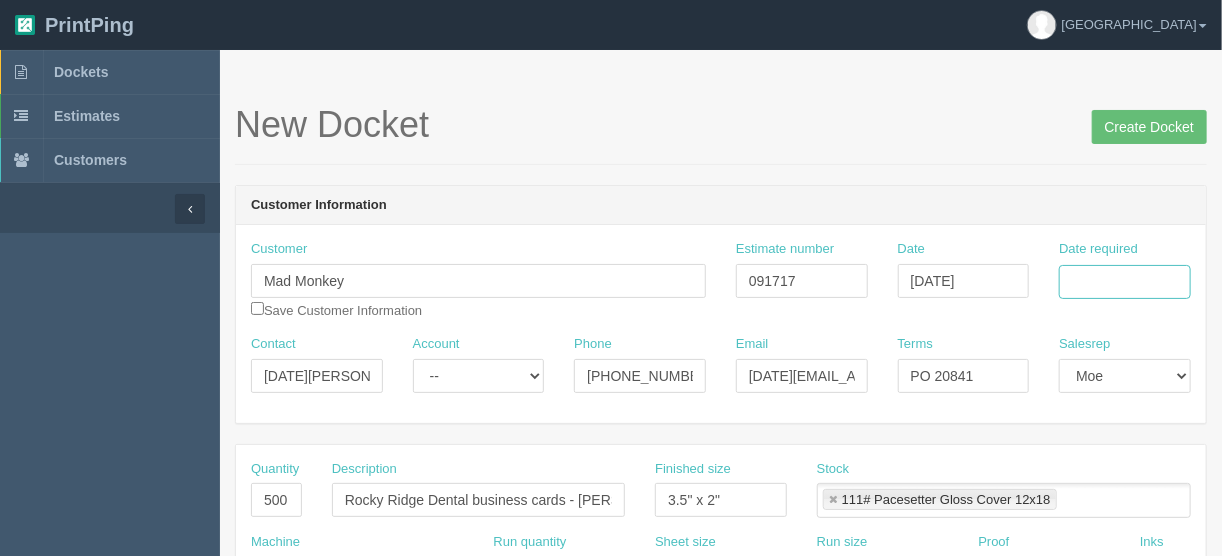 click on "Date required" at bounding box center (1125, 282) 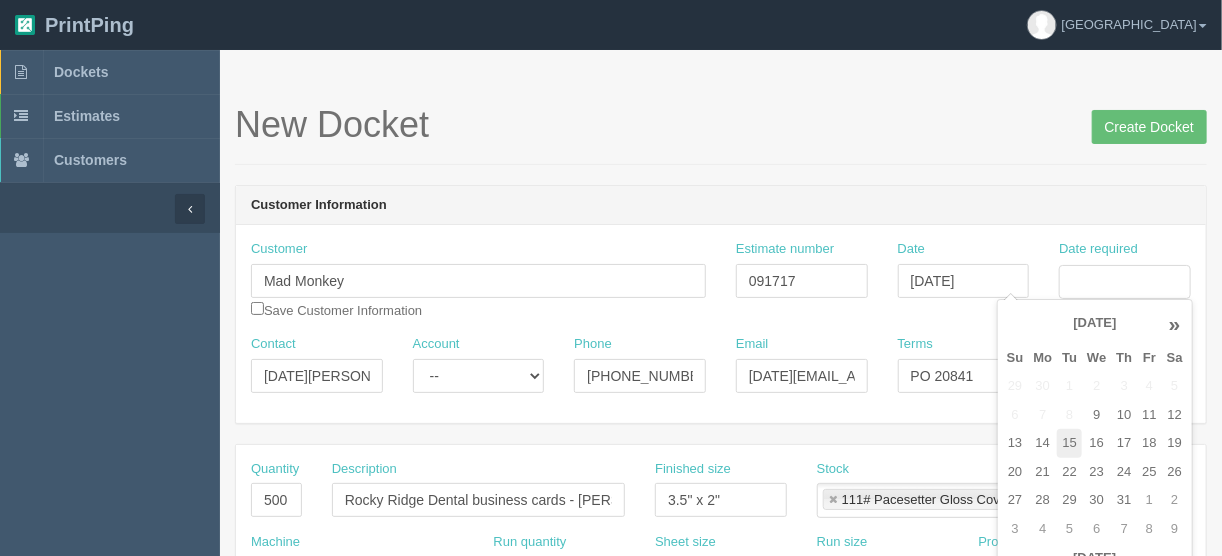 click on "15" at bounding box center [1069, 443] 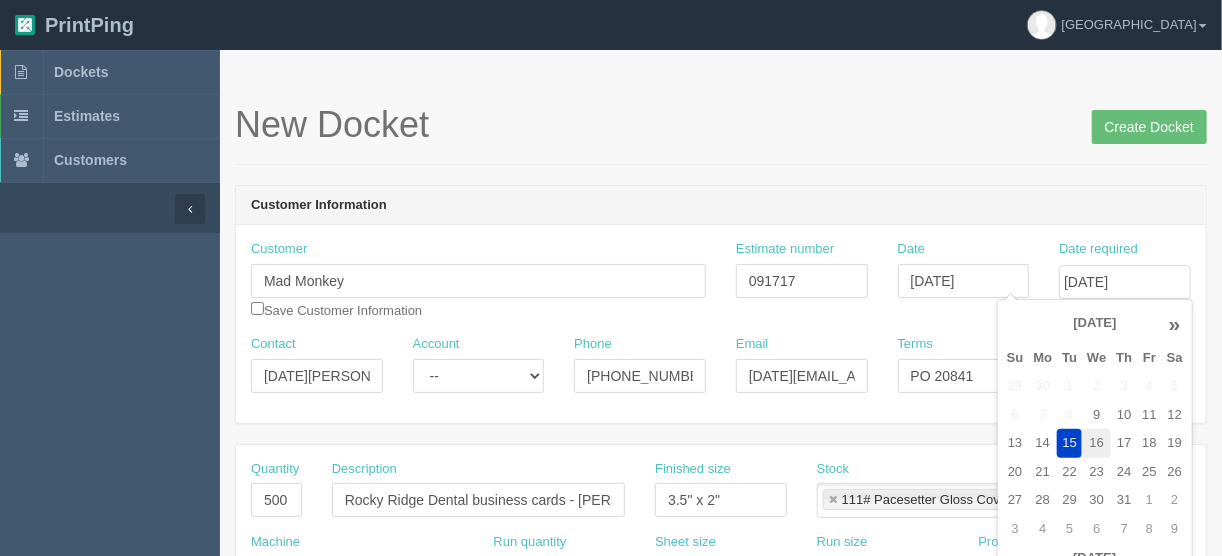 click on "16" at bounding box center [1096, 443] 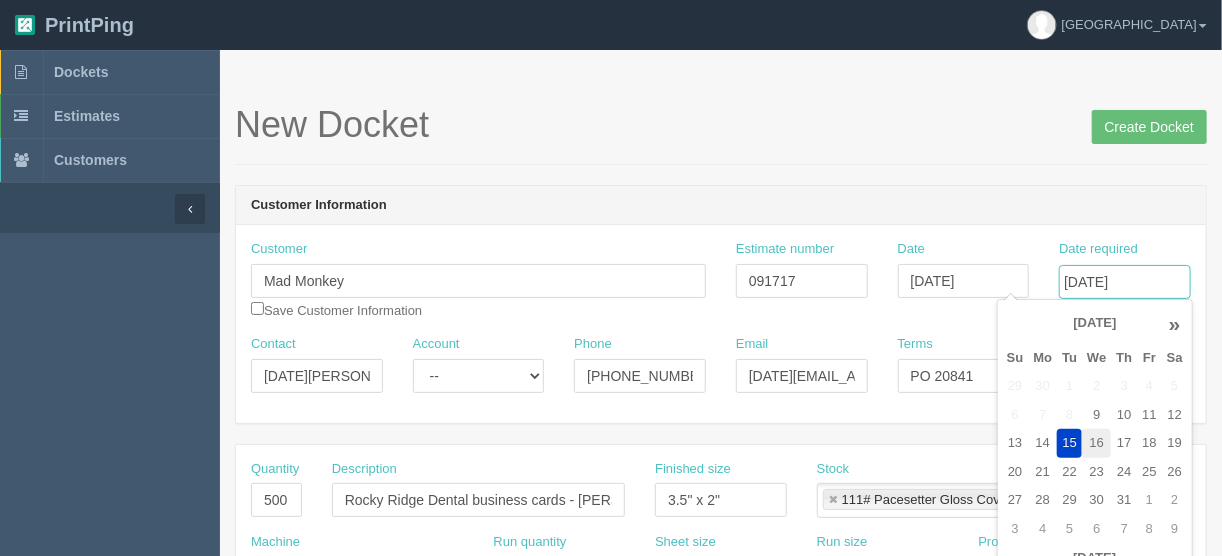 type on "[DATE]" 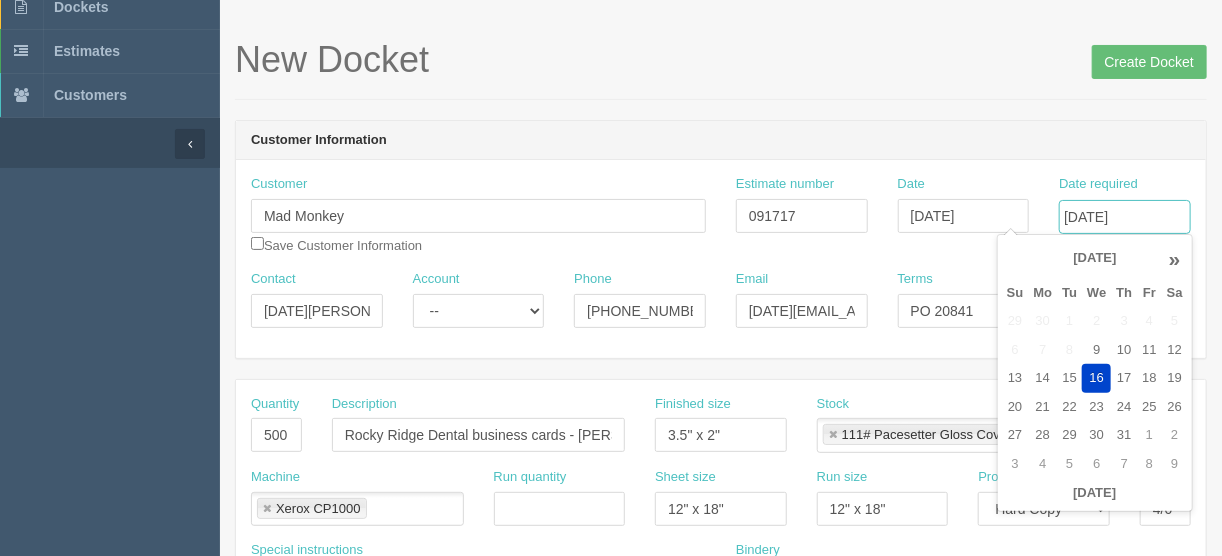 scroll, scrollTop: 160, scrollLeft: 0, axis: vertical 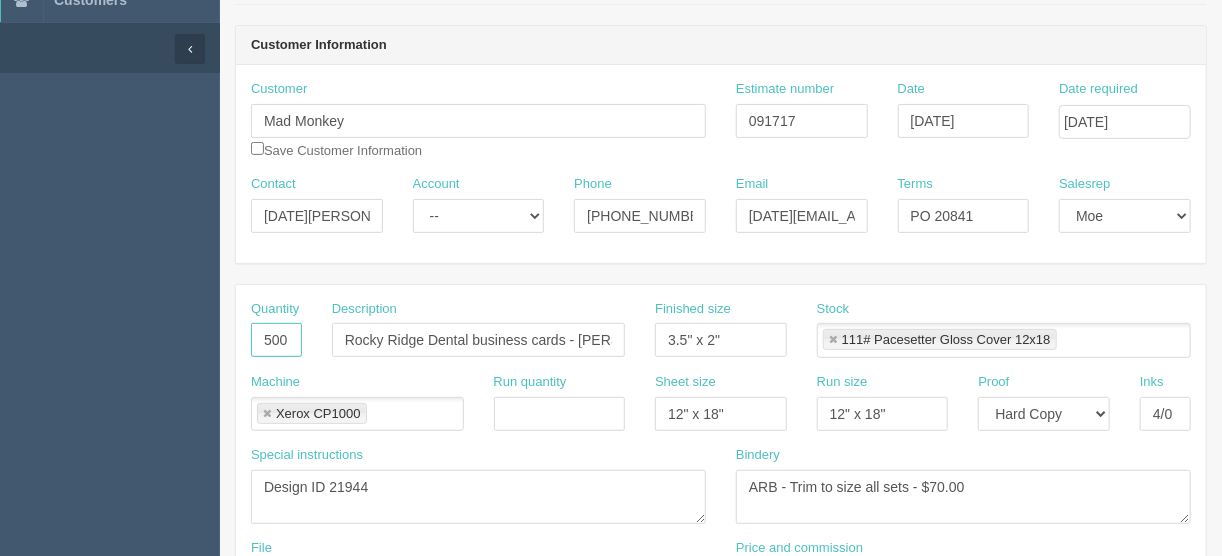drag, startPoint x: 269, startPoint y: 338, endPoint x: 185, endPoint y: 328, distance: 84.59315 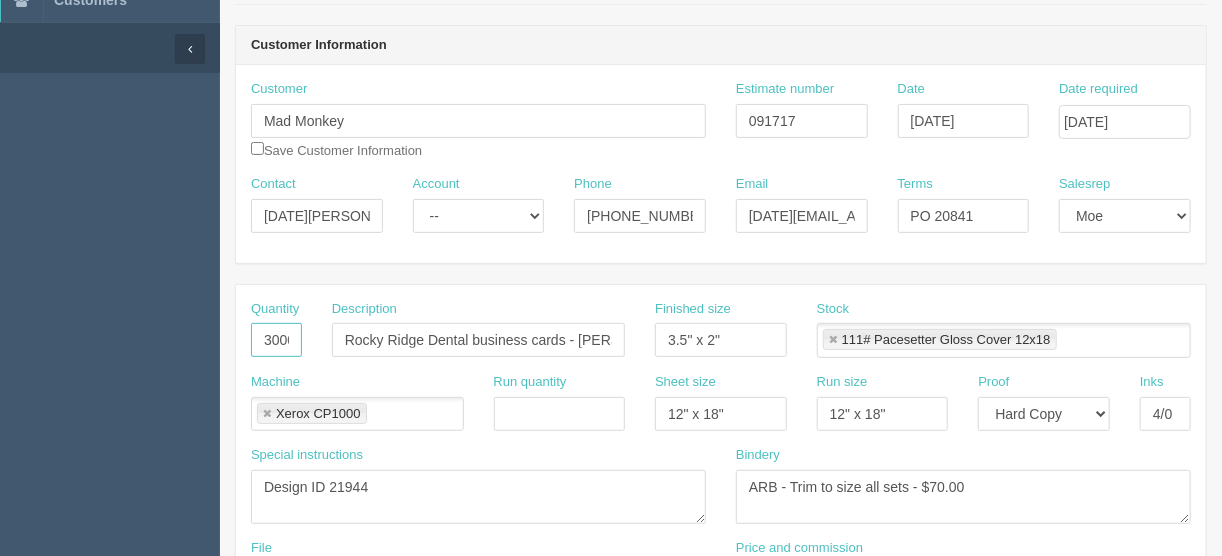 type on "3000" 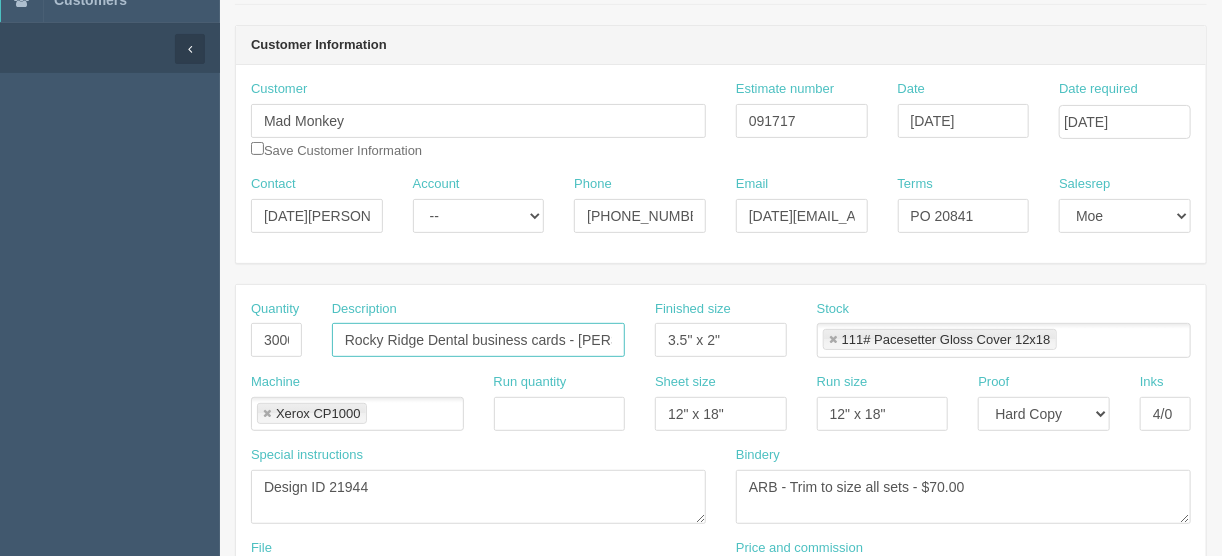 drag, startPoint x: 467, startPoint y: 337, endPoint x: 258, endPoint y: 340, distance: 209.02153 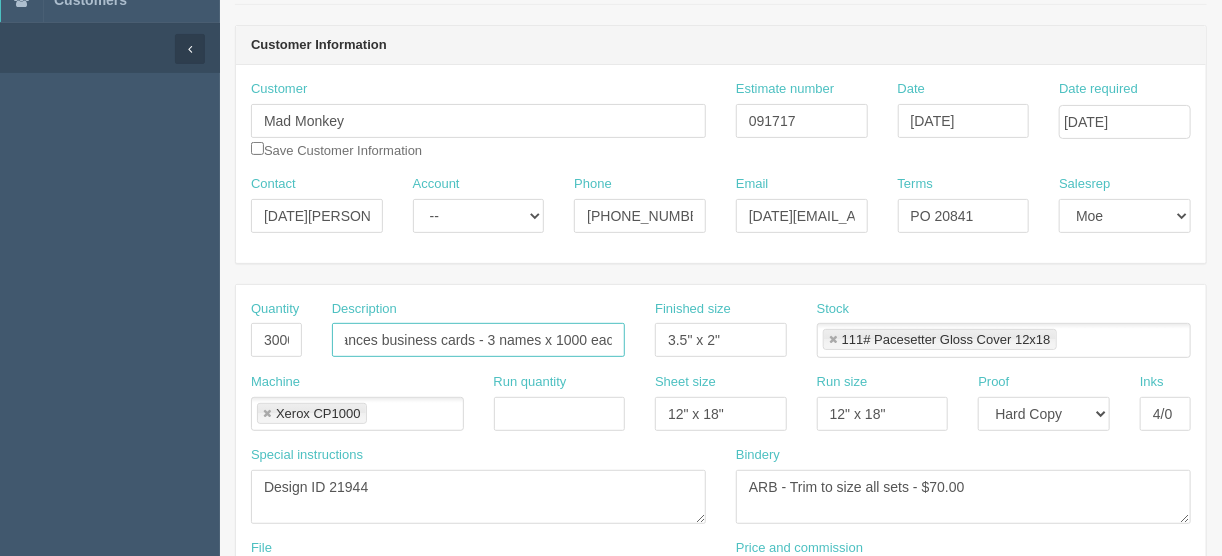 scroll, scrollTop: 0, scrollLeft: 69, axis: horizontal 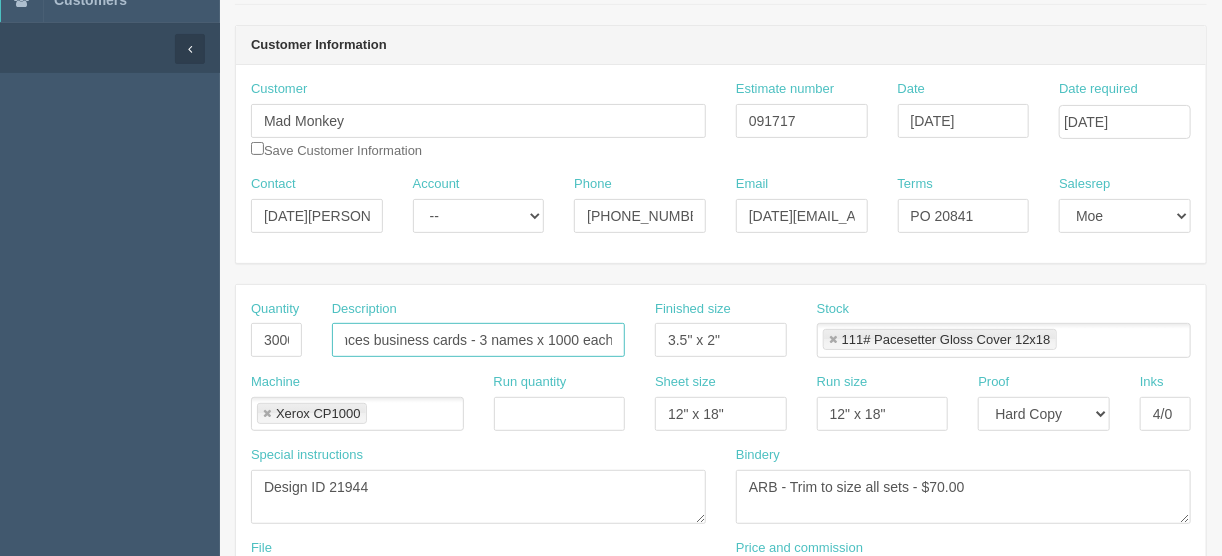 type on "trail Appliances business cards - 3 names x 1000 each" 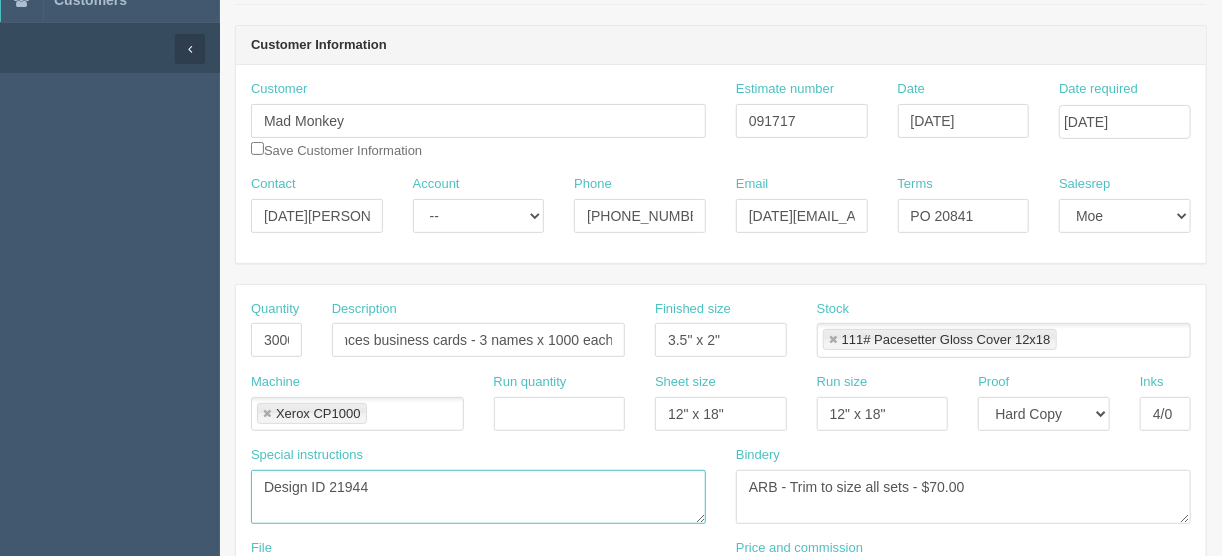 scroll, scrollTop: 0, scrollLeft: 0, axis: both 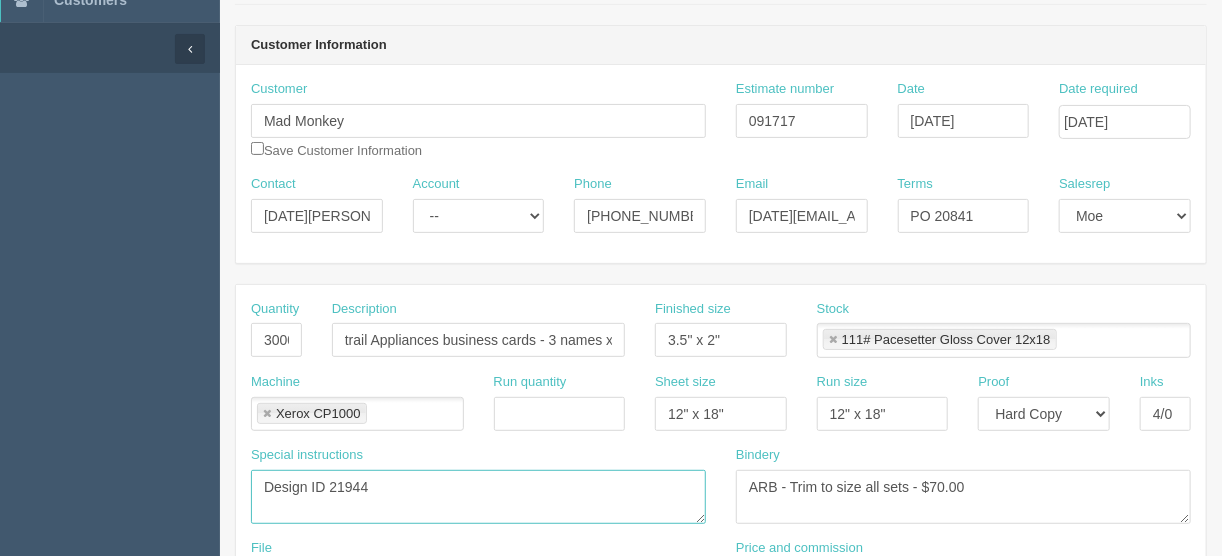 drag, startPoint x: 408, startPoint y: 485, endPoint x: 332, endPoint y: 480, distance: 76.1643 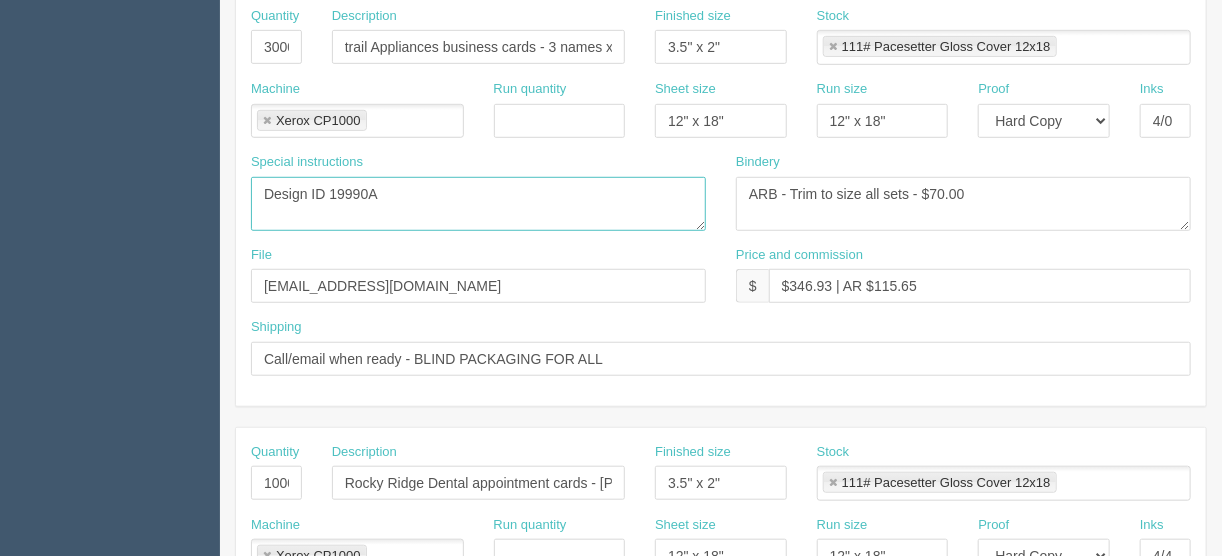 scroll, scrollTop: 560, scrollLeft: 0, axis: vertical 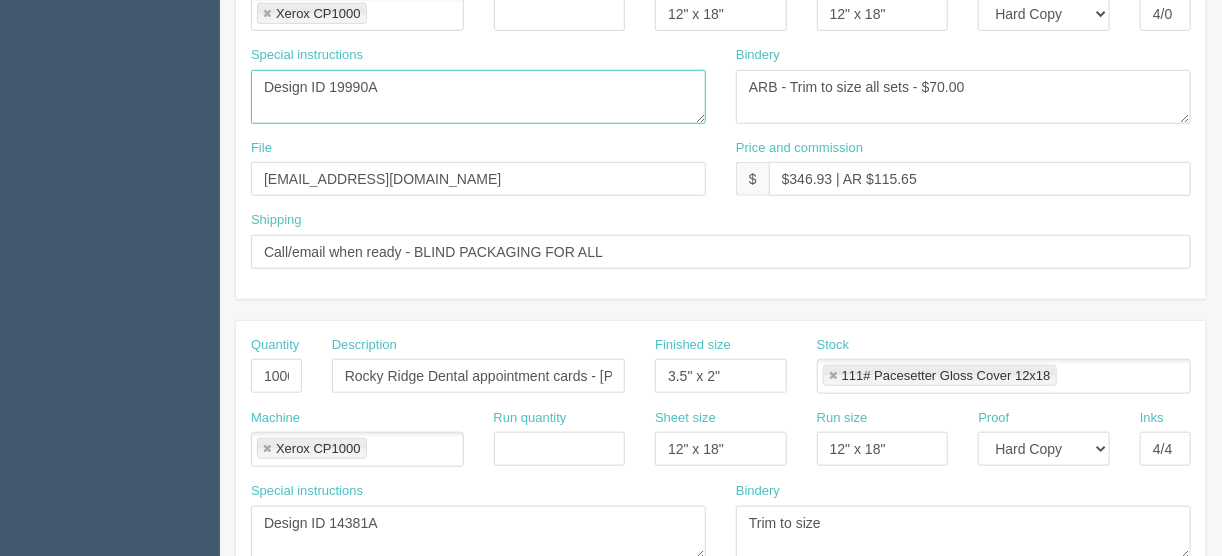 drag, startPoint x: 412, startPoint y: 88, endPoint x: 147, endPoint y: 92, distance: 265.03018 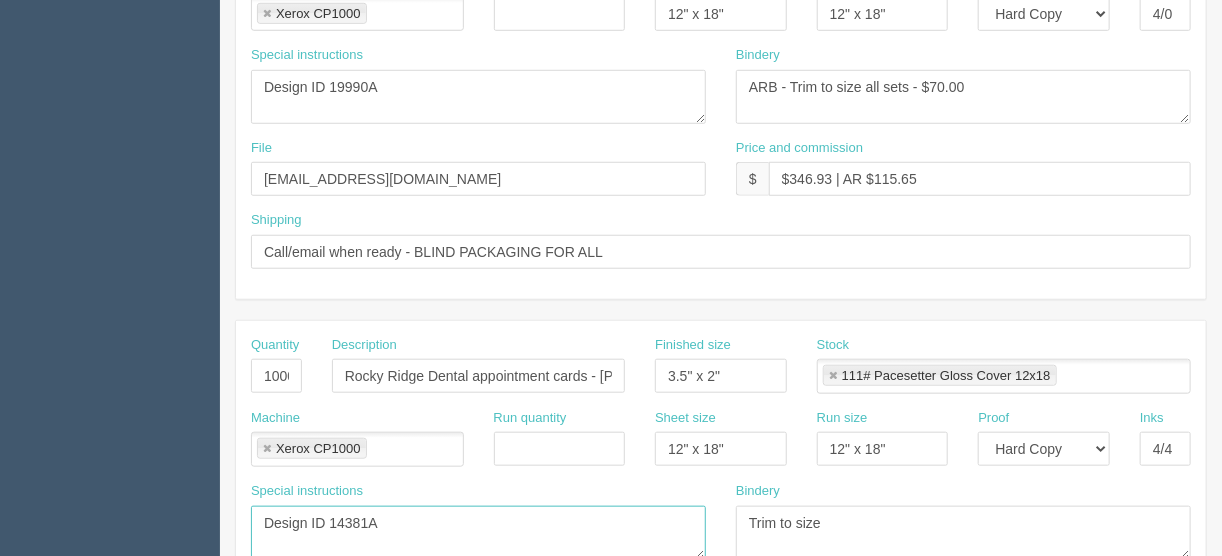 drag, startPoint x: 379, startPoint y: 512, endPoint x: 129, endPoint y: 507, distance: 250.04999 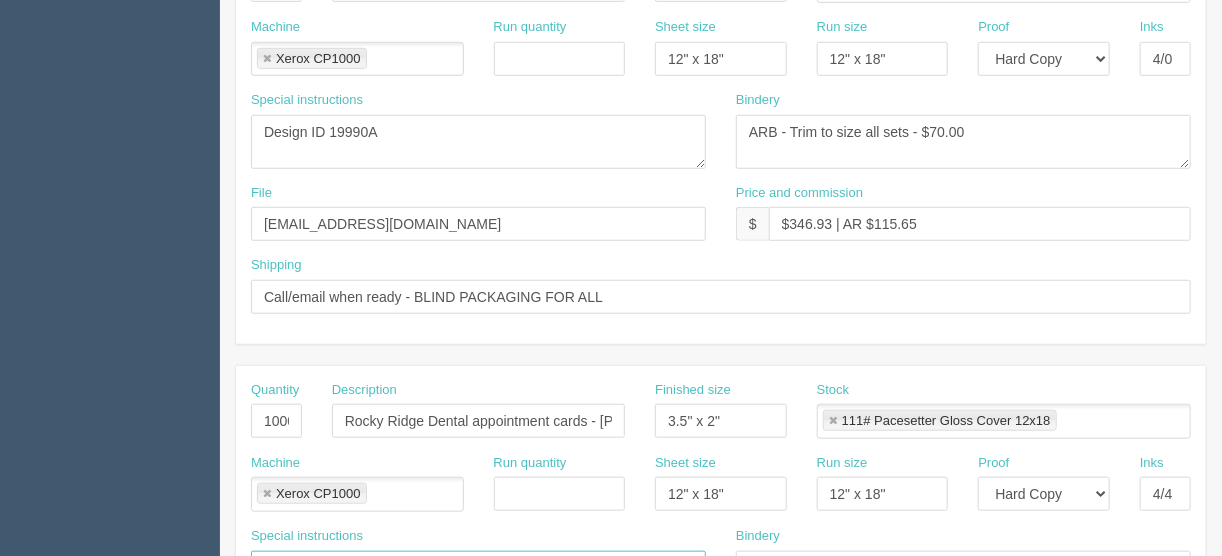 scroll, scrollTop: 400, scrollLeft: 0, axis: vertical 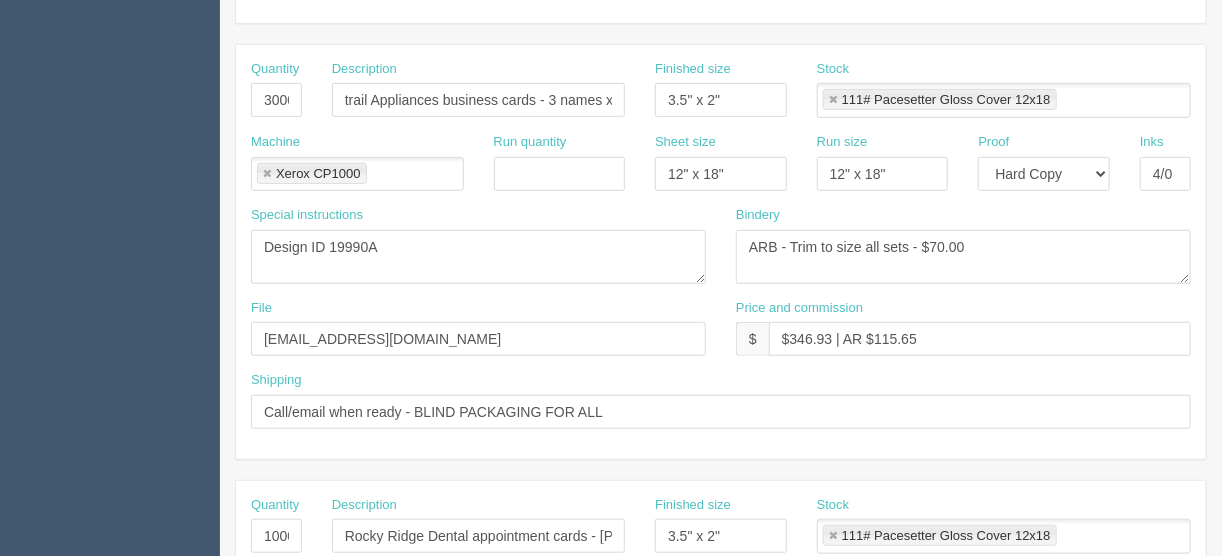 type on "Design ID 19990B" 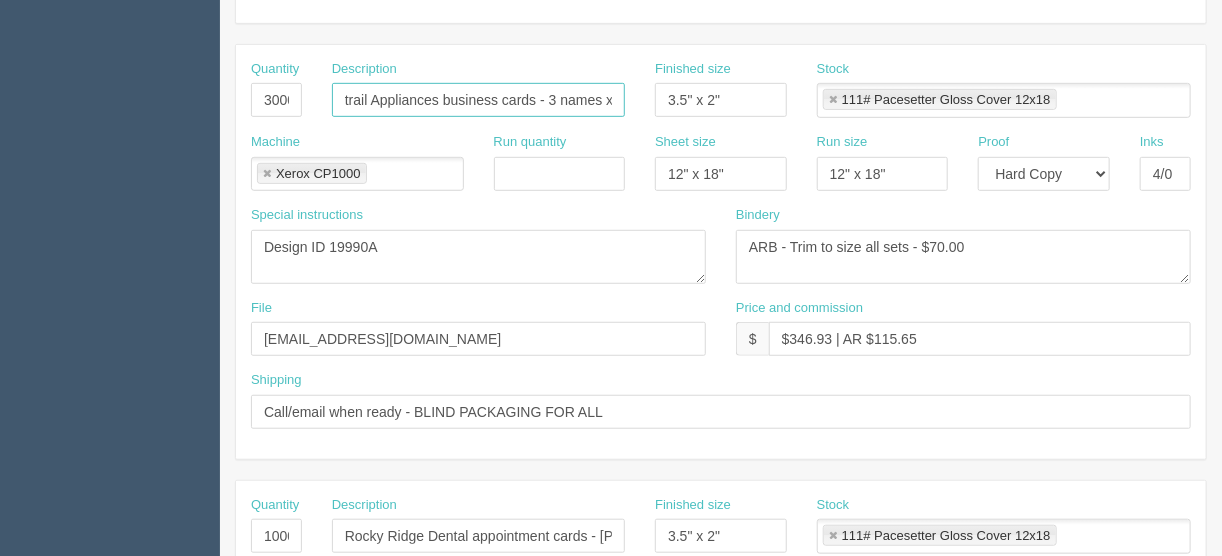 click on "trail Appliances business cards - 3 names x 1000 each" at bounding box center (478, 100) 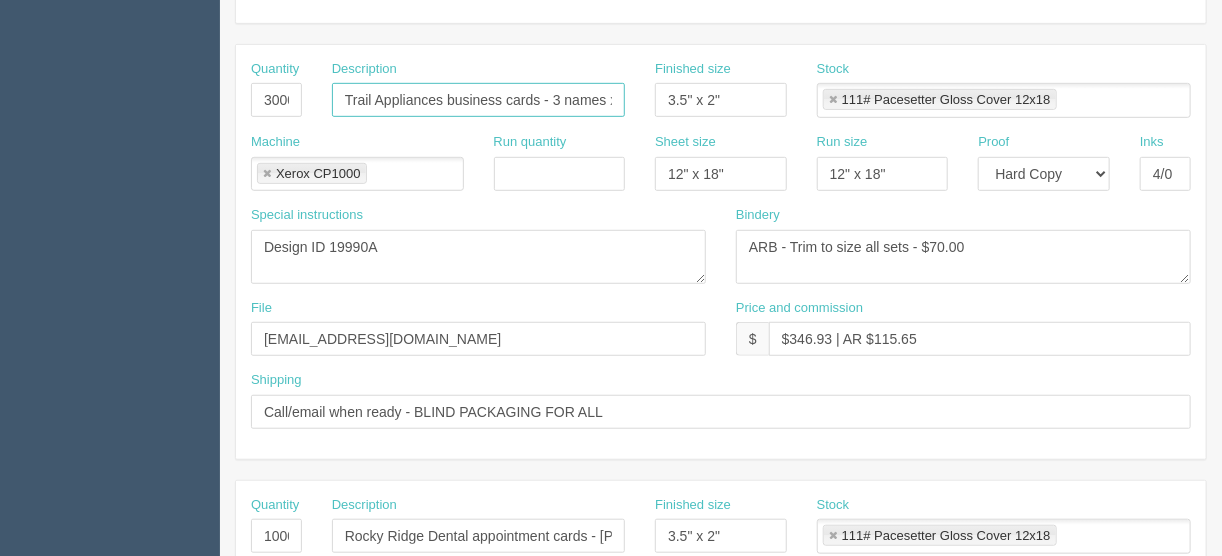 drag, startPoint x: 341, startPoint y: 89, endPoint x: 547, endPoint y: 100, distance: 206.29349 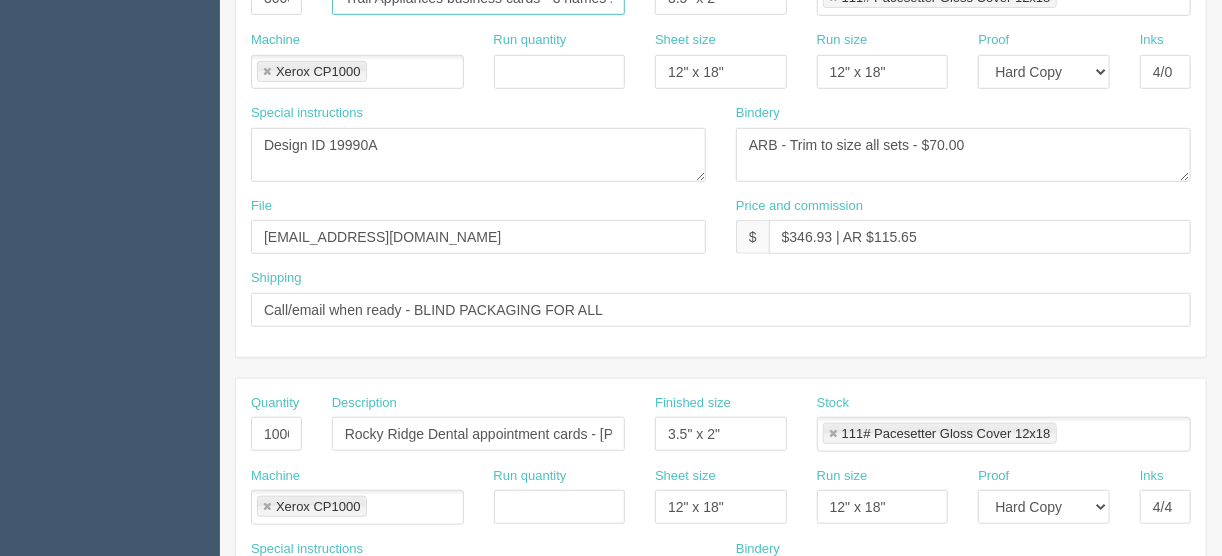 scroll, scrollTop: 640, scrollLeft: 0, axis: vertical 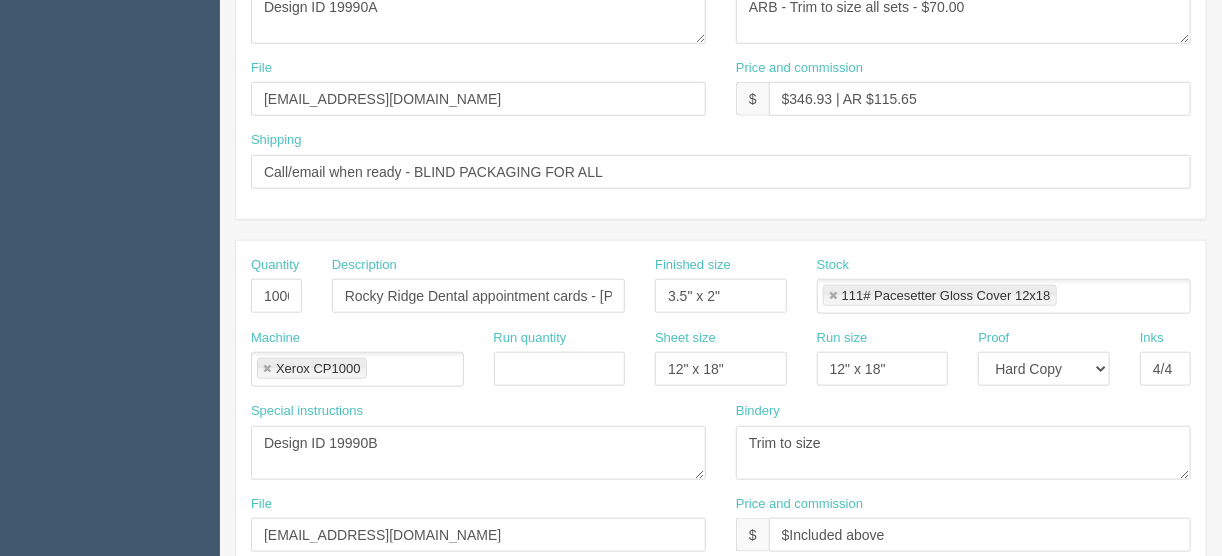 type on "Trail Appliances business cards - 3 names x 1000 each" 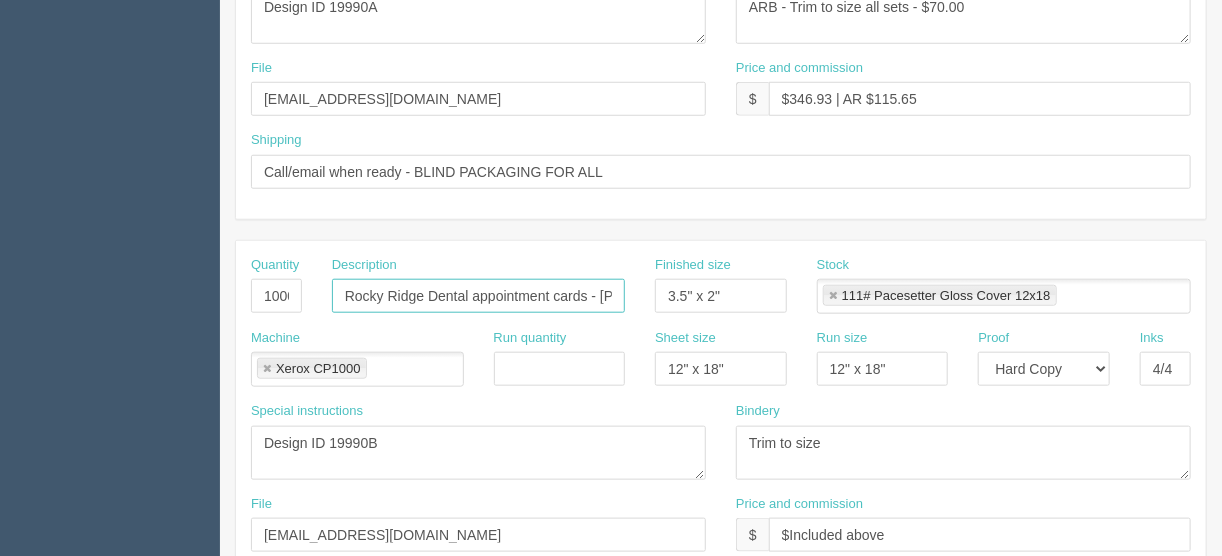 scroll, scrollTop: 0, scrollLeft: 50, axis: horizontal 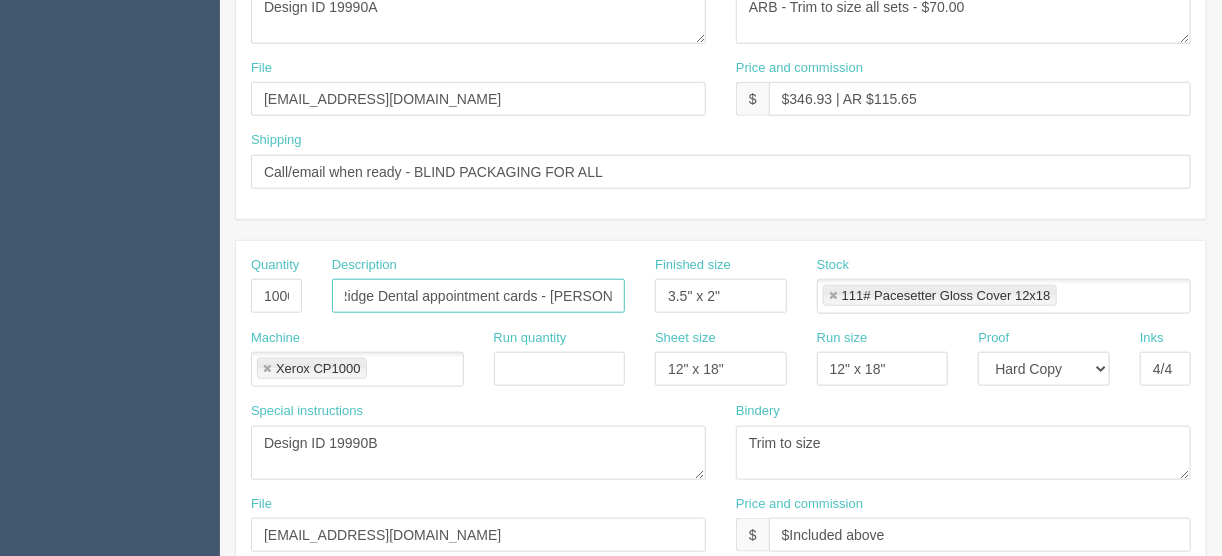 drag, startPoint x: 341, startPoint y: 286, endPoint x: 691, endPoint y: 282, distance: 350.02286 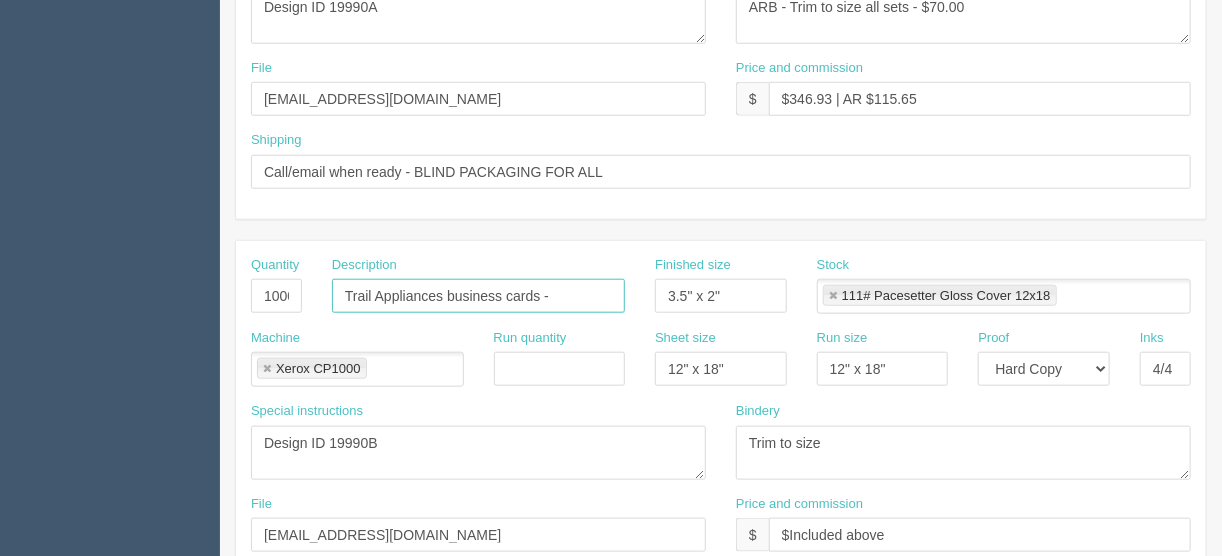 scroll, scrollTop: 0, scrollLeft: 0, axis: both 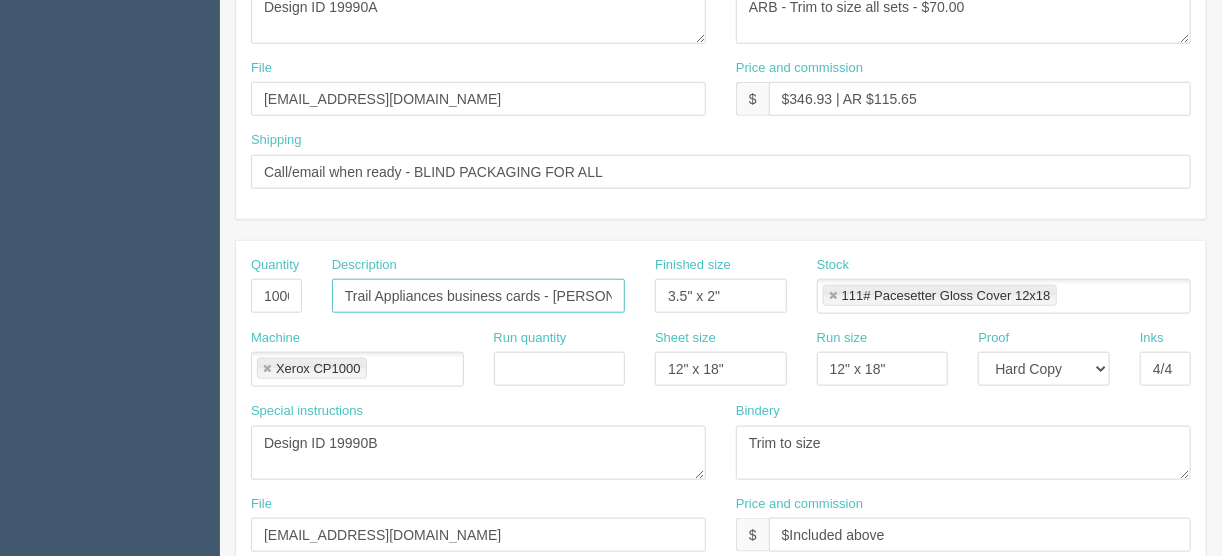 type on "Trail Appliances business cards - Michelle" 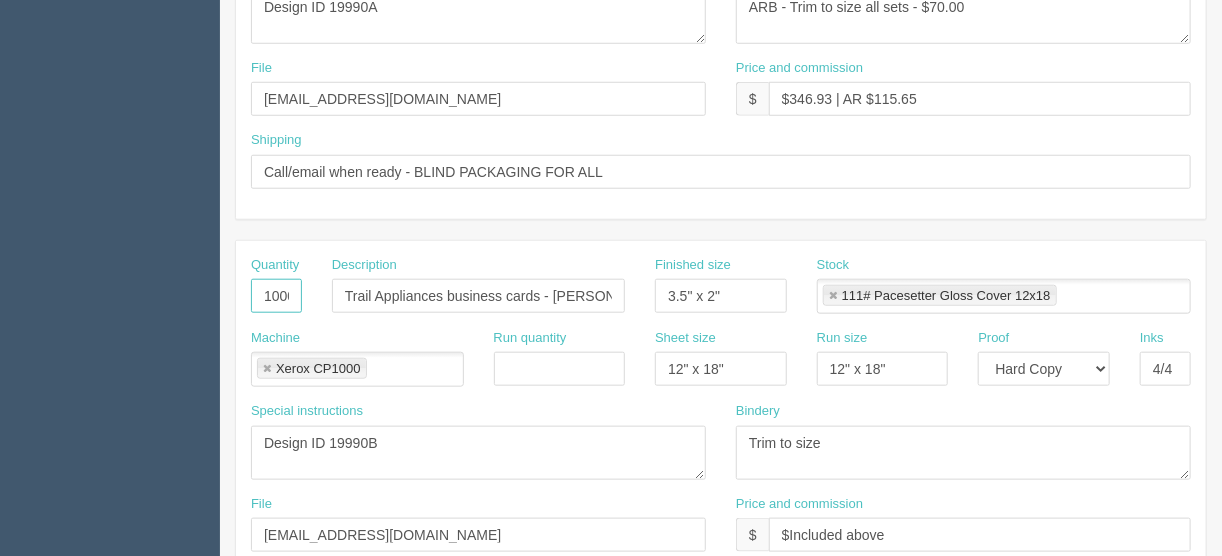 scroll, scrollTop: 0, scrollLeft: 5, axis: horizontal 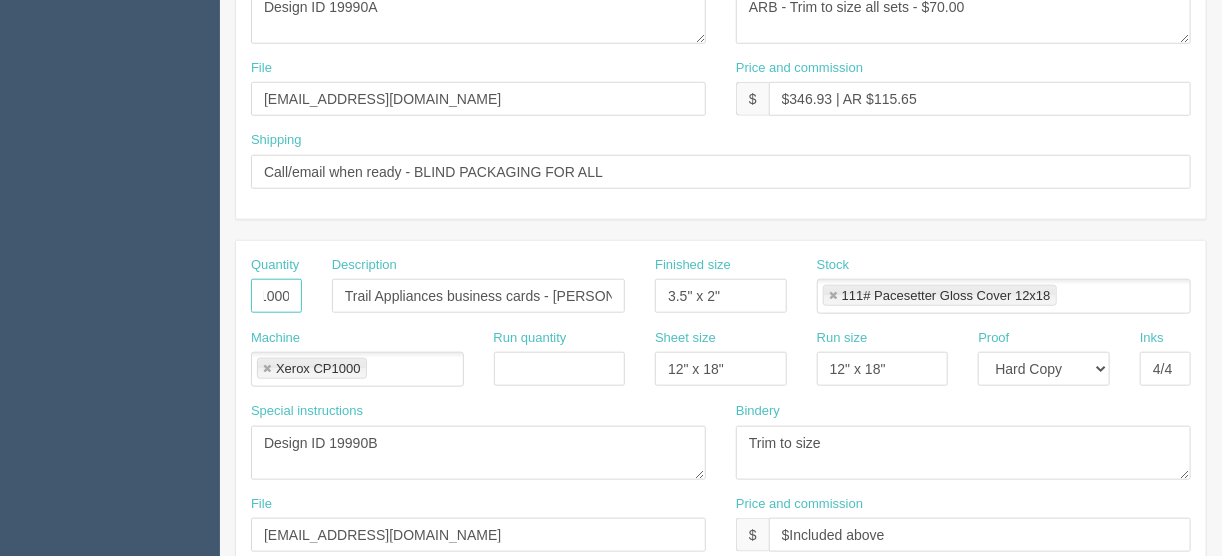 drag, startPoint x: 257, startPoint y: 291, endPoint x: 589, endPoint y: 229, distance: 337.73953 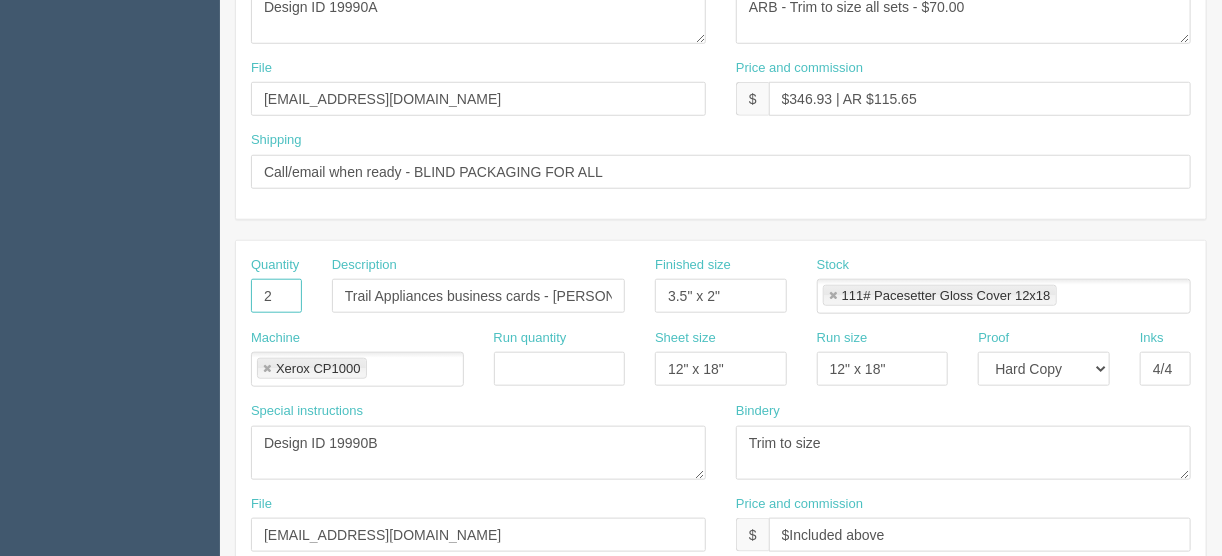 scroll, scrollTop: 0, scrollLeft: 0, axis: both 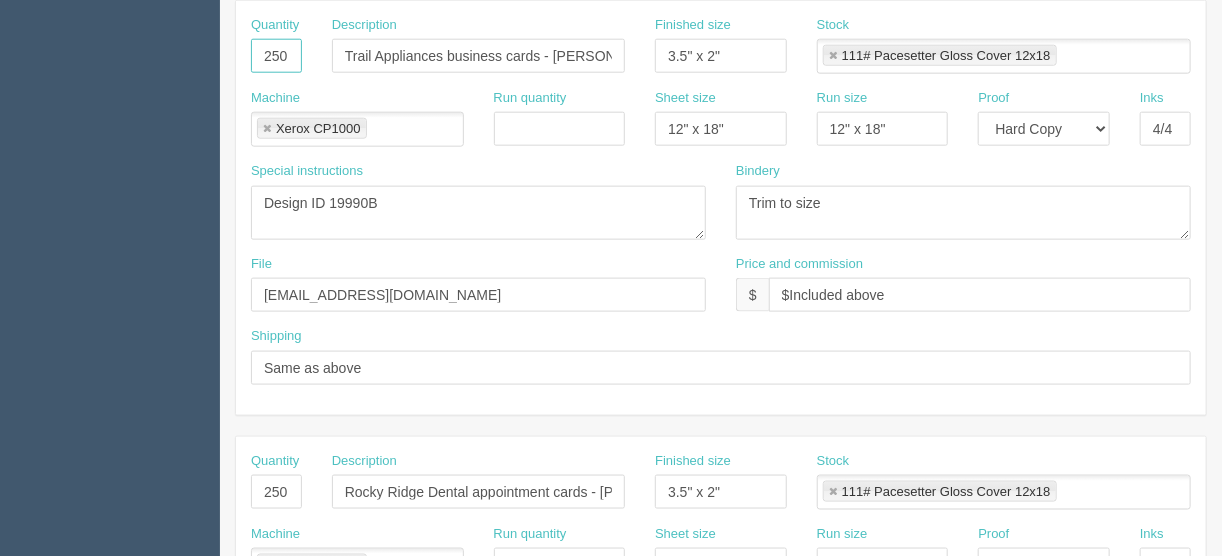 type on "250" 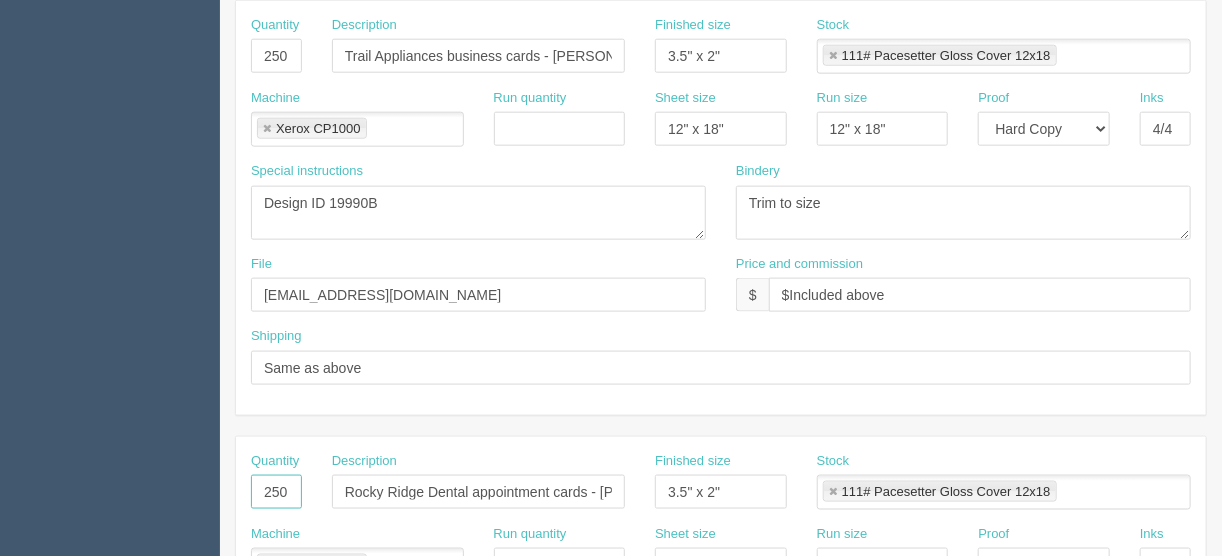 drag, startPoint x: 255, startPoint y: 487, endPoint x: 347, endPoint y: 477, distance: 92.541885 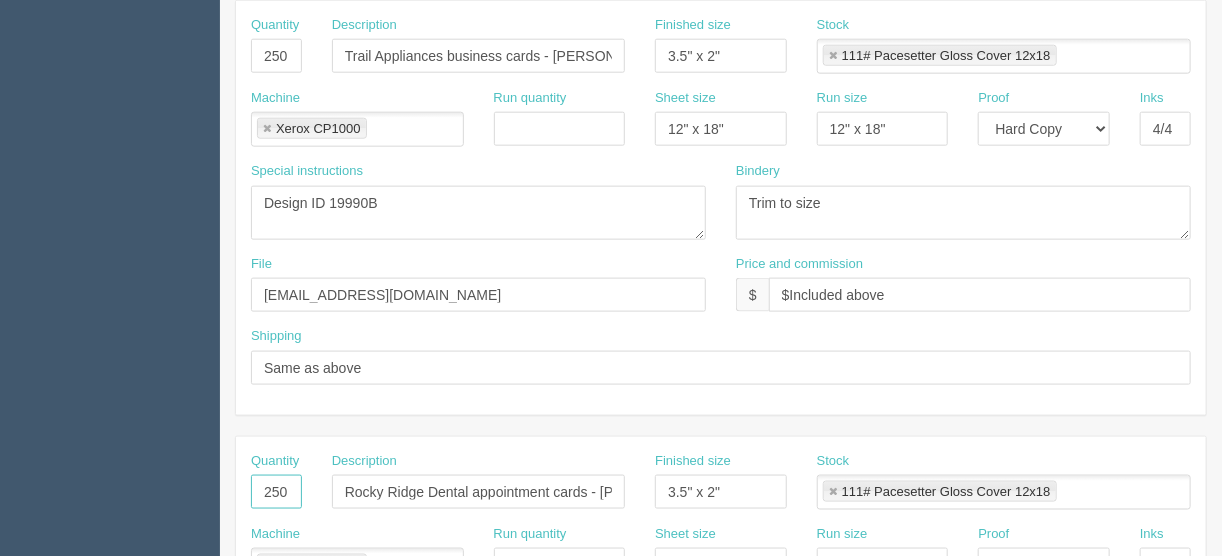 click on "Quantity
250
Description
Rocky Ridge Dental appointment cards - Andrea Iwamoto
Finished size
3.5" x 2"
Stock
111# Pacesetter Gloss Cover 12x18                           111# Pacesetter Gloss Cover 12x18" at bounding box center [721, 488] 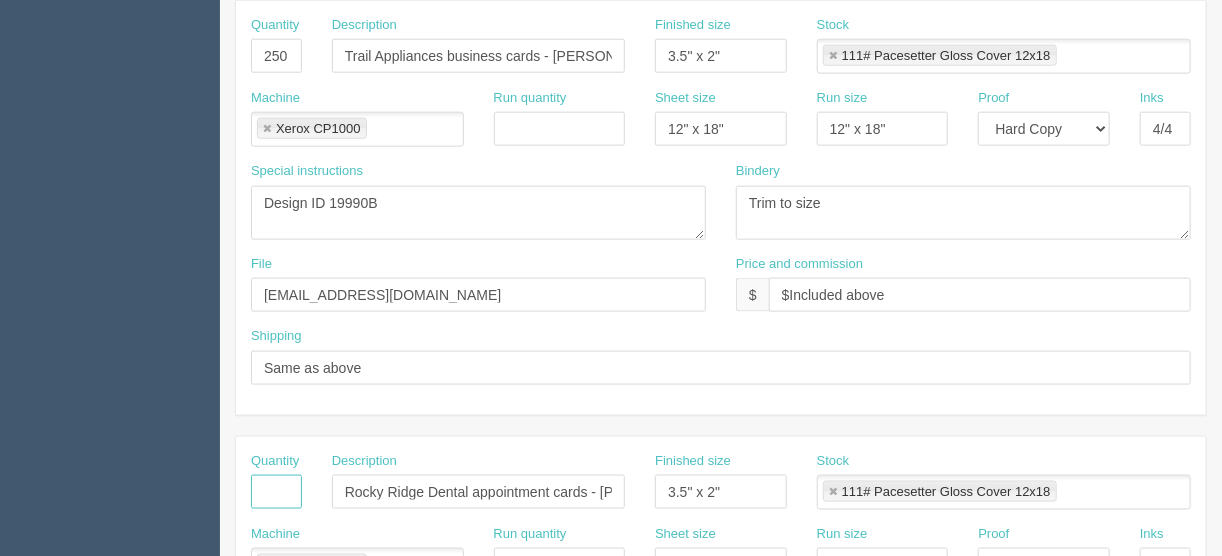 type 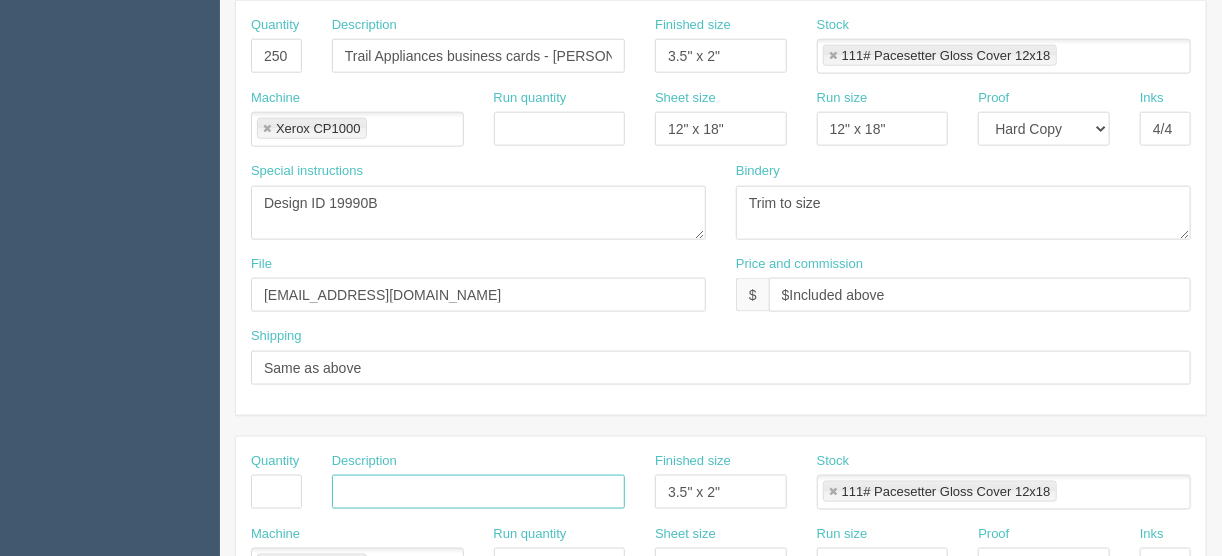 type 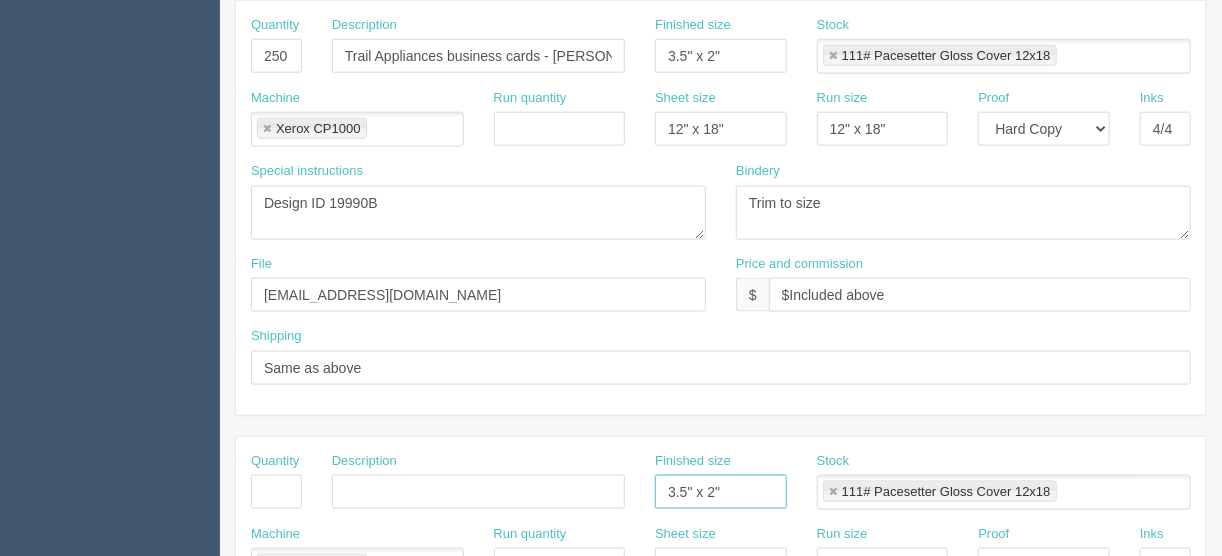 type 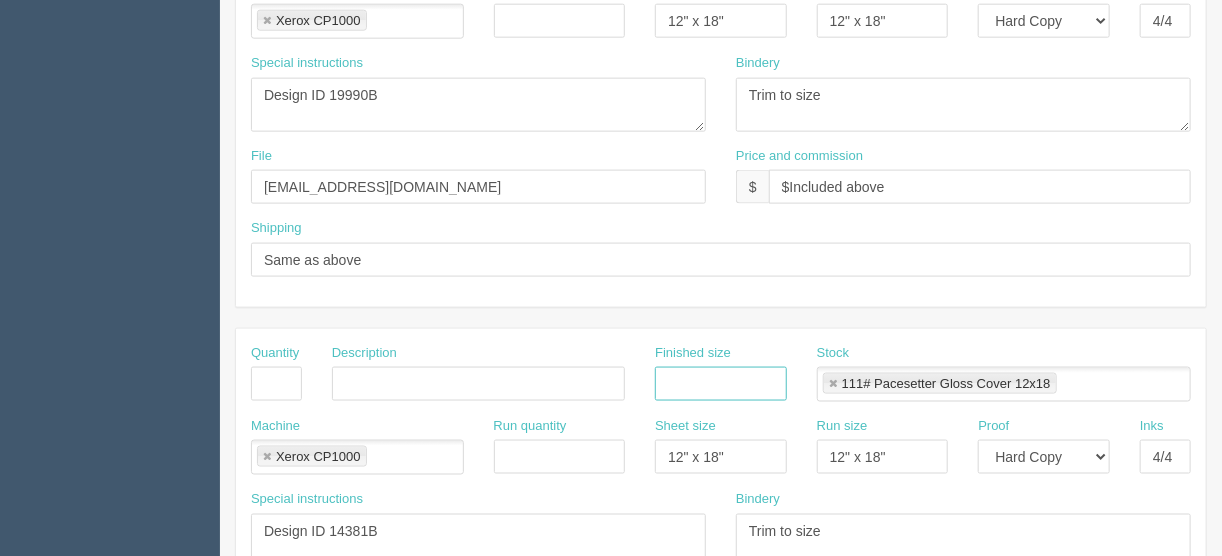 scroll, scrollTop: 1120, scrollLeft: 0, axis: vertical 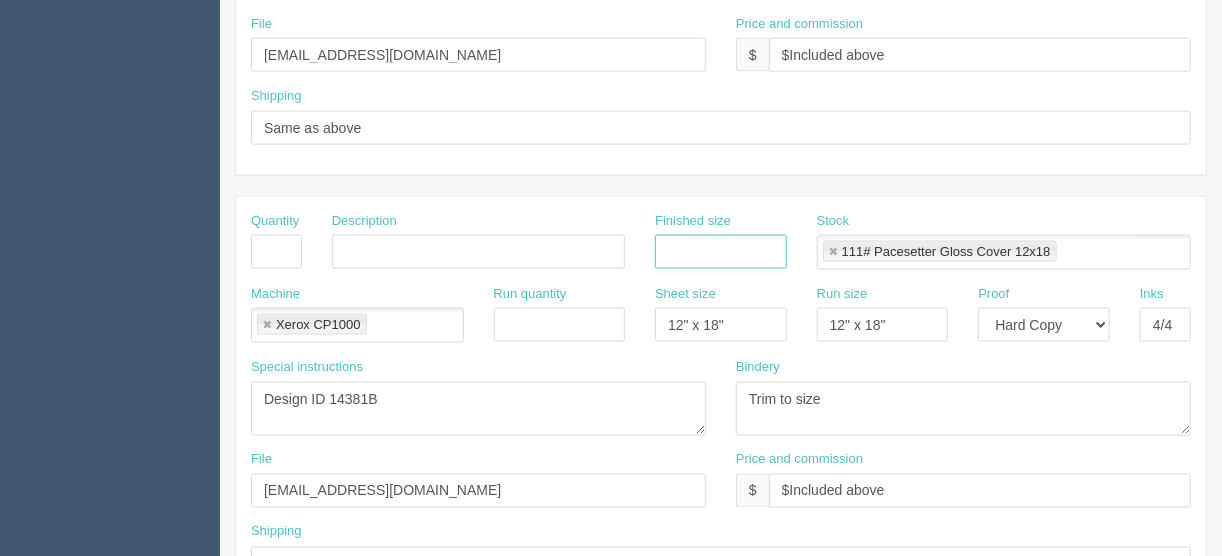 click at bounding box center (833, 252) 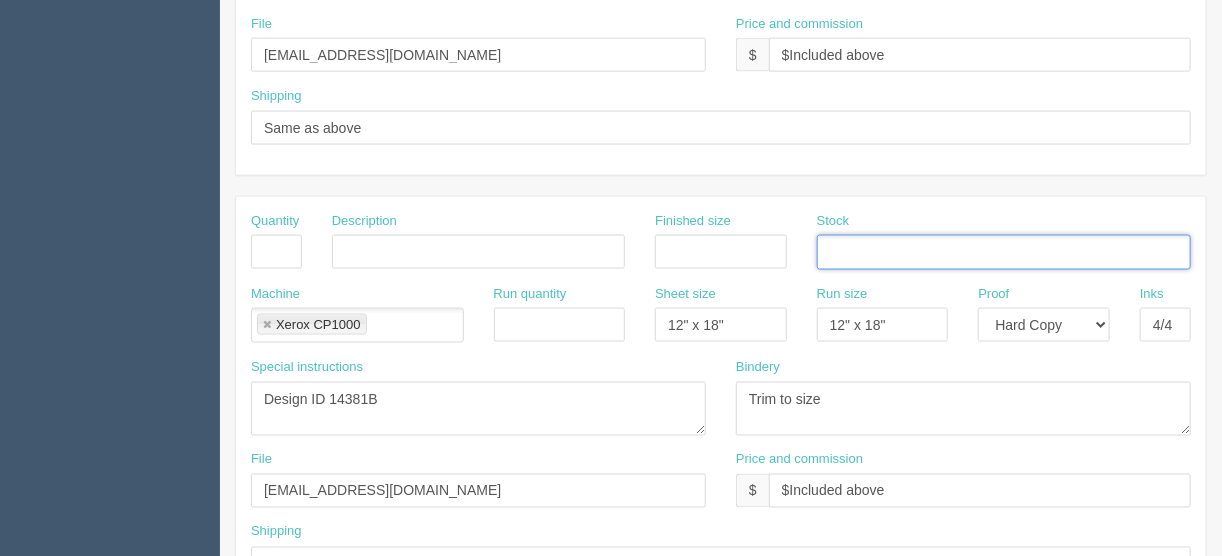 click at bounding box center (267, 325) 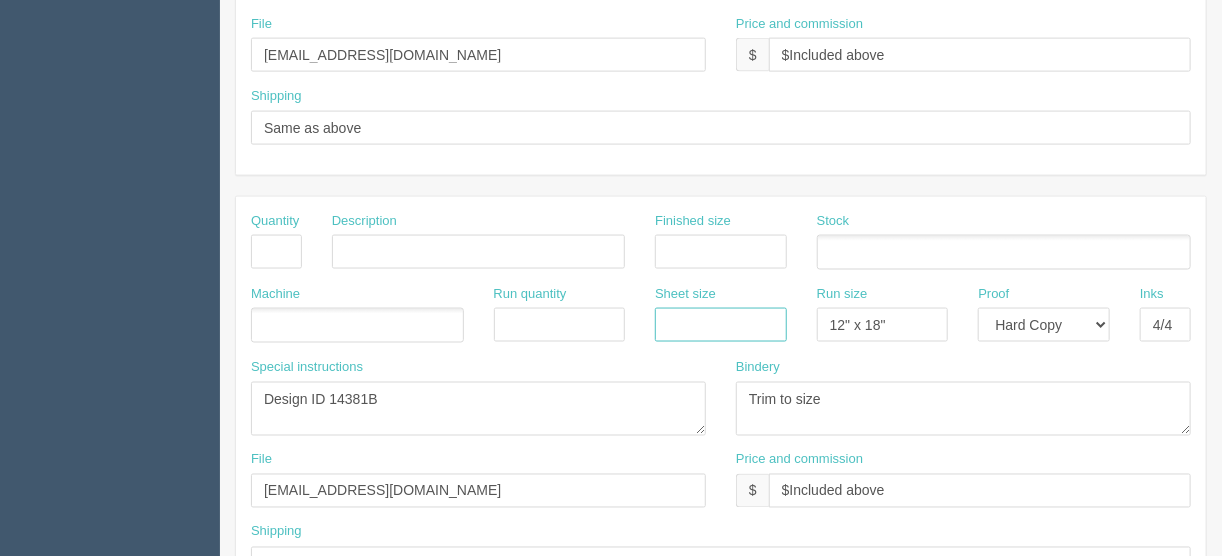 type 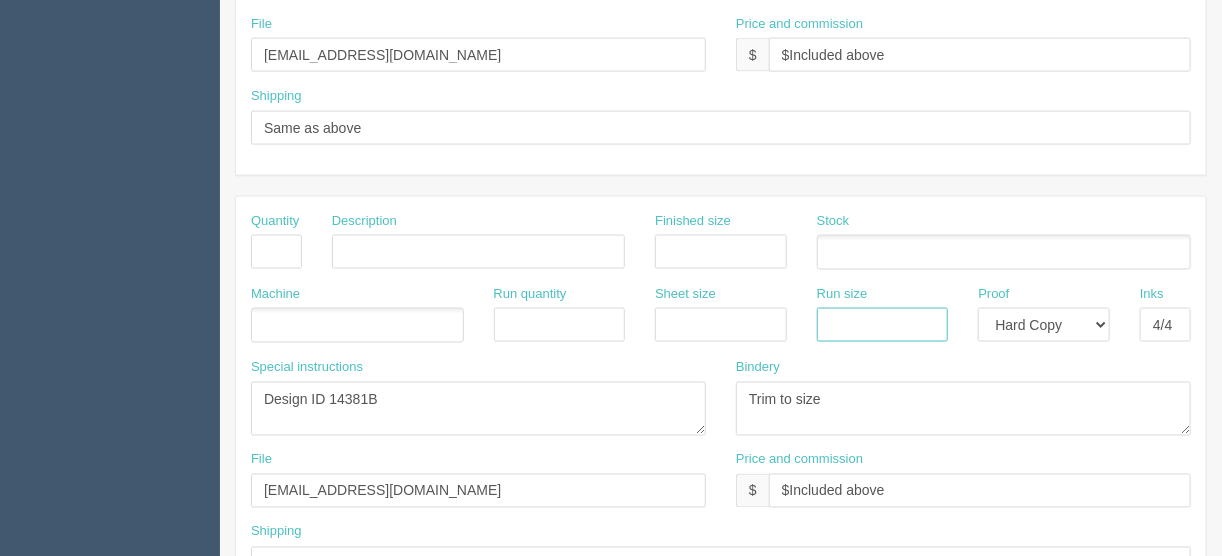 type 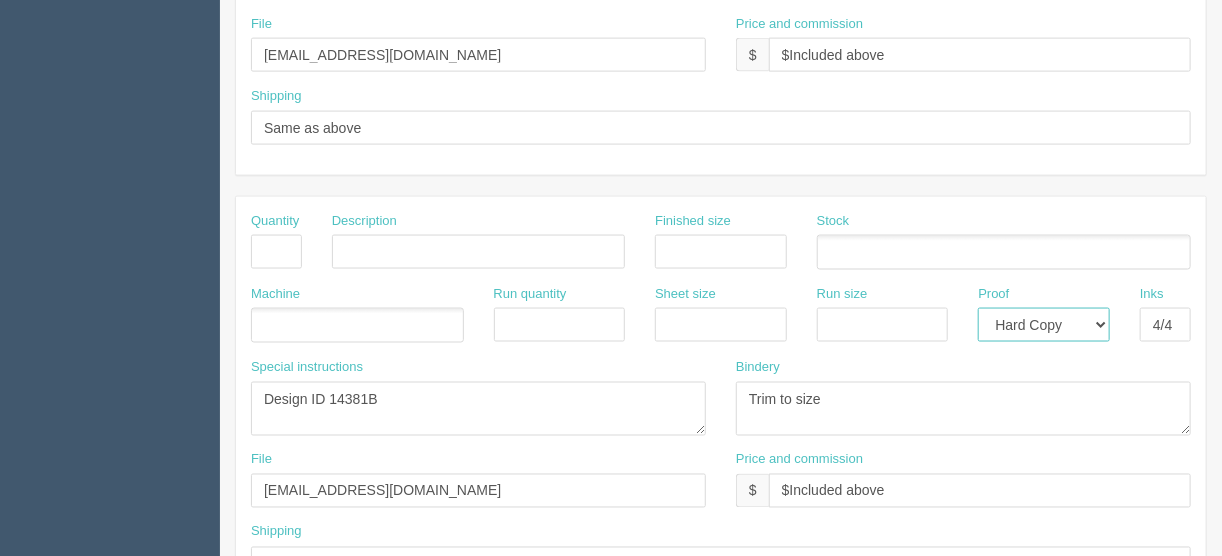 click on "--
Email
Hard Copy" at bounding box center (1044, 325) 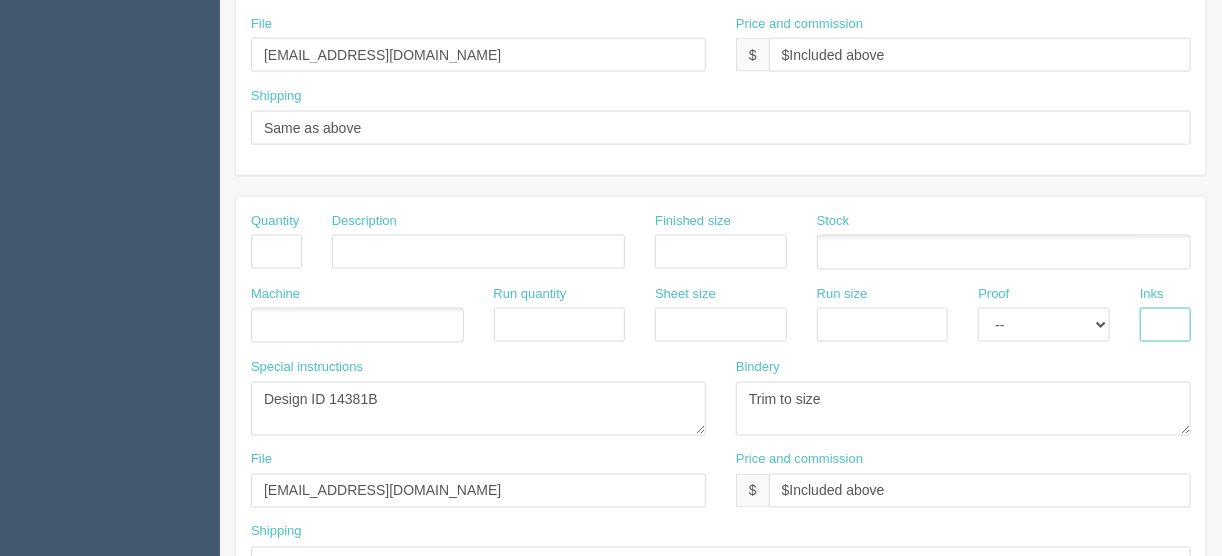 type 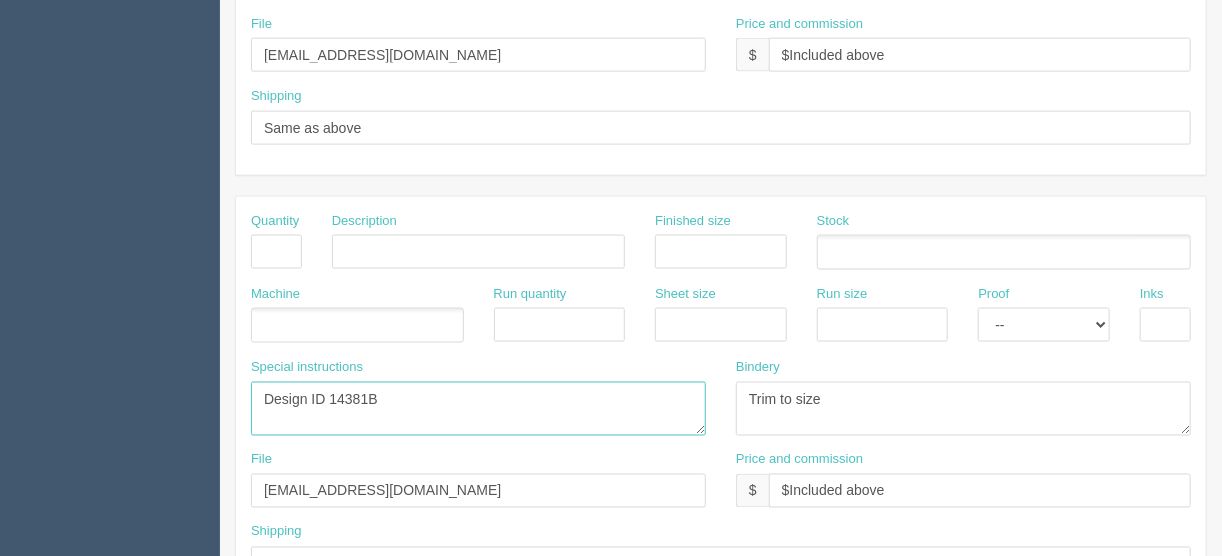 drag, startPoint x: 389, startPoint y: 390, endPoint x: 167, endPoint y: 372, distance: 222.72853 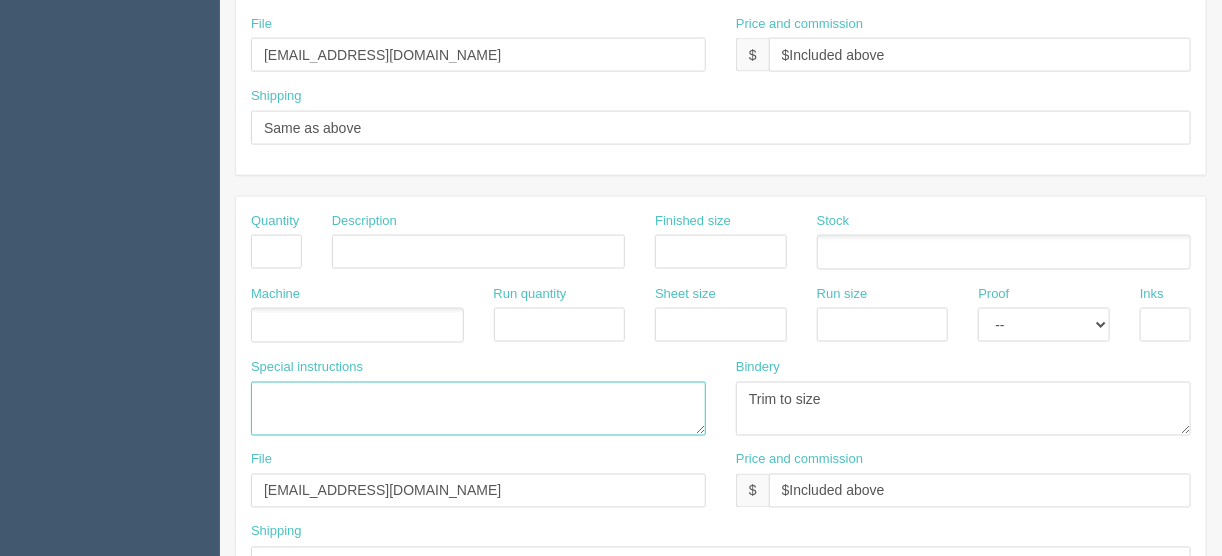 type 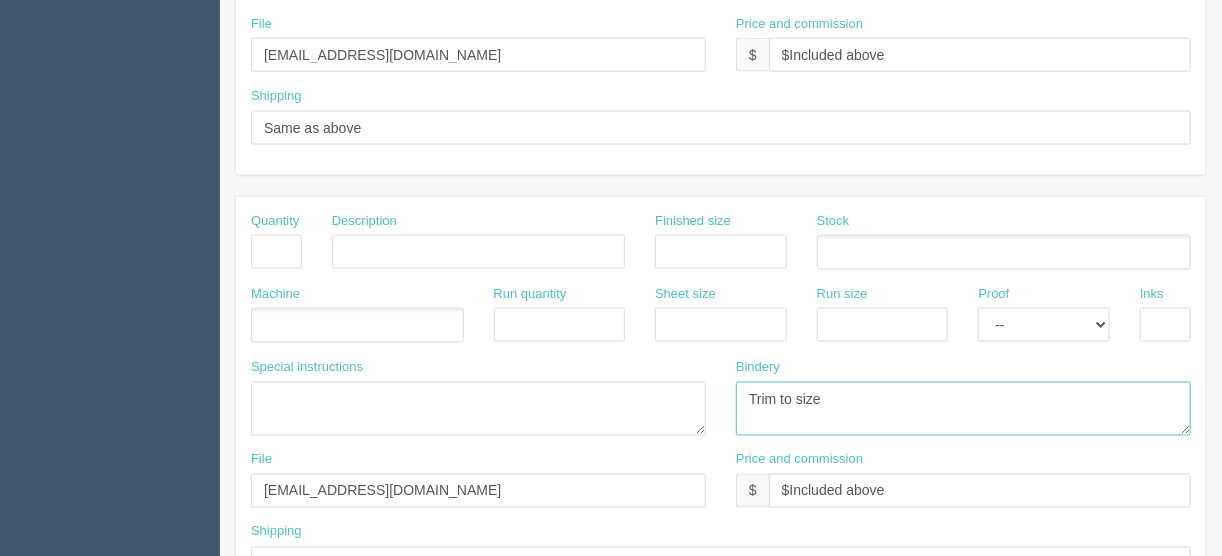 drag, startPoint x: 862, startPoint y: 383, endPoint x: 617, endPoint y: 386, distance: 245.01837 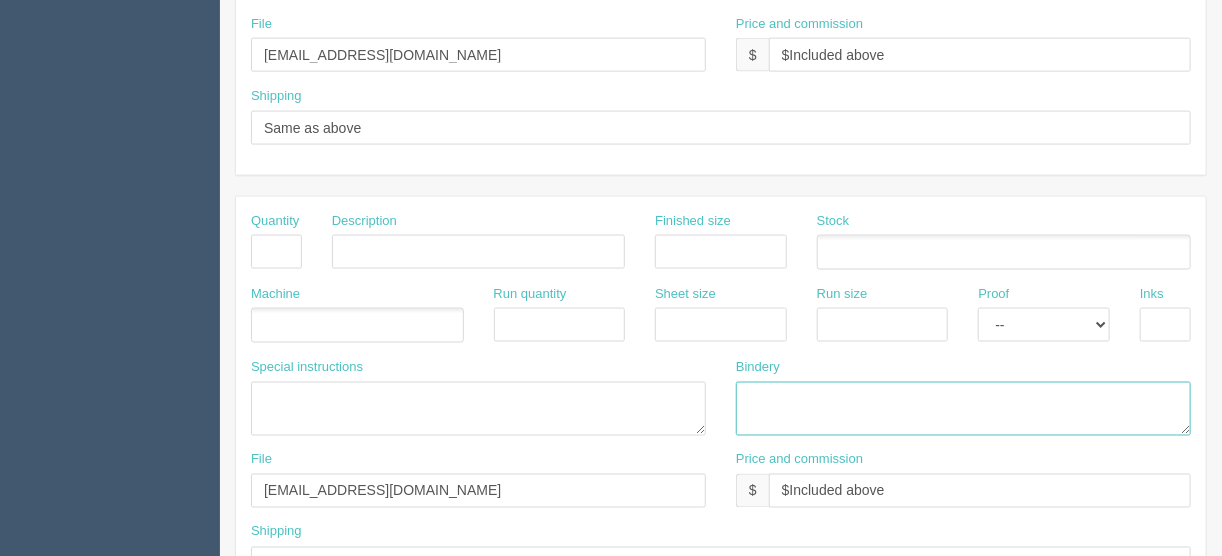 type 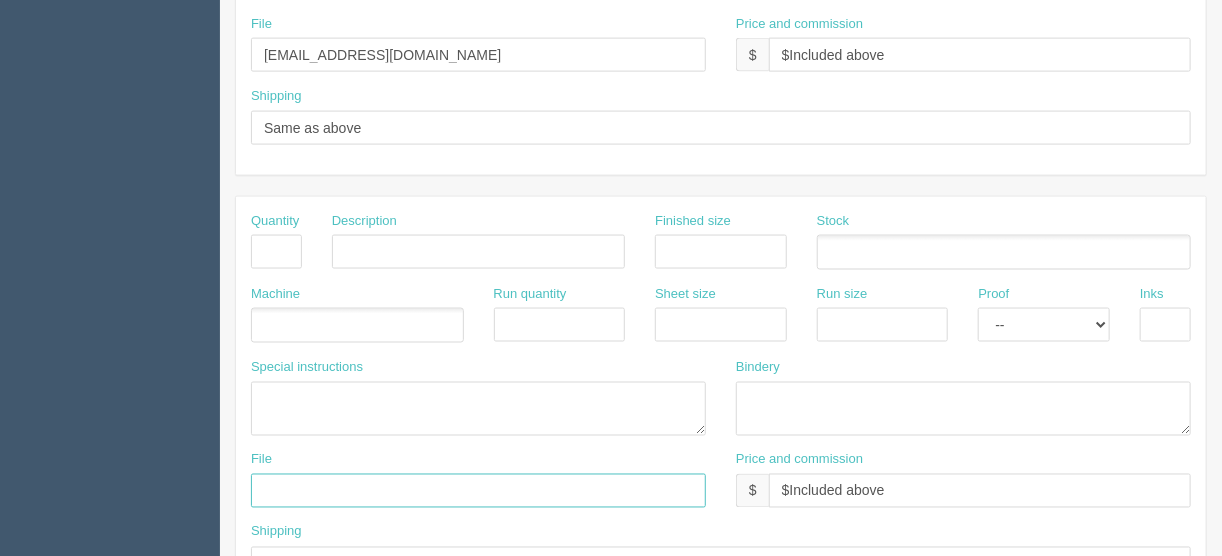 type 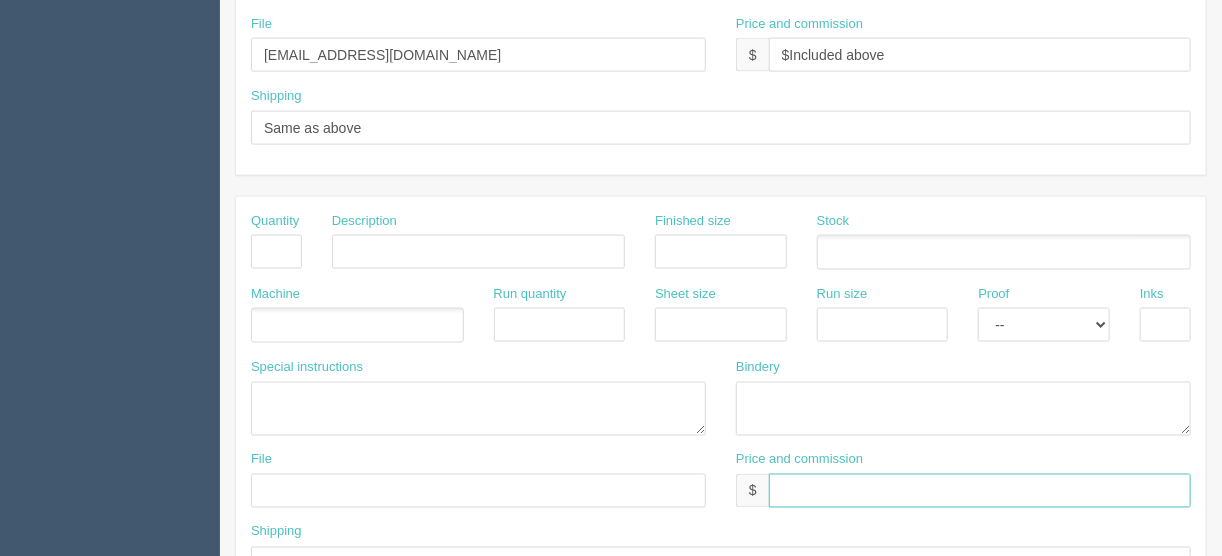 type 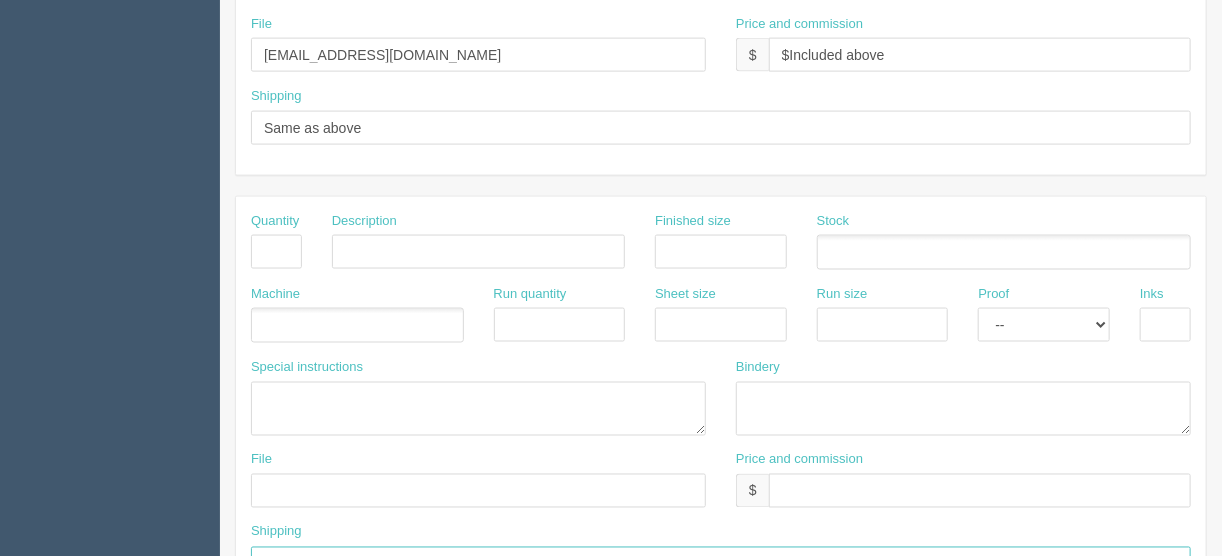 scroll, scrollTop: 1135, scrollLeft: 0, axis: vertical 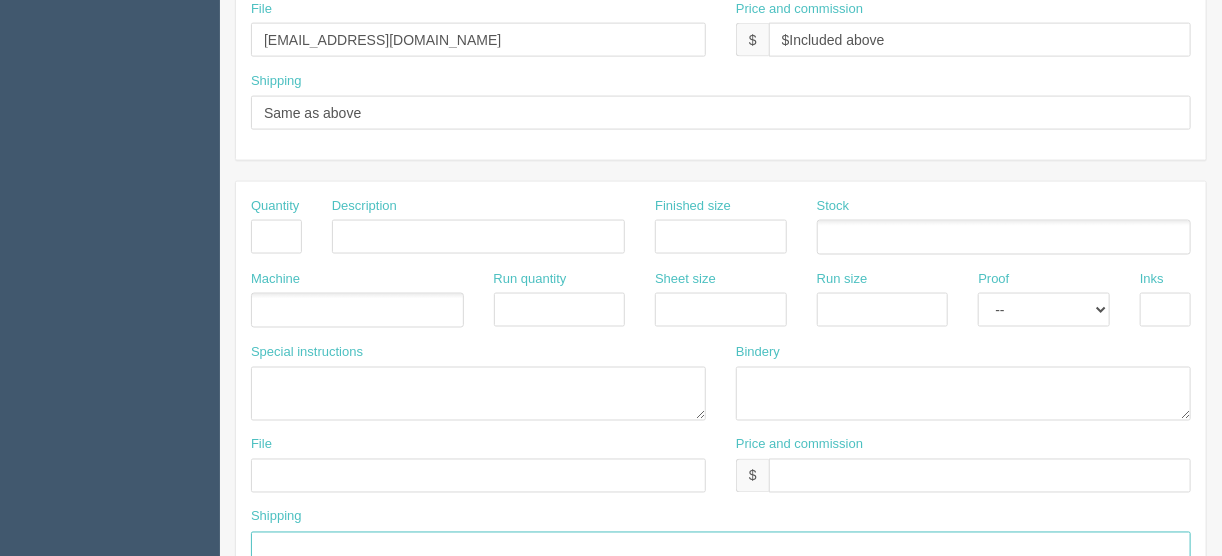 type 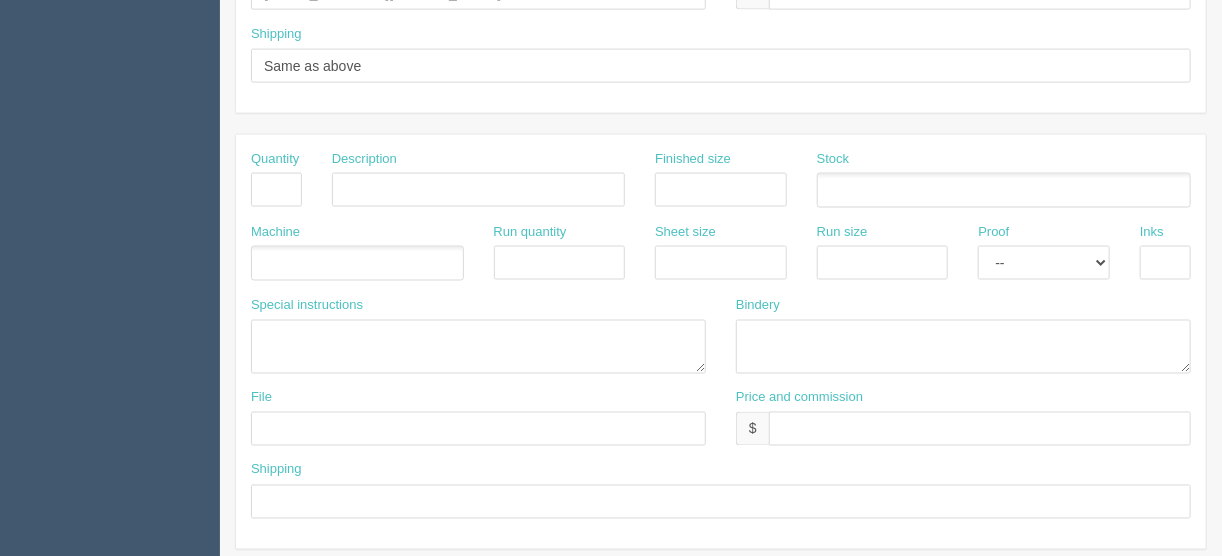 scroll, scrollTop: 1249, scrollLeft: 0, axis: vertical 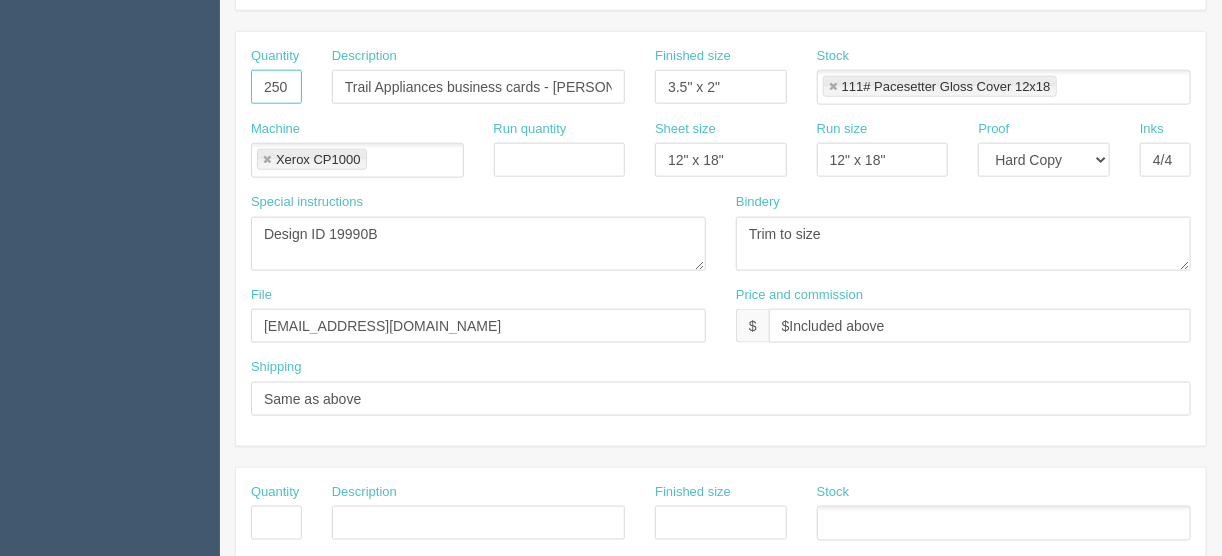 drag, startPoint x: 270, startPoint y: 77, endPoint x: 101, endPoint y: 92, distance: 169.66437 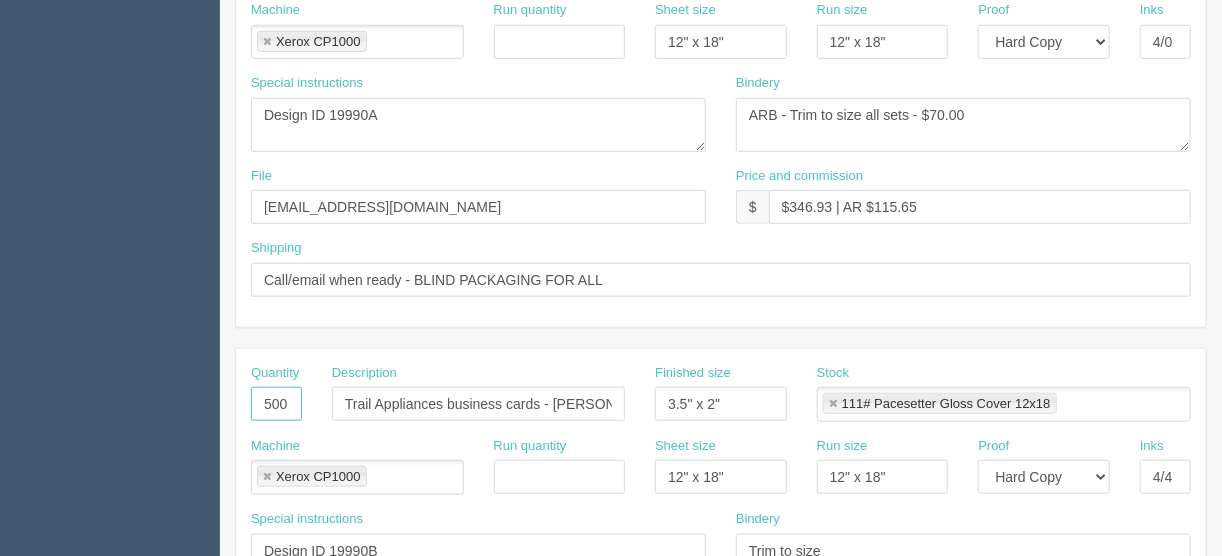 scroll, scrollTop: 529, scrollLeft: 0, axis: vertical 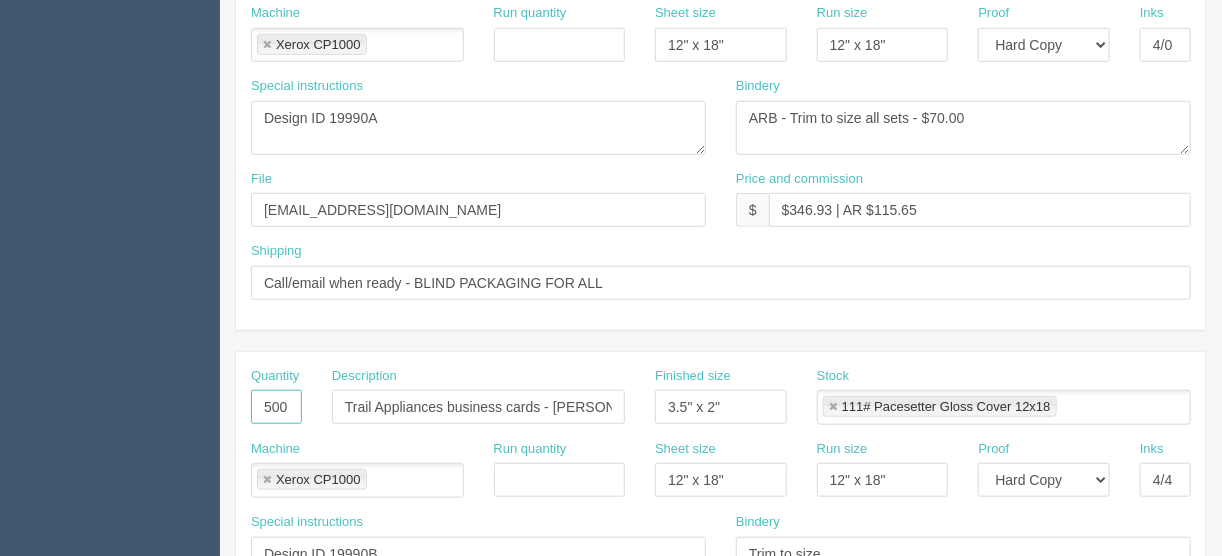 type on "500" 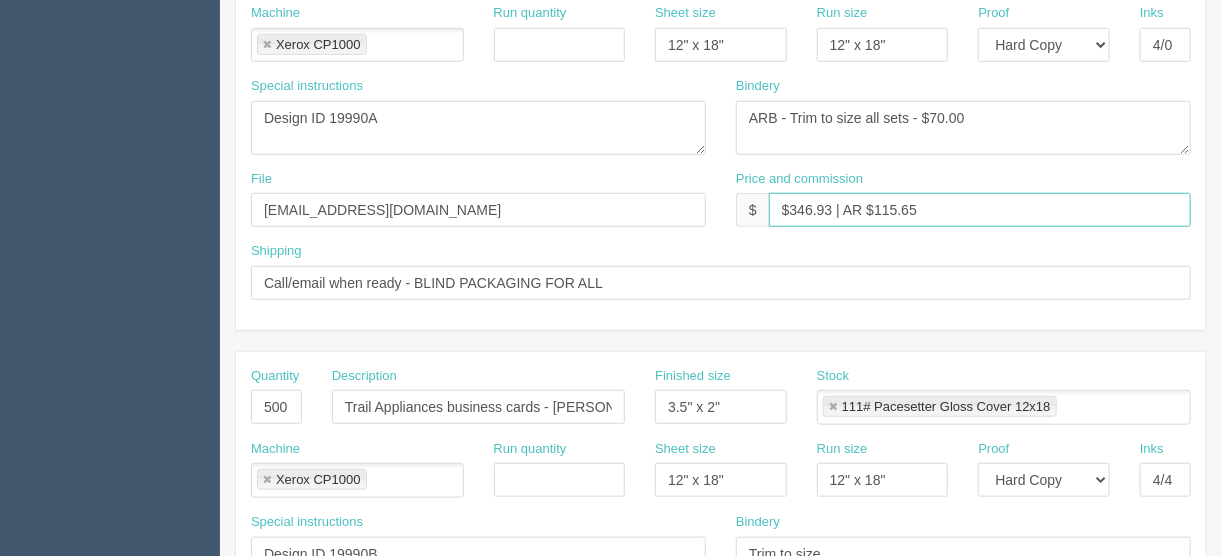 drag, startPoint x: 908, startPoint y: 203, endPoint x: 792, endPoint y: 203, distance: 116 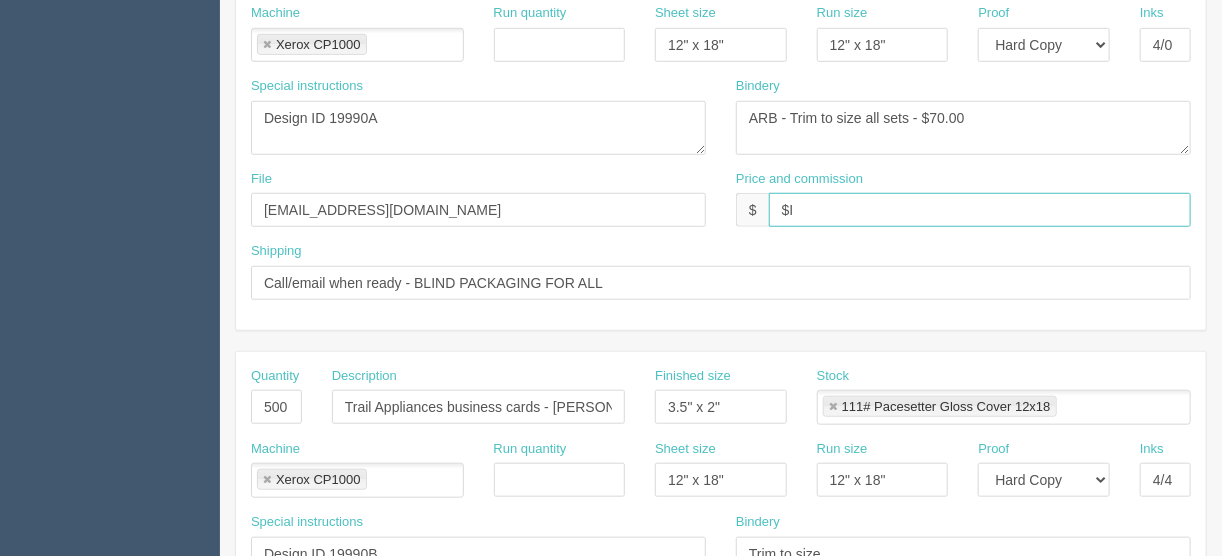 type on "$included in other docket" 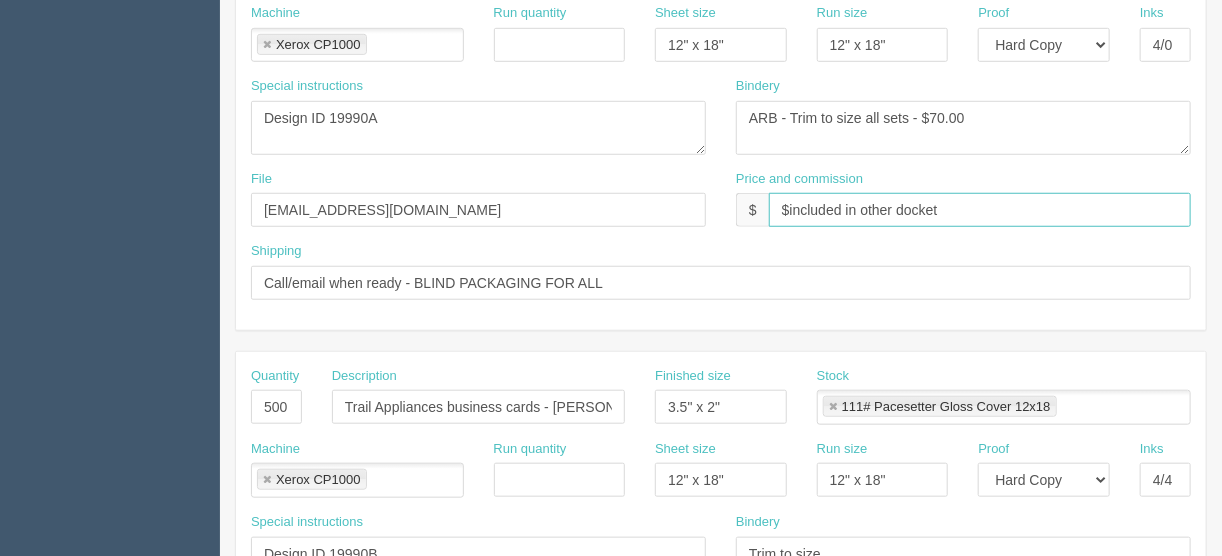 drag, startPoint x: 970, startPoint y: 205, endPoint x: 679, endPoint y: 193, distance: 291.2473 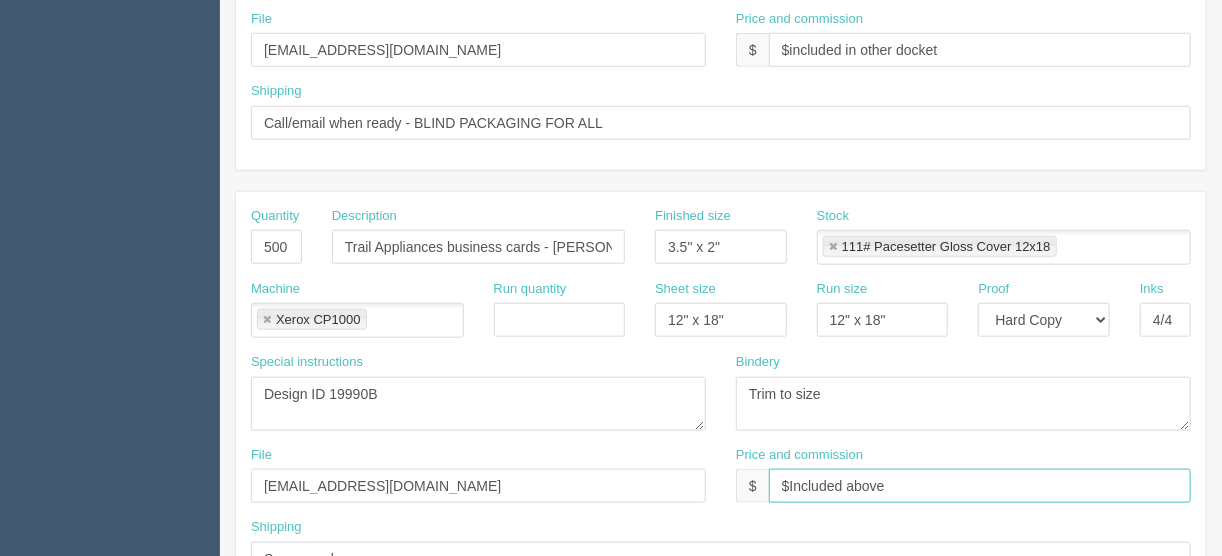 drag, startPoint x: 899, startPoint y: 477, endPoint x: 733, endPoint y: 474, distance: 166.0271 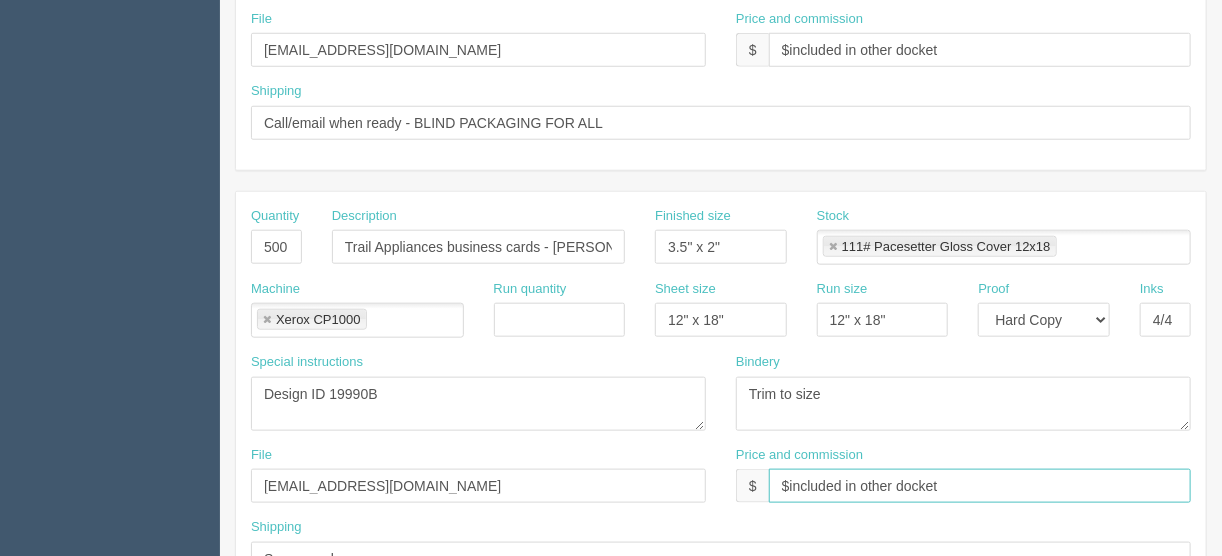 type on "$included in other docket" 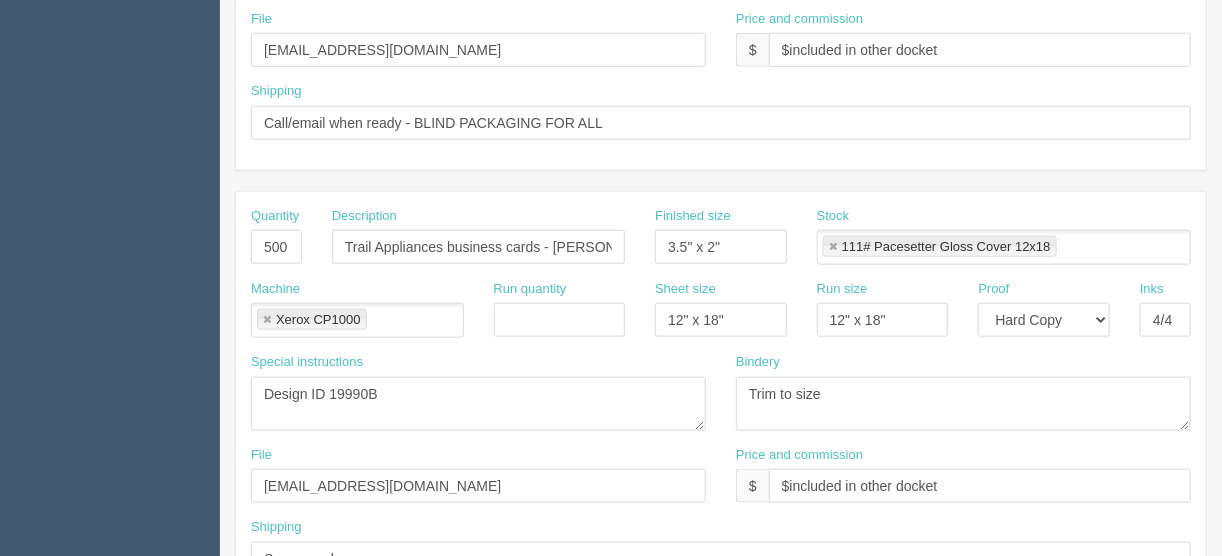 click on "Special instructions
Design ID 14381A" at bounding box center (478, 392) 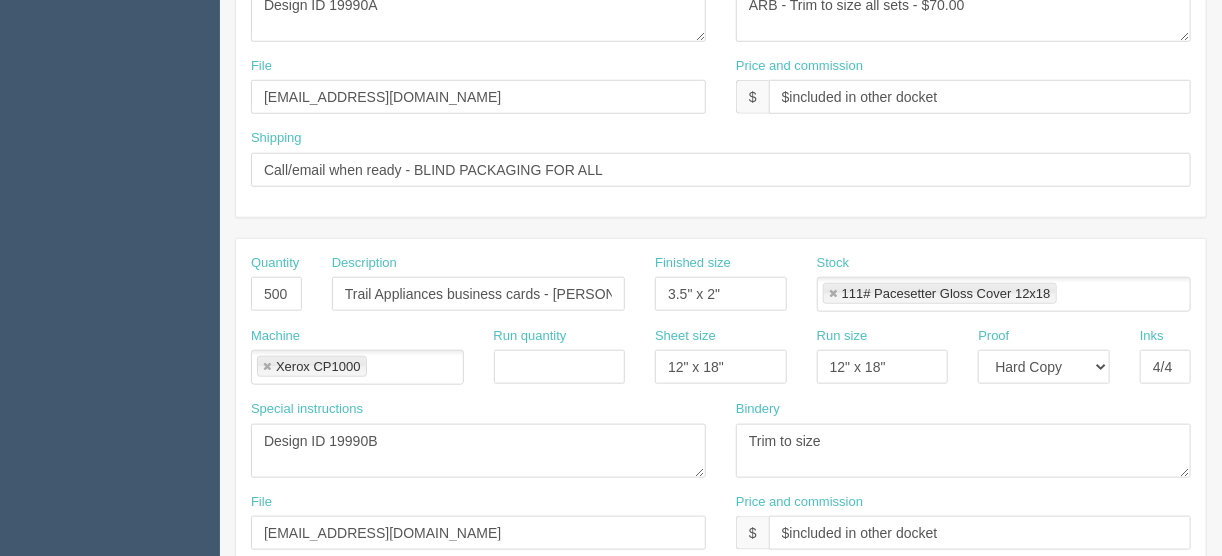 scroll, scrollTop: 769, scrollLeft: 0, axis: vertical 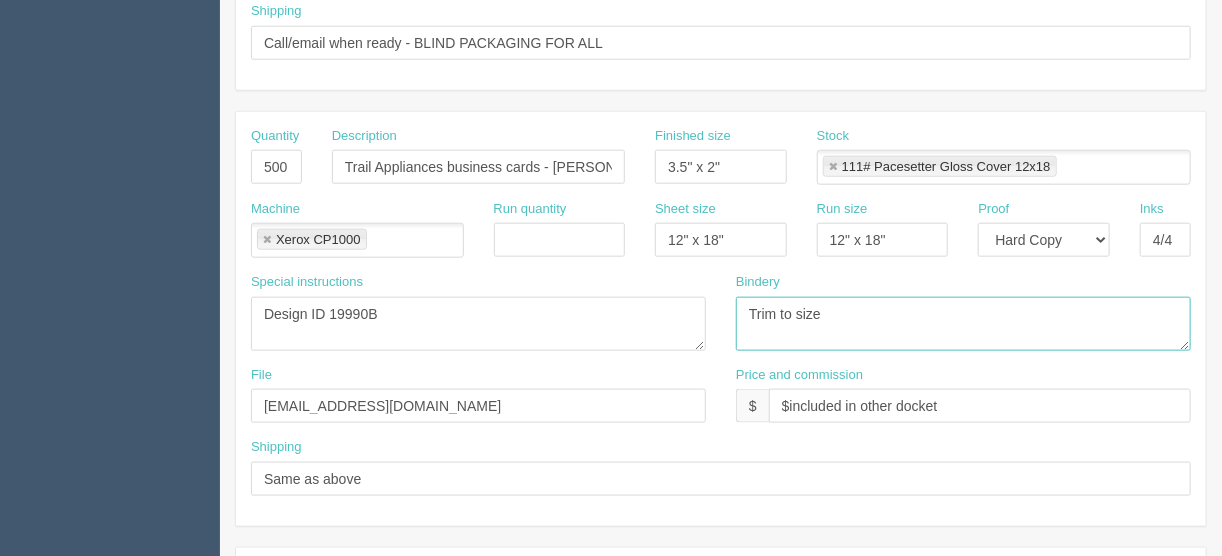 drag, startPoint x: 880, startPoint y: 304, endPoint x: 602, endPoint y: 316, distance: 278.25888 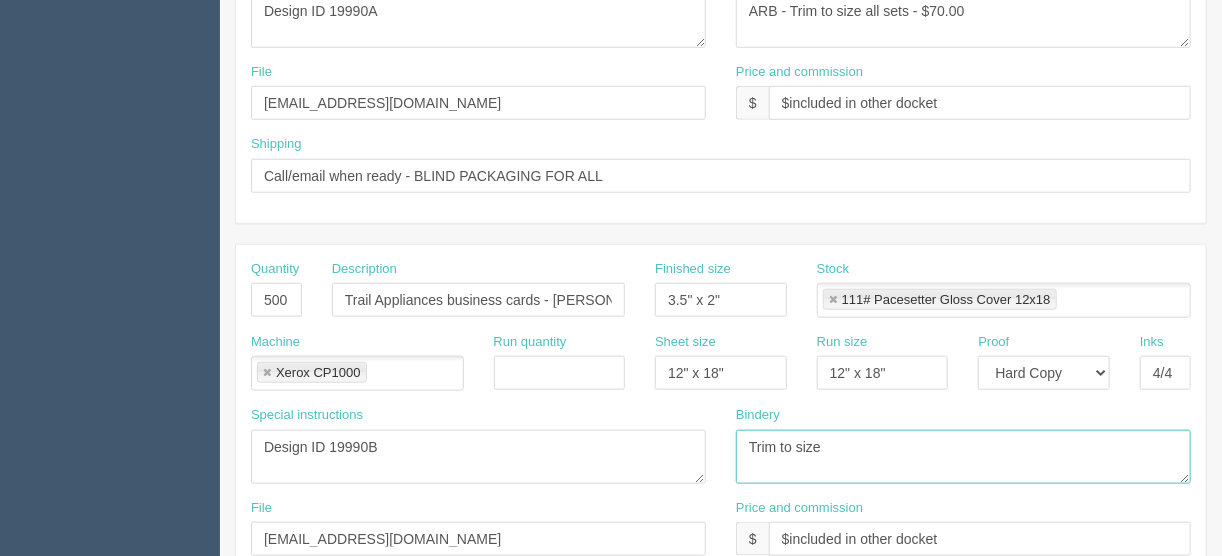 scroll, scrollTop: 449, scrollLeft: 0, axis: vertical 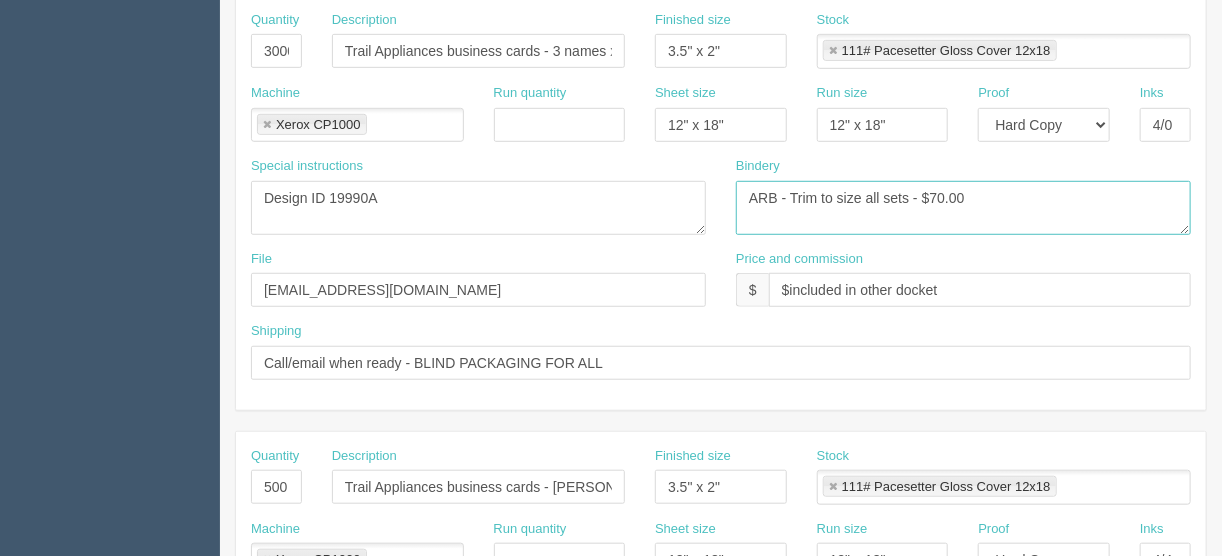 drag, startPoint x: 895, startPoint y: 198, endPoint x: 680, endPoint y: 198, distance: 215 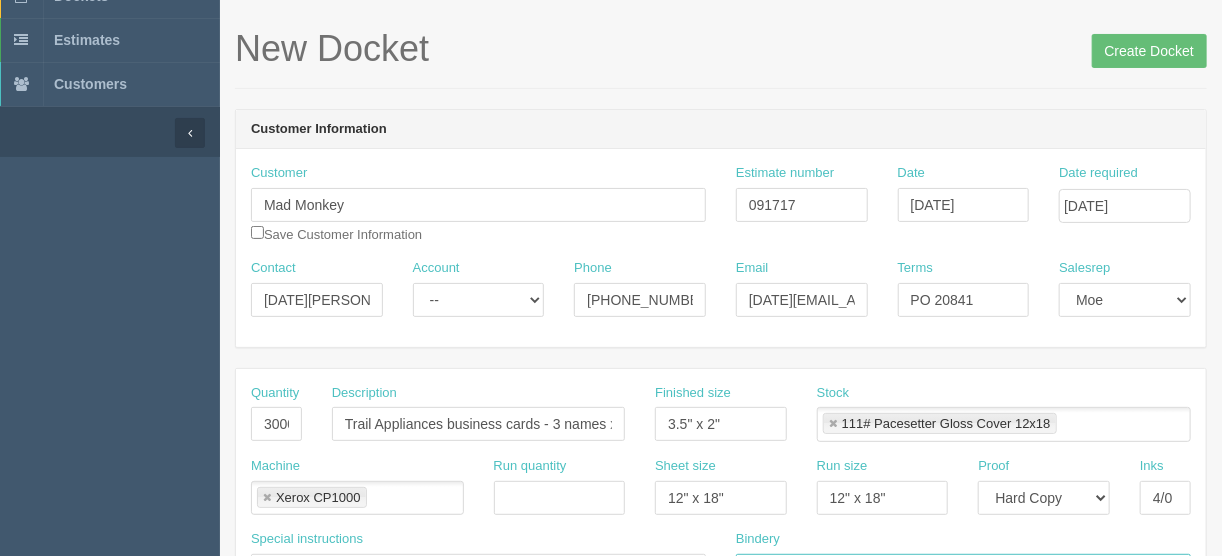scroll, scrollTop: 49, scrollLeft: 0, axis: vertical 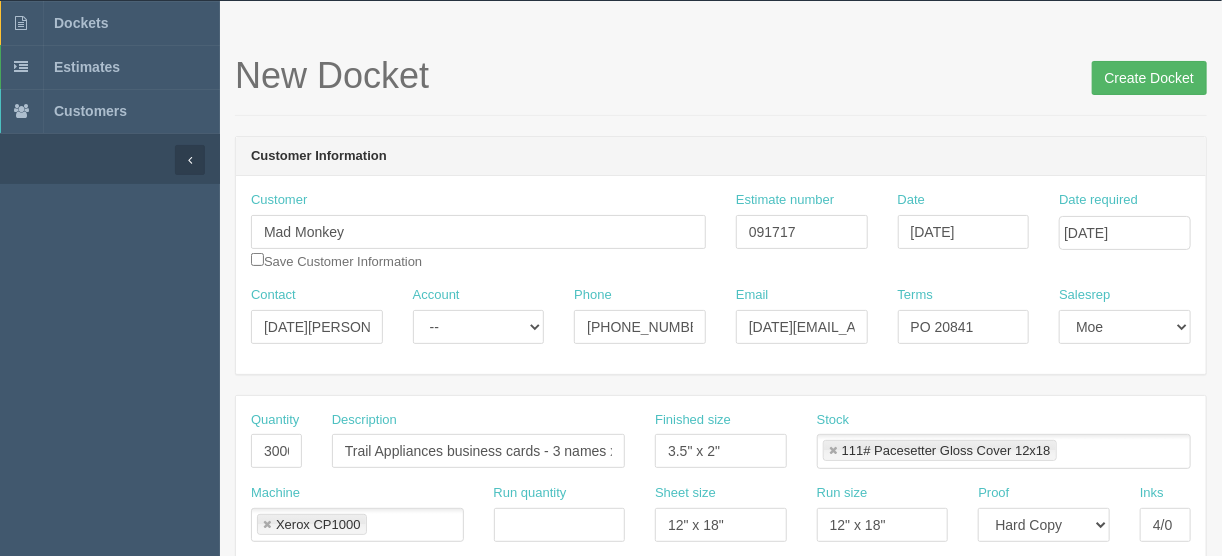 type on "Trim to size" 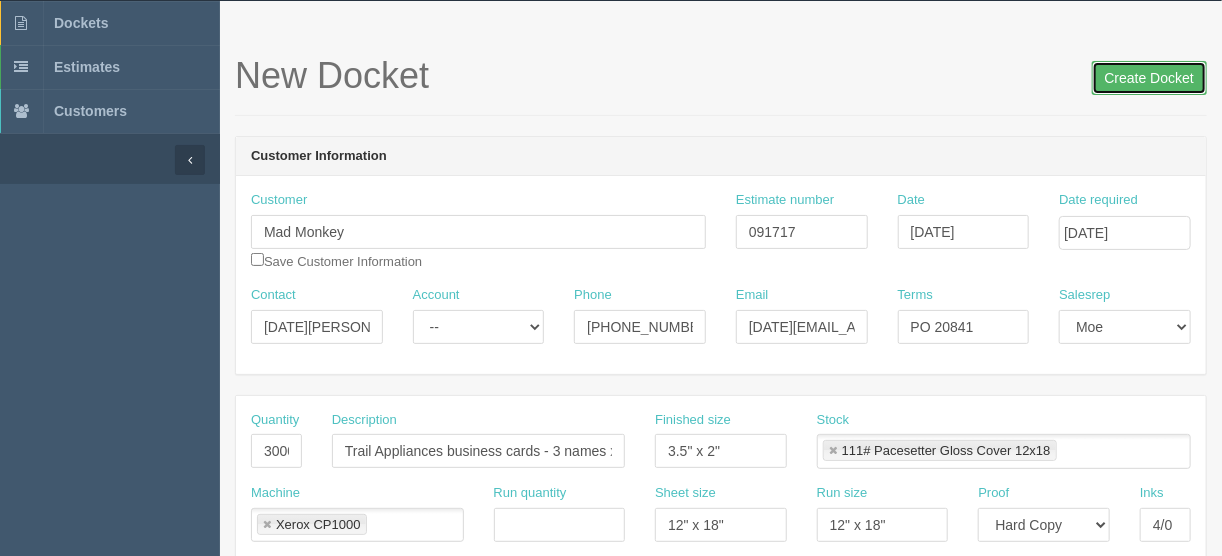 click on "Create Docket" at bounding box center [1149, 78] 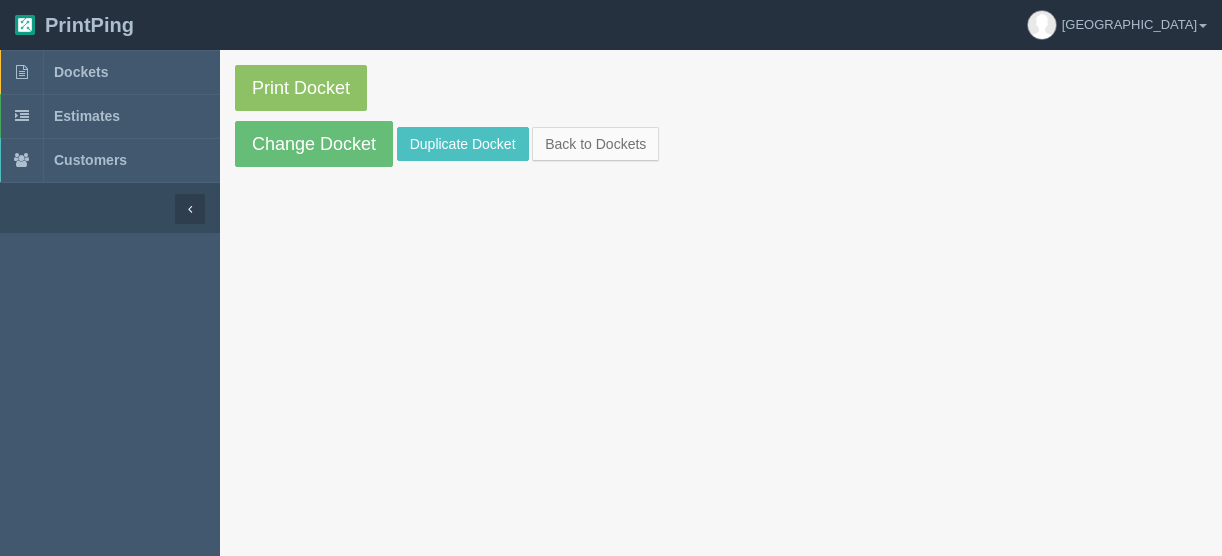 scroll, scrollTop: 0, scrollLeft: 0, axis: both 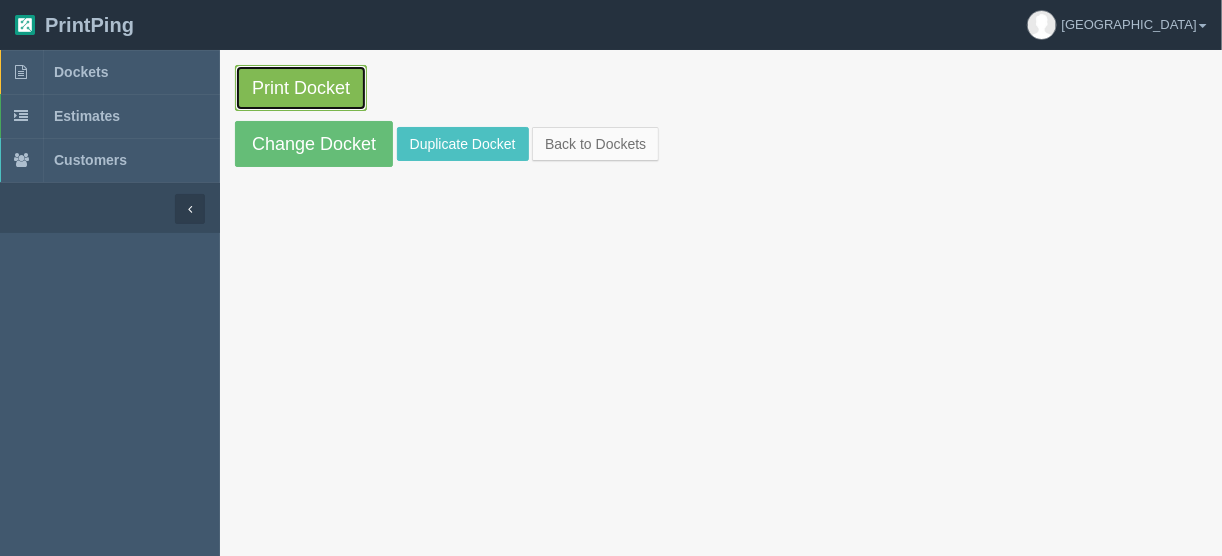 click on "Print Docket" at bounding box center [301, 88] 